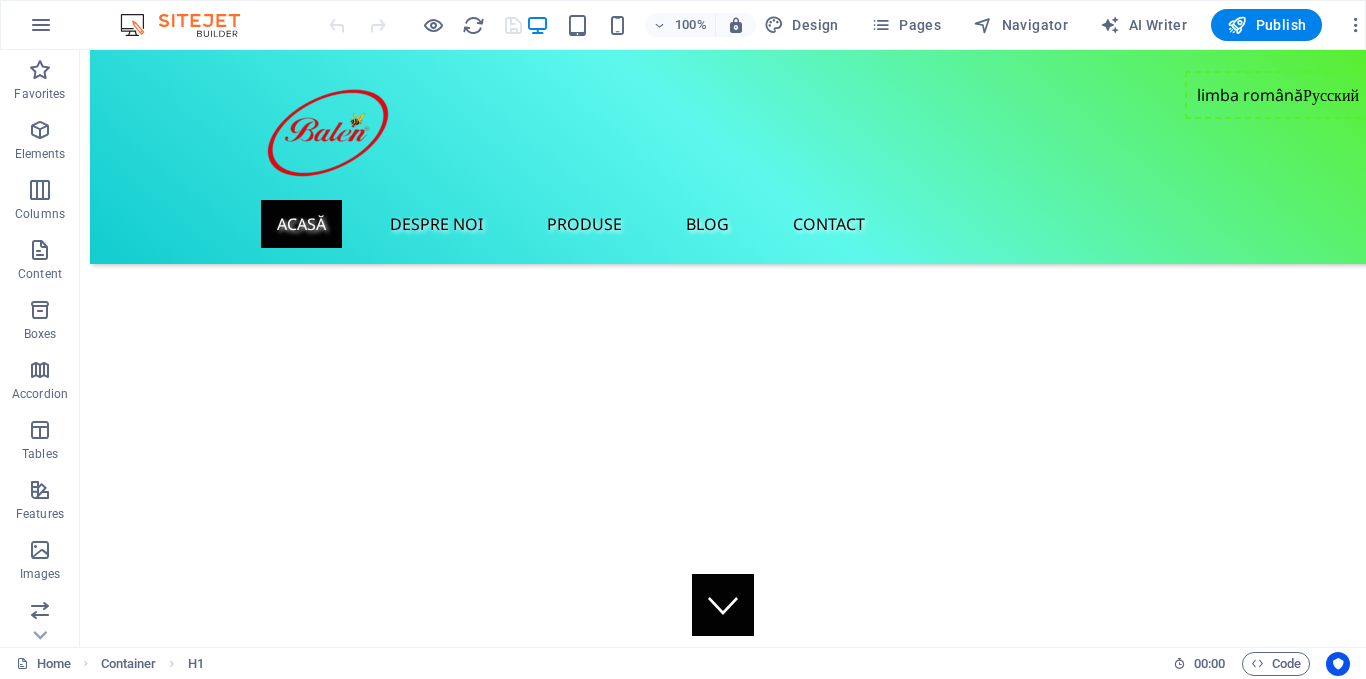 scroll, scrollTop: 523, scrollLeft: 0, axis: vertical 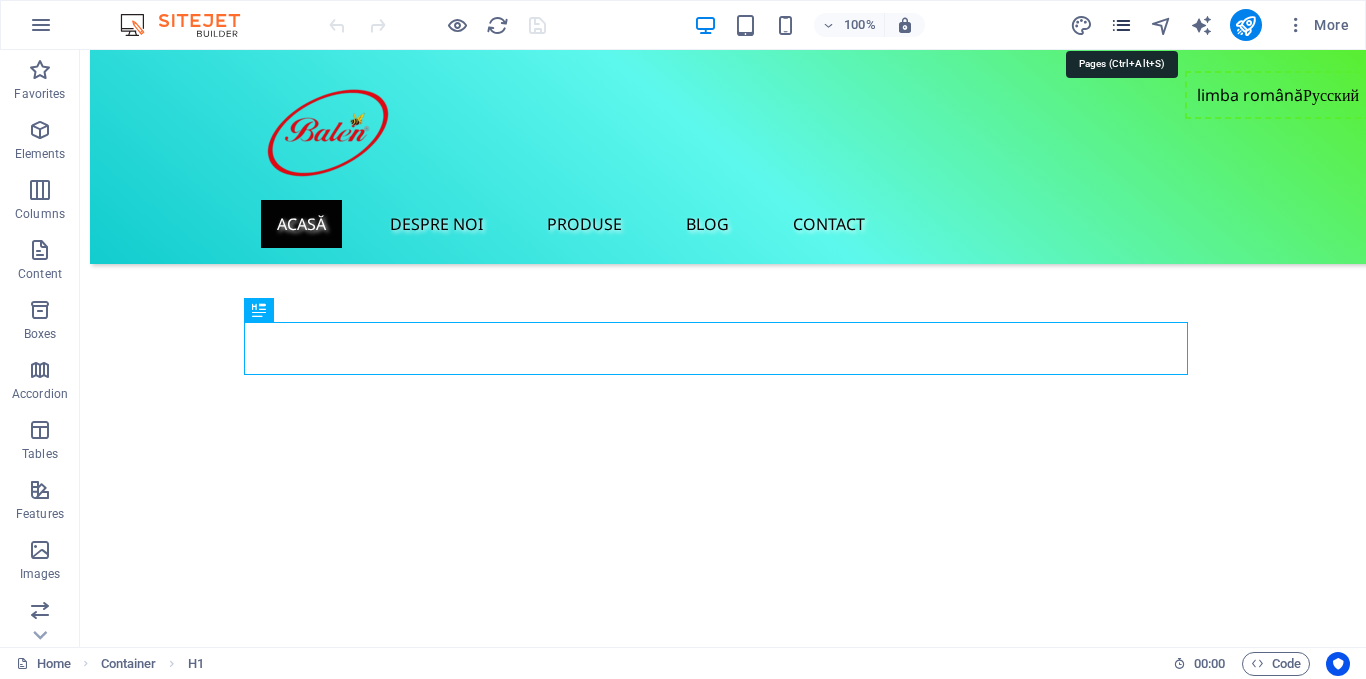 click at bounding box center (1121, 25) 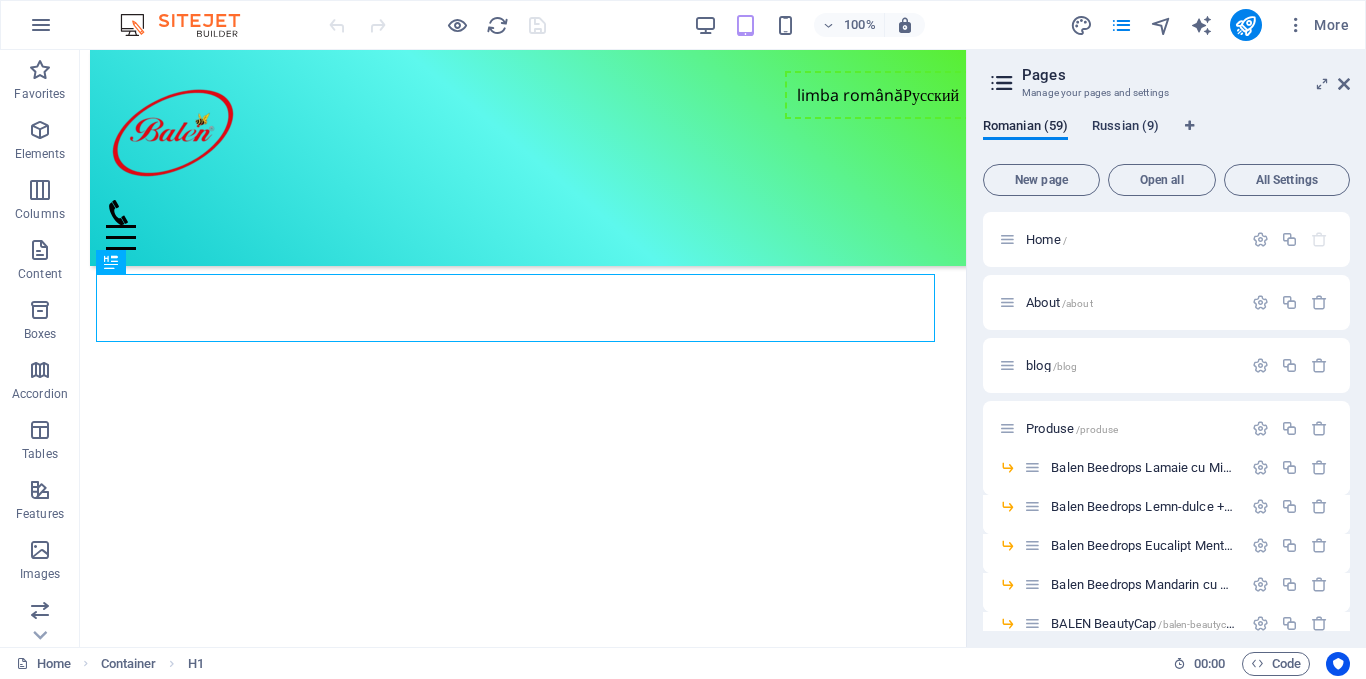 click on "Russian (9)" at bounding box center (1125, 128) 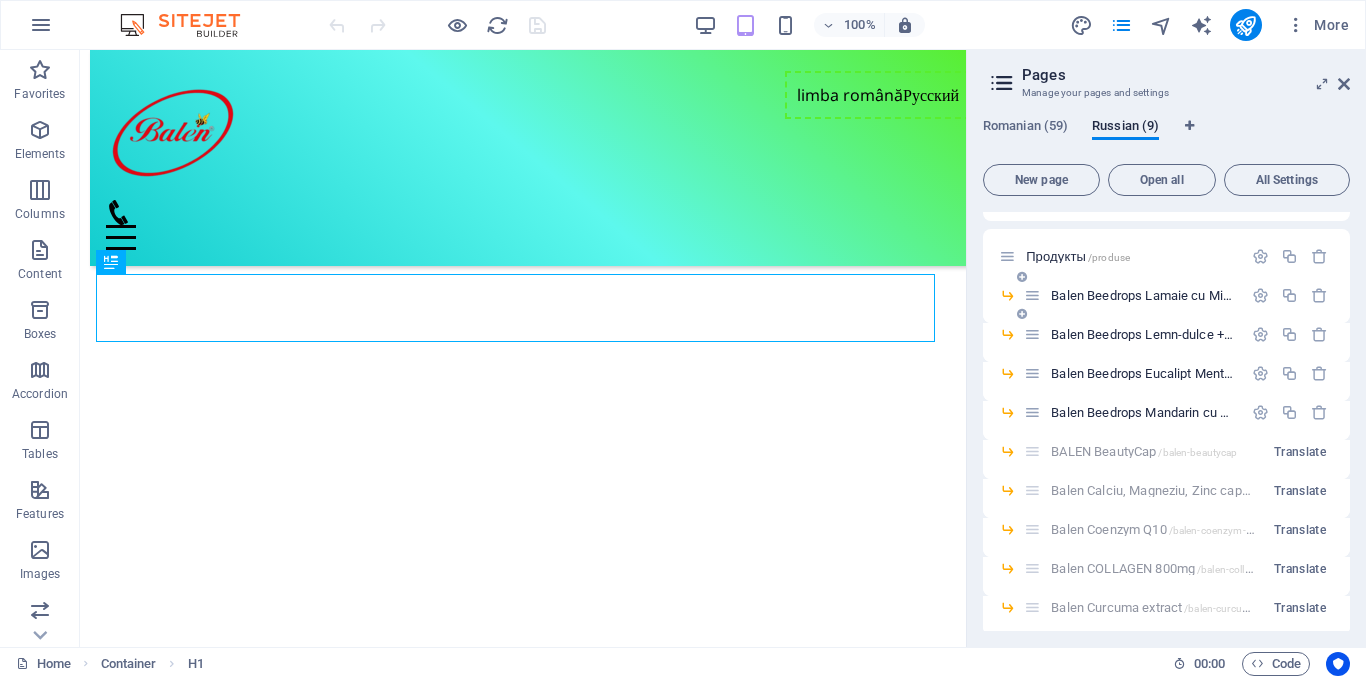scroll, scrollTop: 200, scrollLeft: 0, axis: vertical 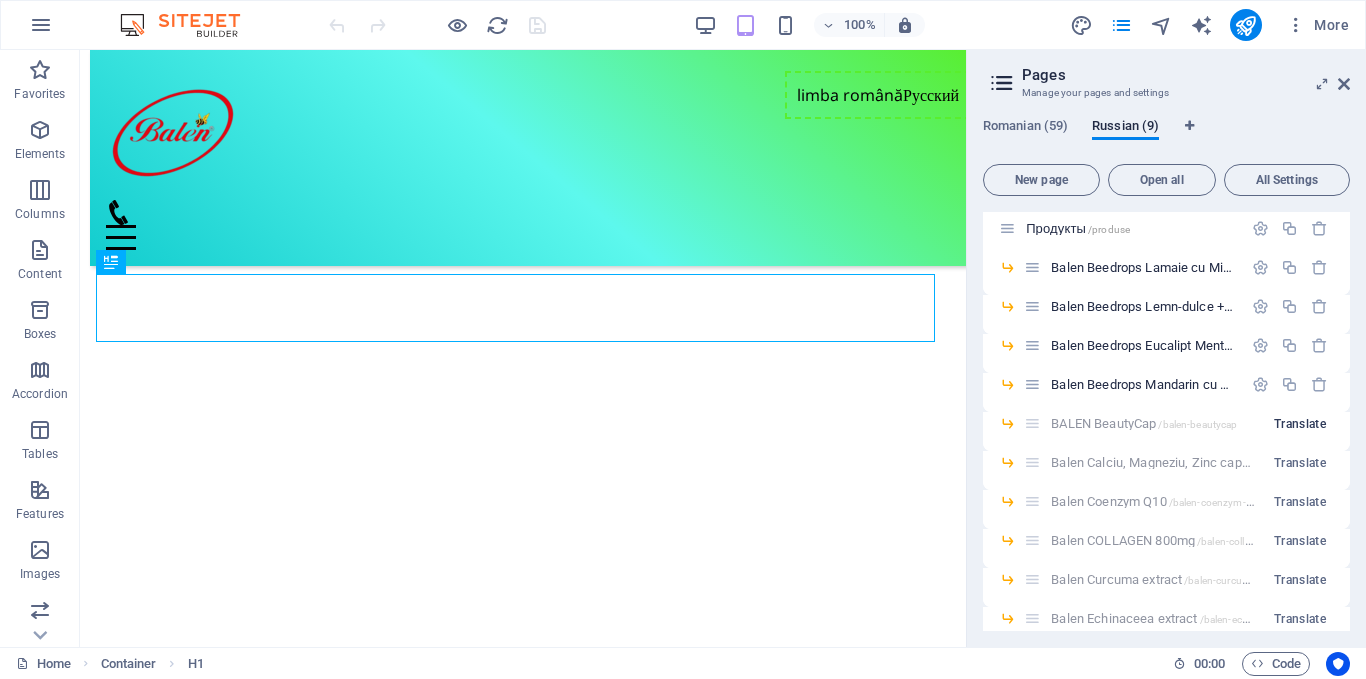 click on "Translate" at bounding box center [1300, 424] 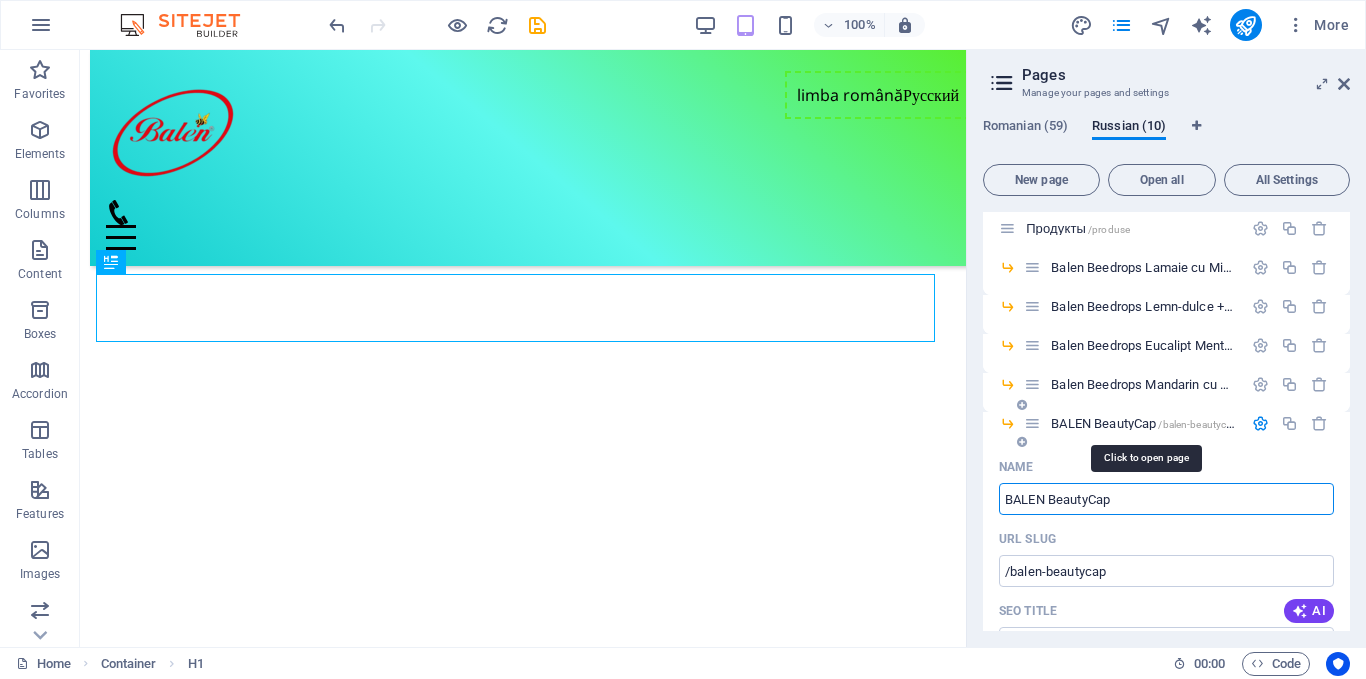 click on "BALEN BeautyCap   /balen-beautycap" at bounding box center [1144, 423] 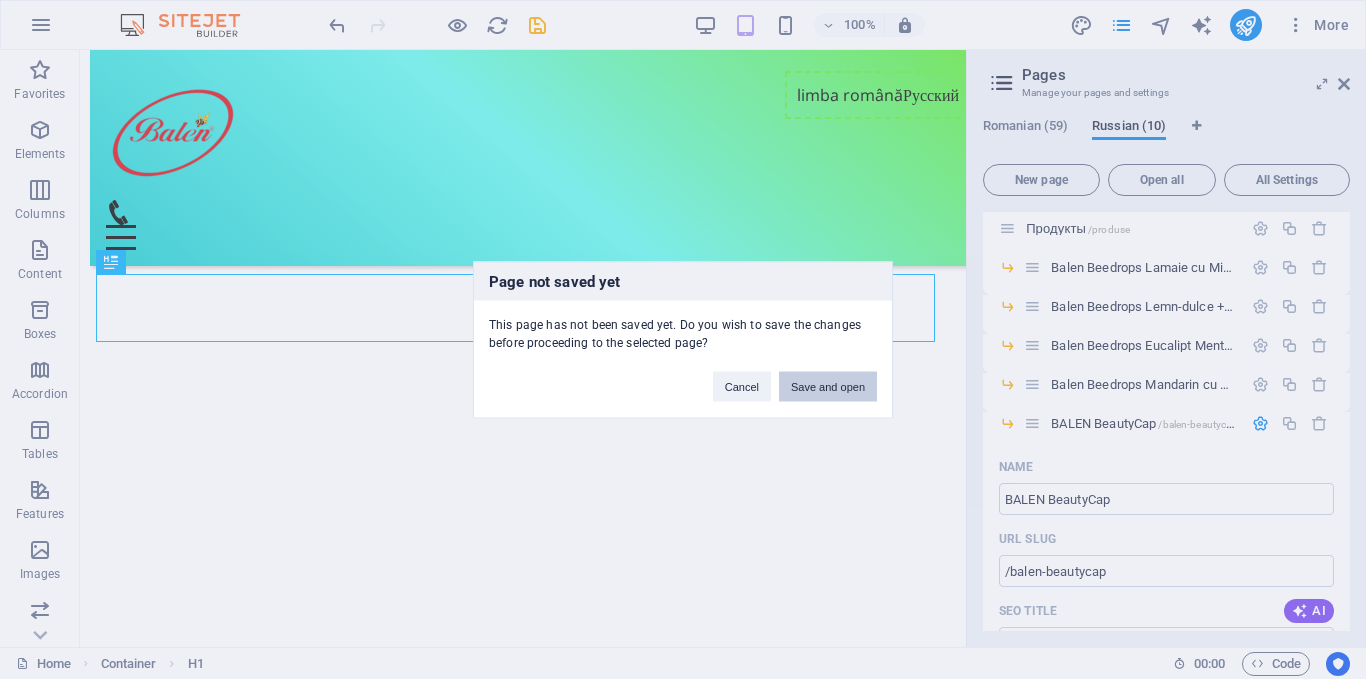 click on "Save and open" at bounding box center (828, 386) 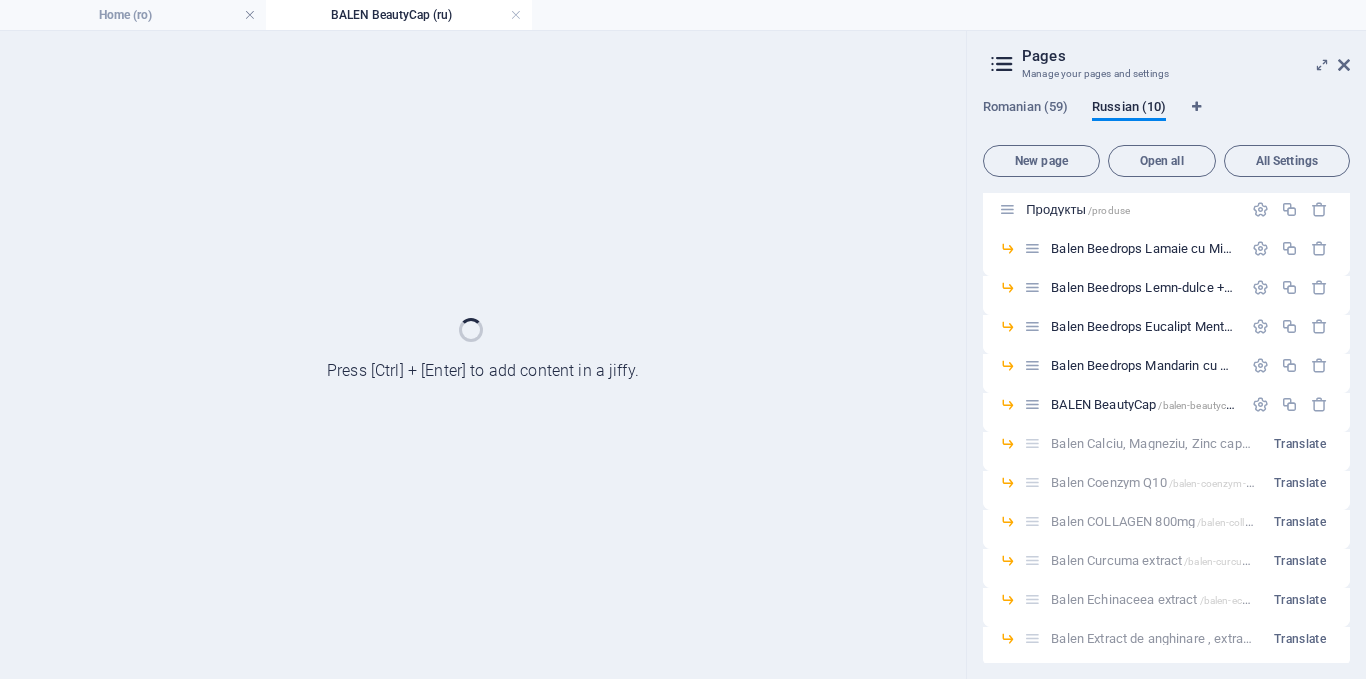 scroll, scrollTop: 0, scrollLeft: 0, axis: both 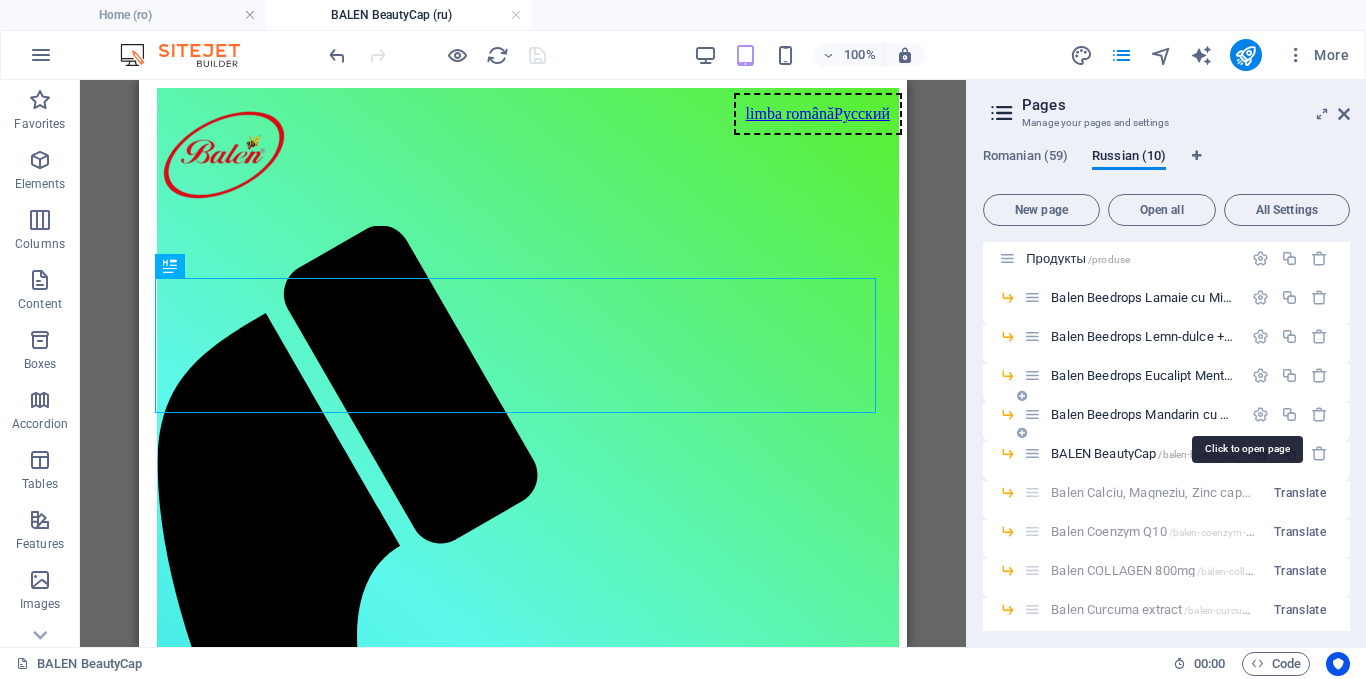 click on "Balen Beedrops Mandarin cu Ghimbir /balen-beedrops-mandarin-cu-ghimbir" at bounding box center (1246, 414) 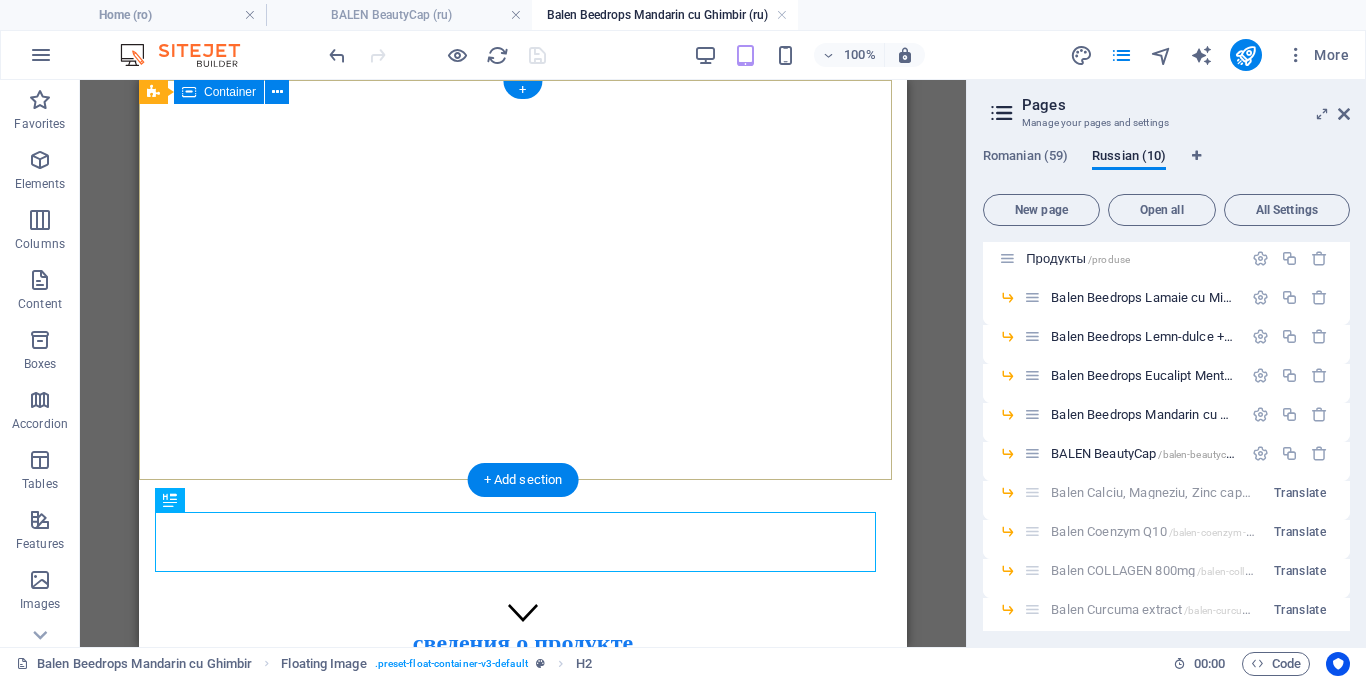 scroll, scrollTop: 0, scrollLeft: 0, axis: both 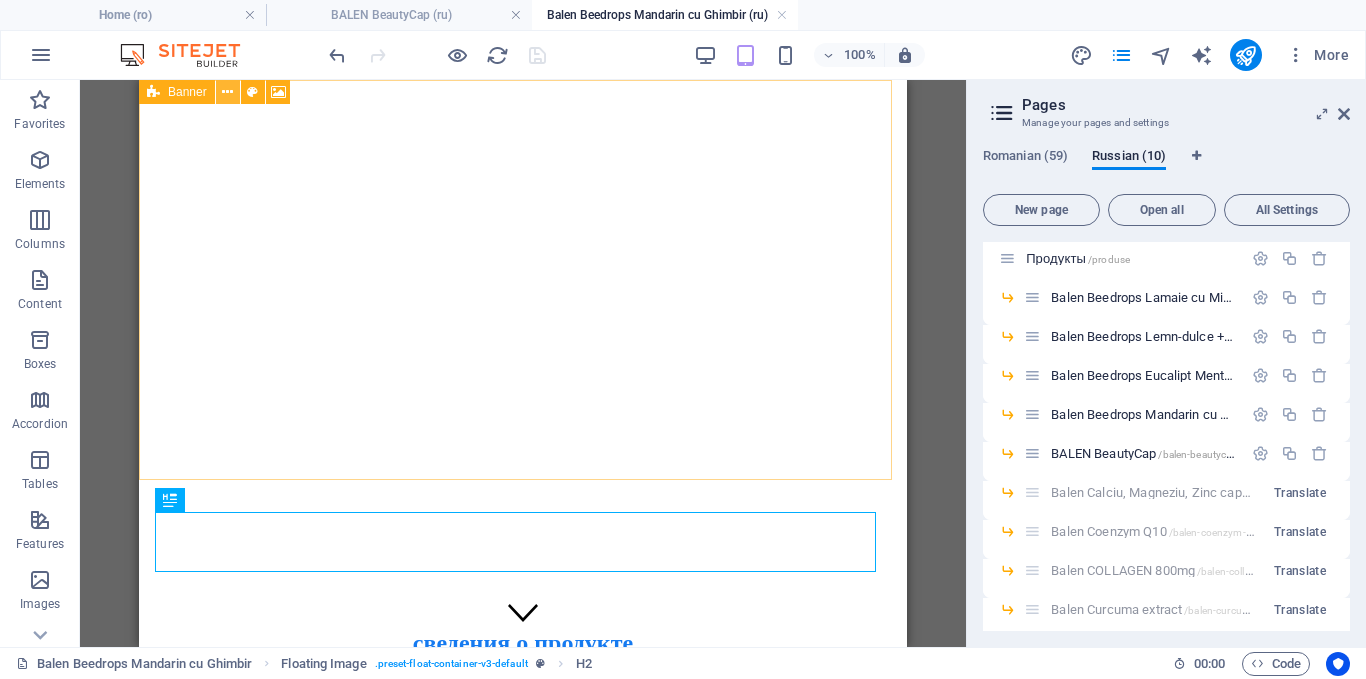 click at bounding box center (227, 92) 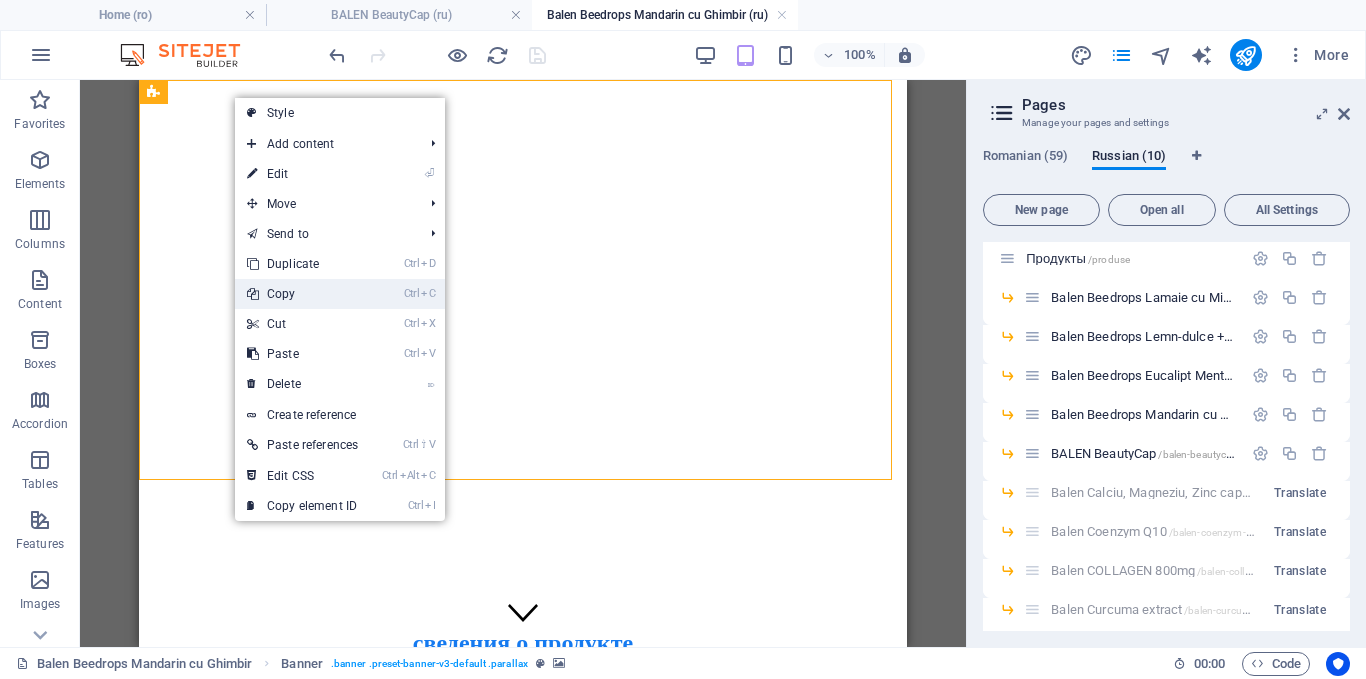 click on "Ctrl C  Copy" at bounding box center (302, 294) 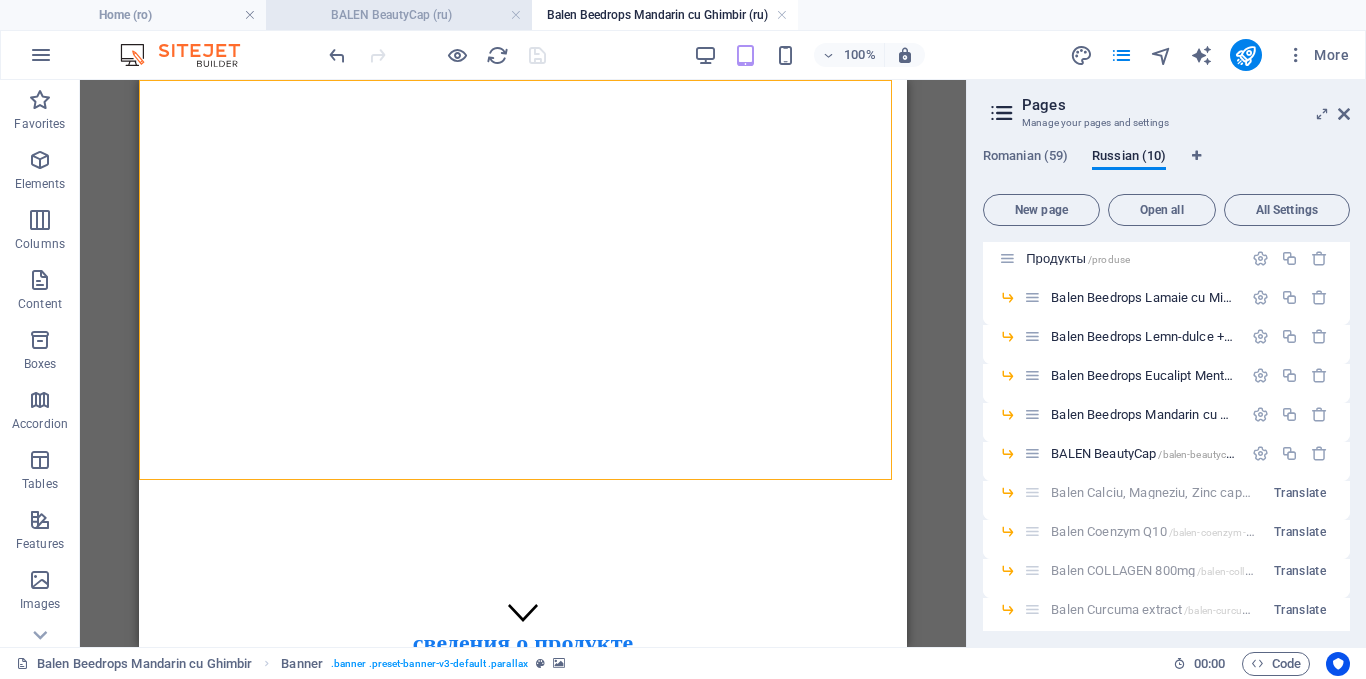 click on "BALEN BeautyCap   (ru)" at bounding box center [399, 15] 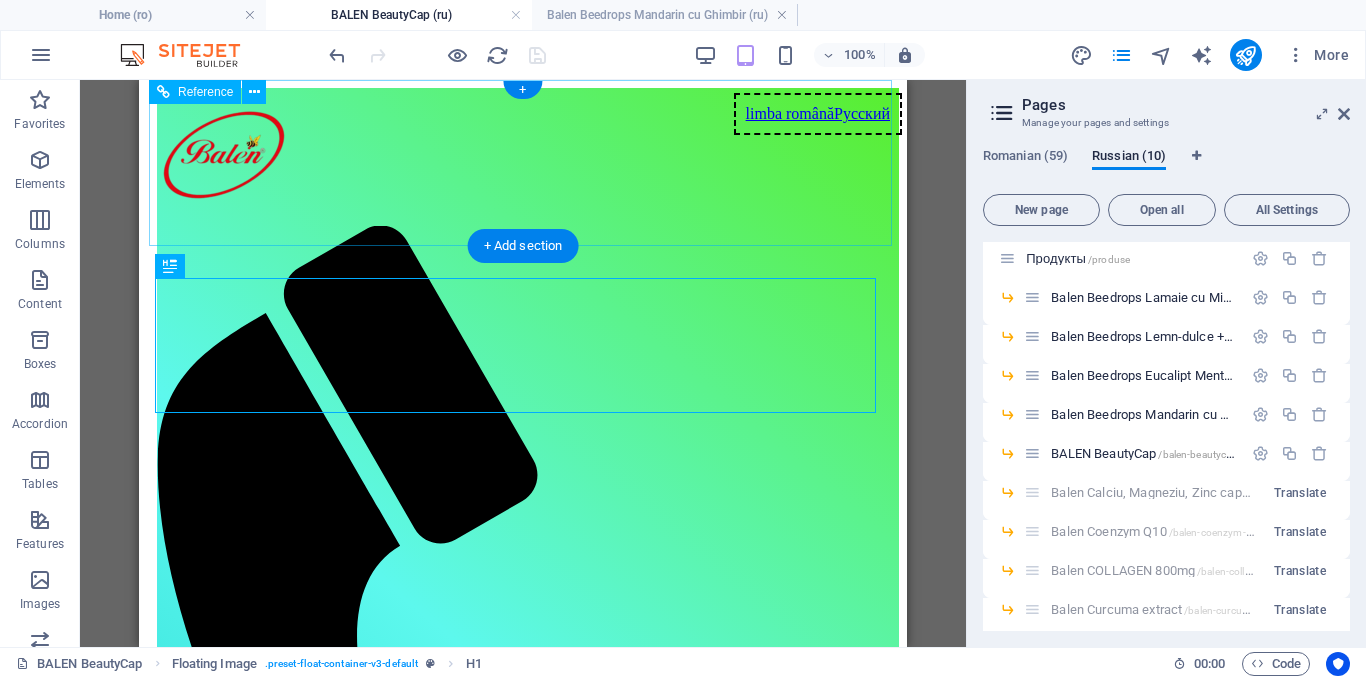 click at bounding box center (528, 157) 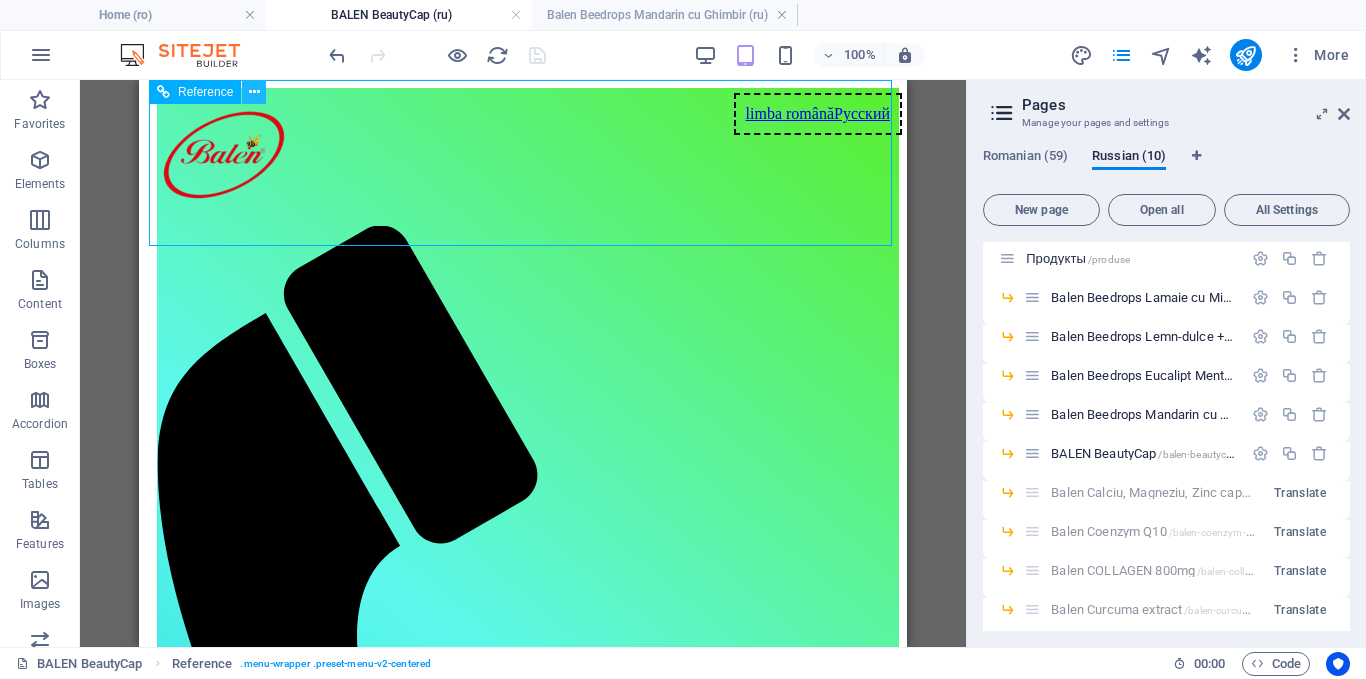 click at bounding box center (254, 92) 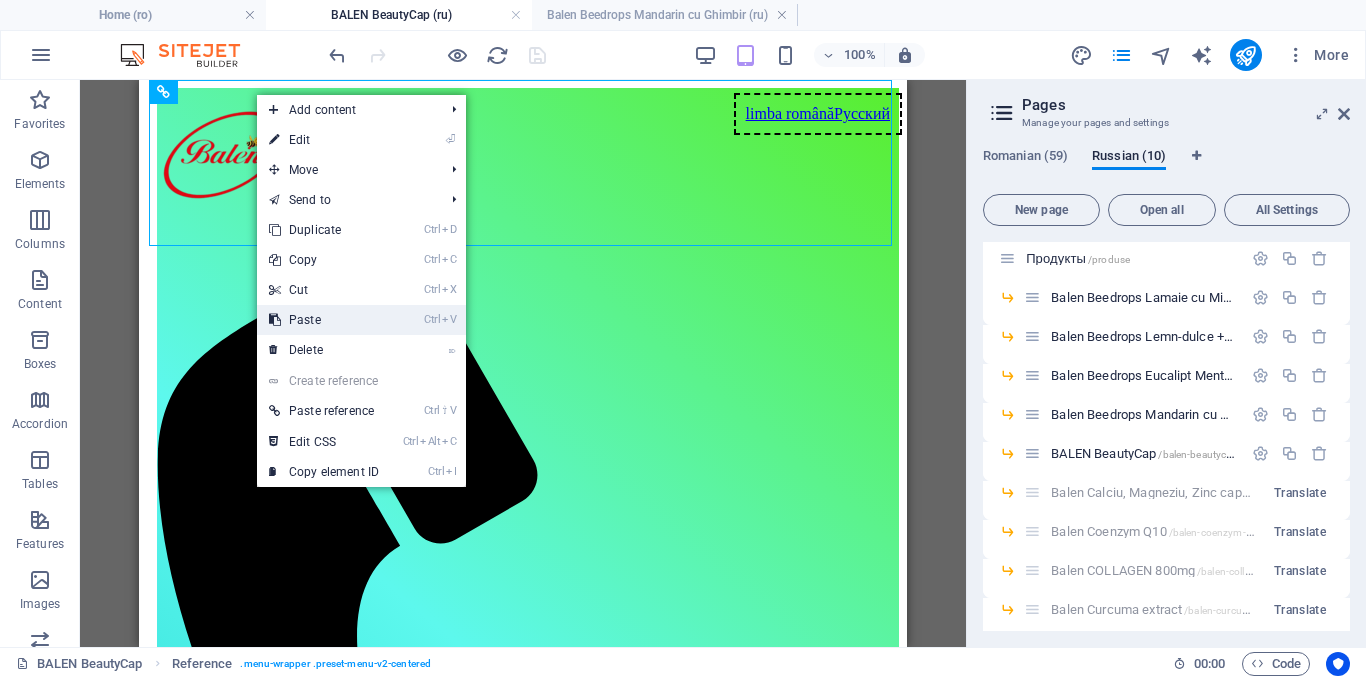 click on "Ctrl V  Paste" at bounding box center [324, 320] 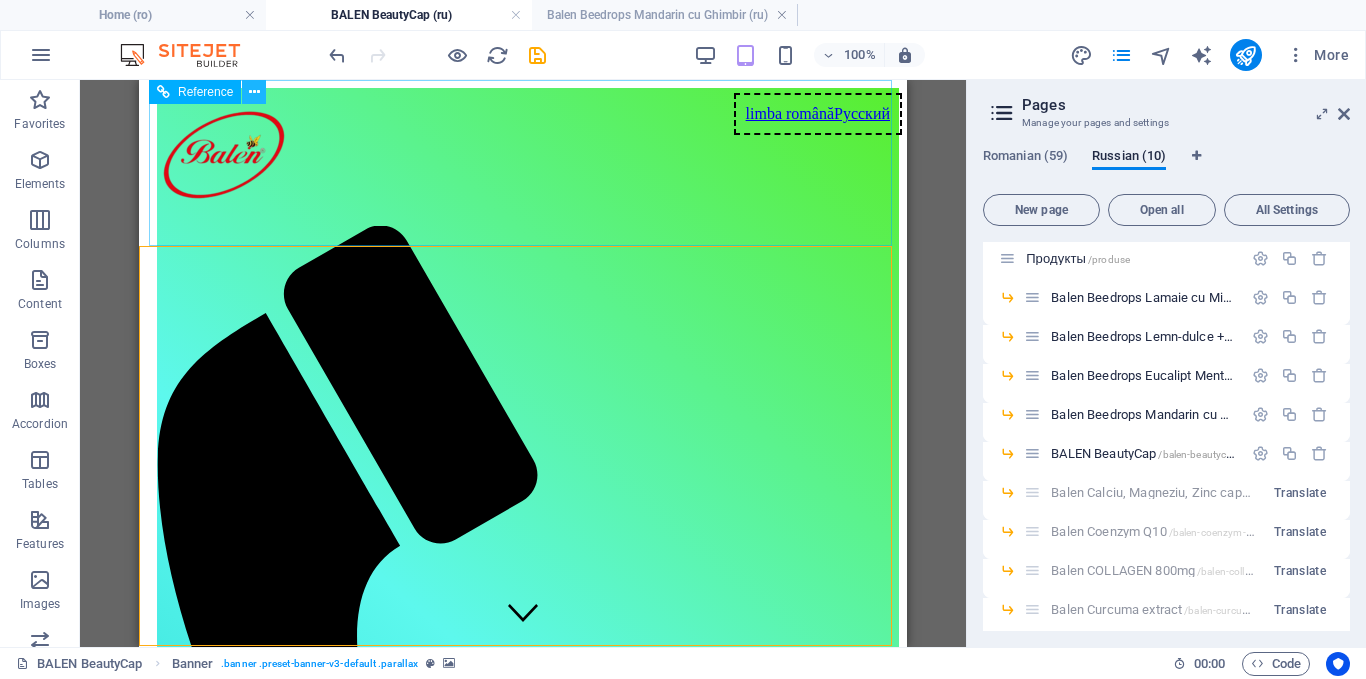 click at bounding box center [254, 92] 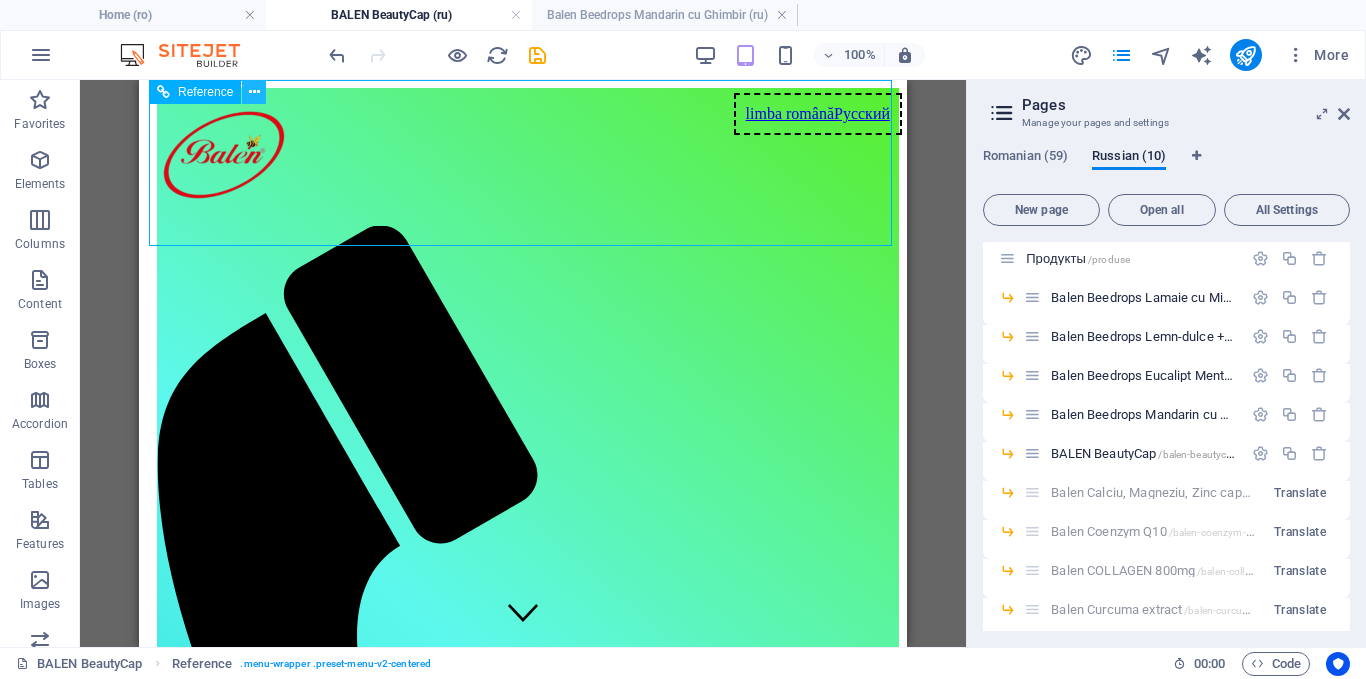 click at bounding box center [254, 92] 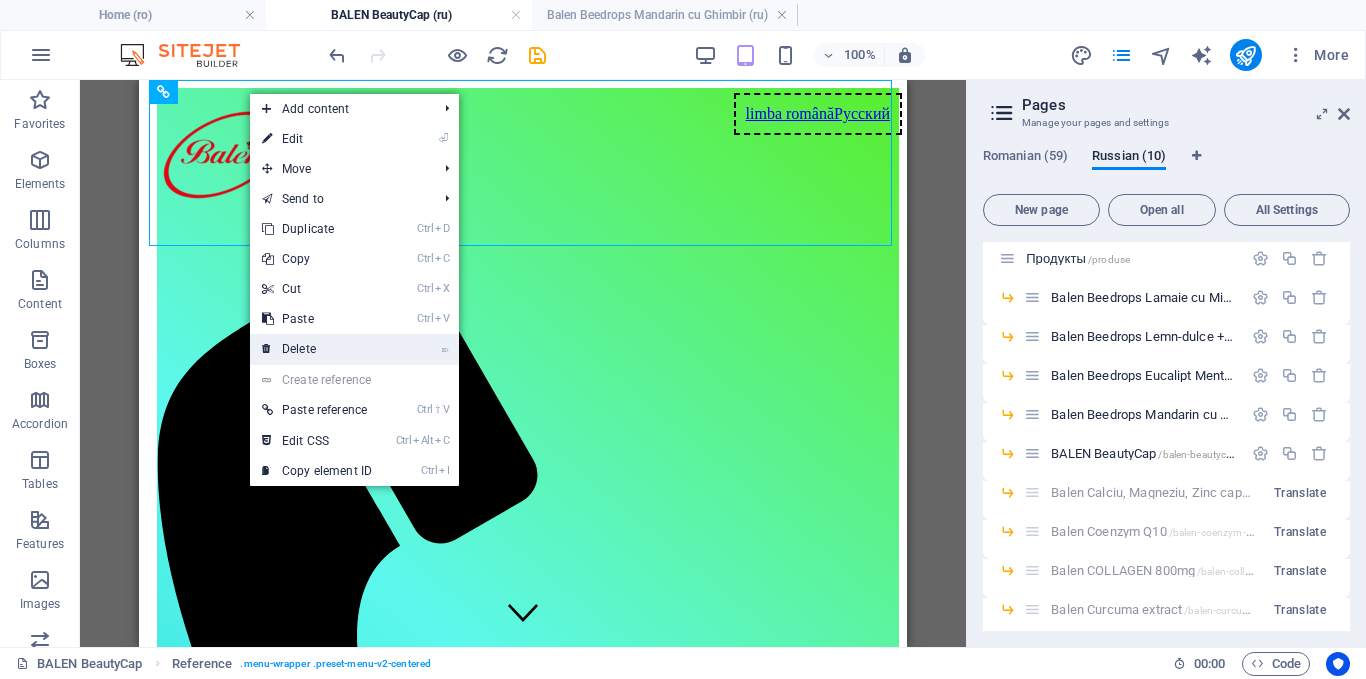 click on "⌦  Delete" at bounding box center [317, 349] 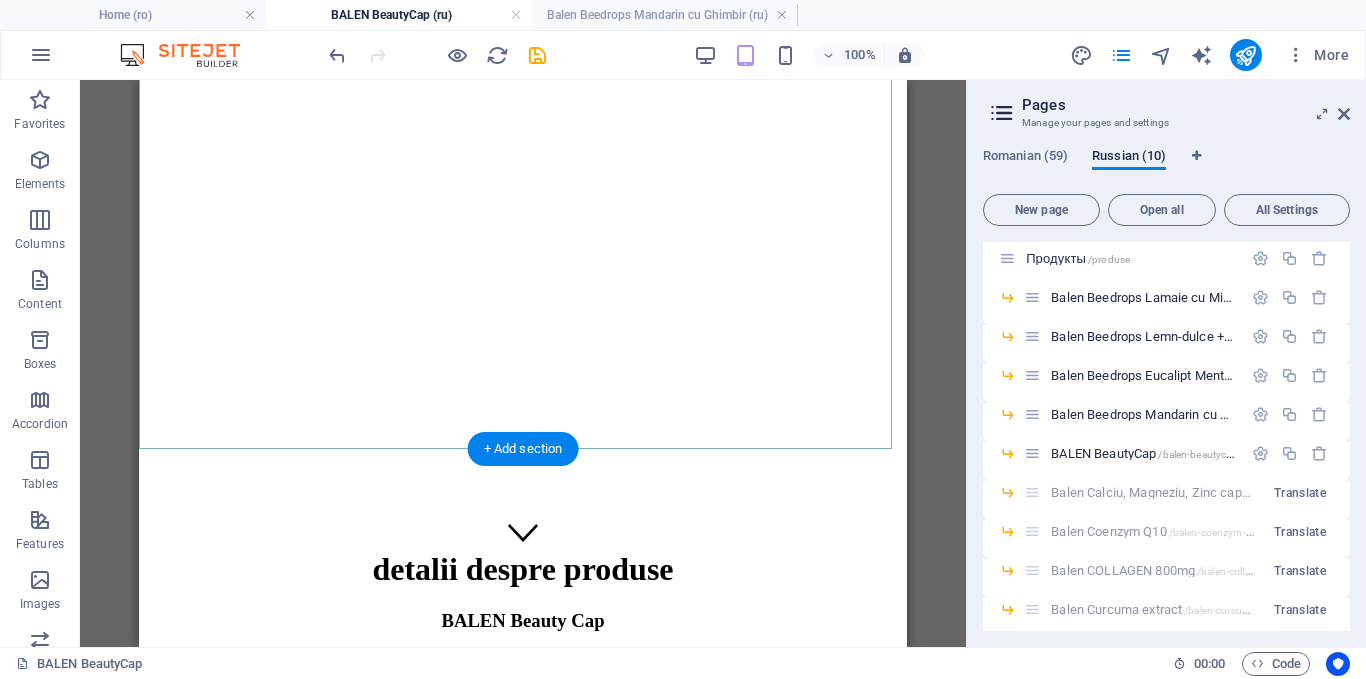 scroll, scrollTop: 200, scrollLeft: 0, axis: vertical 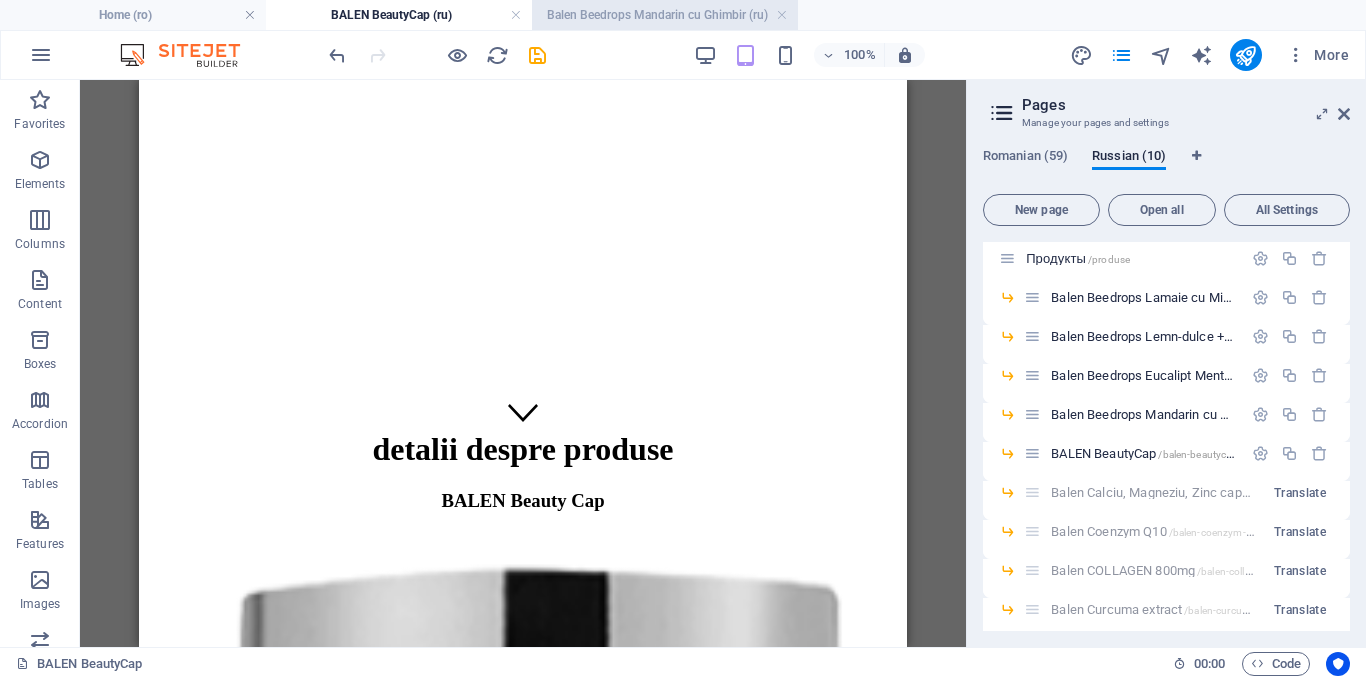 click on "Balen Beedrops Mandarin cu Ghimbir (ru)" at bounding box center [665, 15] 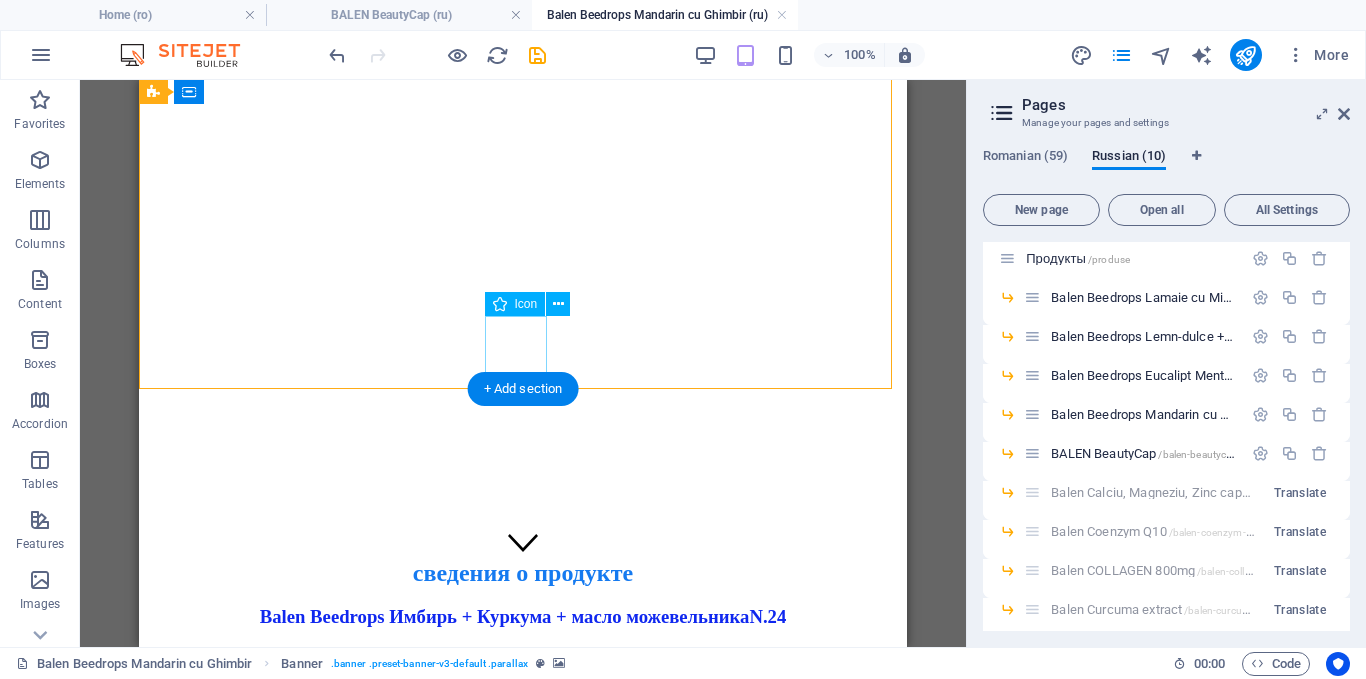 scroll, scrollTop: 100, scrollLeft: 0, axis: vertical 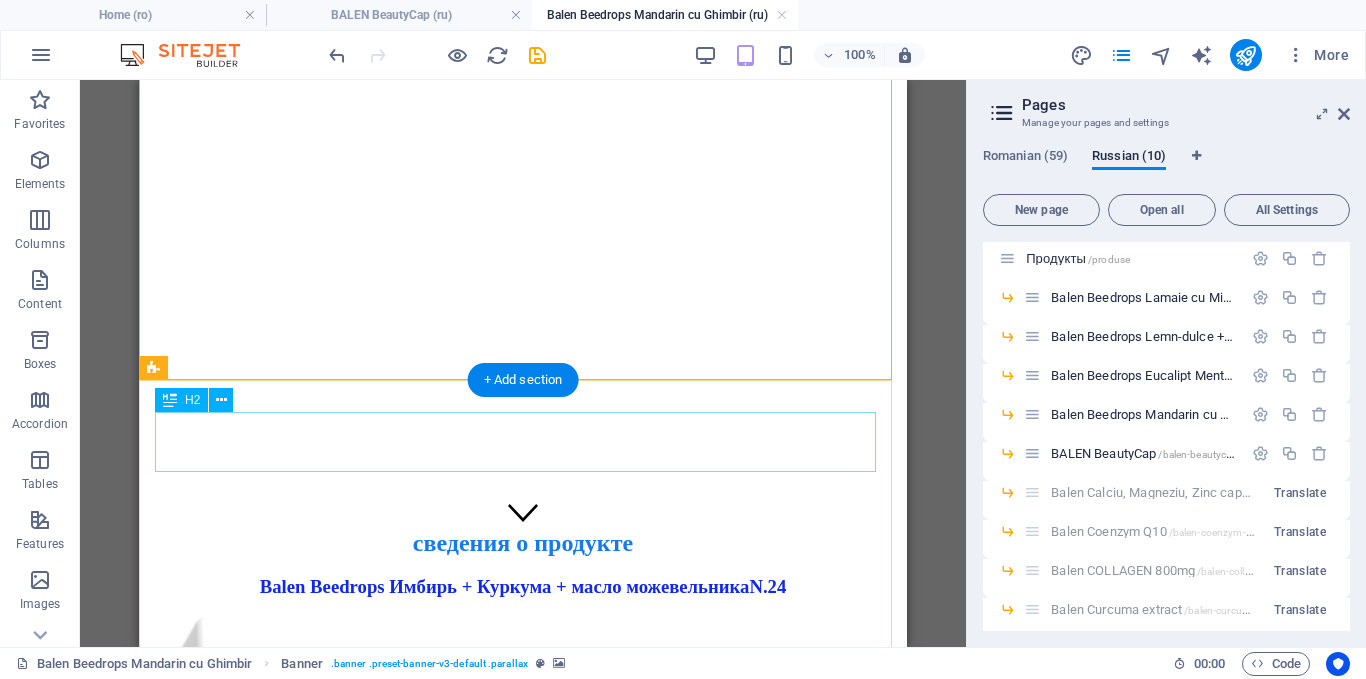 click on "сведения о продукте" at bounding box center [523, 543] 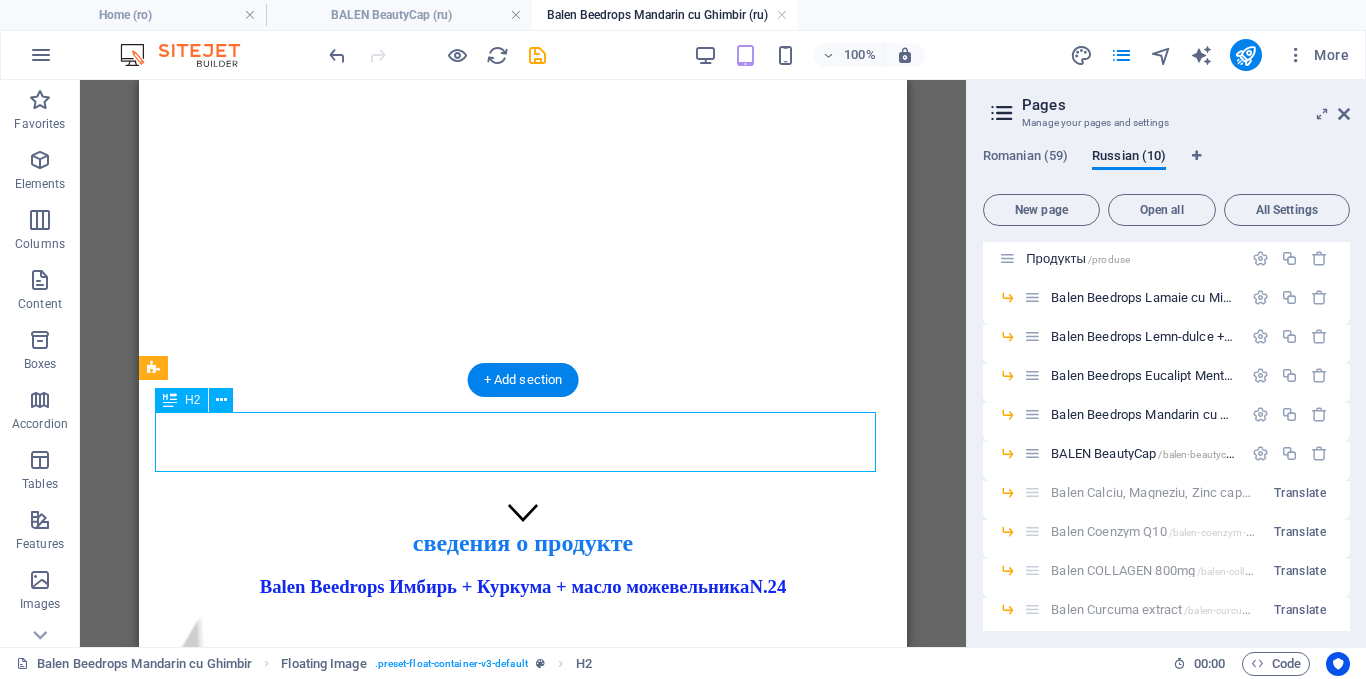 click on "сведения о продукте" at bounding box center [523, 543] 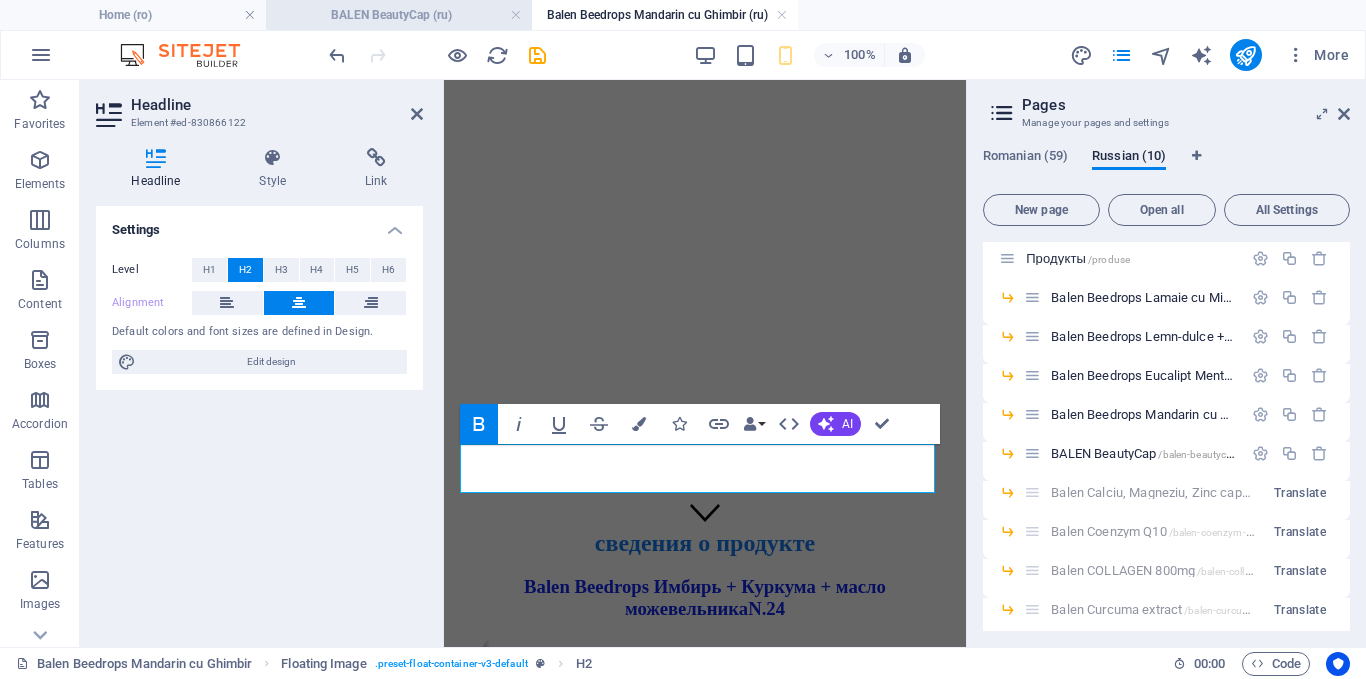 click on "BALEN BeautyCap   (ru)" at bounding box center (399, 15) 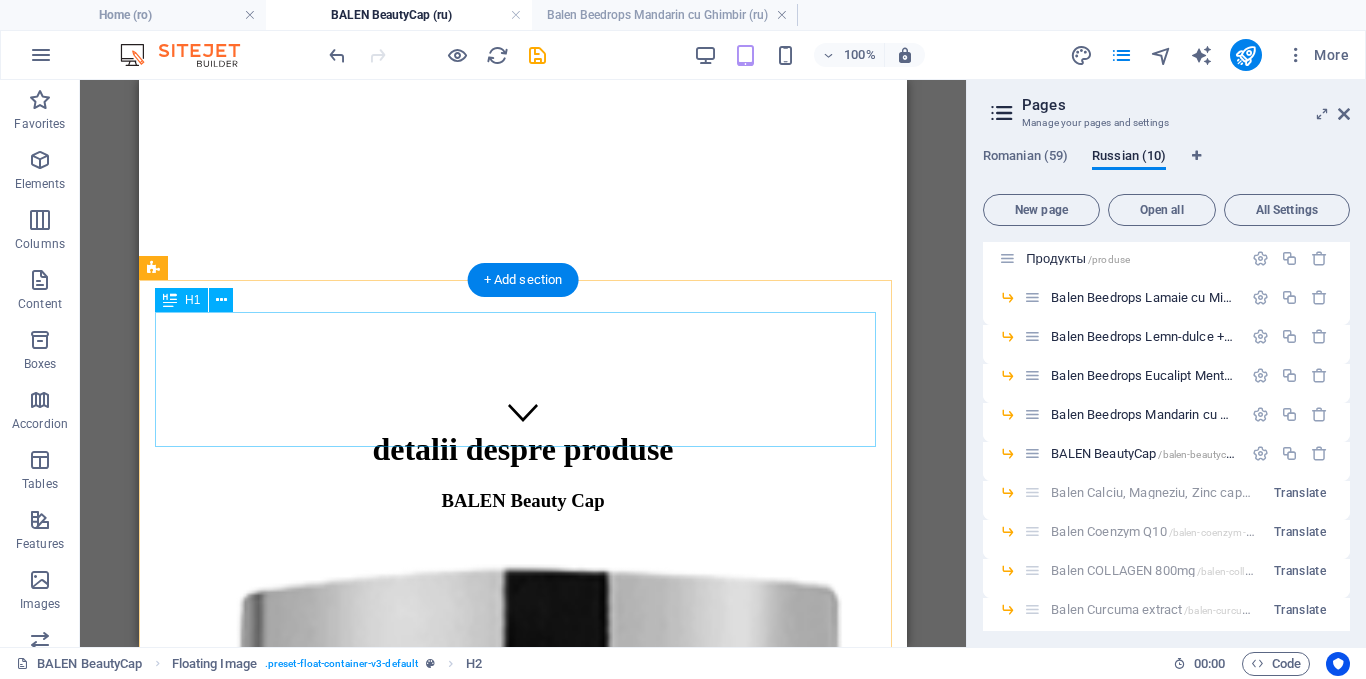 click on "detalii despre produse" at bounding box center [523, 449] 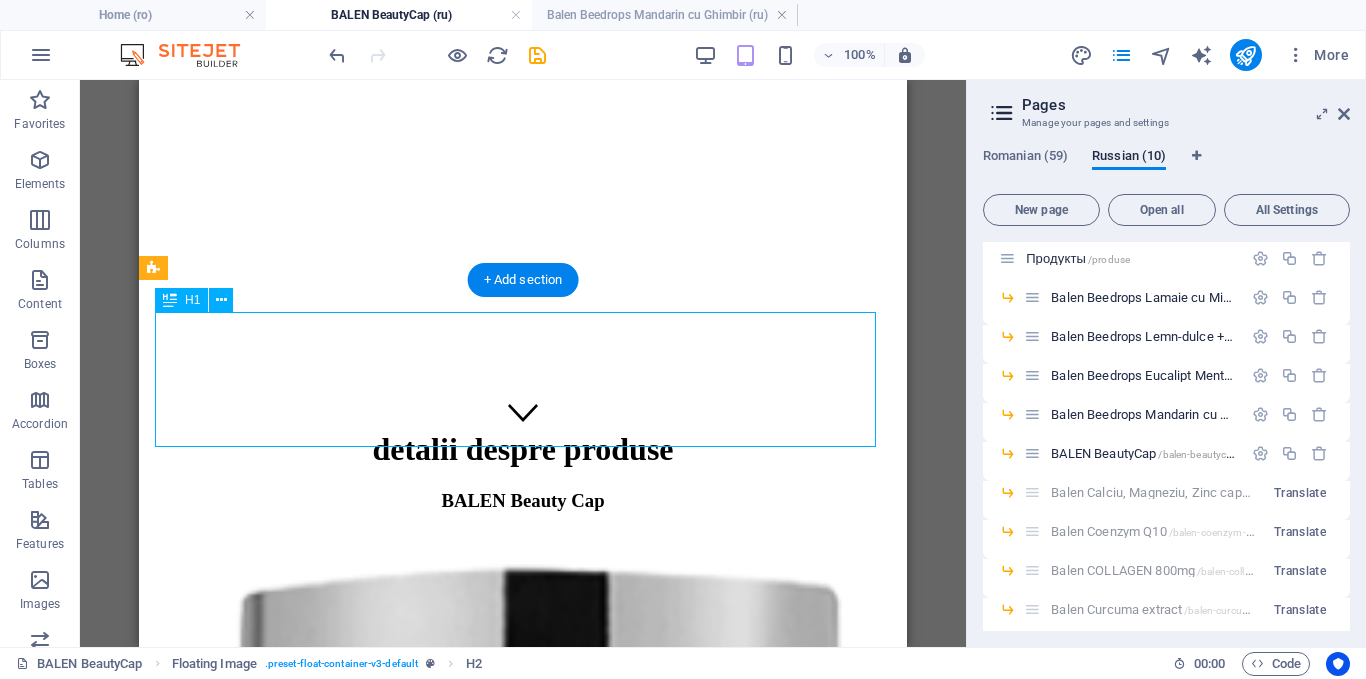 click on "detalii despre produse" at bounding box center (523, 449) 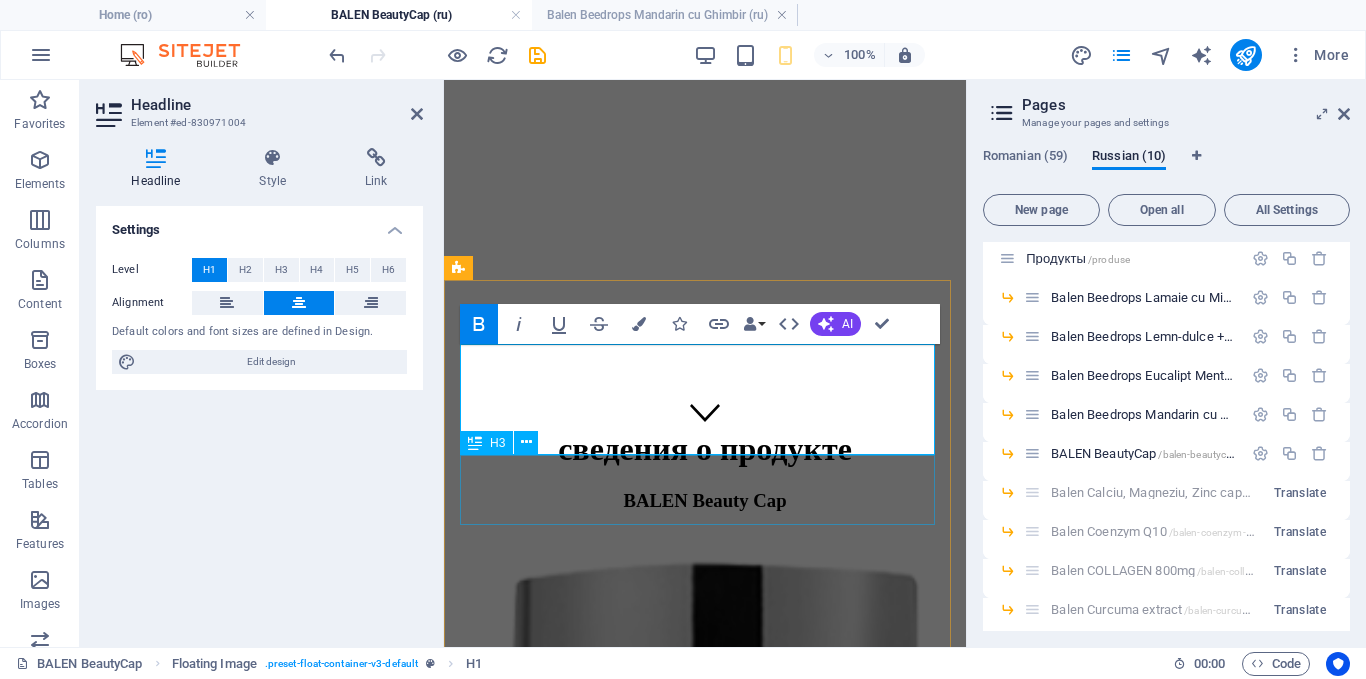 click on "BALEN Beauty Cap" at bounding box center [705, 512] 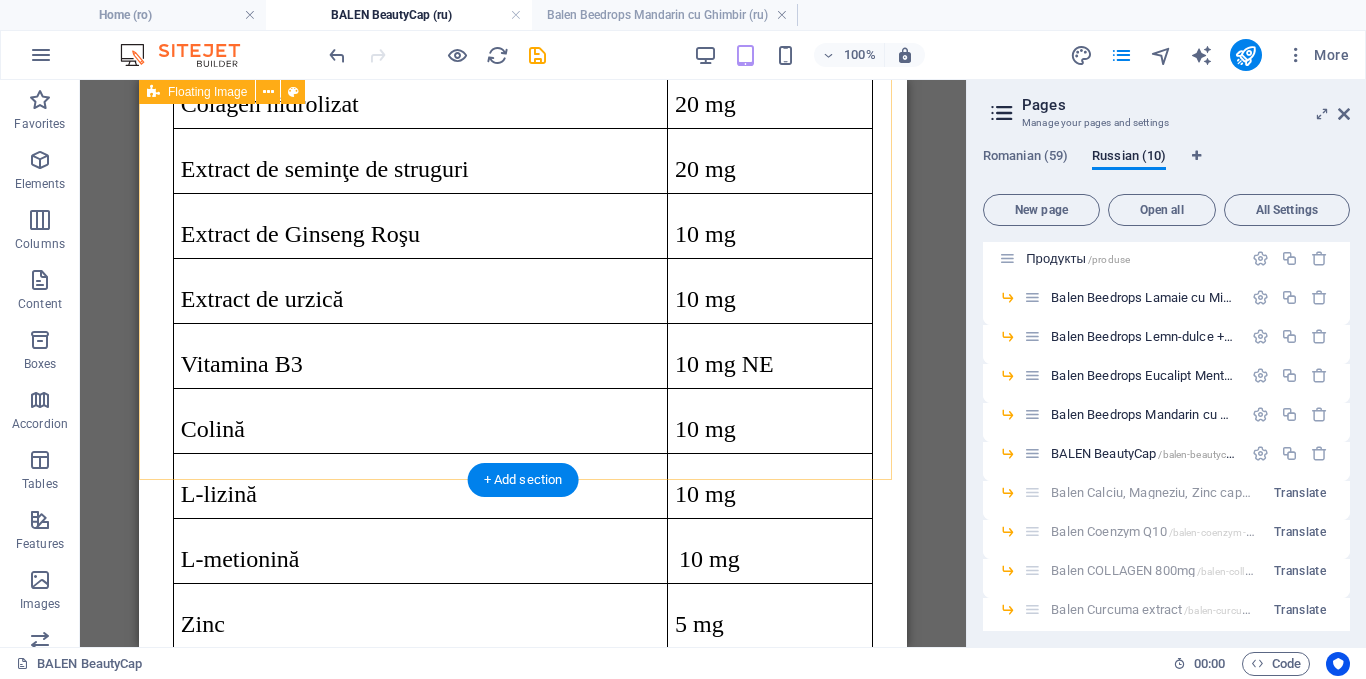 scroll, scrollTop: 3500, scrollLeft: 0, axis: vertical 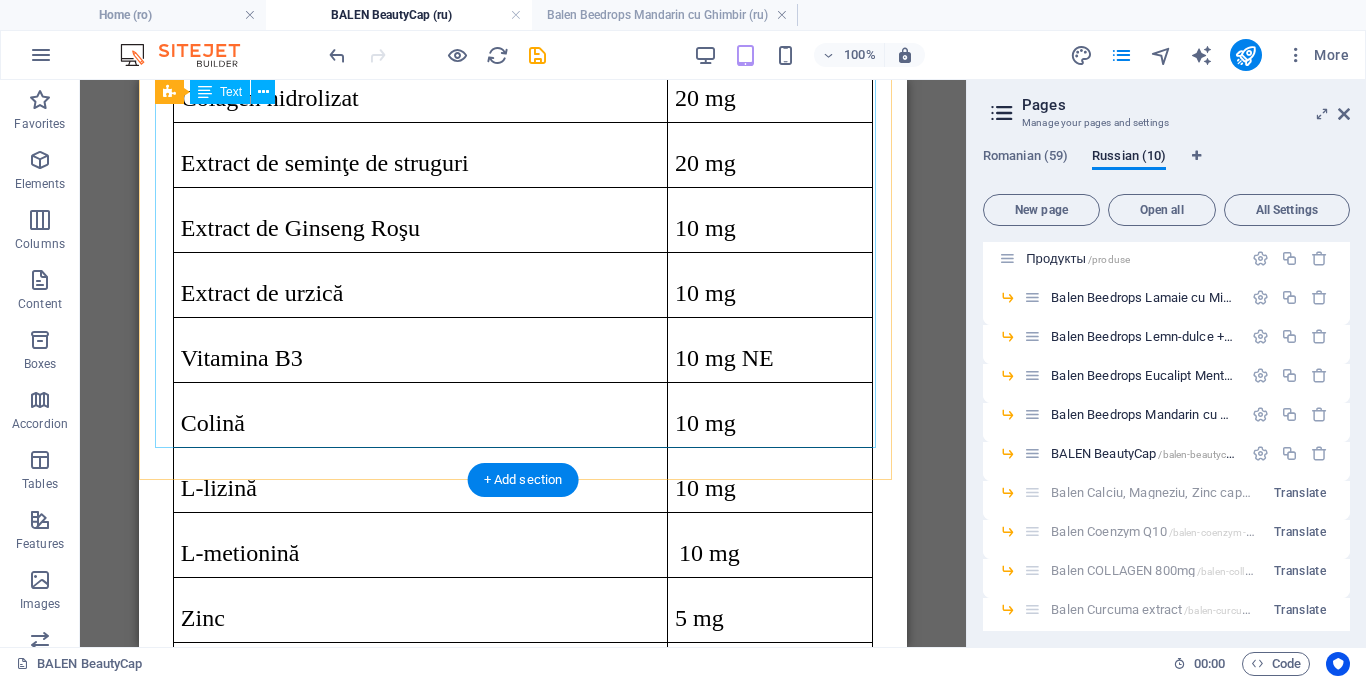 click on "Complex de vitamine și minerale cu extracte naturale pentru femei pentru frumusețea părului, pielii și  unghiilor, promovează: întărirea și stimularea creșterii  părului, ajută la manifestările părului cenușiu timpuriu,  încetinind procesul de îmbătrânire a pielii,îmbunătățind pielea cu probleme, întărind unghiile, ajutând la  reducerea fragilității și a matității. Ingrediente:   Extract de coada calului 224 mg, Extract de So Palmetto 200 mg, extract de Ginkgo Biloba 50 mg, Vitamina C 50 mg,Vitamina B1 40 mg, colagen hidrolizat 40 mg, extract de semințe de struguri 40 mg, extract de ginseng roșu 20 mg, extract de urzică 20 mg,Vitamina B3 20 mg (20 NE niacină), colină 20 mg, L-lizină 20 mg, L-metionină 20 mg, zinc (sulfat de zinc) 10 mg, fier (gluconat de fier) 6 mg, D-biotină (vitamina B7) 2000 mcg, Vitamina B9 (acid folic) 500 mcg, Vitamina B12 300 mcg, seleniu (selenit de sodiu) 10 mcg. Ingrediente active Capsula Extract de Coadă calului  112 mg 100 mg 25 mg" at bounding box center [523, 474] 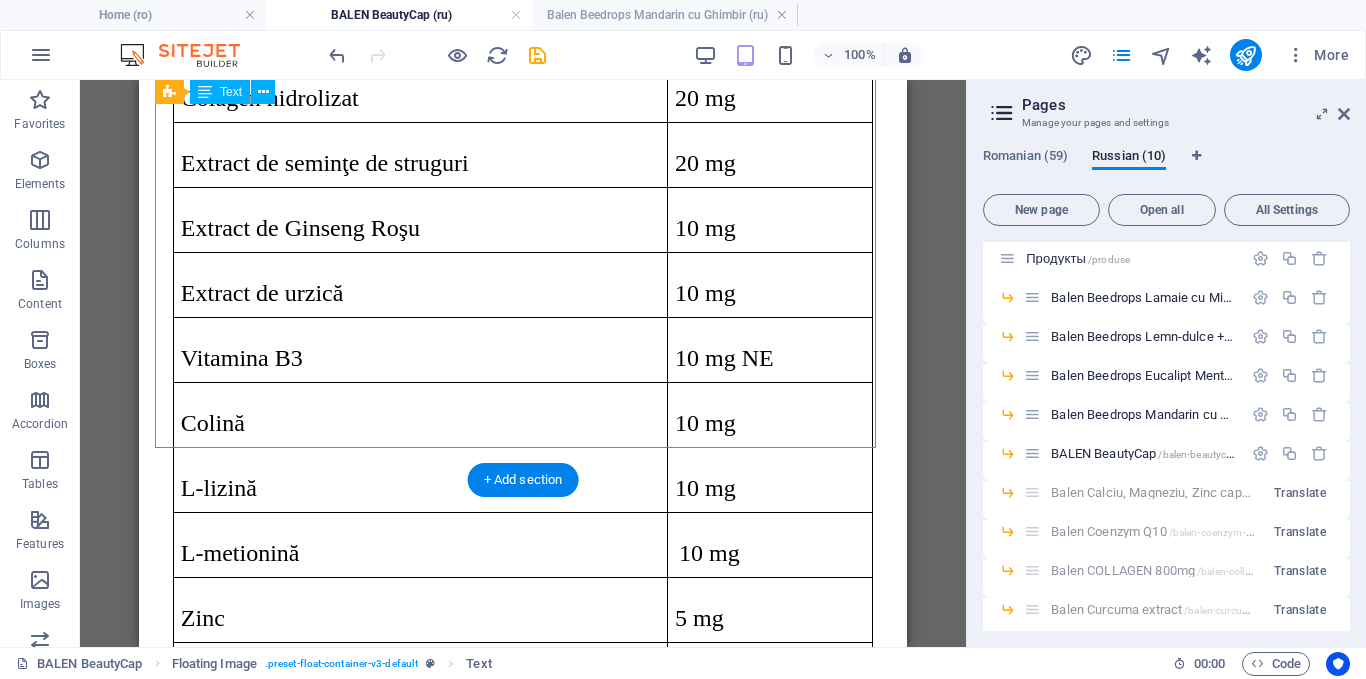 click on "Complex de vitamine și minerale cu extracte naturale pentru femei pentru frumusețea părului, pielii și  unghiilor, promovează: întărirea și stimularea creșterii  părului, ajută la manifestările părului cenușiu timpuriu,  încetinind procesul de îmbătrânire a pielii,îmbunătățind pielea cu probleme, întărind unghiile, ajutând la  reducerea fragilității și a matității. Ingrediente:   Extract de coada calului 224 mg, Extract de So Palmetto 200 mg, extract de Ginkgo Biloba 50 mg, Vitamina C 50 mg,Vitamina B1 40 mg, colagen hidrolizat 40 mg, extract de semințe de struguri 40 mg, extract de ginseng roșu 20 mg, extract de urzică 20 mg,Vitamina B3 20 mg (20 NE niacină), colină 20 mg, L-lizină 20 mg, L-metionină 20 mg, zinc (sulfat de zinc) 10 mg, fier (gluconat de fier) 6 mg, D-biotină (vitamina B7) 2000 mcg, Vitamina B9 (acid folic) 500 mcg, Vitamina B12 300 mcg, seleniu (selenit de sodiu) 10 mcg. Ingrediente active Capsula Extract de Coadă calului  112 mg 100 mg 25 mg" at bounding box center (523, 474) 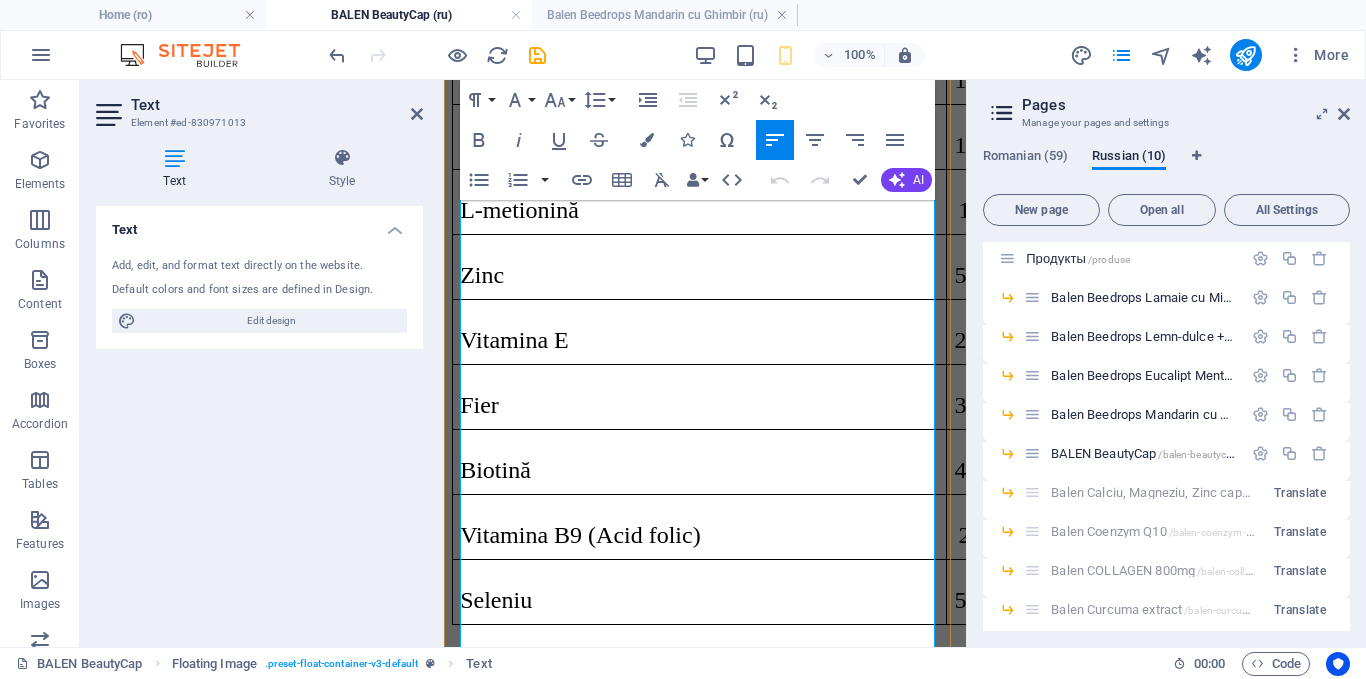 scroll, scrollTop: 4109, scrollLeft: 0, axis: vertical 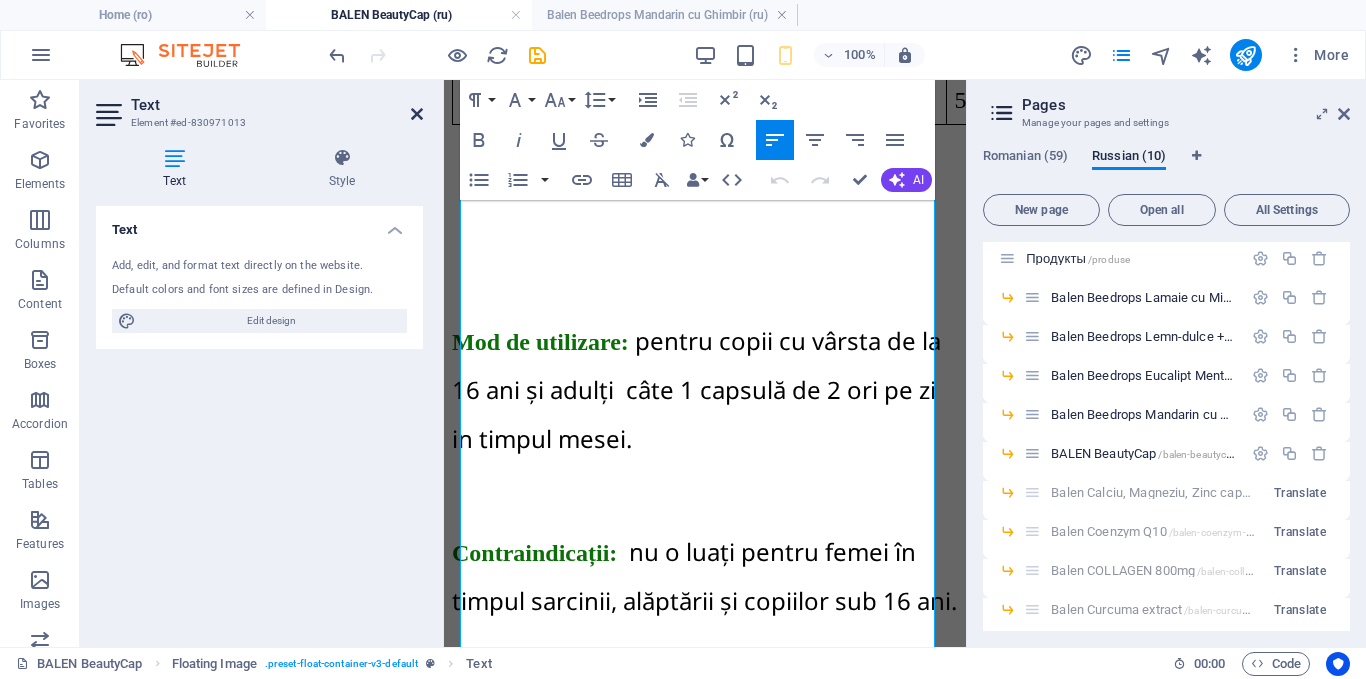 drag, startPoint x: 414, startPoint y: 106, endPoint x: 280, endPoint y: 53, distance: 144.10066 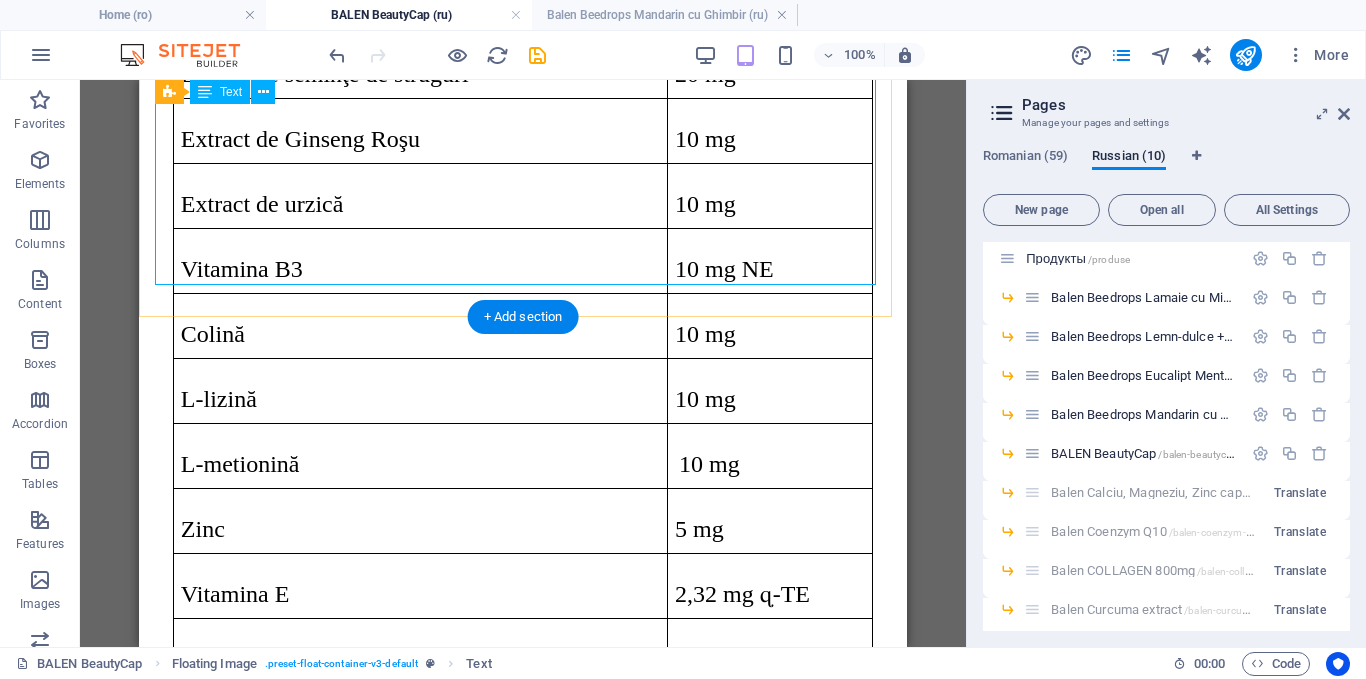 scroll, scrollTop: 3586, scrollLeft: 0, axis: vertical 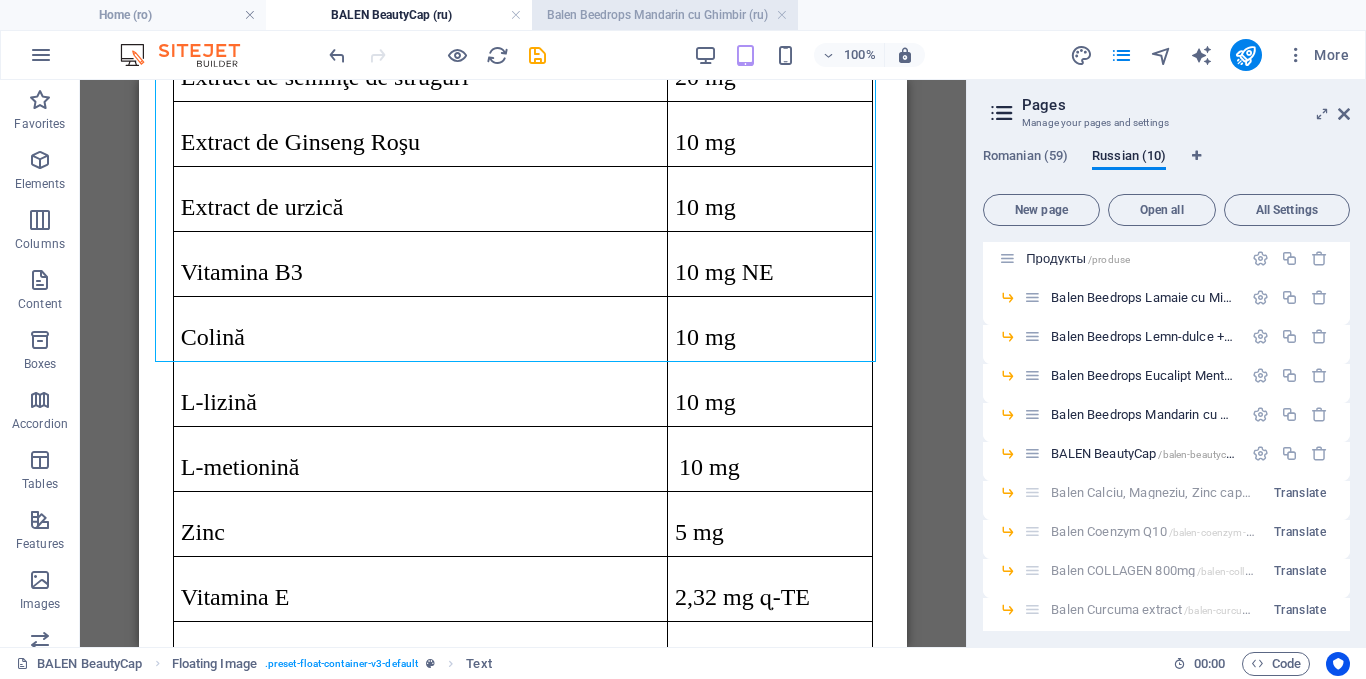 click on "Balen Beedrops Mandarin cu Ghimbir (ru)" at bounding box center [665, 15] 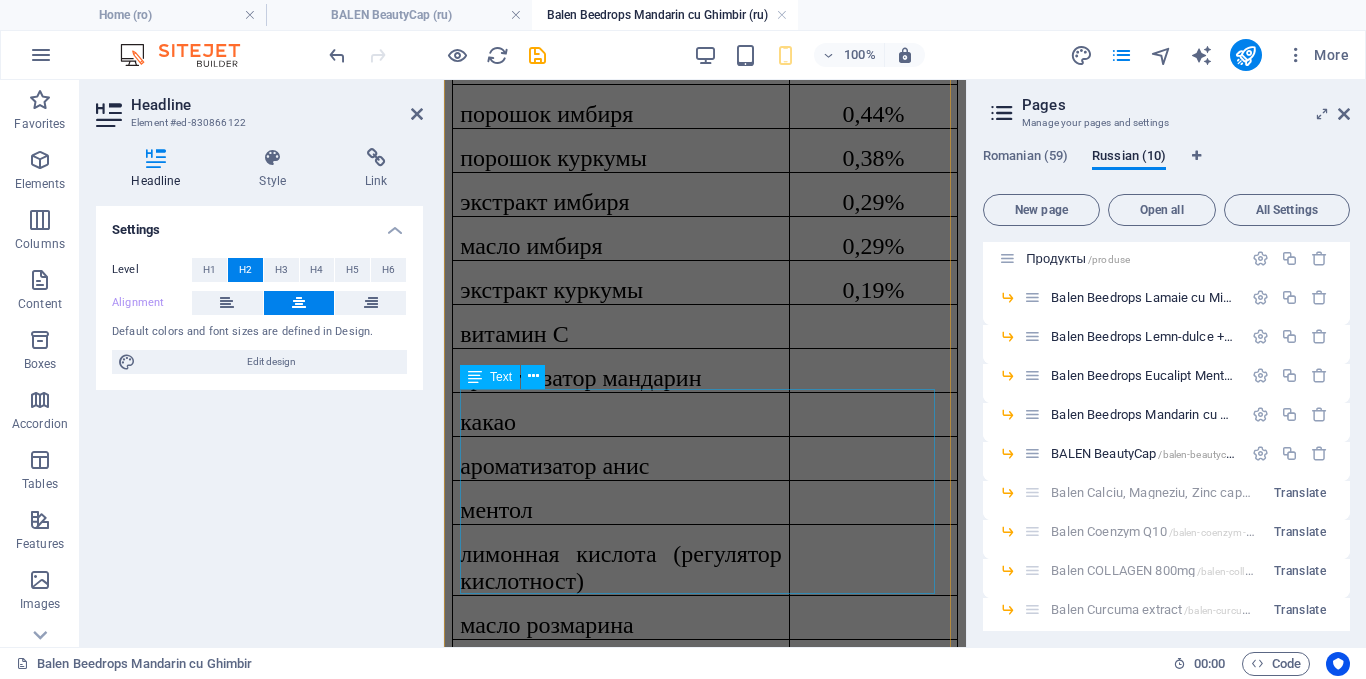 scroll, scrollTop: 2500, scrollLeft: 0, axis: vertical 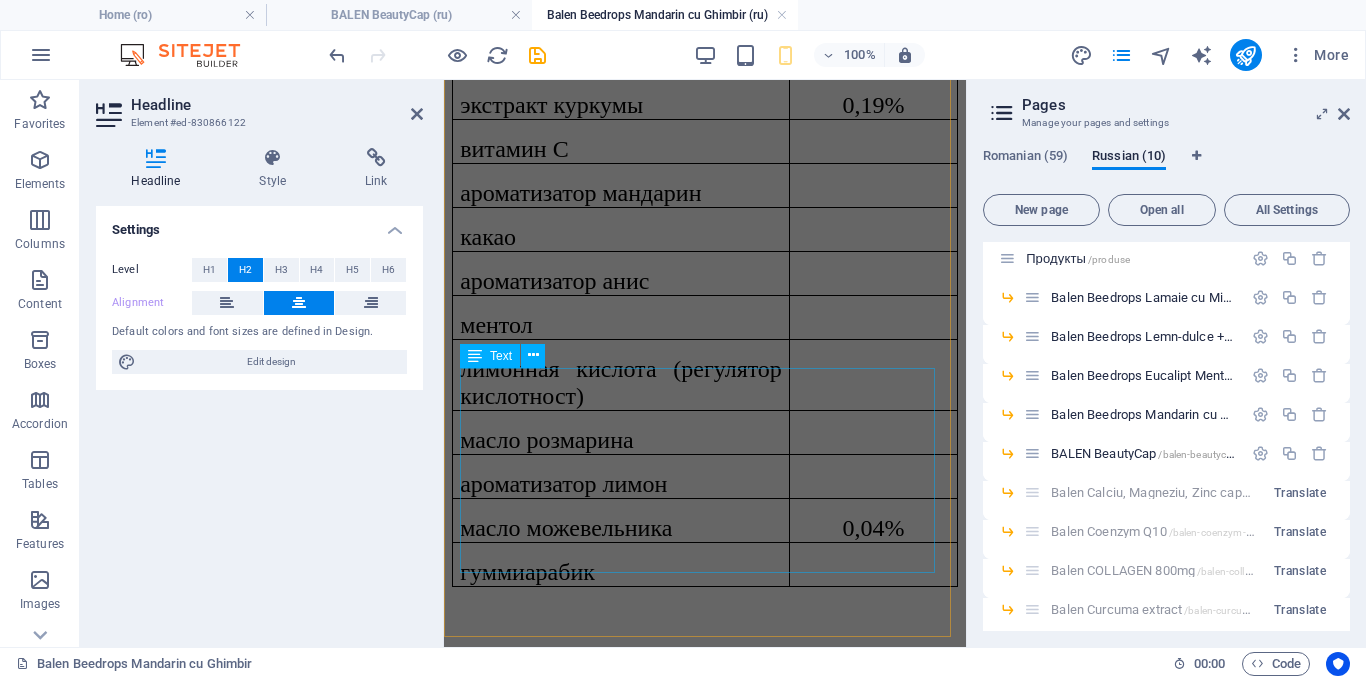 click on "Наши продукты находятся в :   Farmacia Felicia,Gedeon Richter,Farmacia Salut,Farmacia Peon" at bounding box center (705, 818) 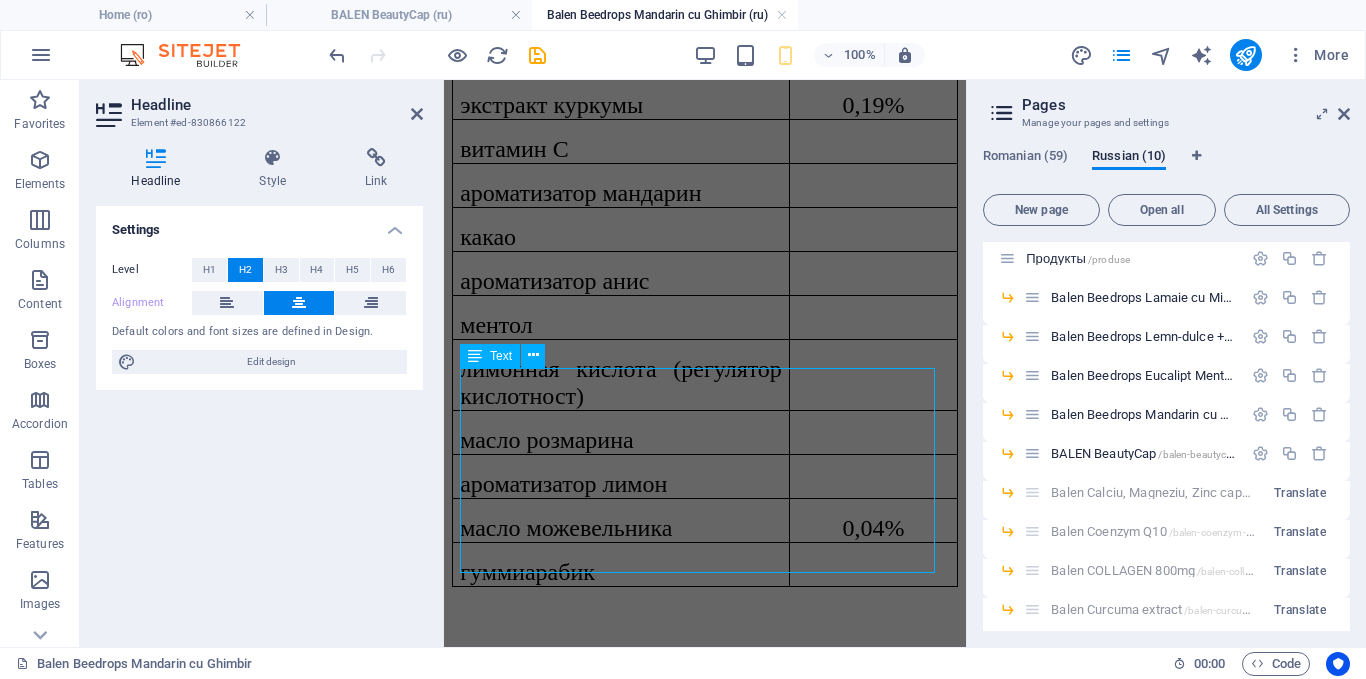 click on "Наши продукты находятся в :   Farmacia Felicia,Gedeon Richter,Farmacia Salut,Farmacia Peon" at bounding box center [705, 818] 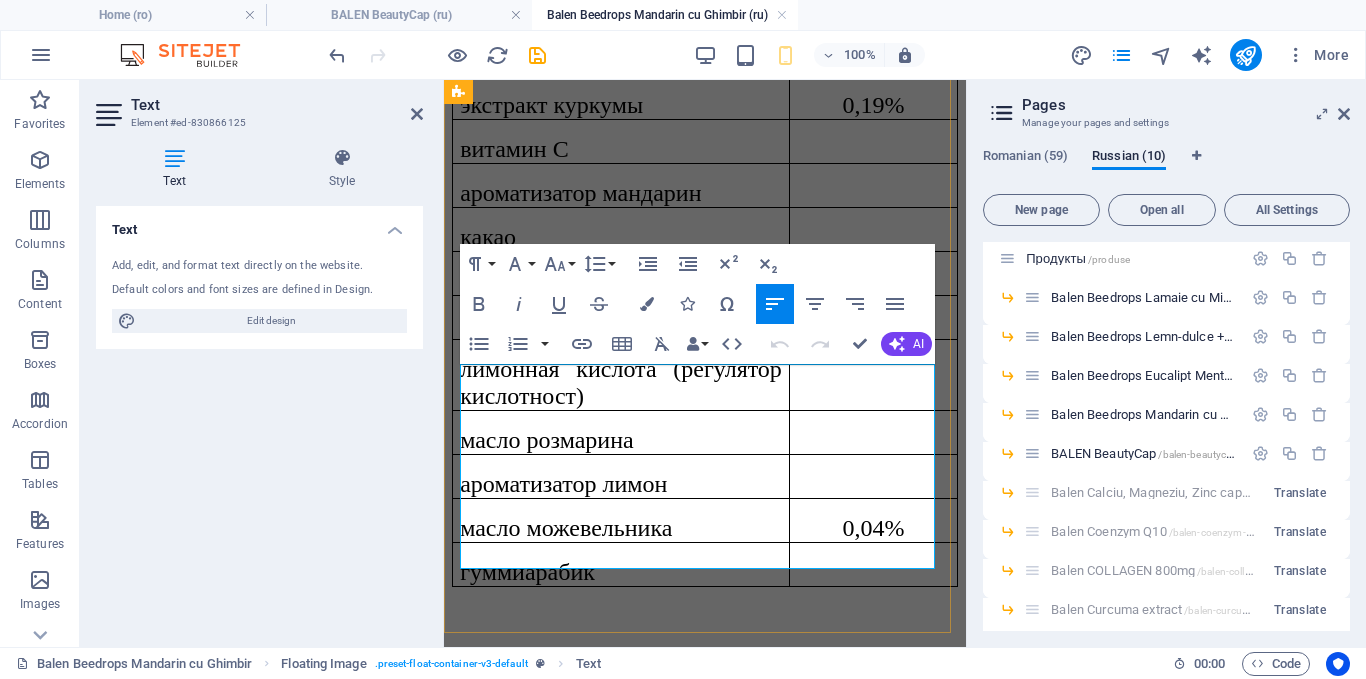 scroll, scrollTop: 2504, scrollLeft: 0, axis: vertical 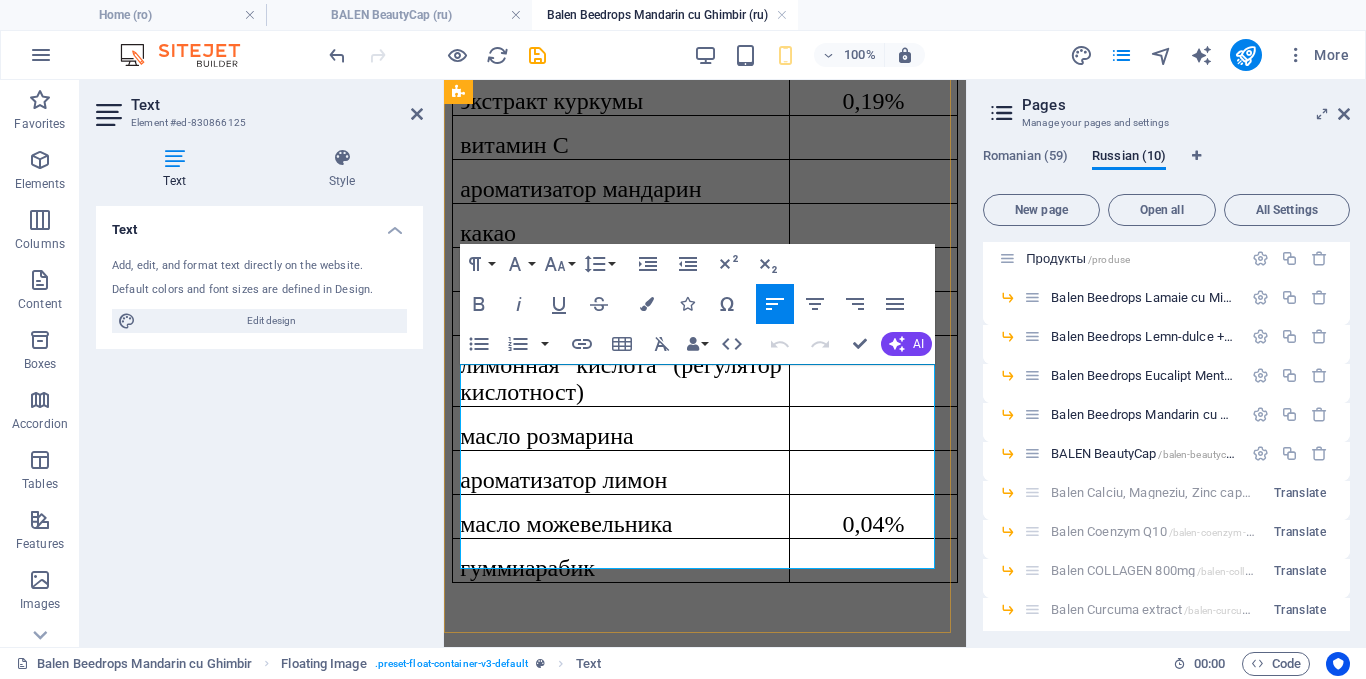drag, startPoint x: 563, startPoint y: 457, endPoint x: 546, endPoint y: 413, distance: 47.169907 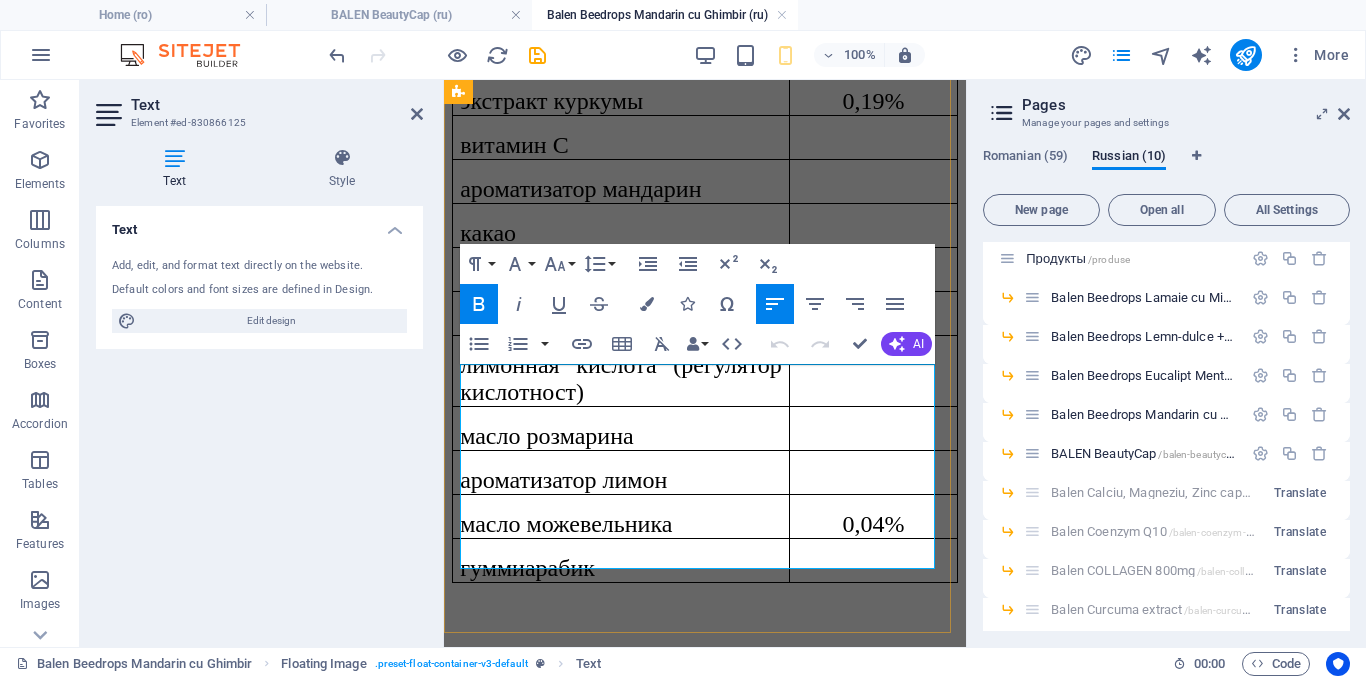 copy on "Наши продукты находятся в :" 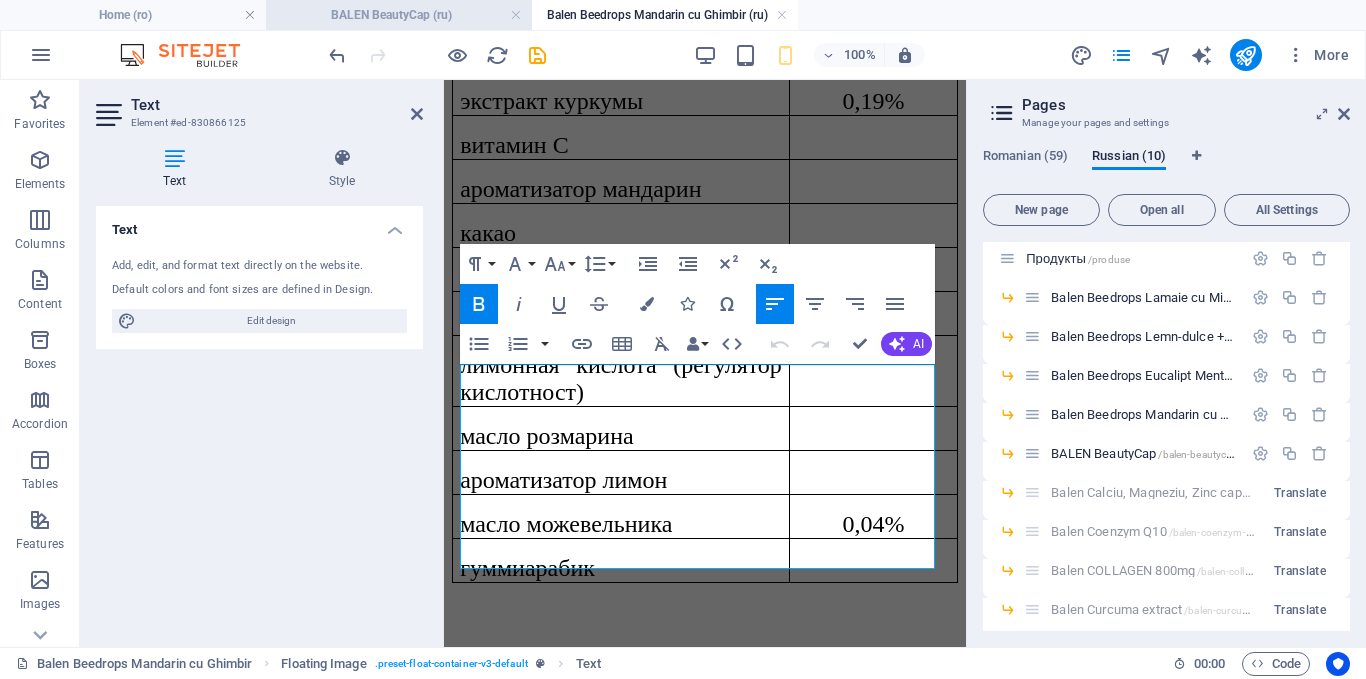 click on "BALEN BeautyCap   (ru)" at bounding box center (399, 15) 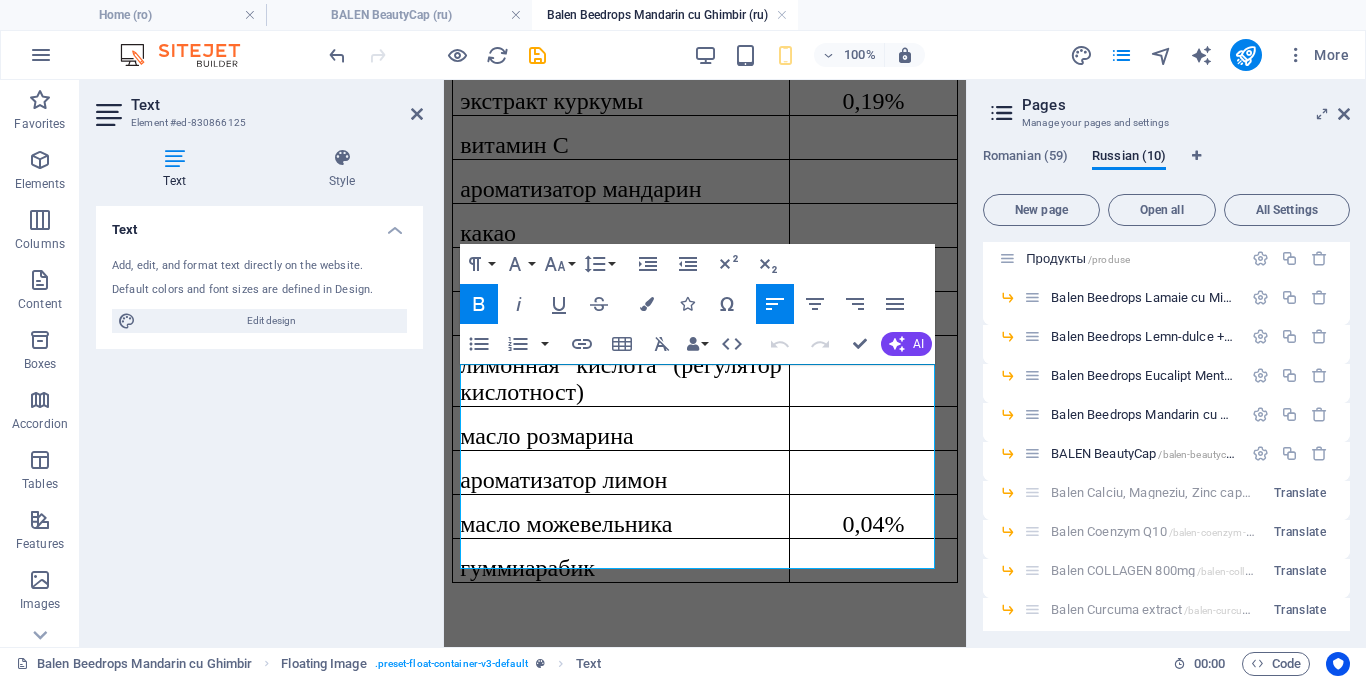 scroll, scrollTop: 3586, scrollLeft: 0, axis: vertical 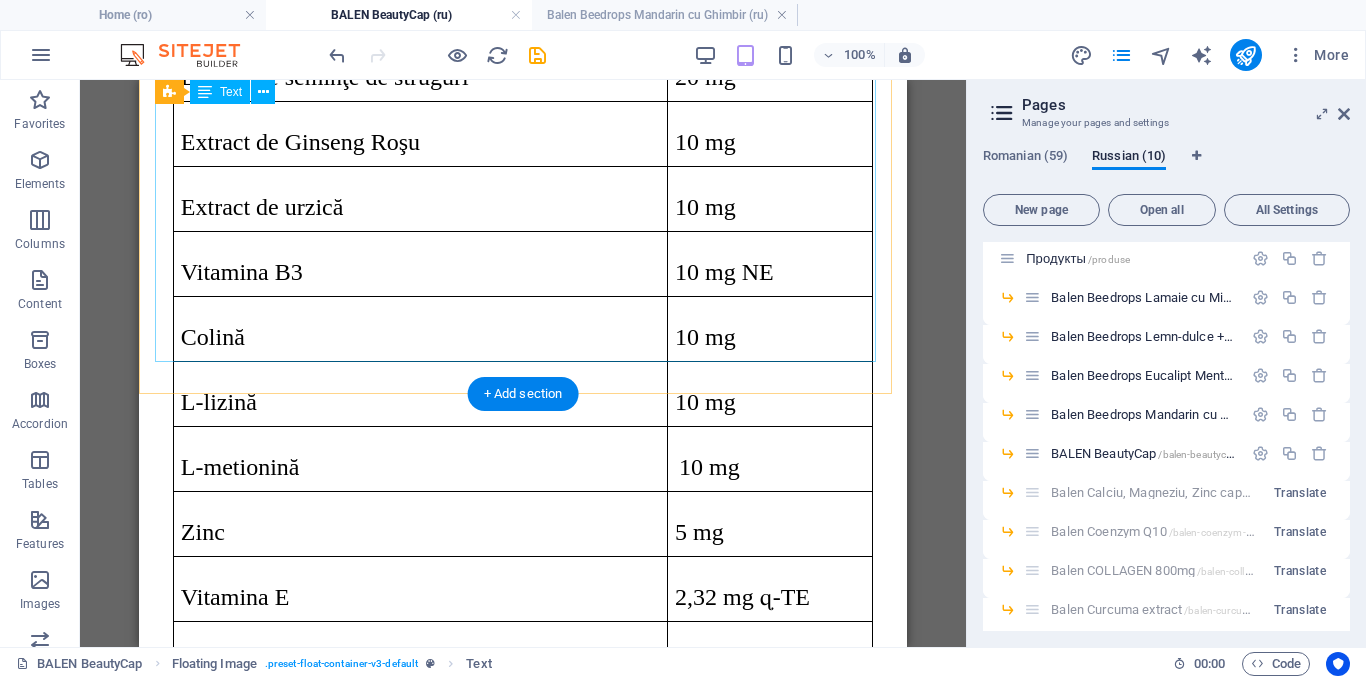 click on "Complex de vitamine și minerale cu extracte naturale pentru femei pentru frumusețea părului, pielii și  unghiilor, promovează: întărirea și stimularea creșterii  părului, ajută la manifestările părului cenușiu timpuriu,  încetinind procesul de îmbătrânire a pielii,îmbunătățind pielea cu probleme, întărind unghiile, ajutând la  reducerea fragilității și a matității. Ingrediente:   Extract de coada calului 224 mg, Extract de So Palmetto 200 mg, extract de Ginkgo Biloba 50 mg, Vitamina C 50 mg,Vitamina B1 40 mg, colagen hidrolizat 40 mg, extract de semințe de struguri 40 mg, extract de ginseng roșu 20 mg, extract de urzică 20 mg,Vitamina B3 20 mg (20 NE niacină), colină 20 mg, L-lizină 20 mg, L-metionină 20 mg, zinc (sulfat de zinc) 10 mg, fier (gluconat de fier) 6 mg, D-biotină (vitamina B7) 2000 mcg, Vitamina B9 (acid folic) 500 mcg, Vitamina B12 300 mcg, seleniu (selenit de sodiu) 10 mcg. Ingrediente active Capsula Extract de Coadă calului  112 mg 100 mg 25 mg" at bounding box center [523, 388] 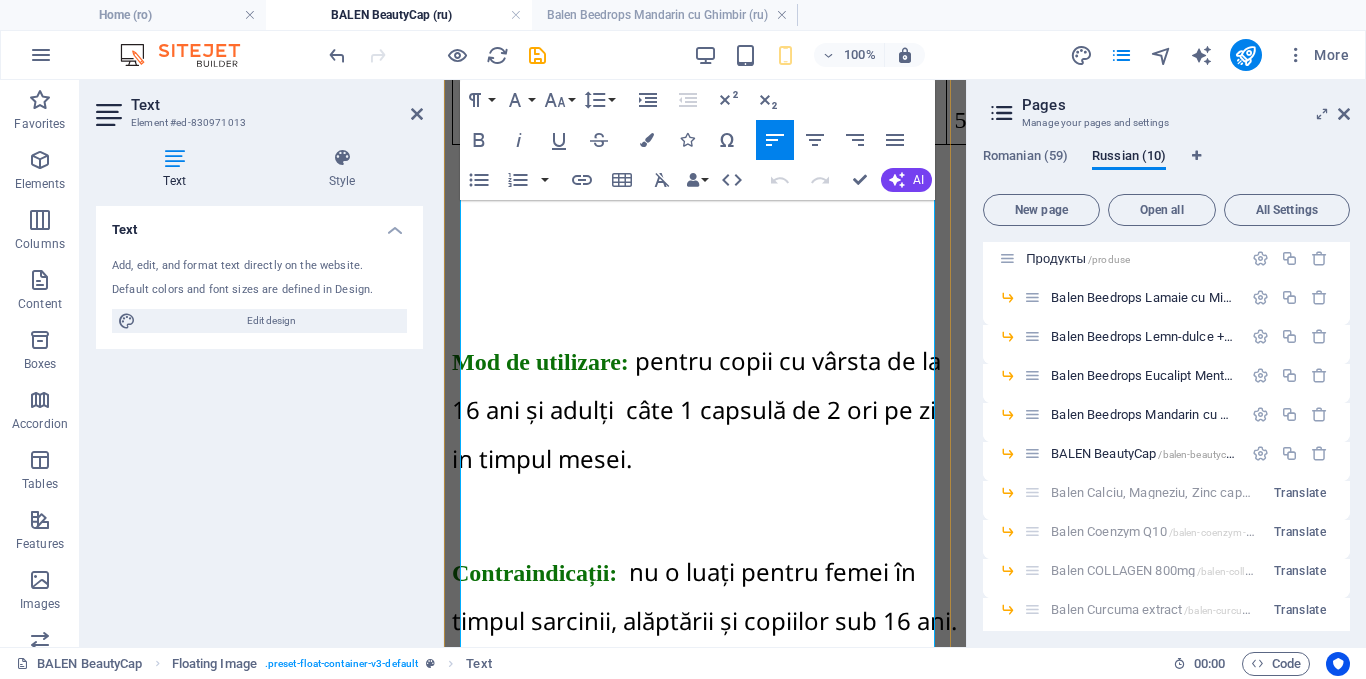 scroll, scrollTop: 4509, scrollLeft: 0, axis: vertical 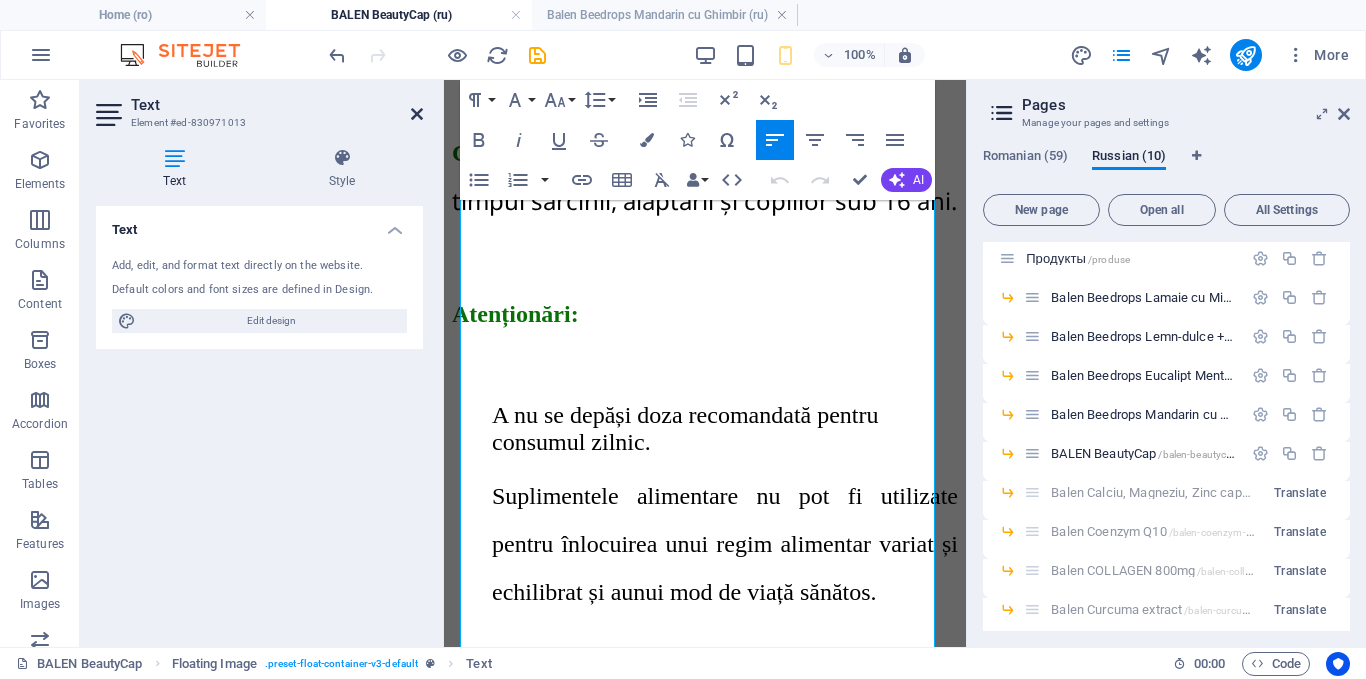 click at bounding box center (417, 114) 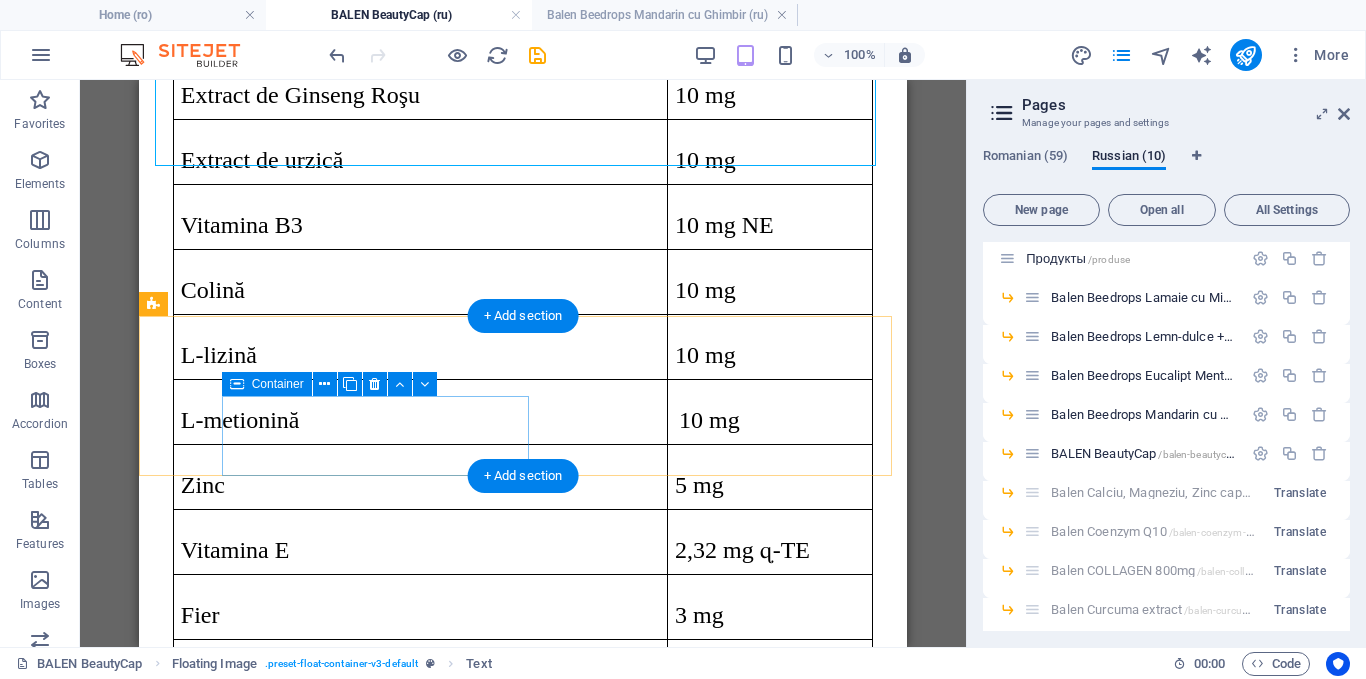 scroll, scrollTop: 3486, scrollLeft: 0, axis: vertical 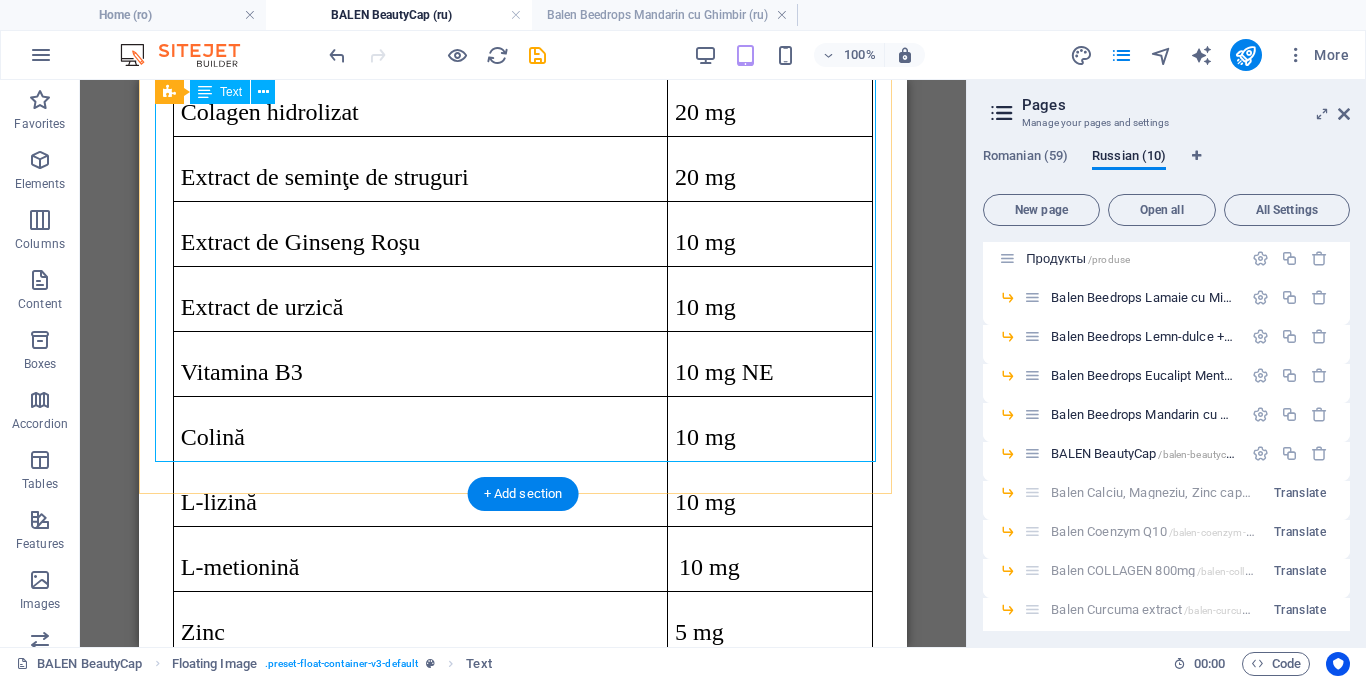 click on "Complex de vitamine și minerale cu extracte naturale pentru femei pentru frumusețea părului, pielii și  unghiilor, promovează: întărirea și stimularea creșterii  părului, ajută la manifestările părului cenușiu timpuriu,  încetinind procesul de îmbătrânire a pielii,îmbunătățind pielea cu probleme, întărind unghiile, ajutând la  reducerea fragilității și a matității. Ingrediente:   Extract de coada calului 224 mg, Extract de So Palmetto 200 mg, extract de Ginkgo Biloba 50 mg, Vitamina C 50 mg,Vitamina B1 40 mg, colagen hidrolizat 40 mg, extract de semințe de struguri 40 mg, extract de ginseng roșu 20 mg, extract de urzică 20 mg,Vitamina B3 20 mg (20 NE niacină), colină 20 mg, L-lizină 20 mg, L-metionină 20 mg, zinc (sulfat de zinc) 10 mg, fier (gluconat de fier) 6 mg, D-biotină (vitamina B7) 2000 mcg, Vitamina B9 (acid folic) 500 mcg, Vitamina B12 300 mcg, seleniu (selenit de sodiu) 10 mcg. Ingrediente active Capsula Extract de Coadă calului  112 mg 100 mg 25 mg" at bounding box center [523, 488] 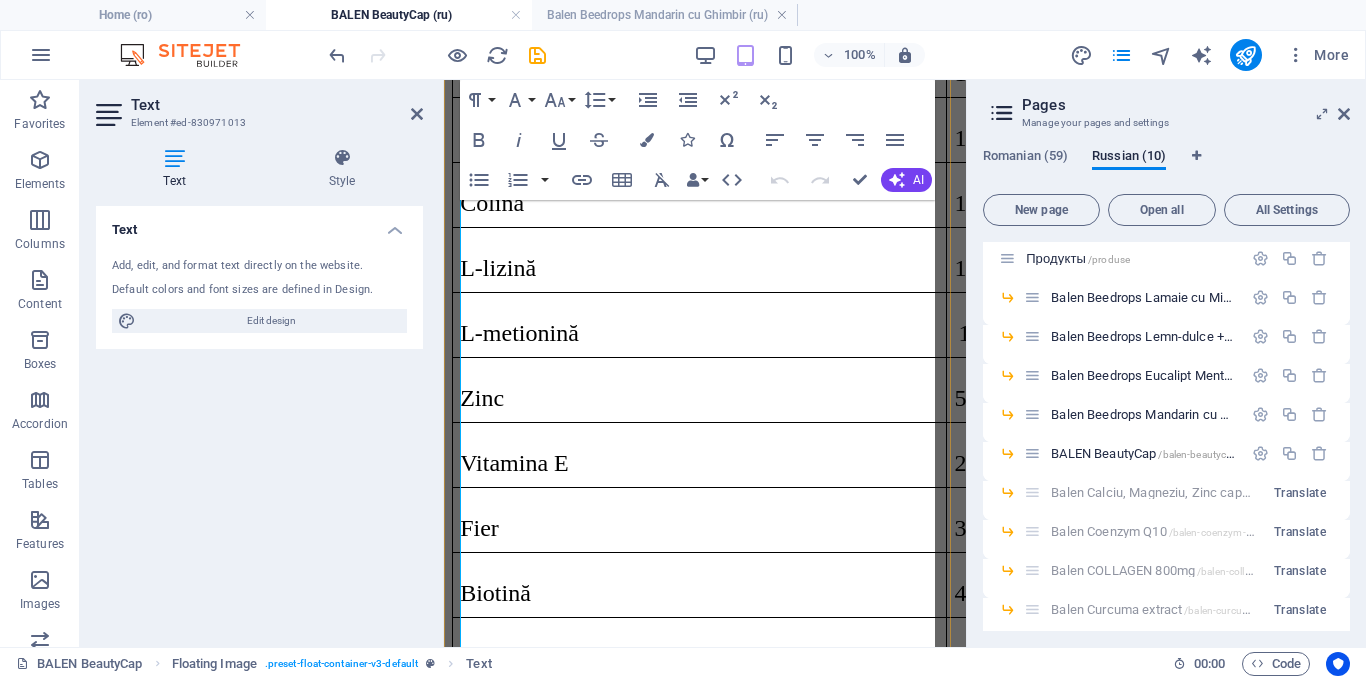 scroll, scrollTop: 1409, scrollLeft: 0, axis: vertical 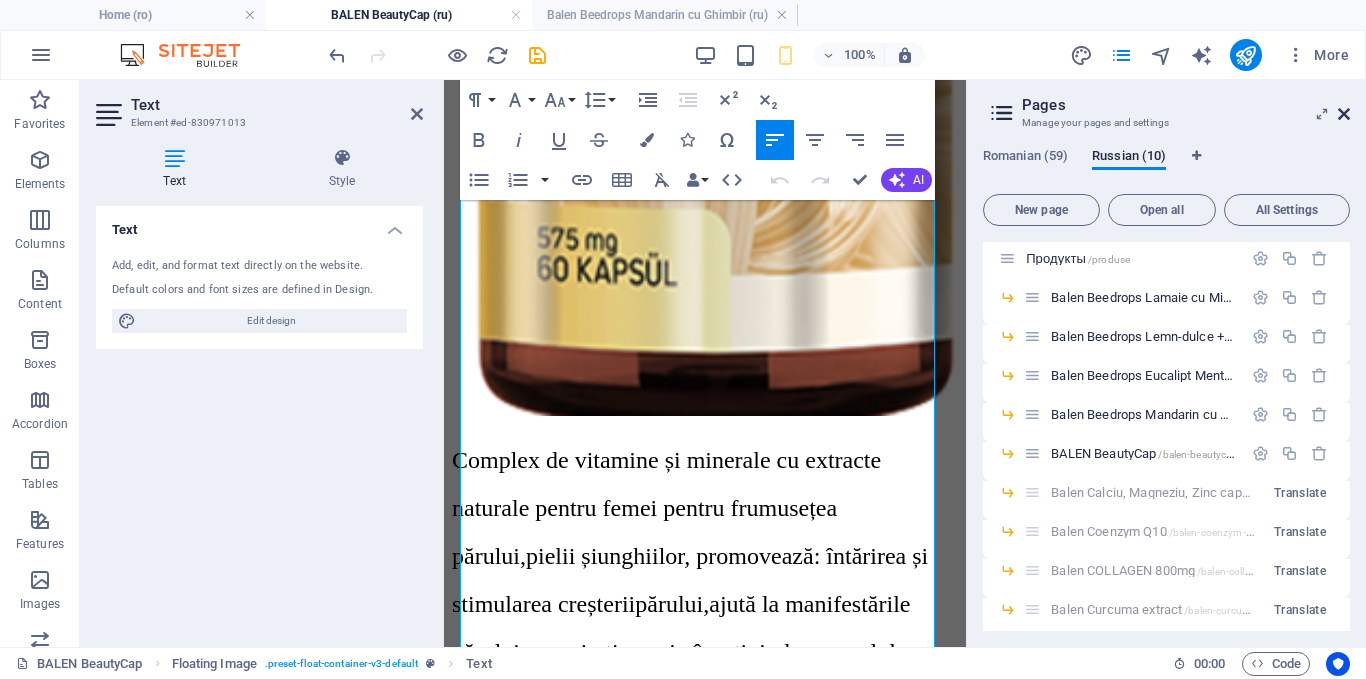click at bounding box center (1344, 114) 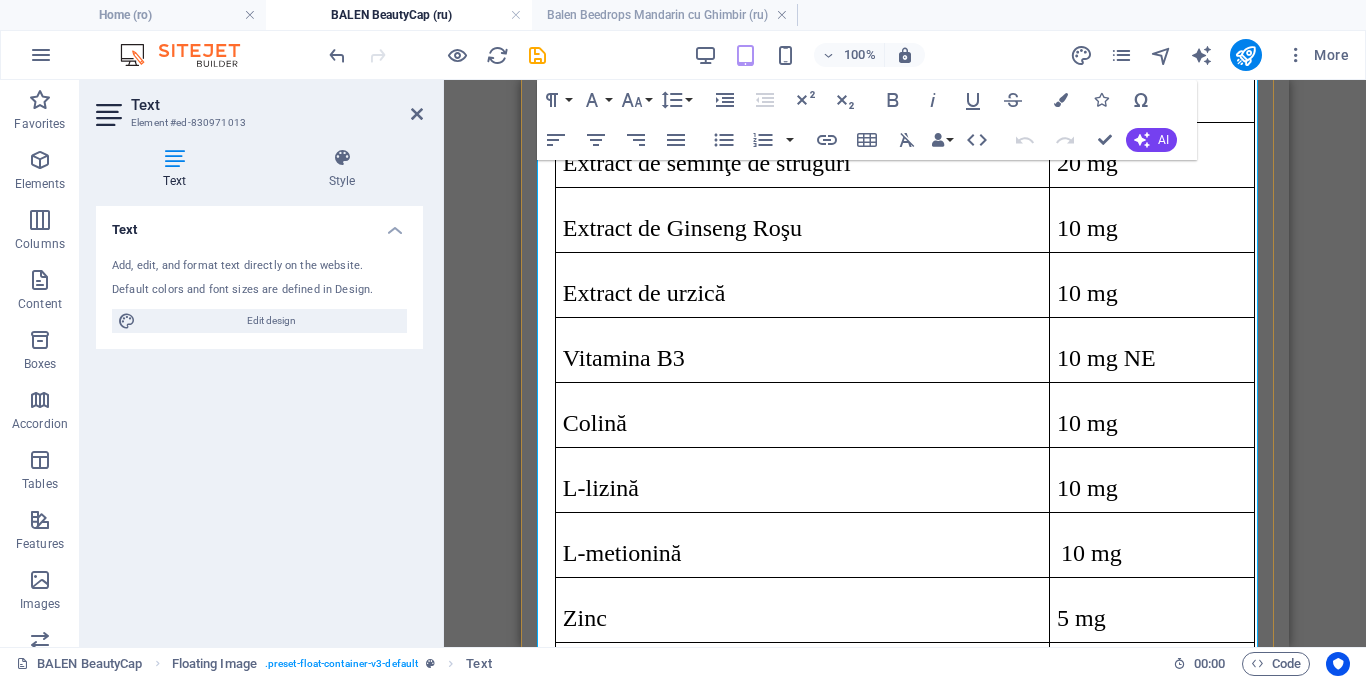 scroll, scrollTop: 3509, scrollLeft: 0, axis: vertical 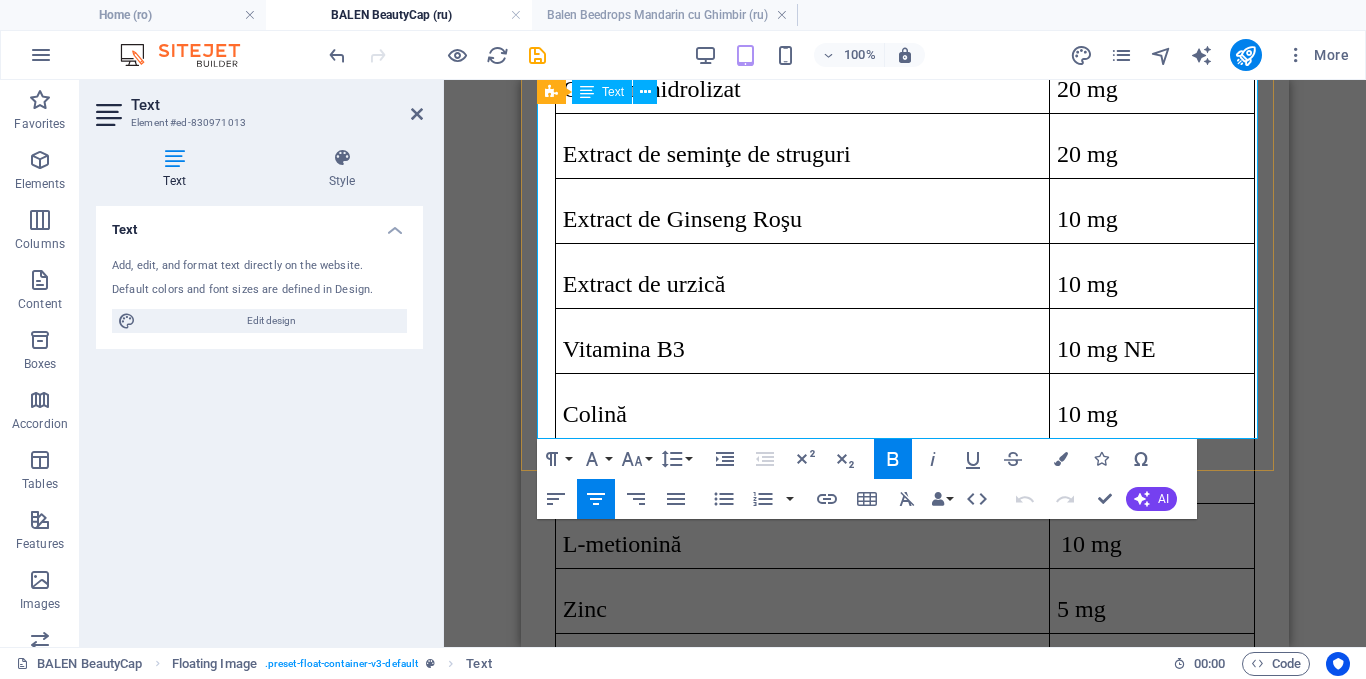 drag, startPoint x: 911, startPoint y: 376, endPoint x: 576, endPoint y: 368, distance: 335.09552 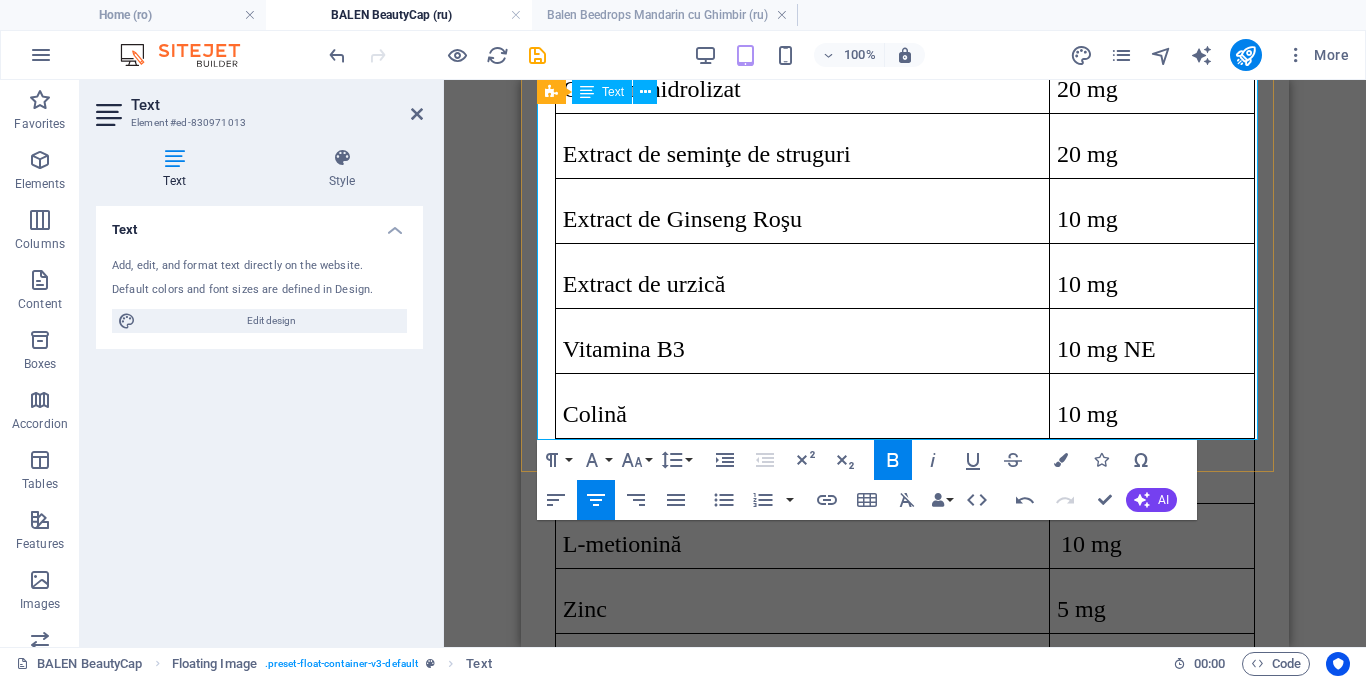 drag, startPoint x: 1035, startPoint y: 383, endPoint x: 659, endPoint y: 370, distance: 376.22467 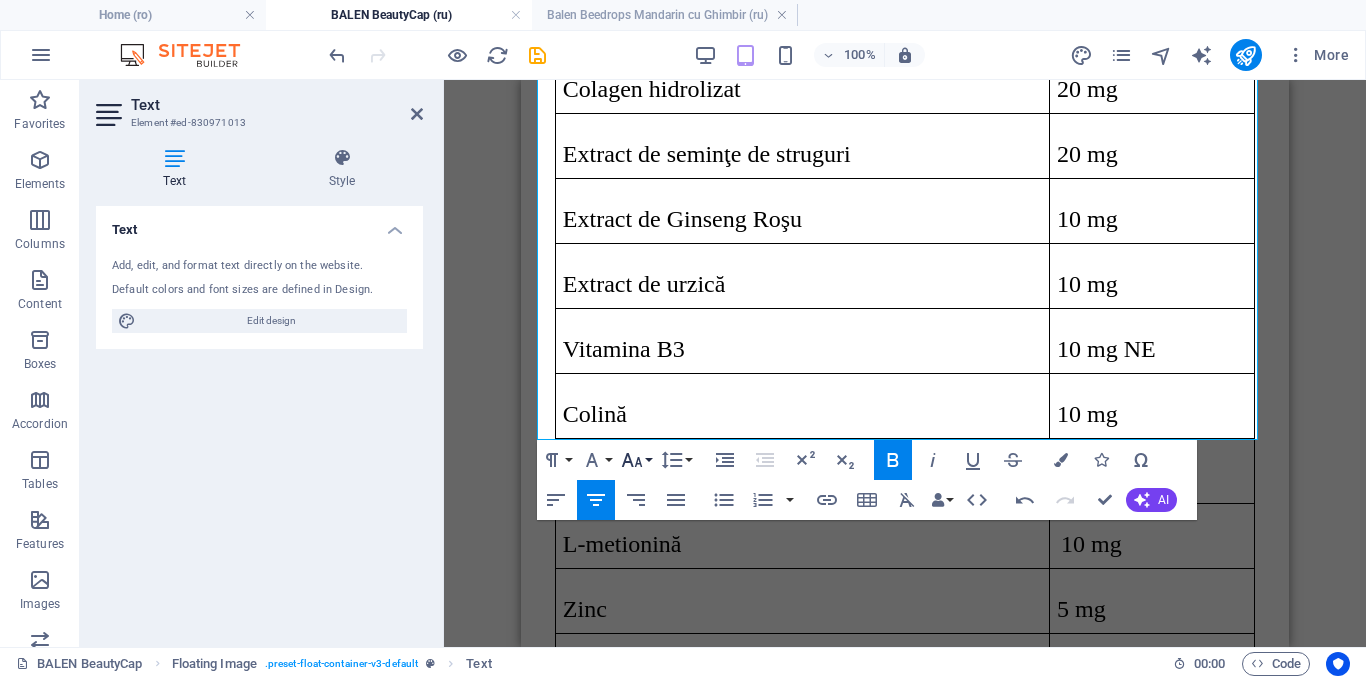 click on "Font Size" at bounding box center [636, 460] 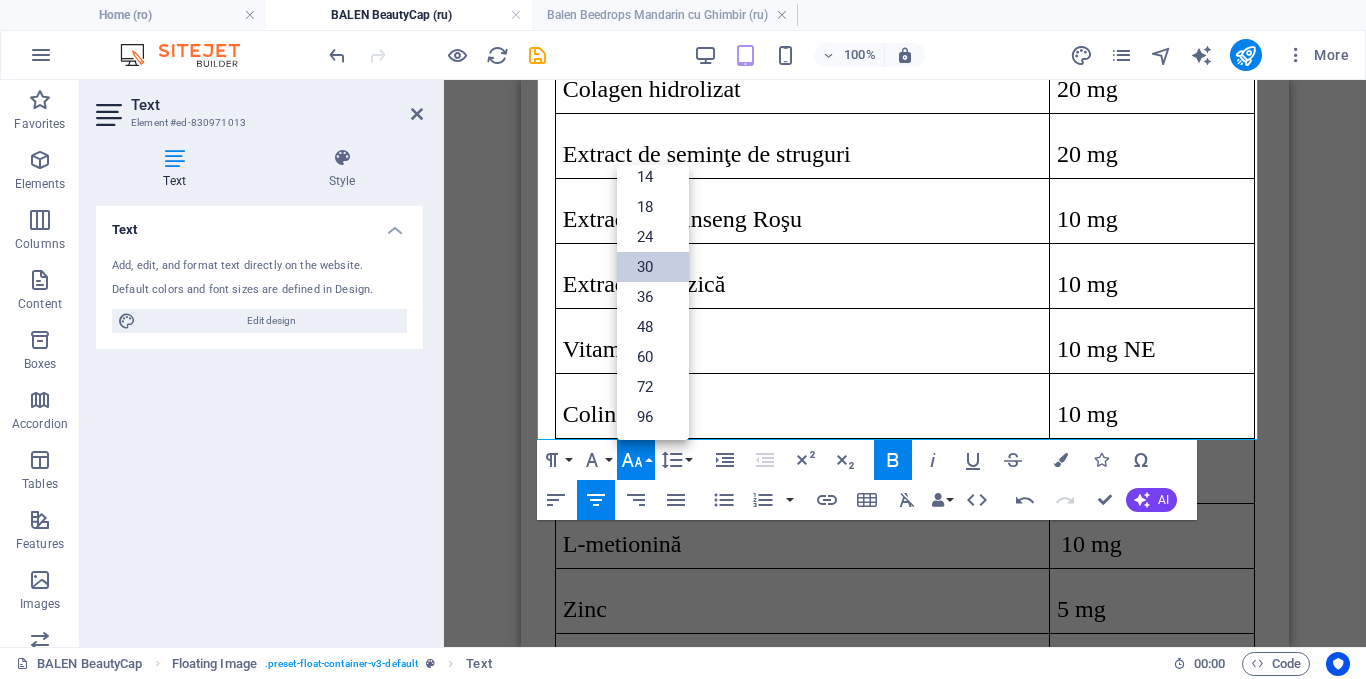 scroll, scrollTop: 161, scrollLeft: 0, axis: vertical 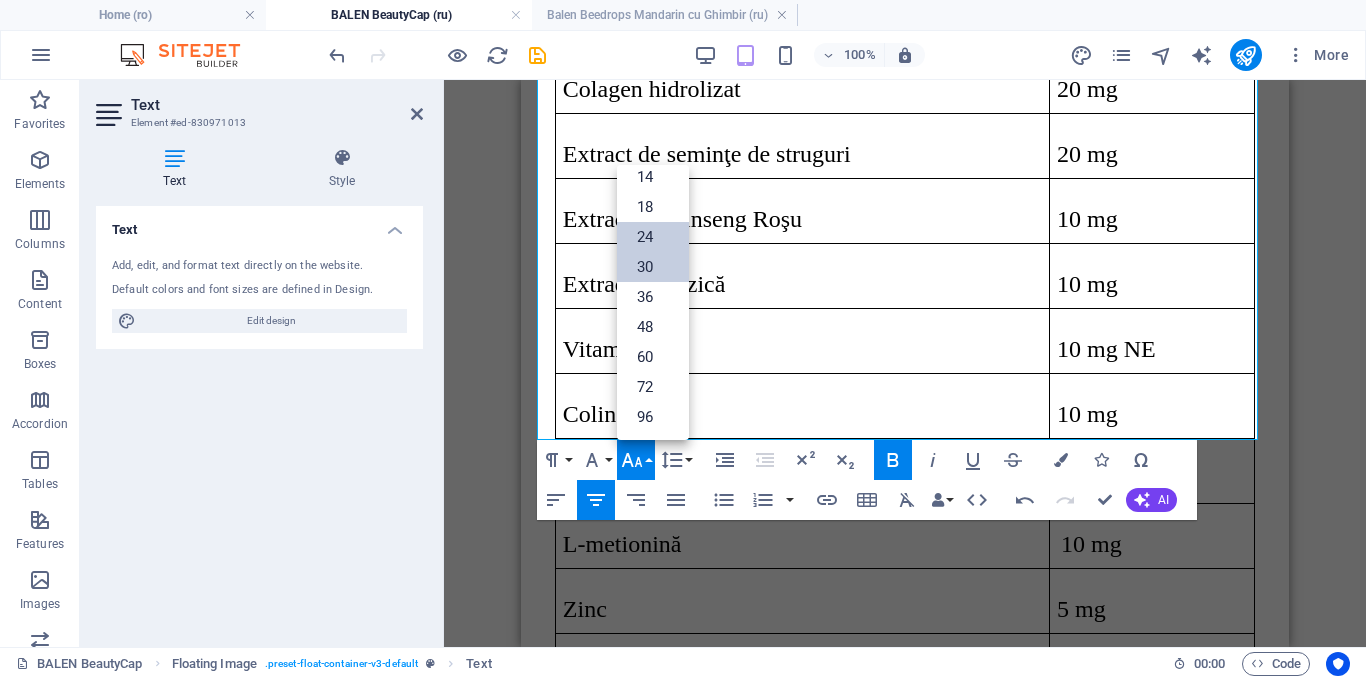 click on "24" at bounding box center (653, 237) 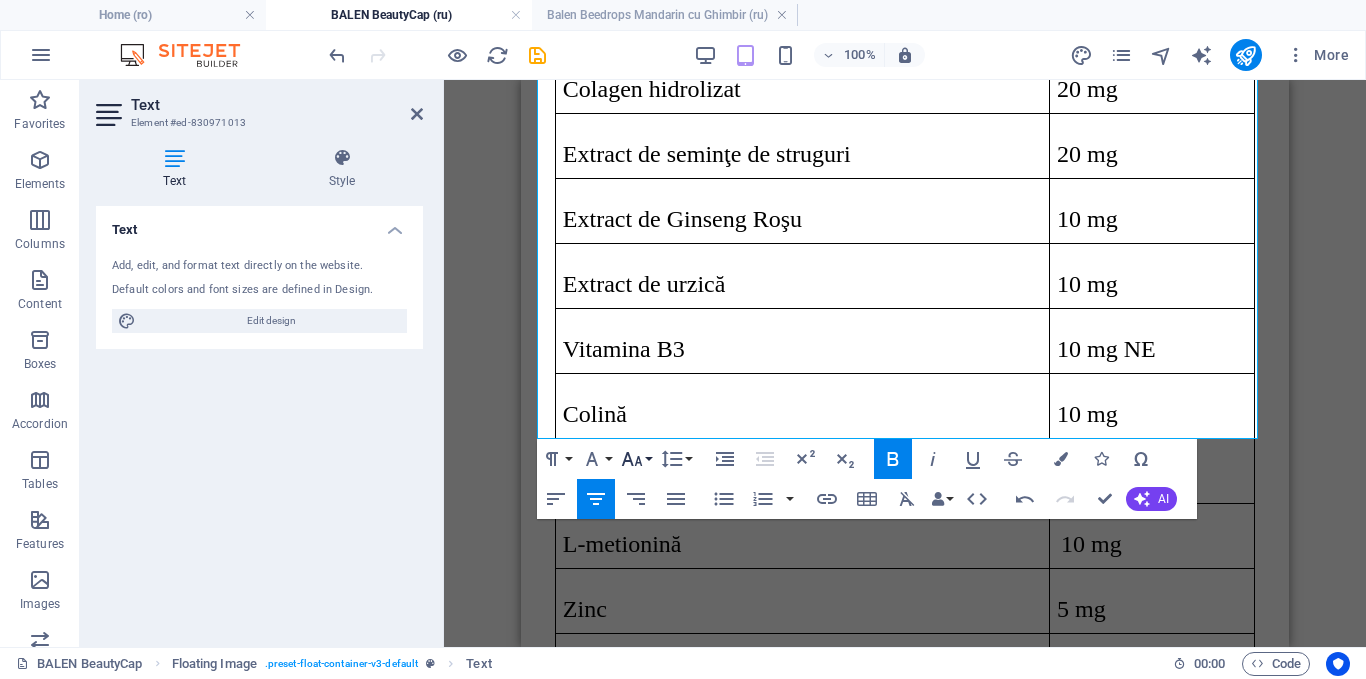 click 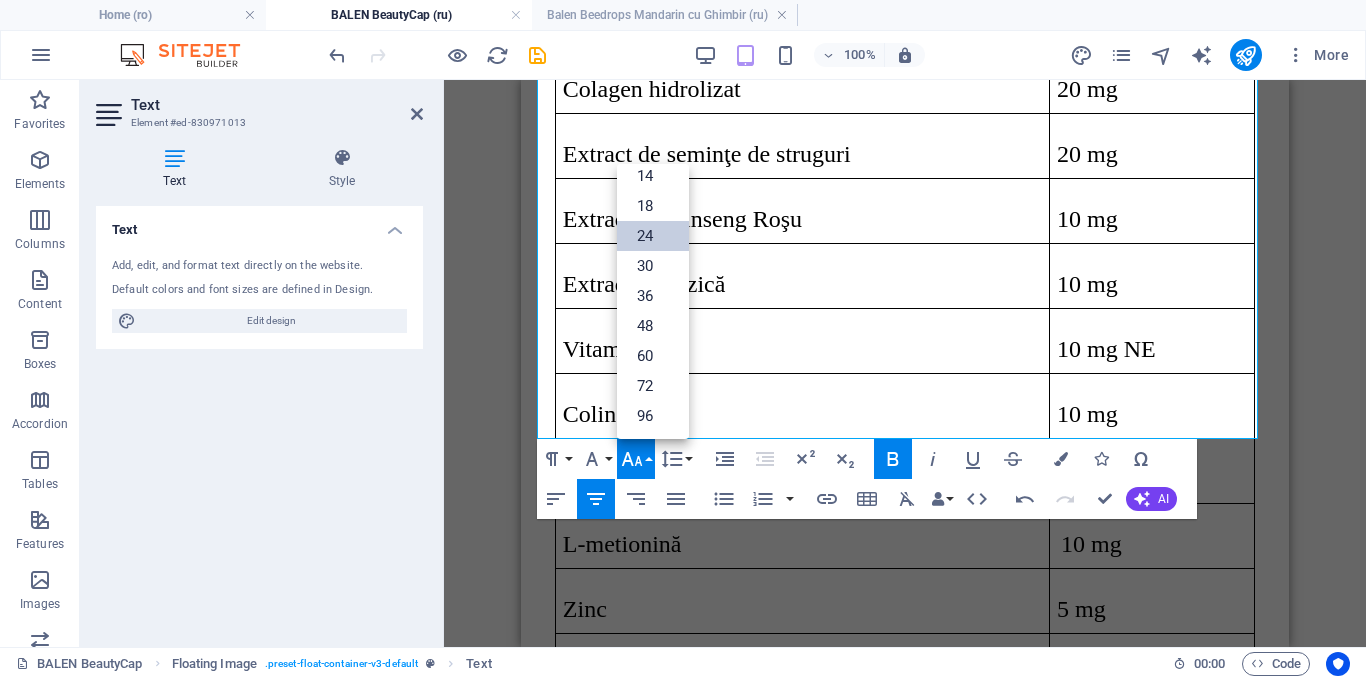 scroll, scrollTop: 161, scrollLeft: 0, axis: vertical 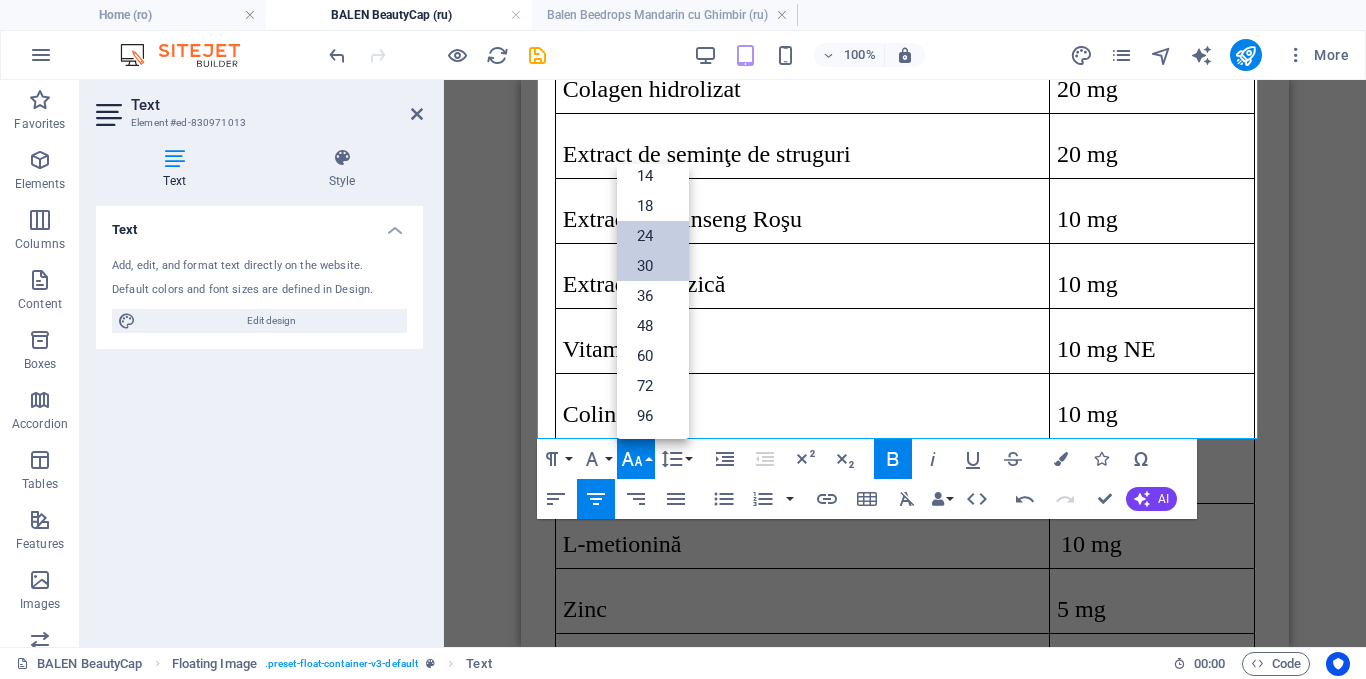 click on "30" at bounding box center (653, 266) 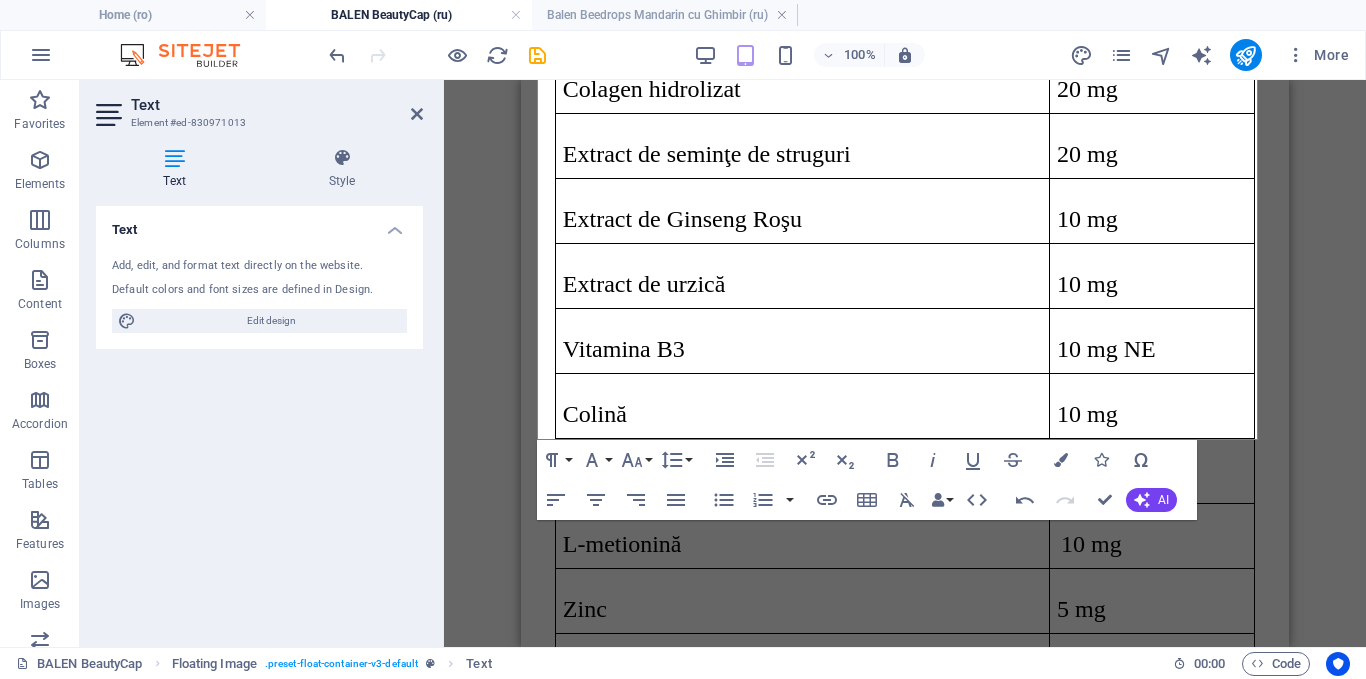 click on "Drag here to replace the existing content. Press “Ctrl” if you want to create a new element.
H1   Floating Image   Reference   Banner   Banner   Container   H3   Floating Image   Image   Floating Image   Text   Button   Spacer   Container   Info Bar extended   Text   Container   Container Paragraph Format Normal Heading 1 Heading 2 Heading 3 Heading 4 Heading 5 Heading 6 Code Font Family Arial Georgia Impact Tahoma Times New Roman Verdana Noto Sans Georgian Open Sans Teko Font Size 8 9 10 11 12 14 18 24 30 36 48 60 72 96 Line Height Default Single 1.15 1.5 Double Increase Indent Decrease Indent Superscript Subscript Bold Italic Underline Strikethrough Colors Icons Special Characters Align Left Align Center Align Right Align Justify Unordered List   Default Circle Disc Square    Ordered List   Default Lower Alpha Lower Greek Lower Roman Upper Alpha Upper Roman    Insert Link Insert Table Clear Formatting Data Bindings Company [FIRST] [LAST] [STREET] [ZIP] [CITY] [EMAIL] [PHONE] [PHONE]" at bounding box center (905, 363) 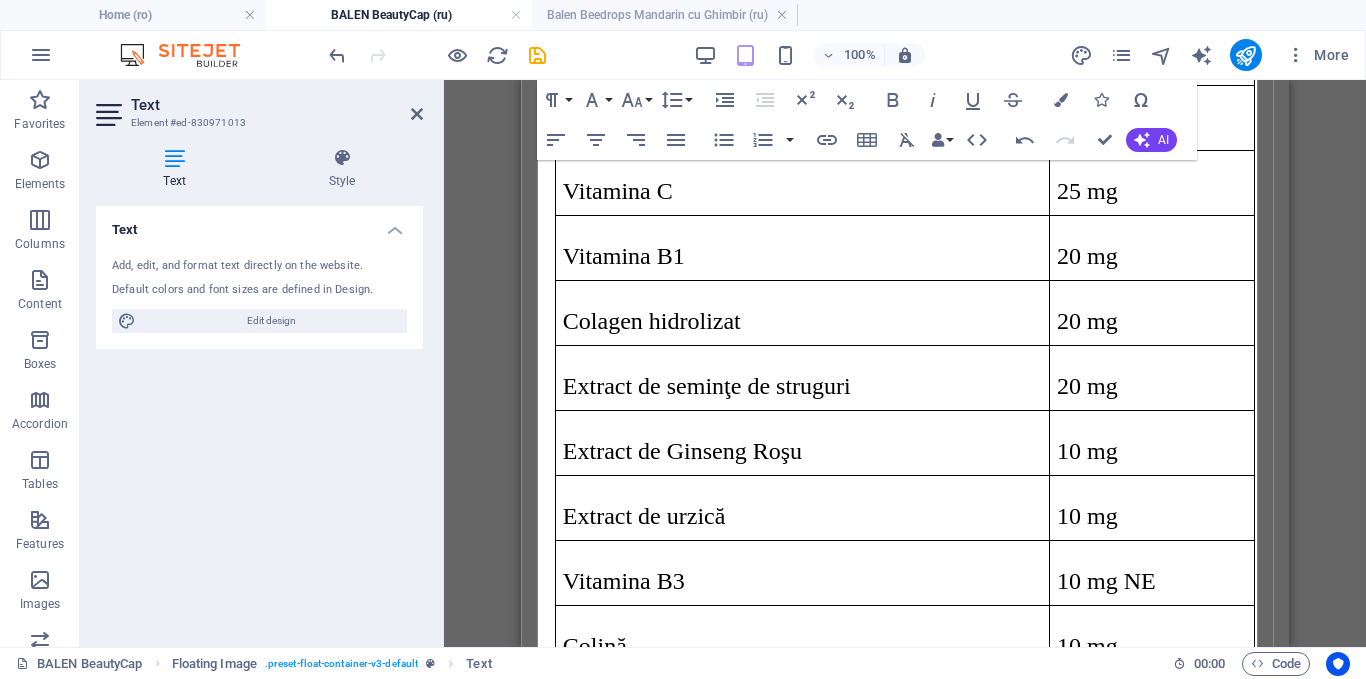 scroll, scrollTop: 3513, scrollLeft: 0, axis: vertical 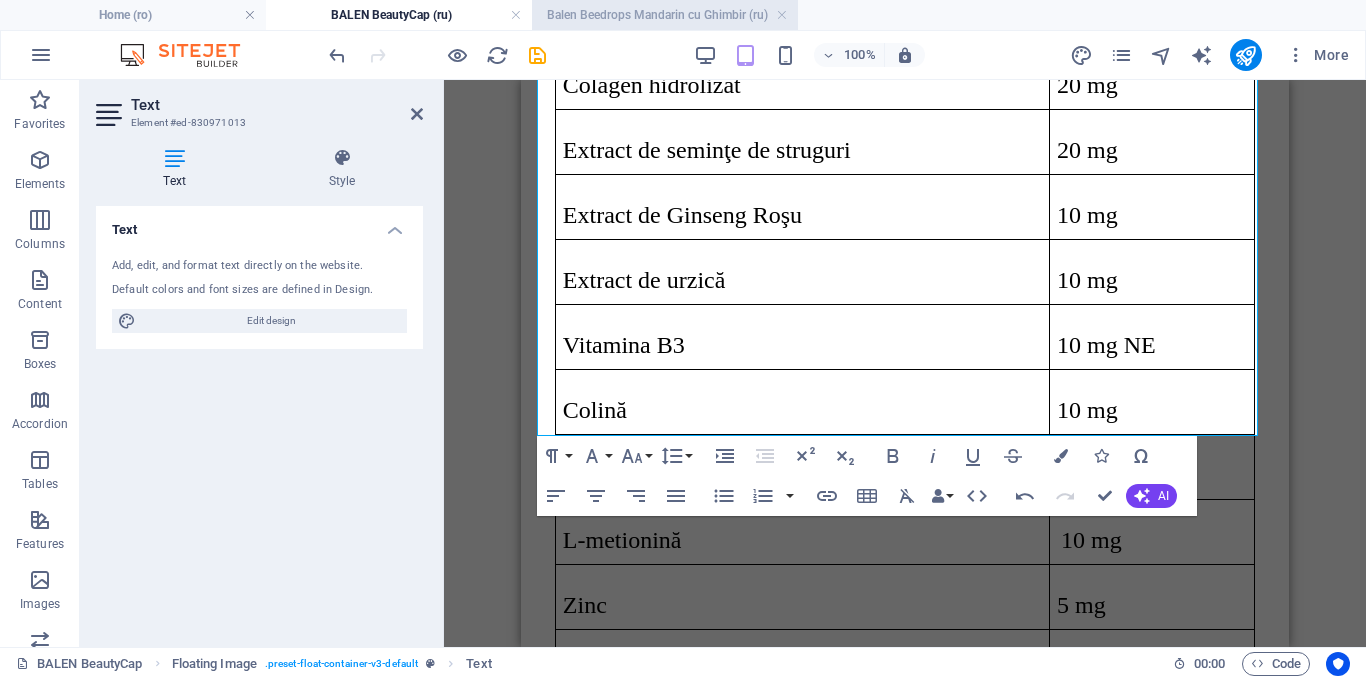 click on "Balen Beedrops Mandarin cu Ghimbir (ru)" at bounding box center [665, 15] 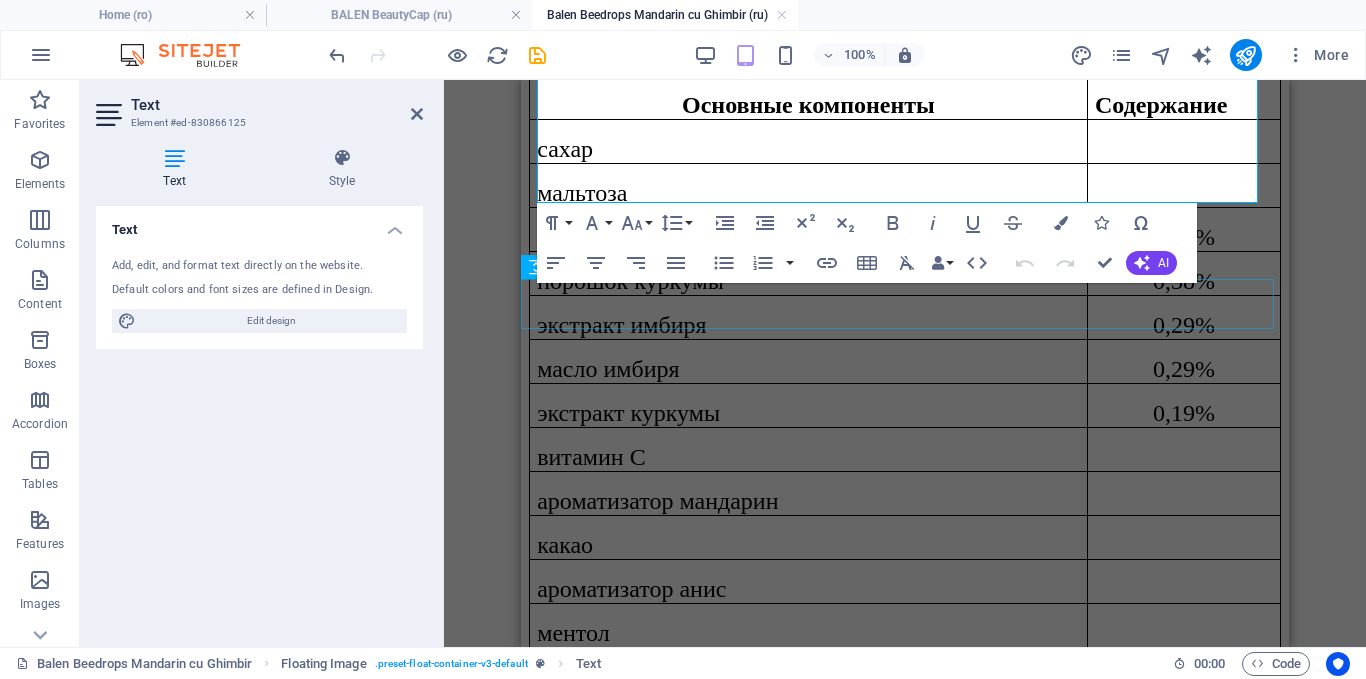 scroll, scrollTop: 1954, scrollLeft: 0, axis: vertical 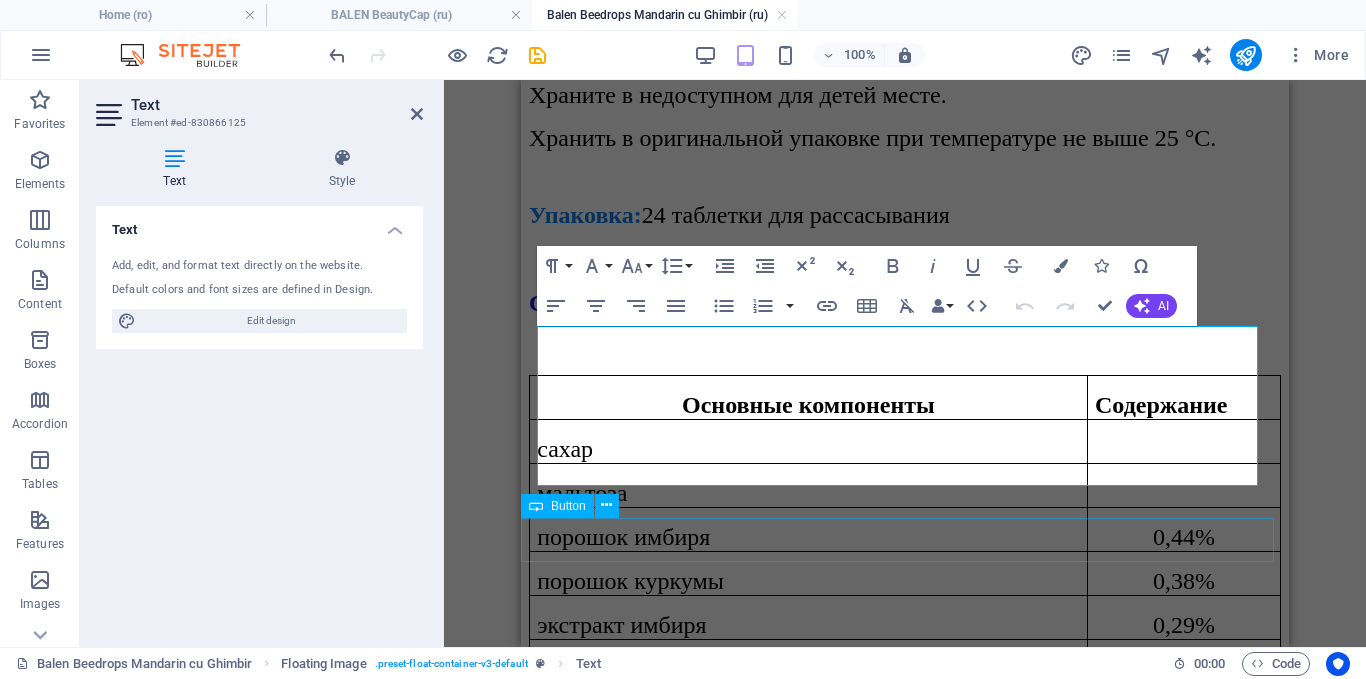 click on "Все продукты" at bounding box center [905, 1441] 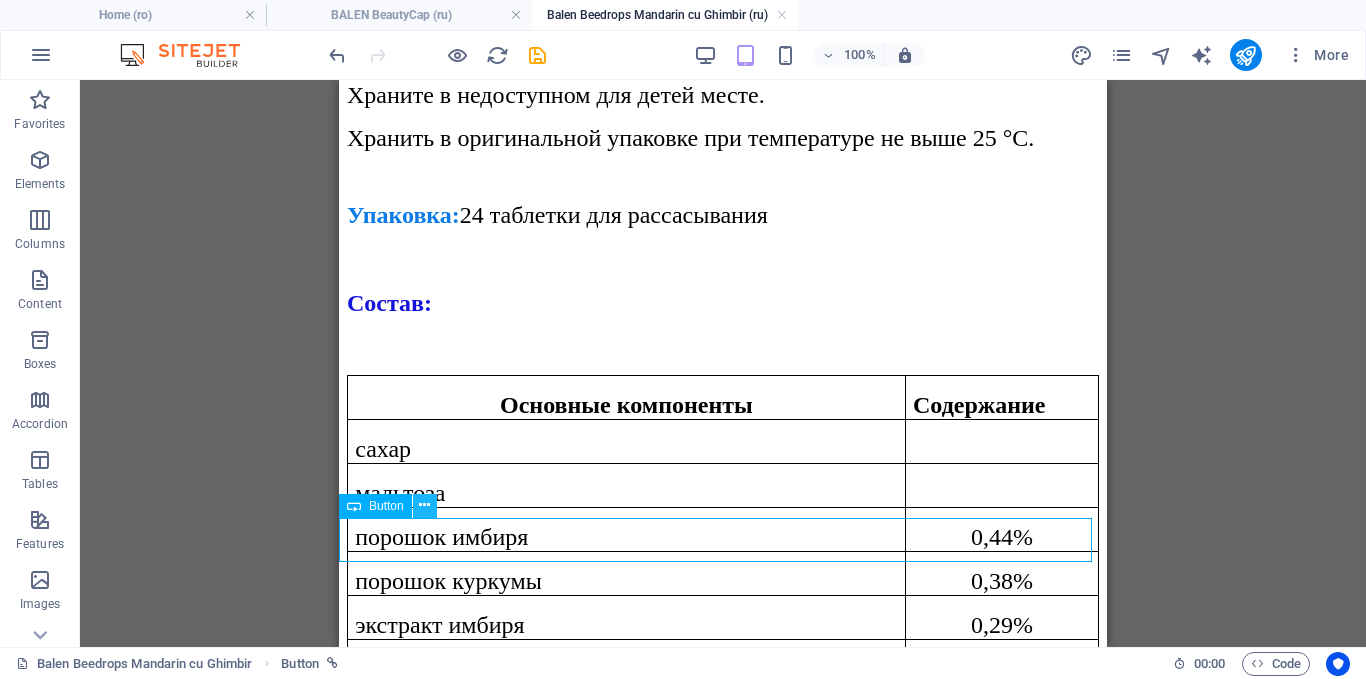 click at bounding box center (424, 505) 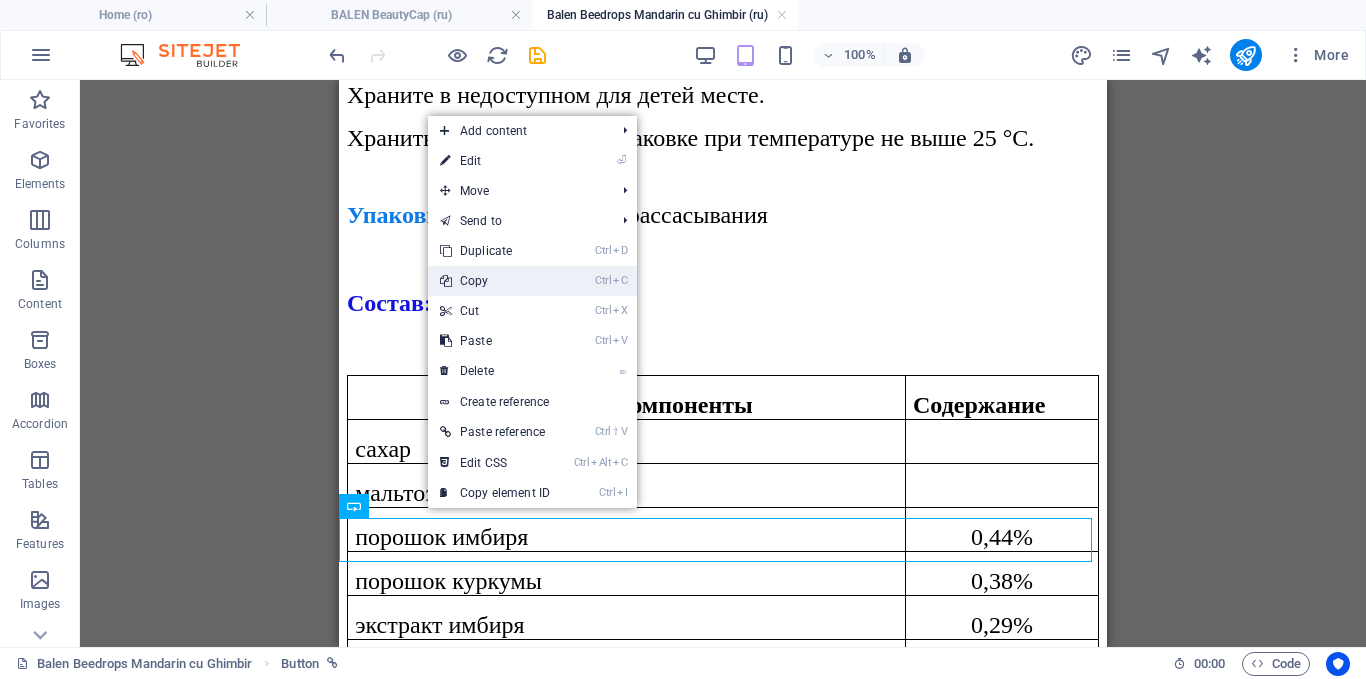 click on "Ctrl C  Copy" at bounding box center [495, 281] 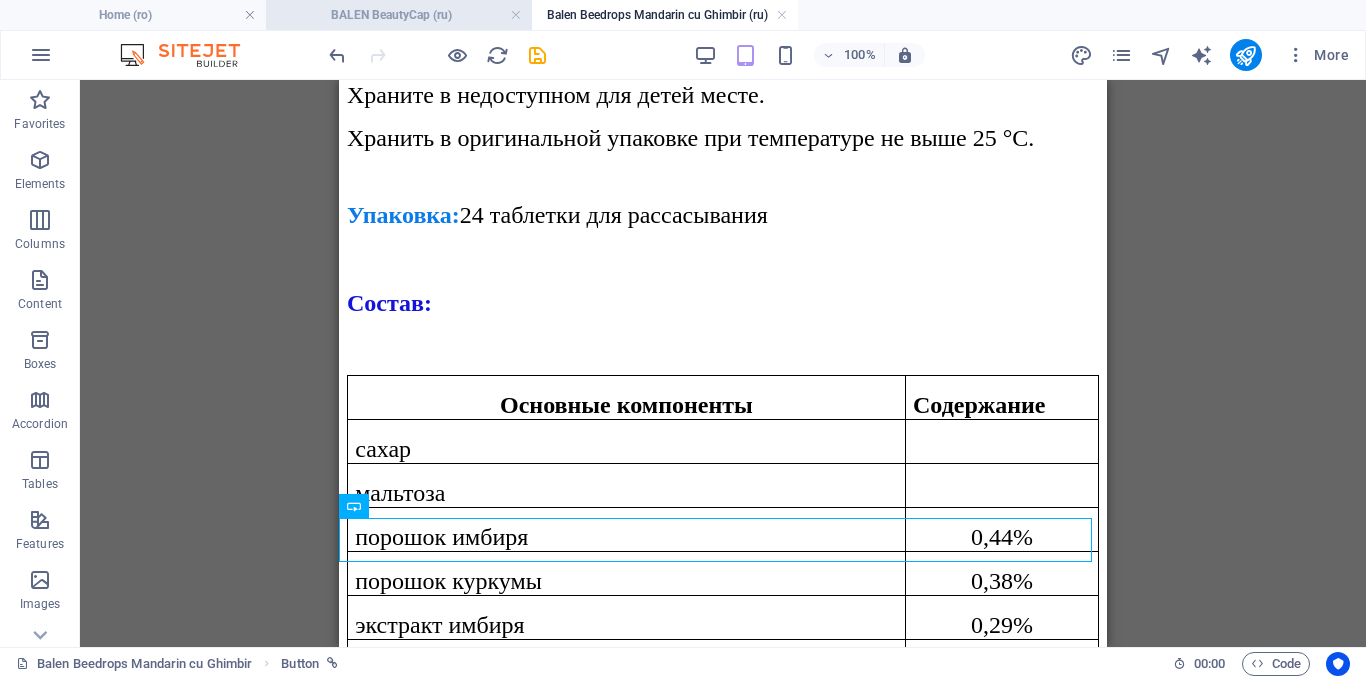 click on "BALEN BeautyCap   (ru)" at bounding box center (399, 15) 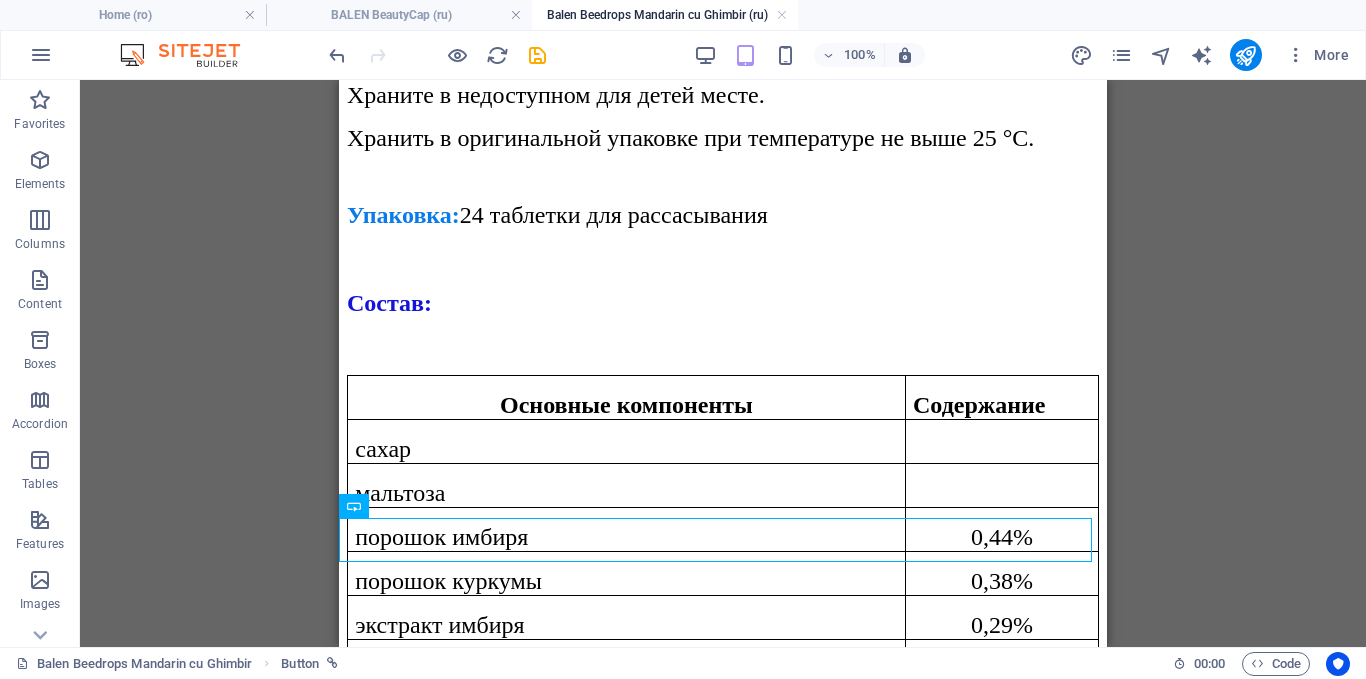 scroll, scrollTop: 0, scrollLeft: 0, axis: both 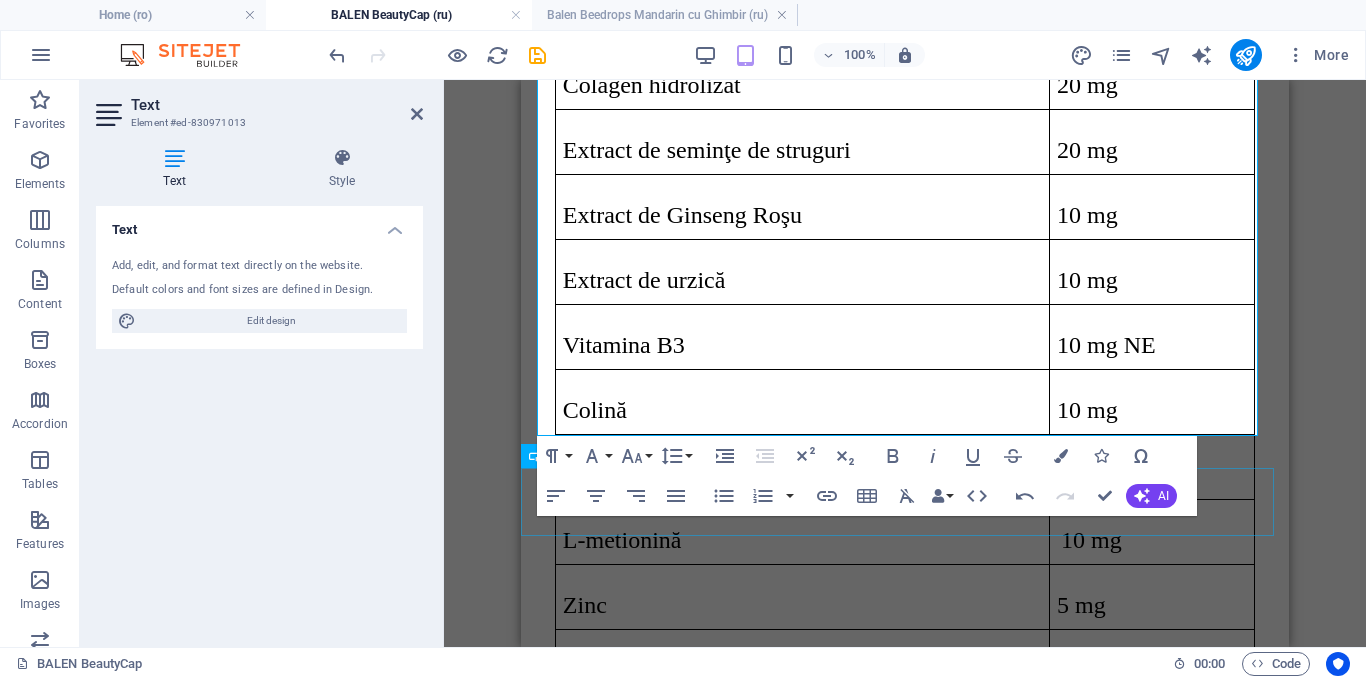 click on "Toate produsele" at bounding box center [905, 2094] 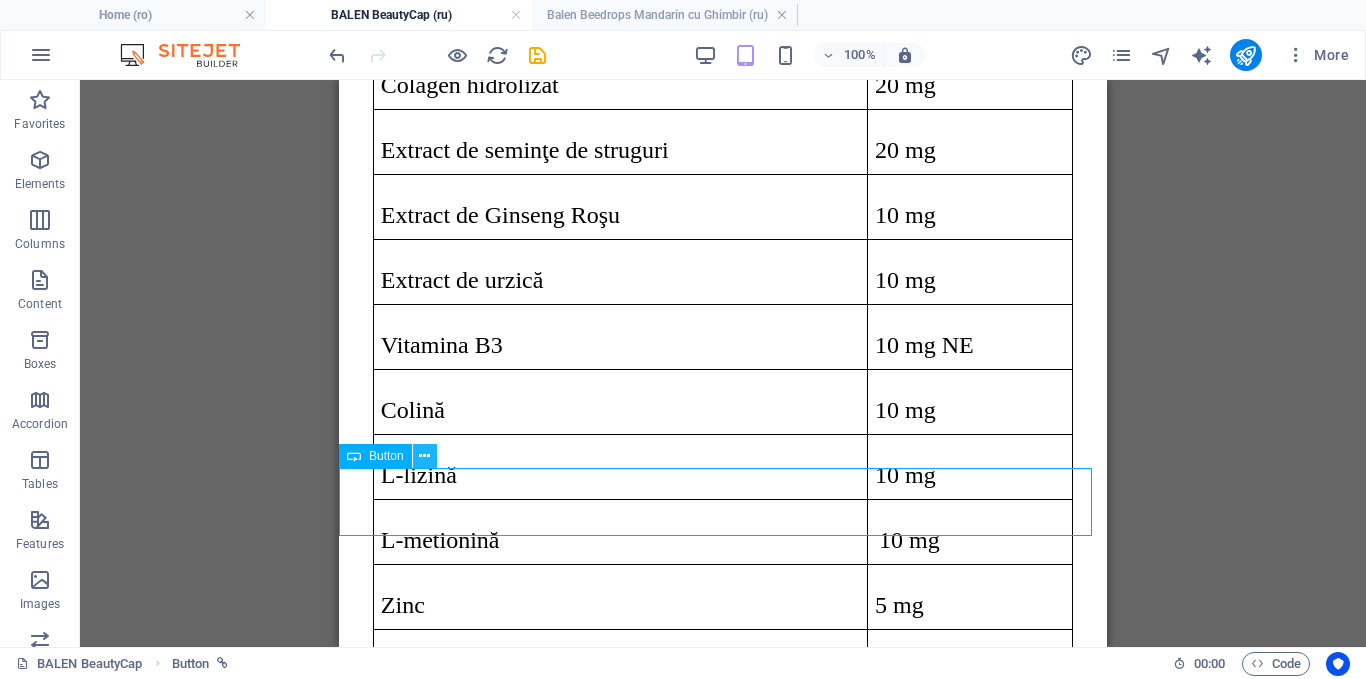 click at bounding box center (424, 456) 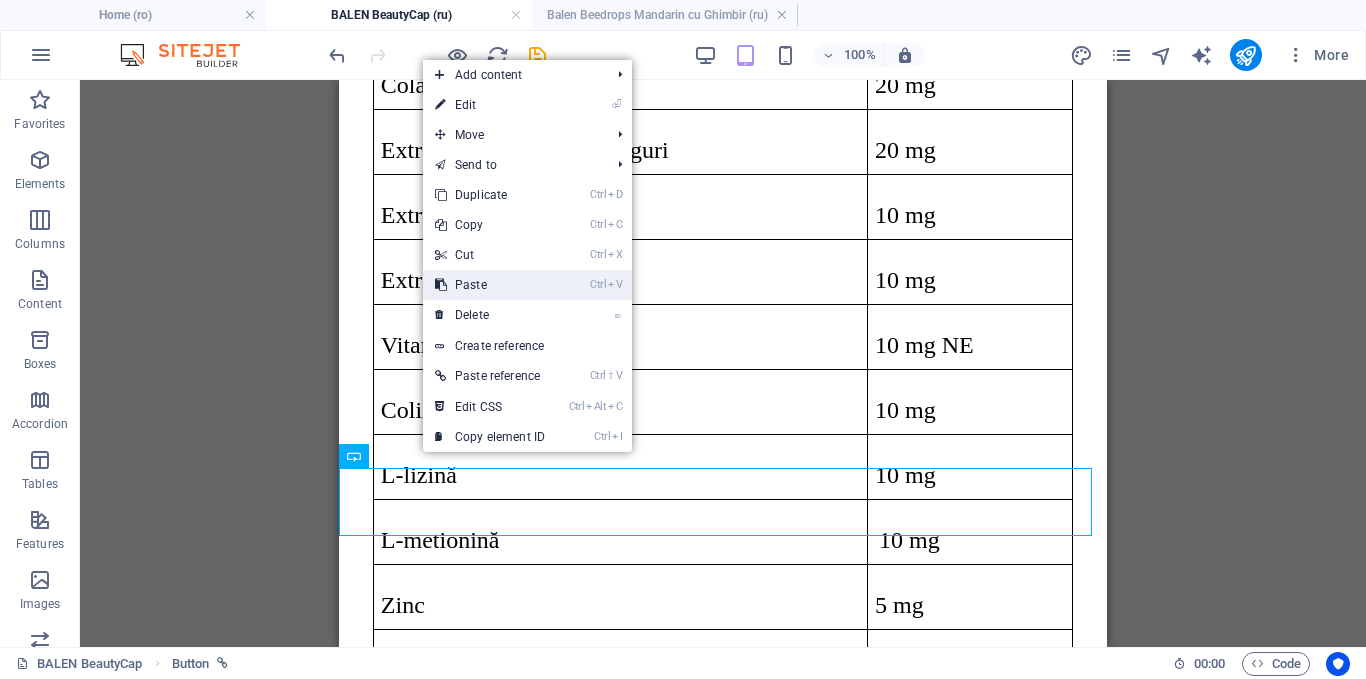click on "Ctrl V  Paste" at bounding box center [490, 285] 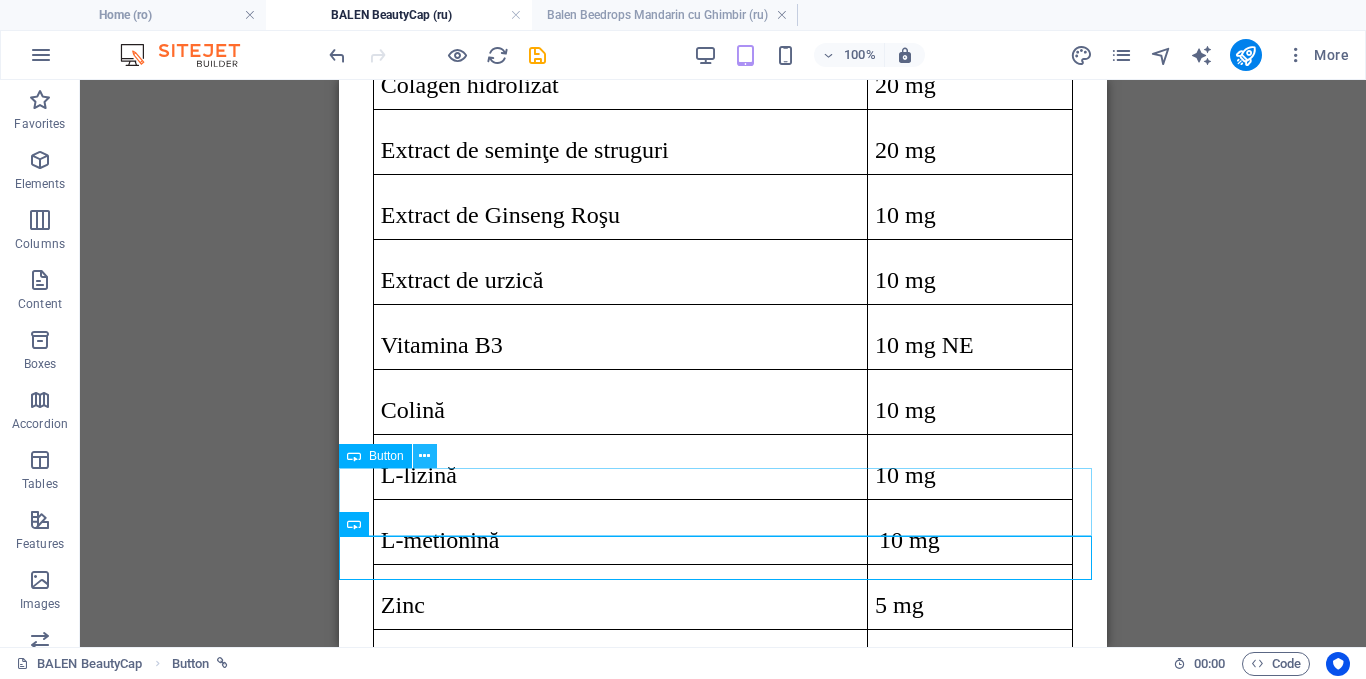 click at bounding box center [424, 456] 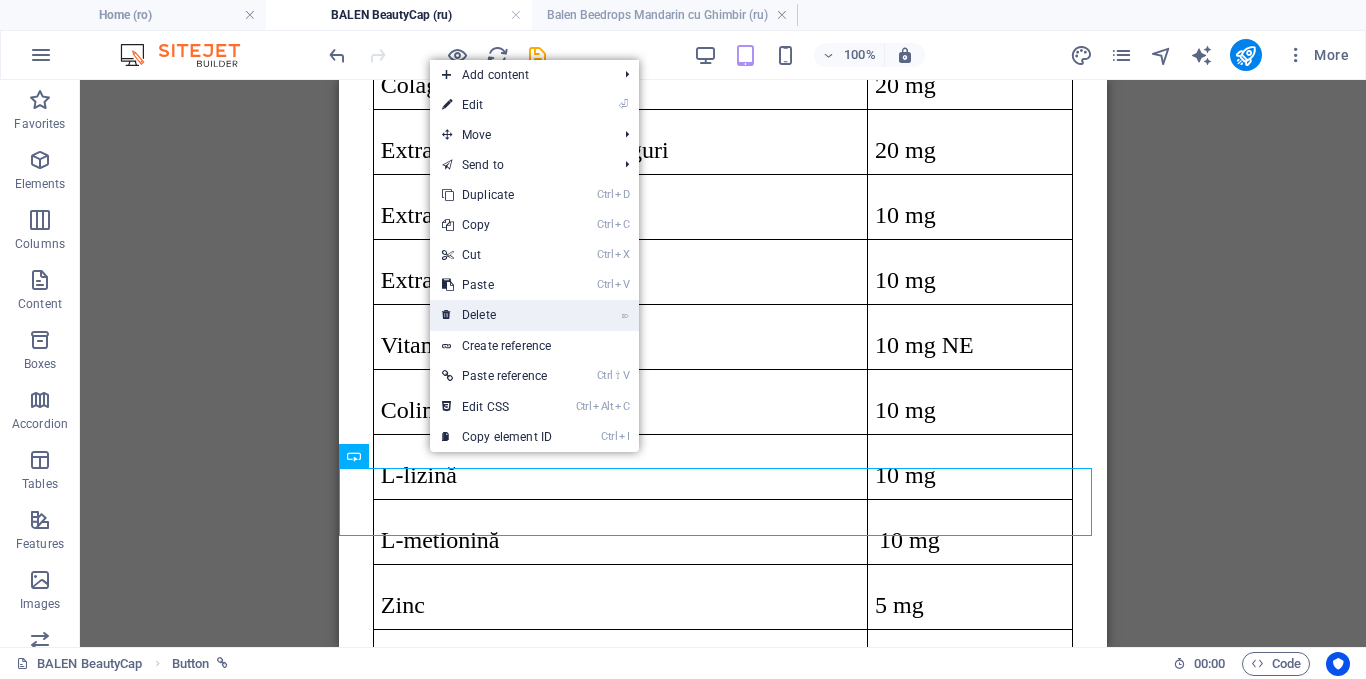 click on "⌦  Delete" at bounding box center (497, 315) 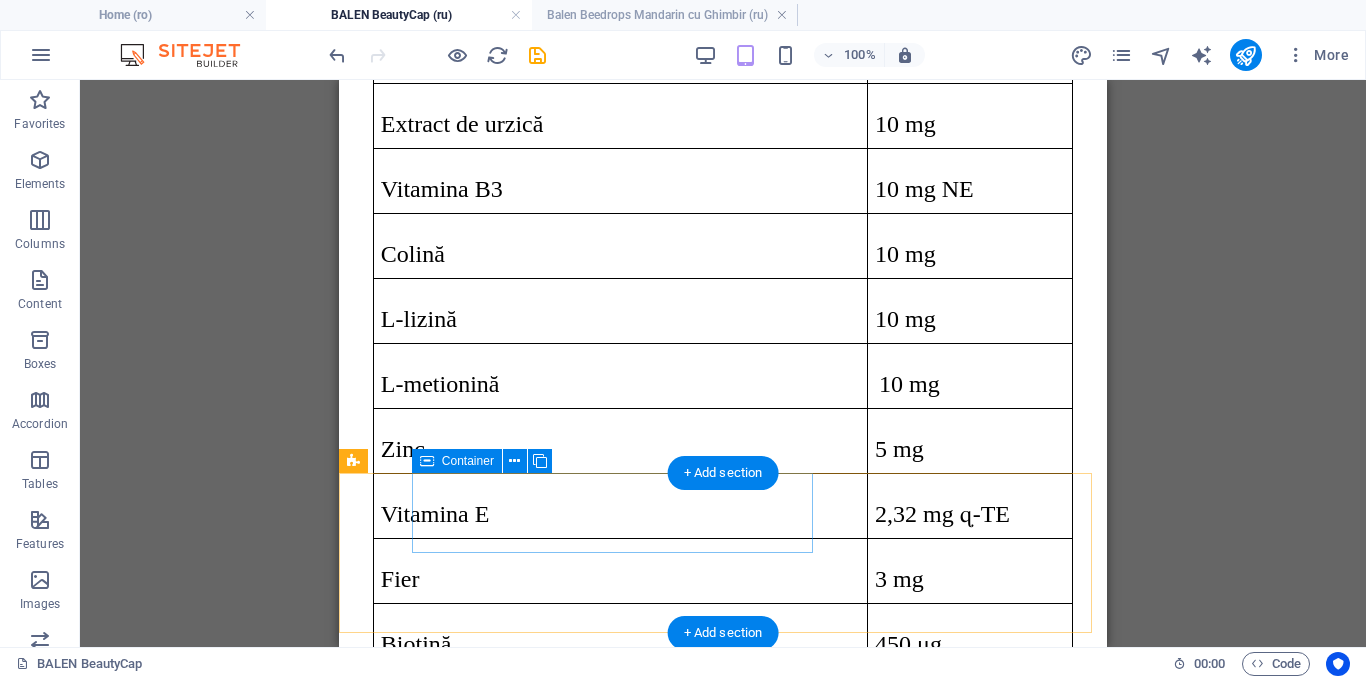 scroll, scrollTop: 3763, scrollLeft: 0, axis: vertical 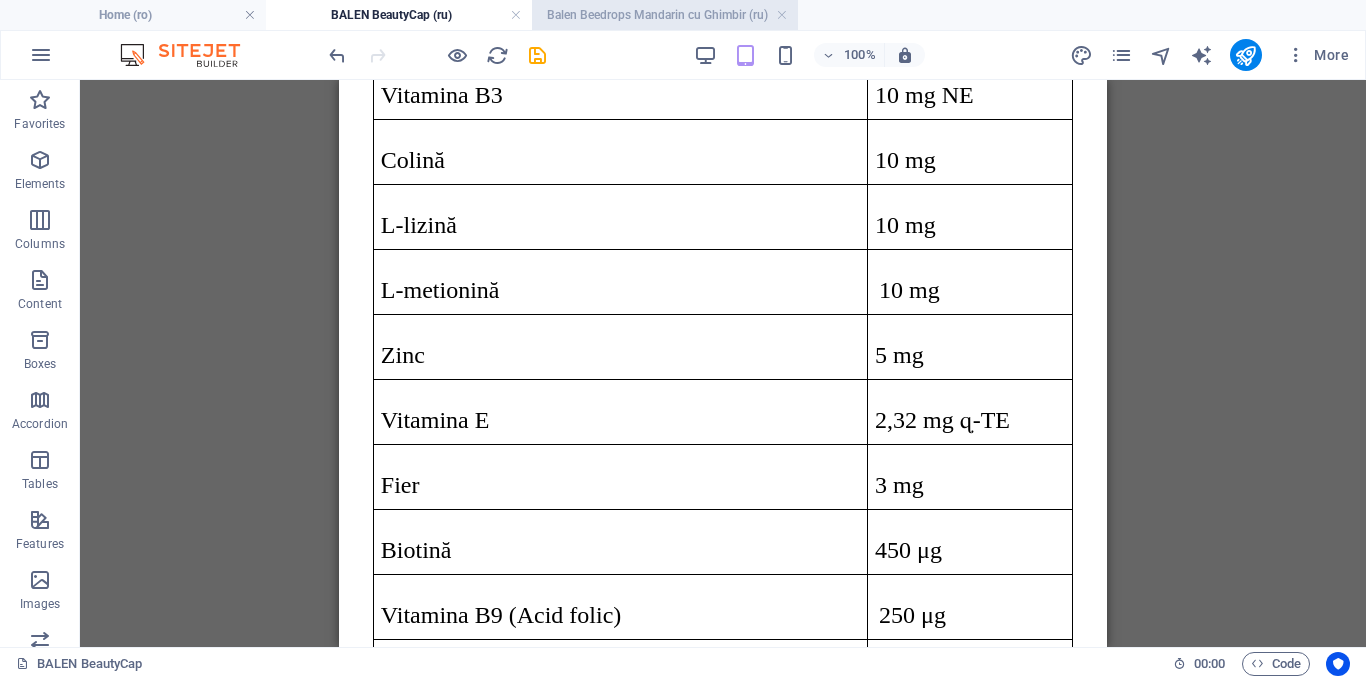 click on "Balen Beedrops Mandarin cu Ghimbir (ru)" at bounding box center (665, 15) 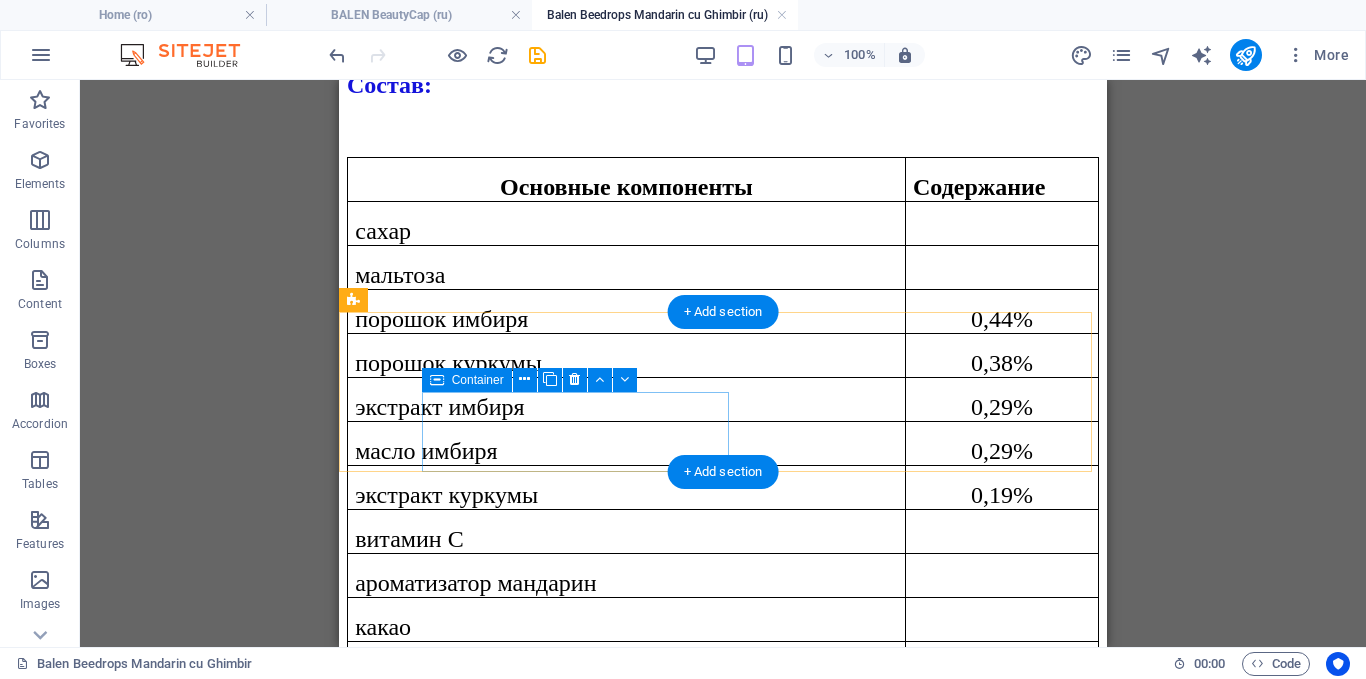 scroll, scrollTop: 2254, scrollLeft: 0, axis: vertical 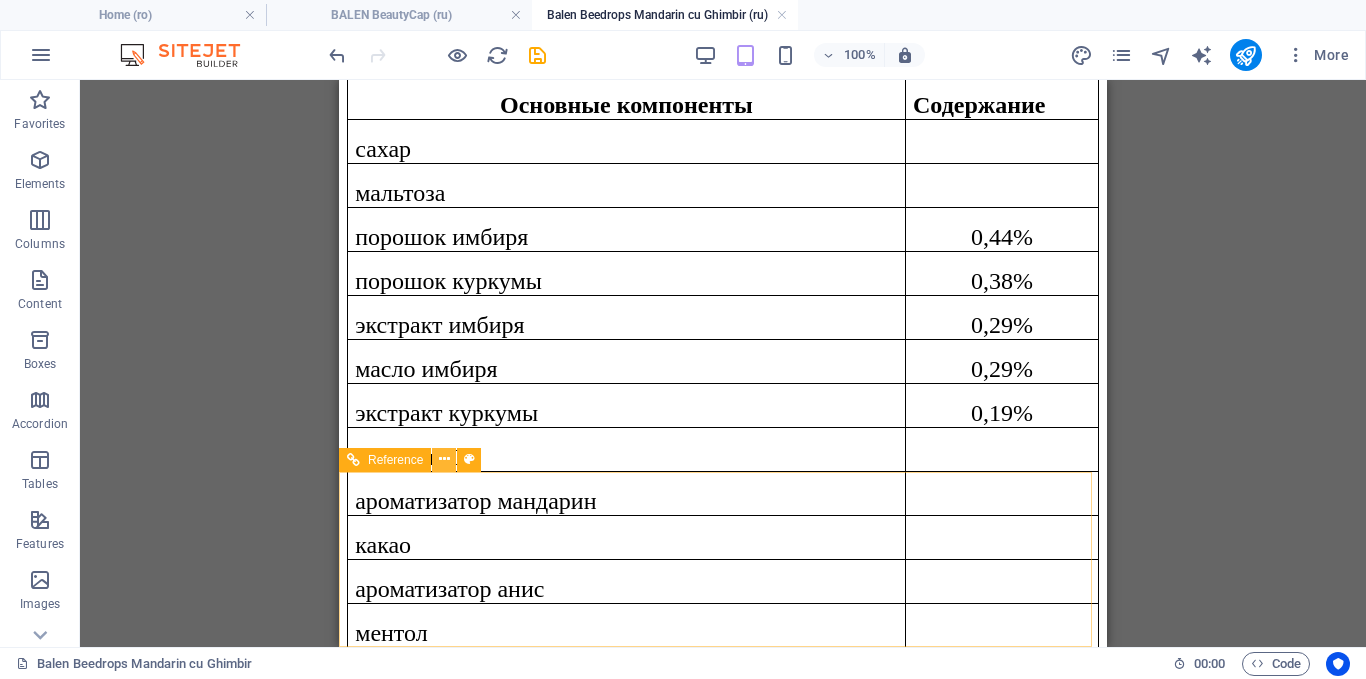 click at bounding box center (444, 460) 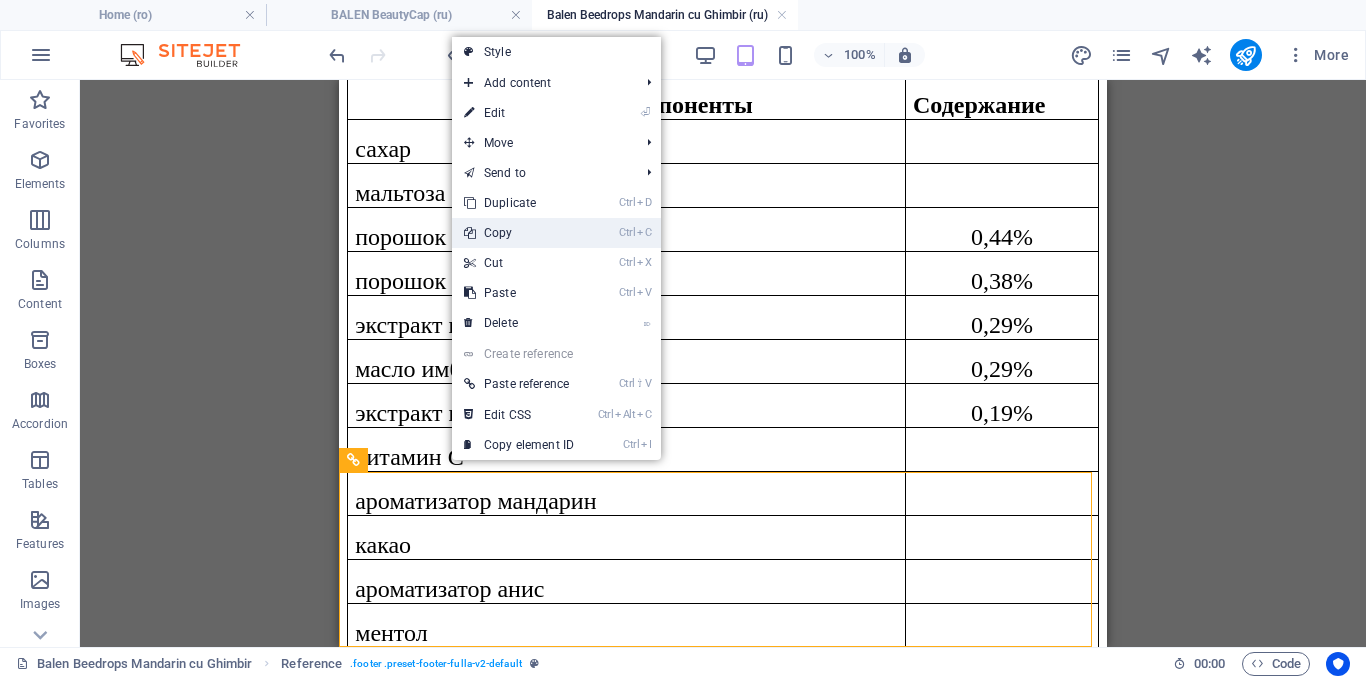 click on "Ctrl C  Copy" at bounding box center [519, 233] 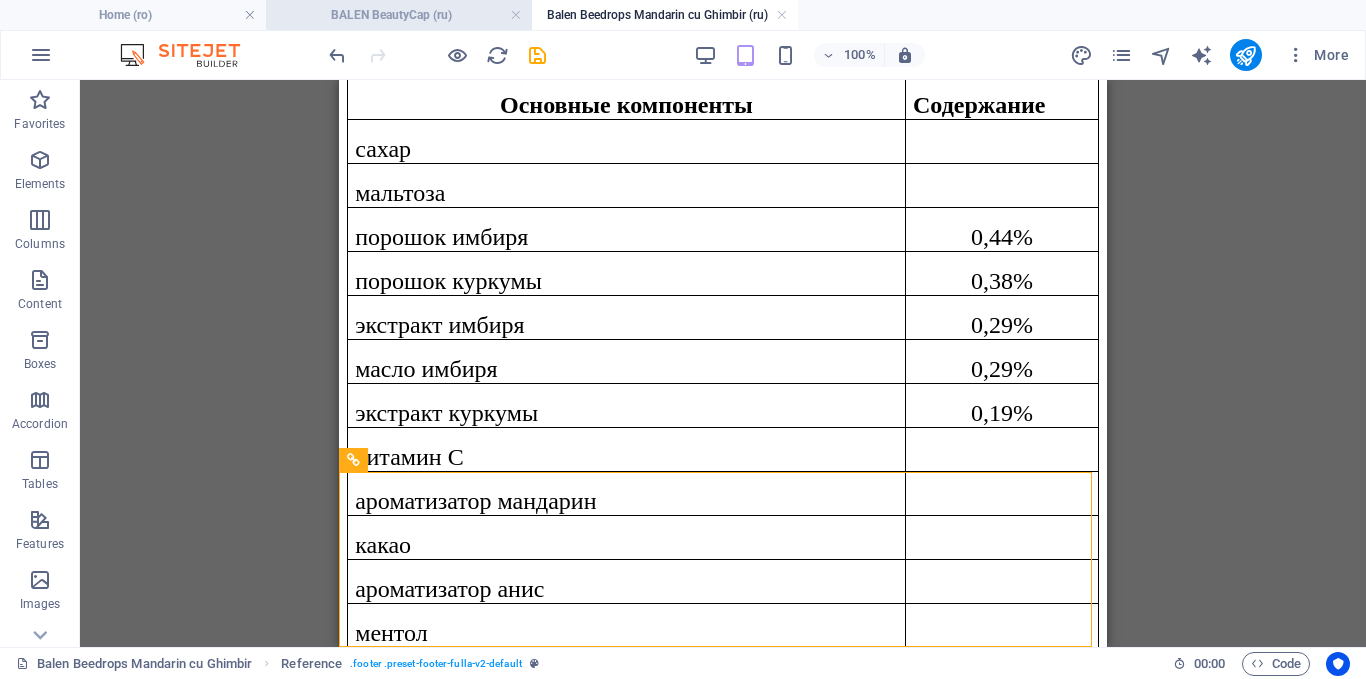 click on "BALEN BeautyCap   (ru)" at bounding box center [399, 15] 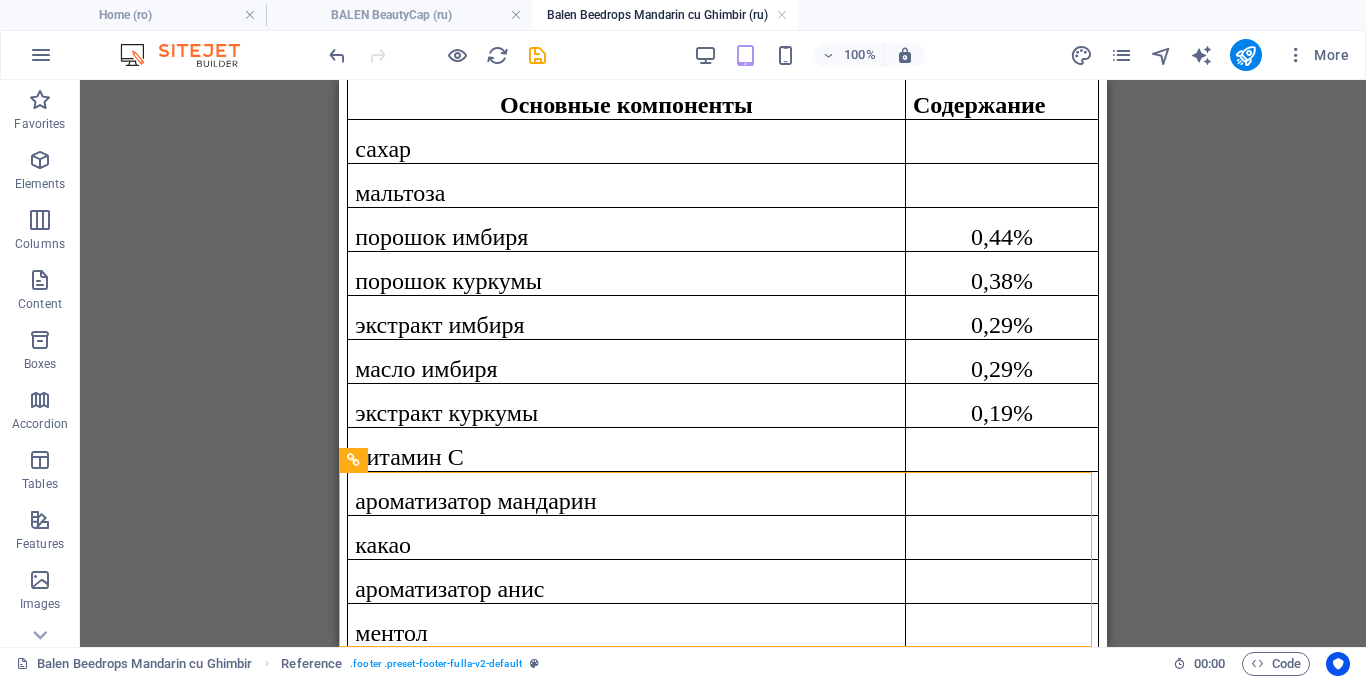 scroll, scrollTop: 3763, scrollLeft: 0, axis: vertical 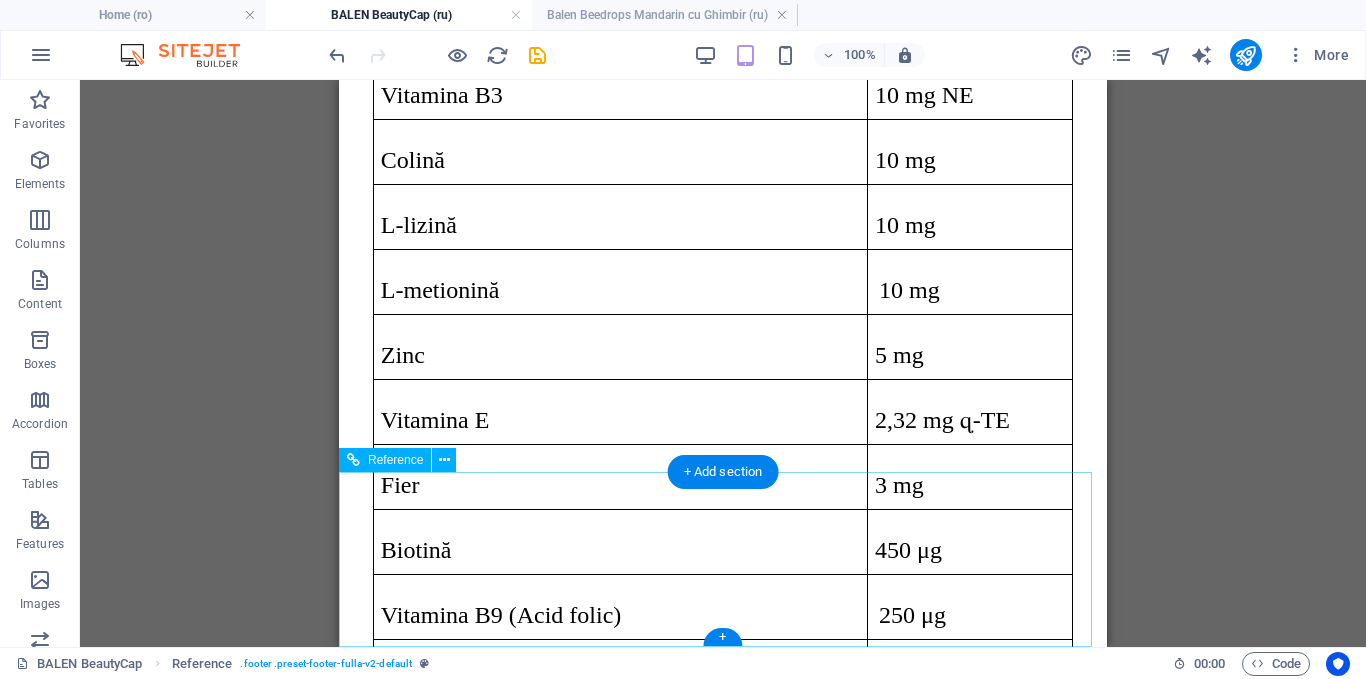 click on "Acasă Despre Noi Blog produs Contact @ Copy right Balin.md    2025" at bounding box center [723, 4636] 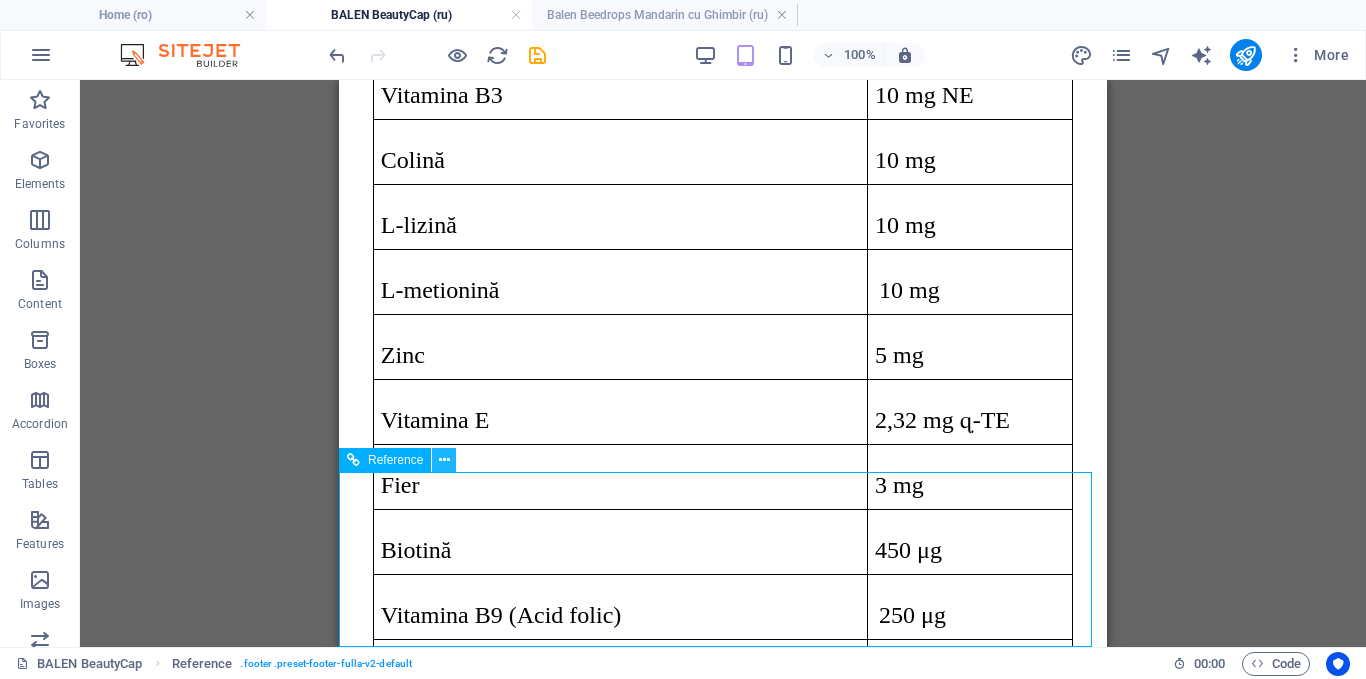 click at bounding box center (444, 460) 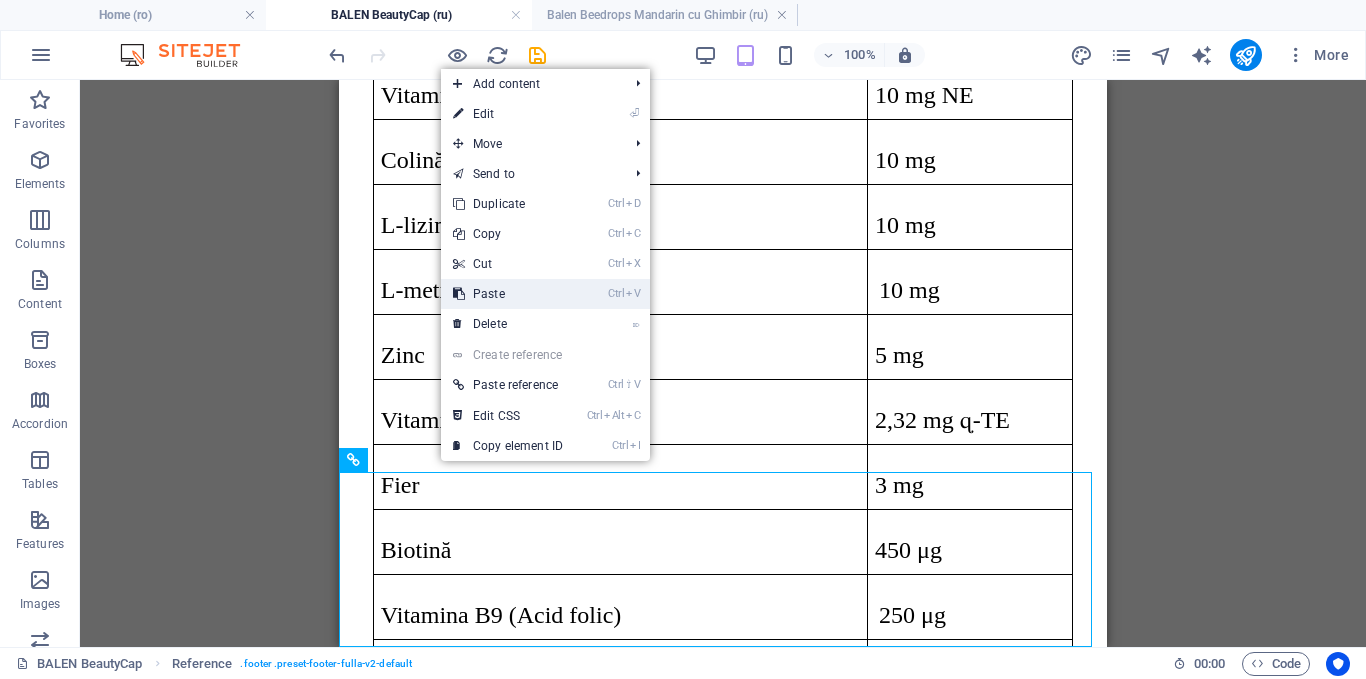 click on "Ctrl V  Paste" at bounding box center [508, 294] 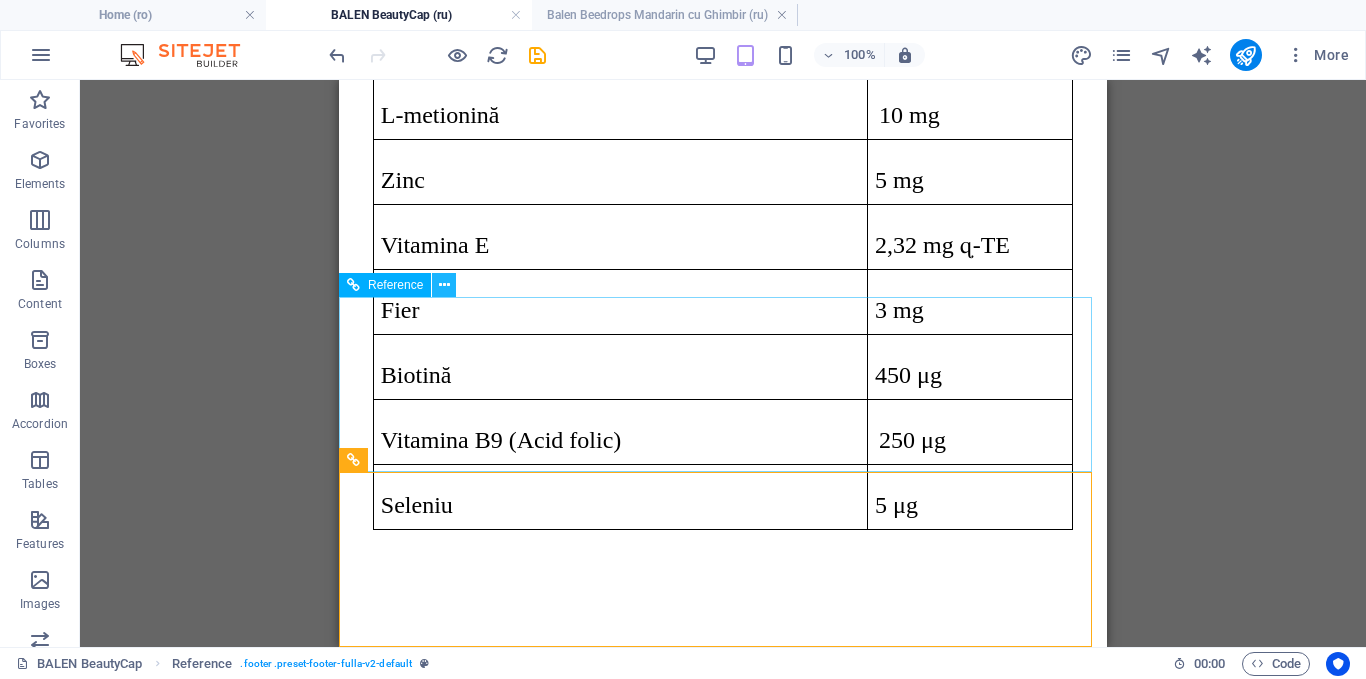 click at bounding box center [444, 285] 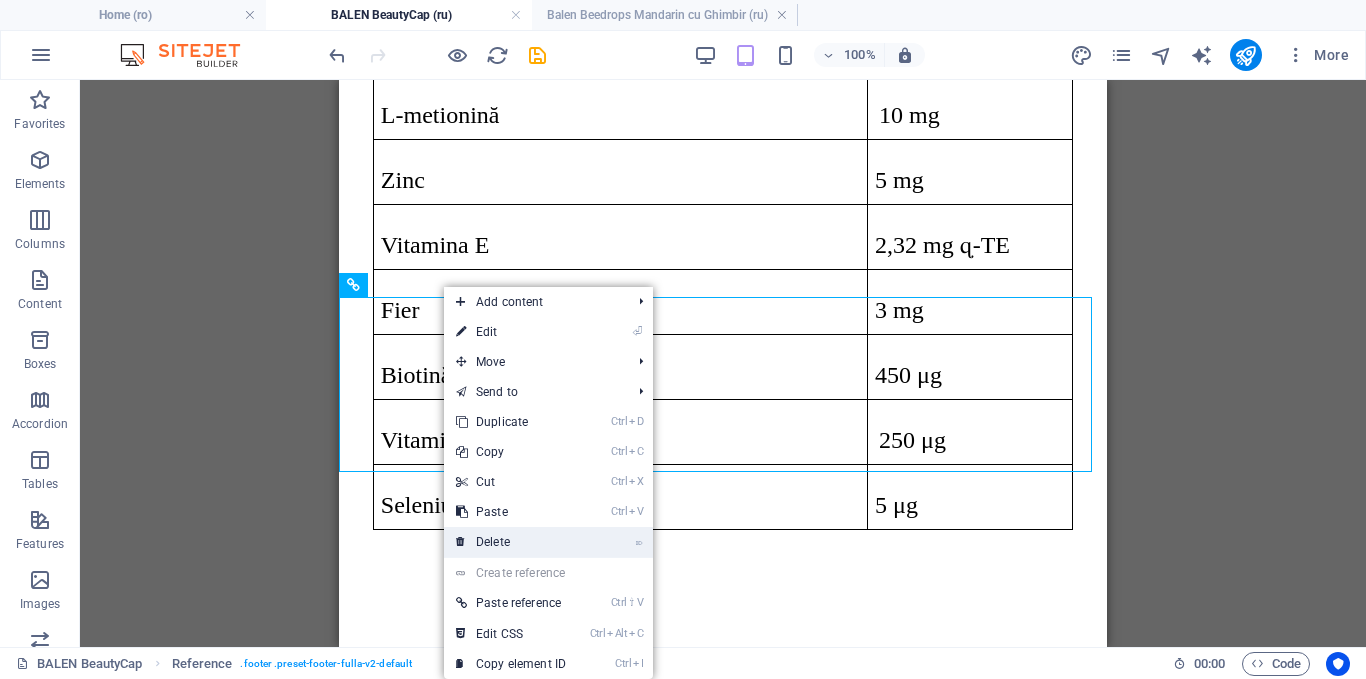 click on "⌦  Delete" at bounding box center (511, 542) 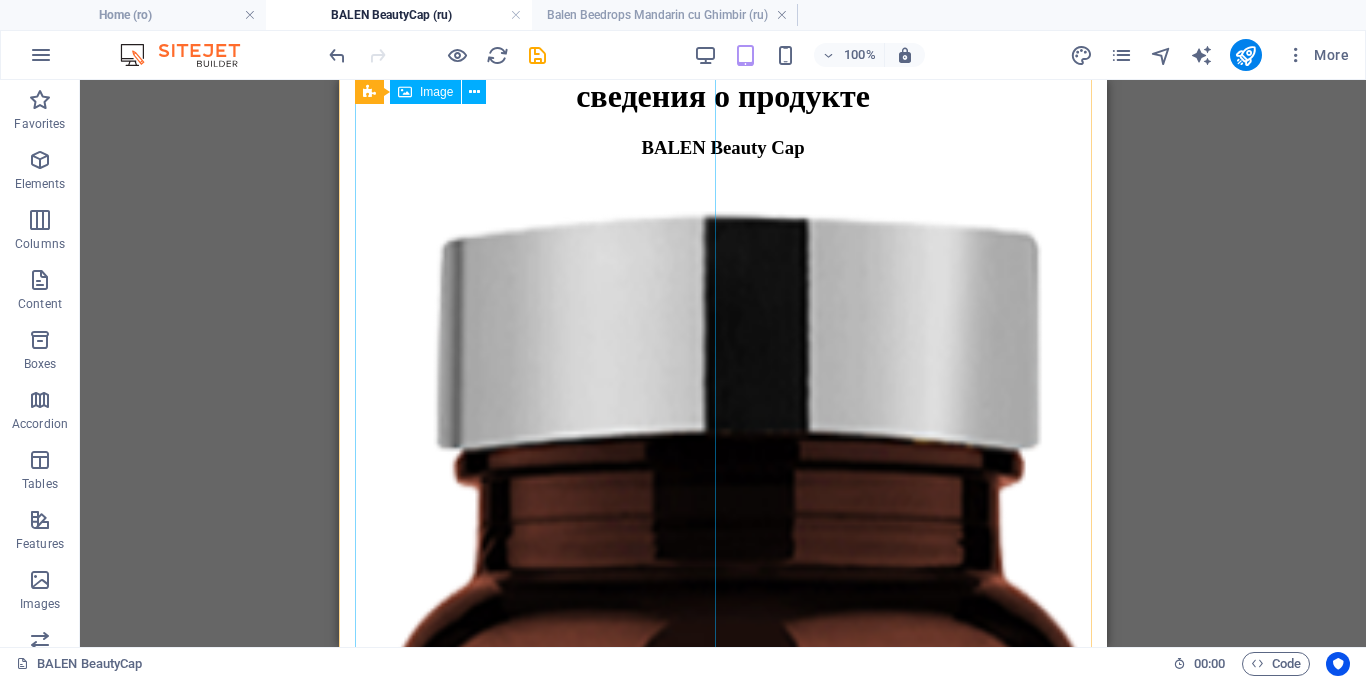 scroll, scrollTop: 363, scrollLeft: 0, axis: vertical 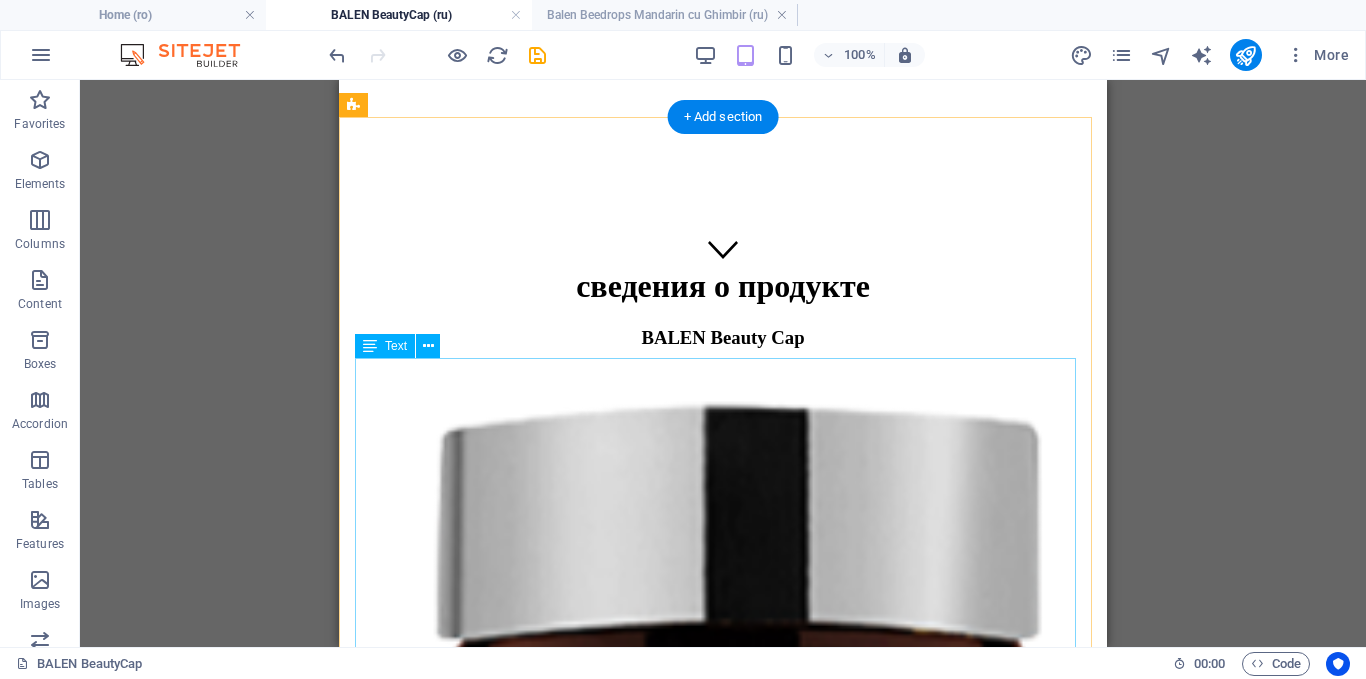 click on "Complex de vitamine și minerale cu extracte naturale pentru femei pentru frumusețea părului, pielii și  unghiilor, promovează: întărirea și stimularea creșterii  părului, ajută la manifestările părului cenușiu timpuriu,  încetinind procesul de îmbătrânire a pielii,îmbunătățind pielea cu probleme, întărind unghiile, ajutând la  reducerea fragilității și a matității. Ingrediente:   Extract de coada calului 224 mg, Extract de So Palmetto 200 mg, extract de Ginkgo Biloba 50 mg, Vitamina C 50 mg,Vitamina B1 40 mg, colagen hidrolizat 40 mg, extract de semințe de struguri 40 mg, extract de ginseng roșu 20 mg, extract de urzică 20 mg,Vitamina B3 20 mg (20 NE niacină), colină 20 mg, L-lizină 20 mg, L-metionină 20 mg, zinc (sulfat de zinc) 10 mg, fier (gluconat de fier) 6 mg, D-biotină (vitamina B7) 2000 mcg, Vitamina B9 (acid folic) 500 mcg, Vitamina B12 300 mcg, seleniu (selenit de sodiu) 10 mcg. Ingrediente active Capsula Extract de Coadă calului  112 mg 100 mg 25 mg" at bounding box center [723, 3611] 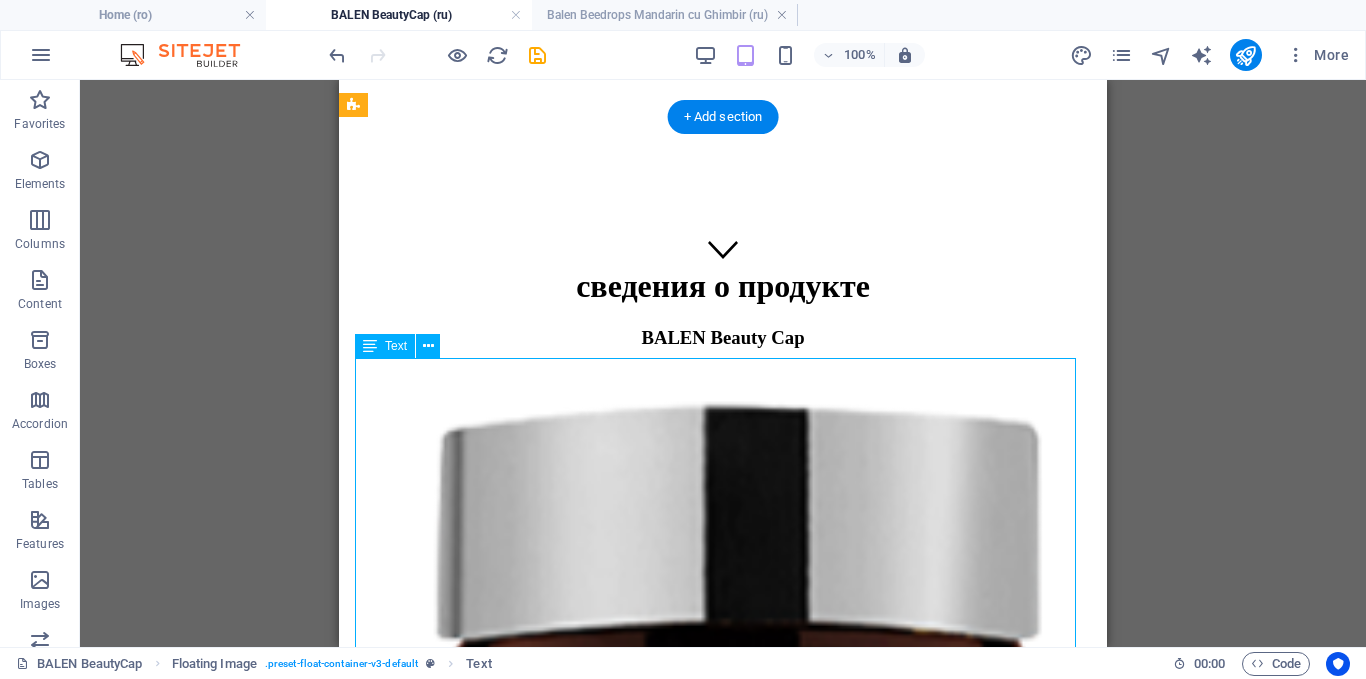 click on "Complex de vitamine și minerale cu extracte naturale pentru femei pentru frumusețea părului, pielii și  unghiilor, promovează: întărirea și stimularea creșterii  părului, ajută la manifestările părului cenușiu timpuriu,  încetinind procesul de îmbătrânire a pielii,îmbunătățind pielea cu probleme, întărind unghiile, ajutând la  reducerea fragilității și a matității. Ingrediente:   Extract de coada calului 224 mg, Extract de So Palmetto 200 mg, extract de Ginkgo Biloba 50 mg, Vitamina C 50 mg,Vitamina B1 40 mg, colagen hidrolizat 40 mg, extract de semințe de struguri 40 mg, extract de ginseng roșu 20 mg, extract de urzică 20 mg,Vitamina B3 20 mg (20 NE niacină), colină 20 mg, L-lizină 20 mg, L-metionină 20 mg, zinc (sulfat de zinc) 10 mg, fier (gluconat de fier) 6 mg, D-biotină (vitamina B7) 2000 mcg, Vitamina B9 (acid folic) 500 mcg, Vitamina B12 300 mcg, seleniu (selenit de sodiu) 10 mcg. Ingrediente active Capsula Extract de Coadă calului  112 mg 100 mg 25 mg" at bounding box center [723, 3611] 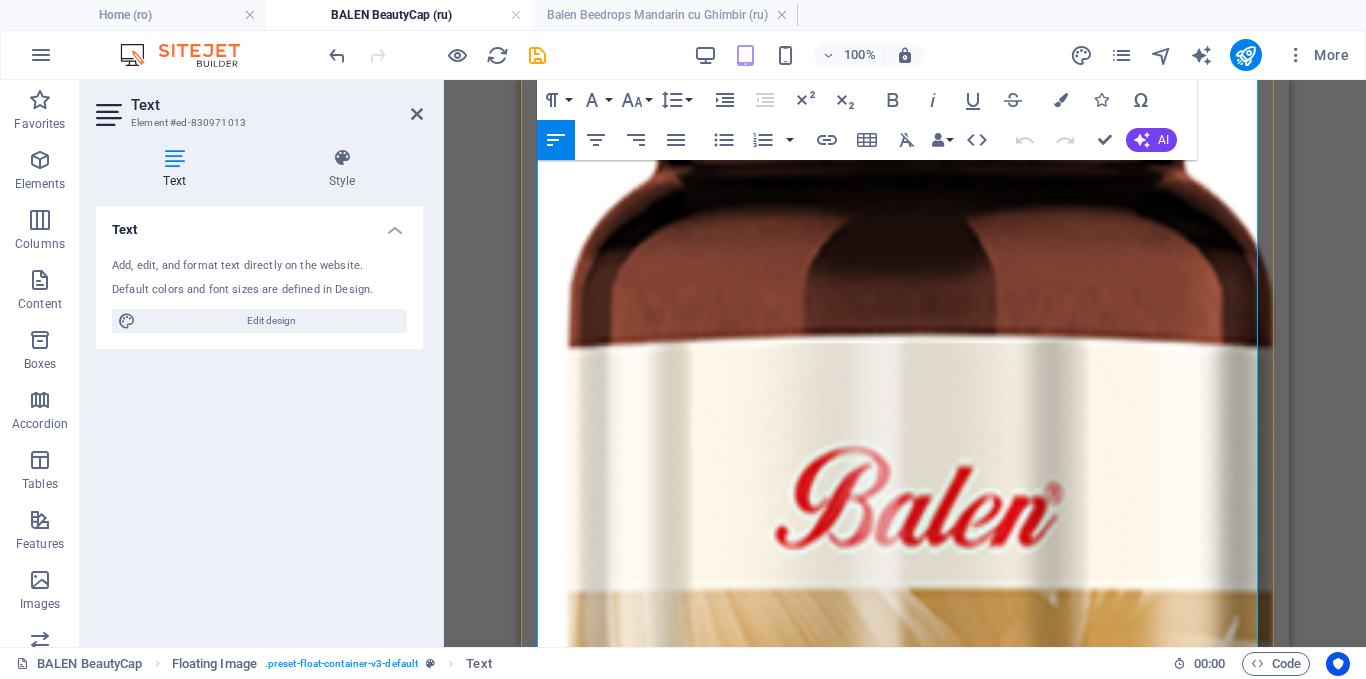 scroll, scrollTop: 963, scrollLeft: 0, axis: vertical 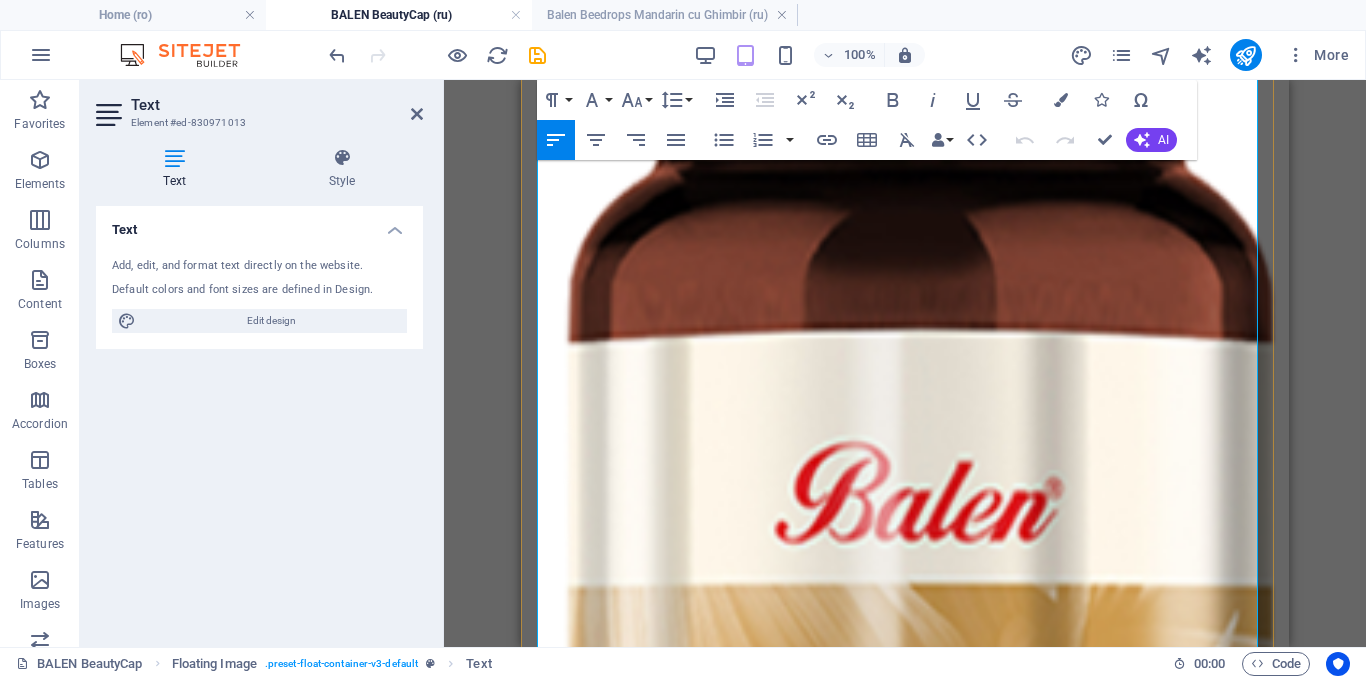 drag, startPoint x: 923, startPoint y: 379, endPoint x: 1193, endPoint y: 403, distance: 271.06458 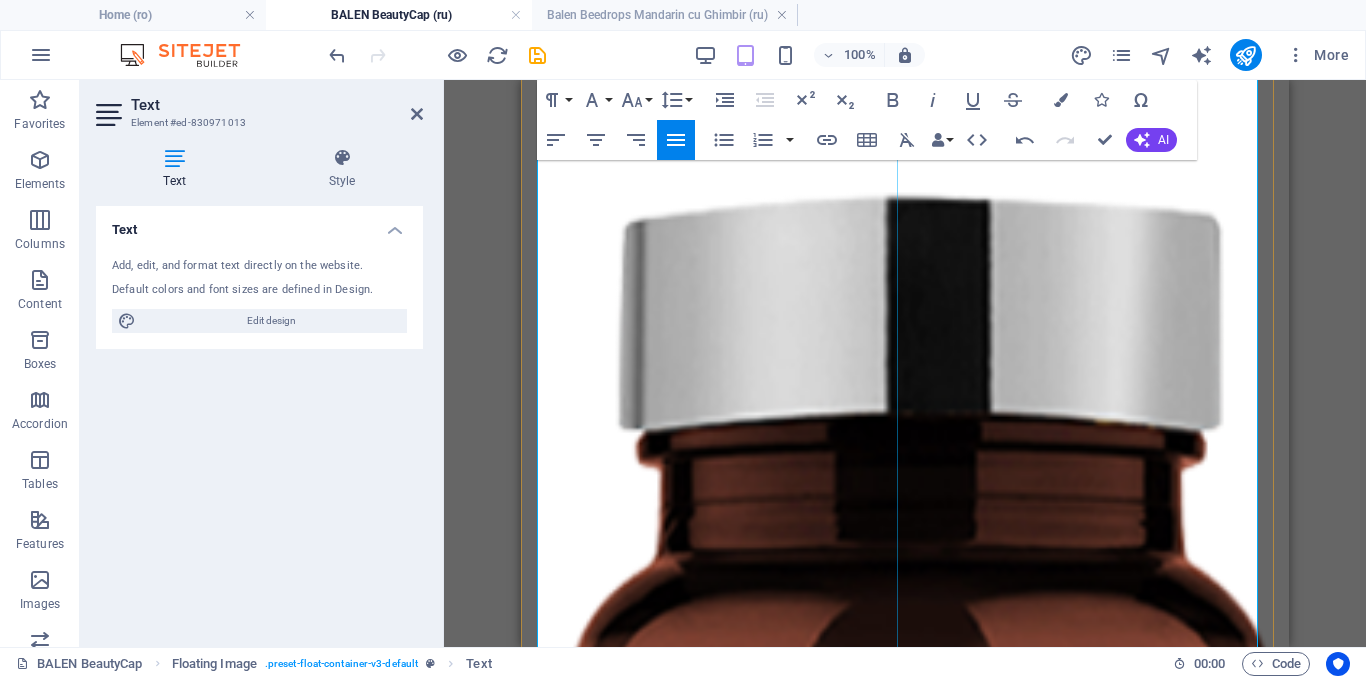 scroll, scrollTop: 463, scrollLeft: 0, axis: vertical 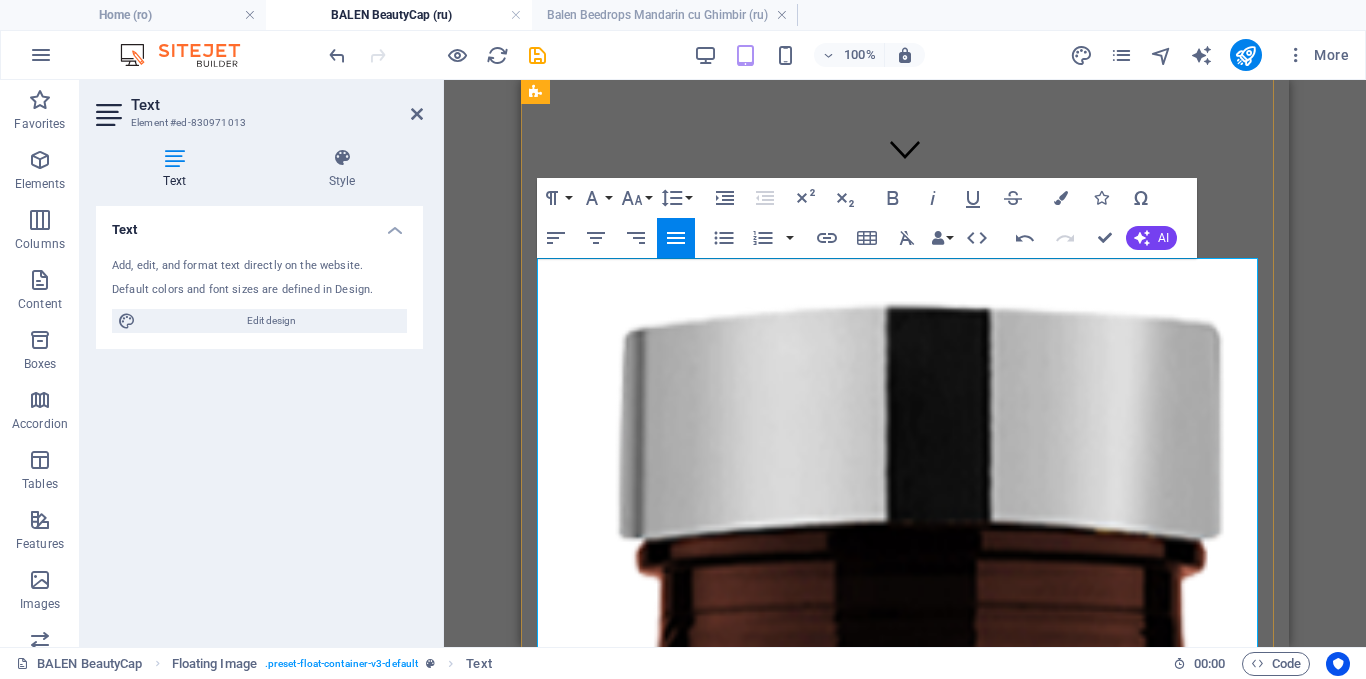 drag, startPoint x: 1148, startPoint y: 444, endPoint x: 921, endPoint y: 275, distance: 283.00177 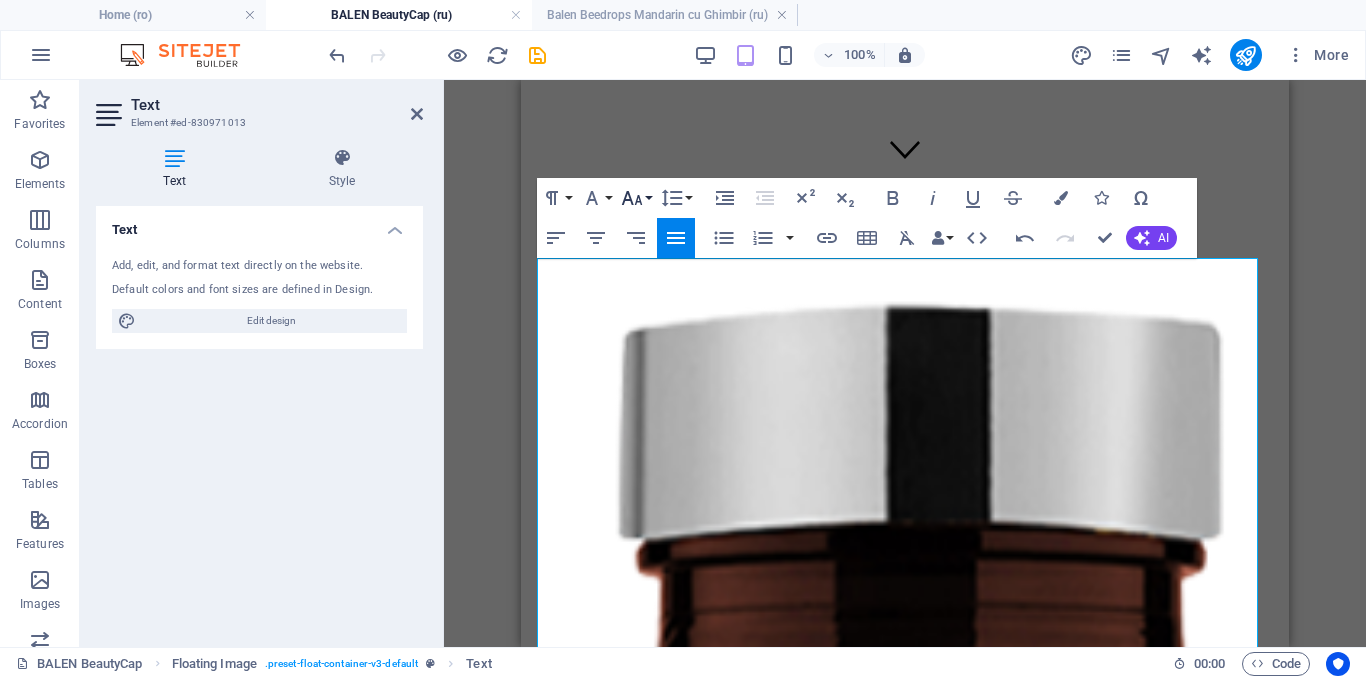 click 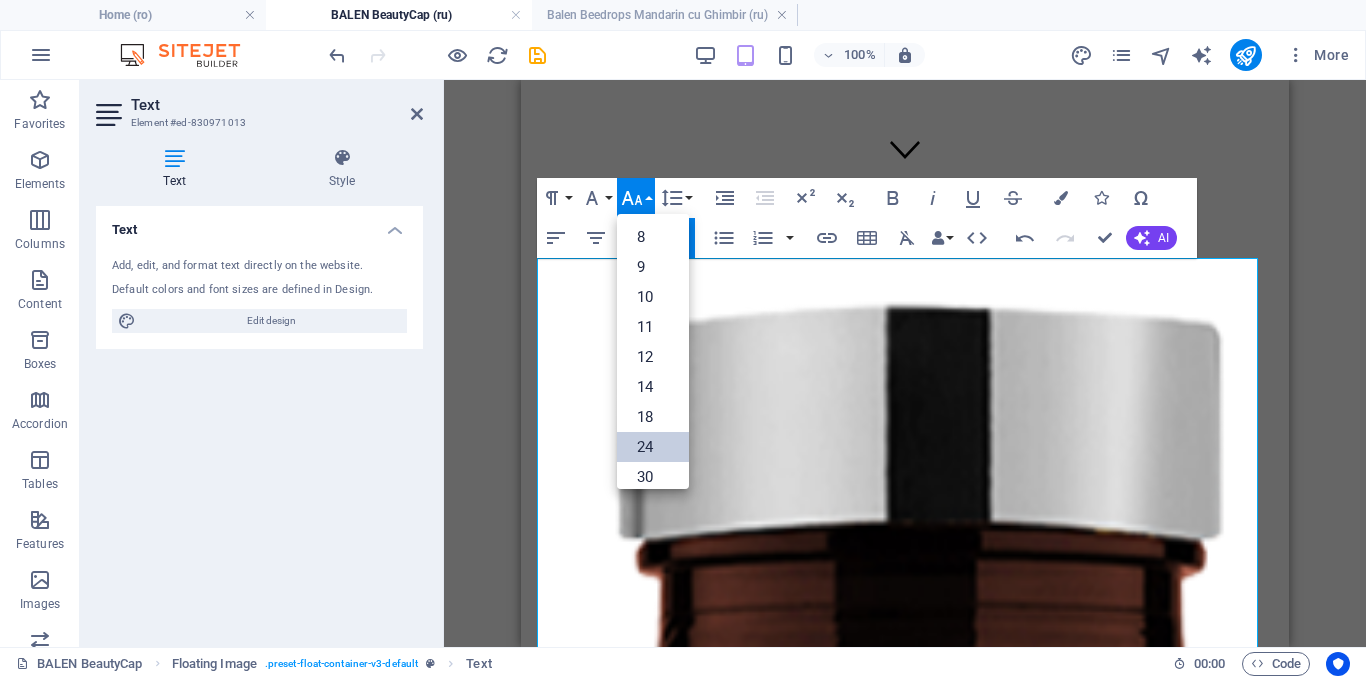 click on "24" at bounding box center [653, 447] 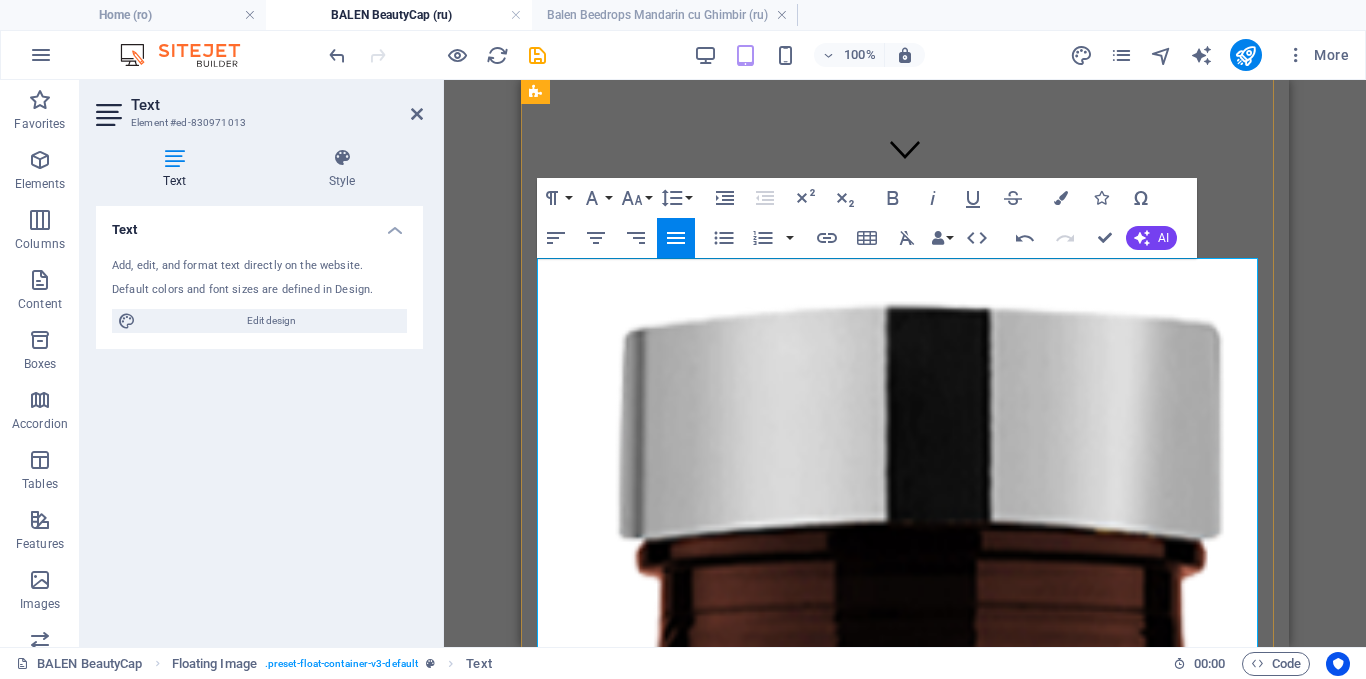 click on "капсулы    Витаминно-минеральный комплекс с натуральными экстрактами для женщин для красоты волос, кожи и ногтей,  способствует: укреплению и стимулированию роста волос,   помогает при проявлениях ранней седины , замедлению процессов старения кожи, улучшению проблемной кожи, укреплению ногтей, помогая снизить ломкость и тусклость." at bounding box center [905, 1984] 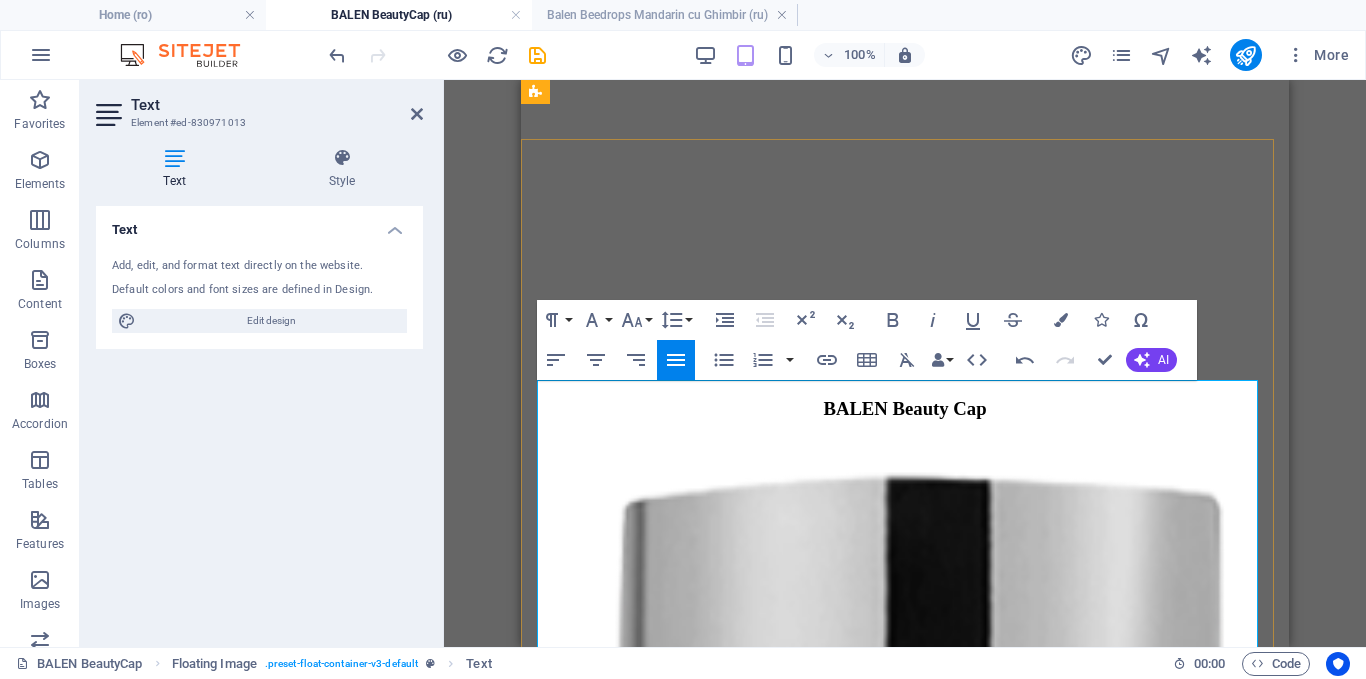 scroll, scrollTop: 163, scrollLeft: 0, axis: vertical 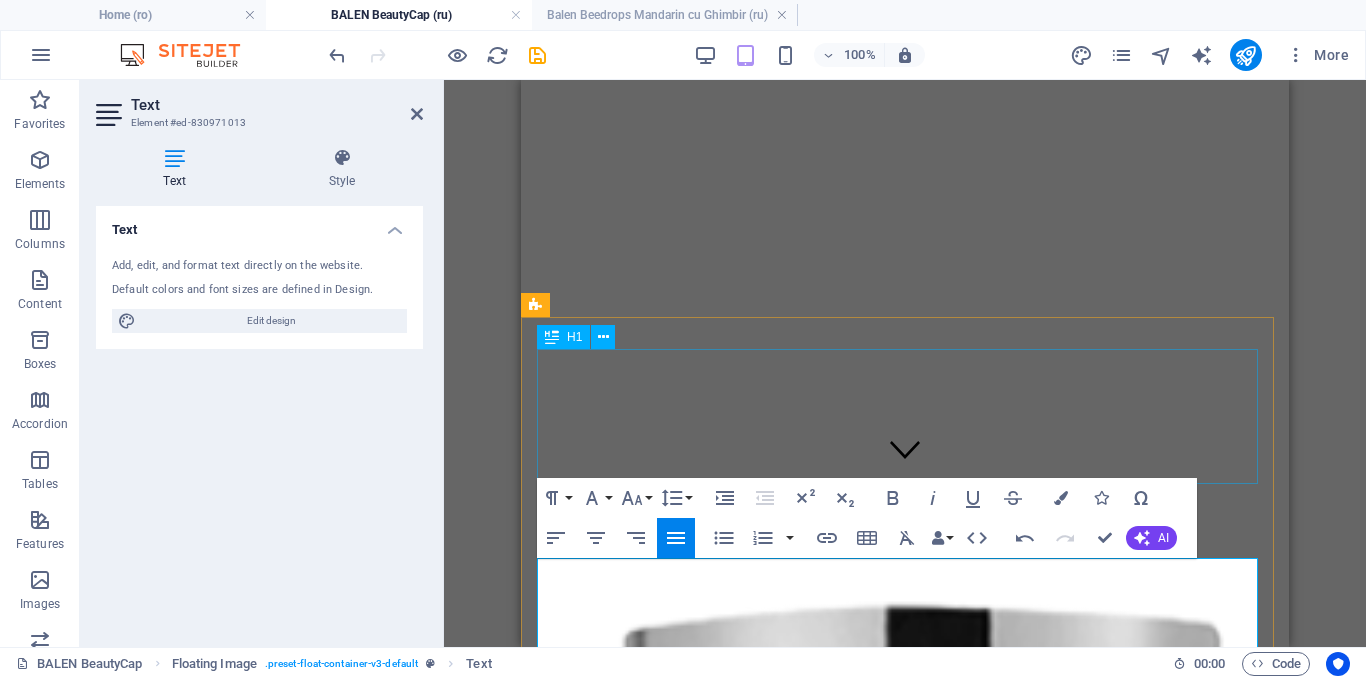 click on "сведения о продукте" at bounding box center [905, 486] 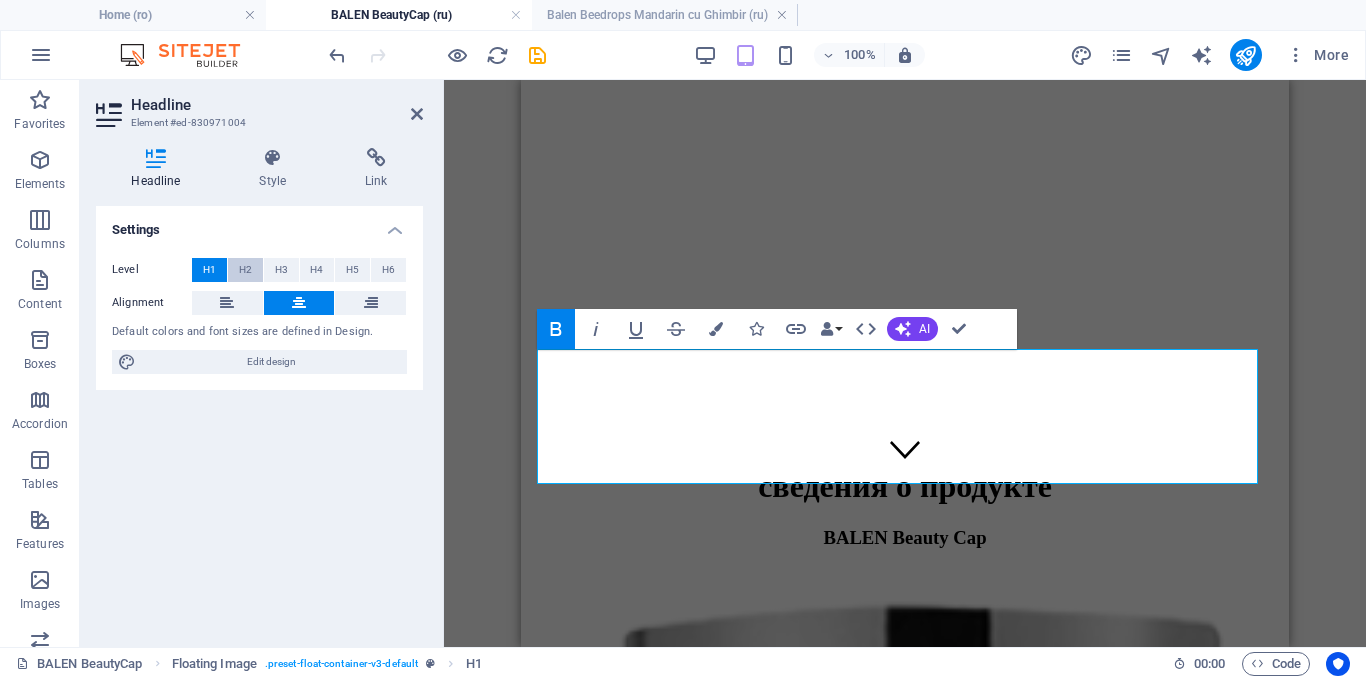 click on "H2" at bounding box center [245, 270] 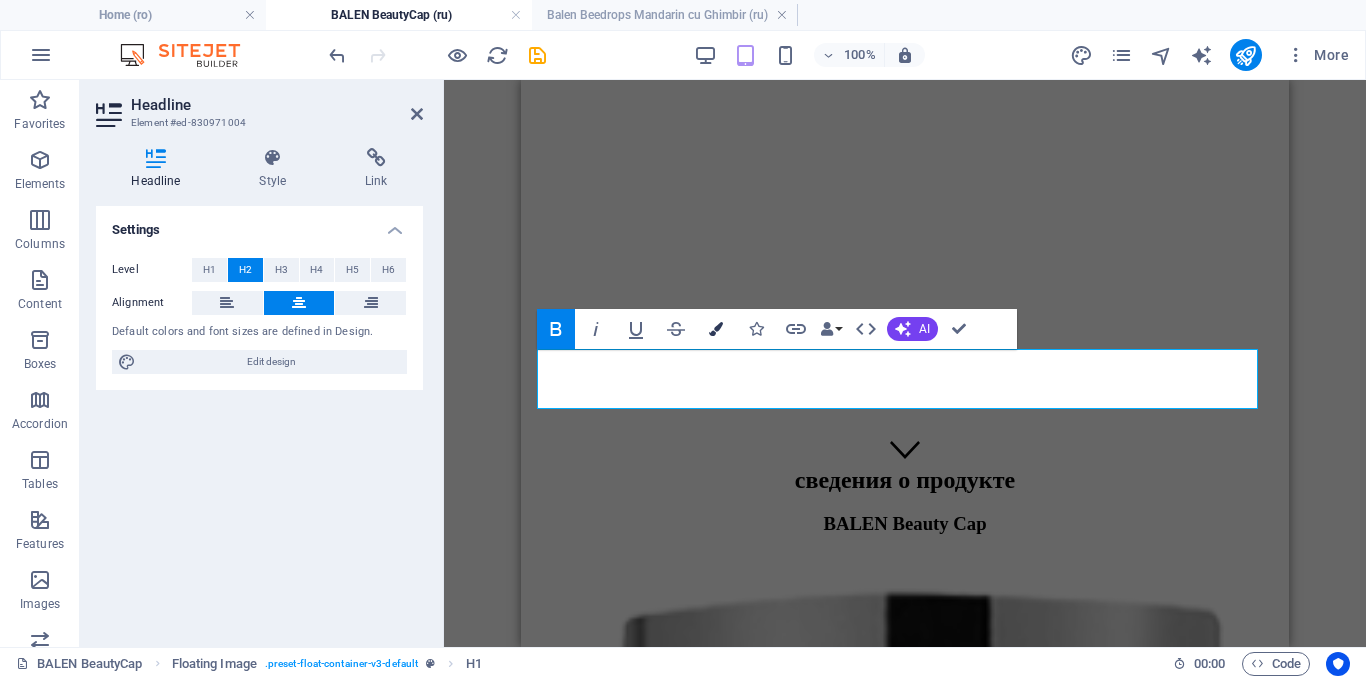 click at bounding box center (716, 329) 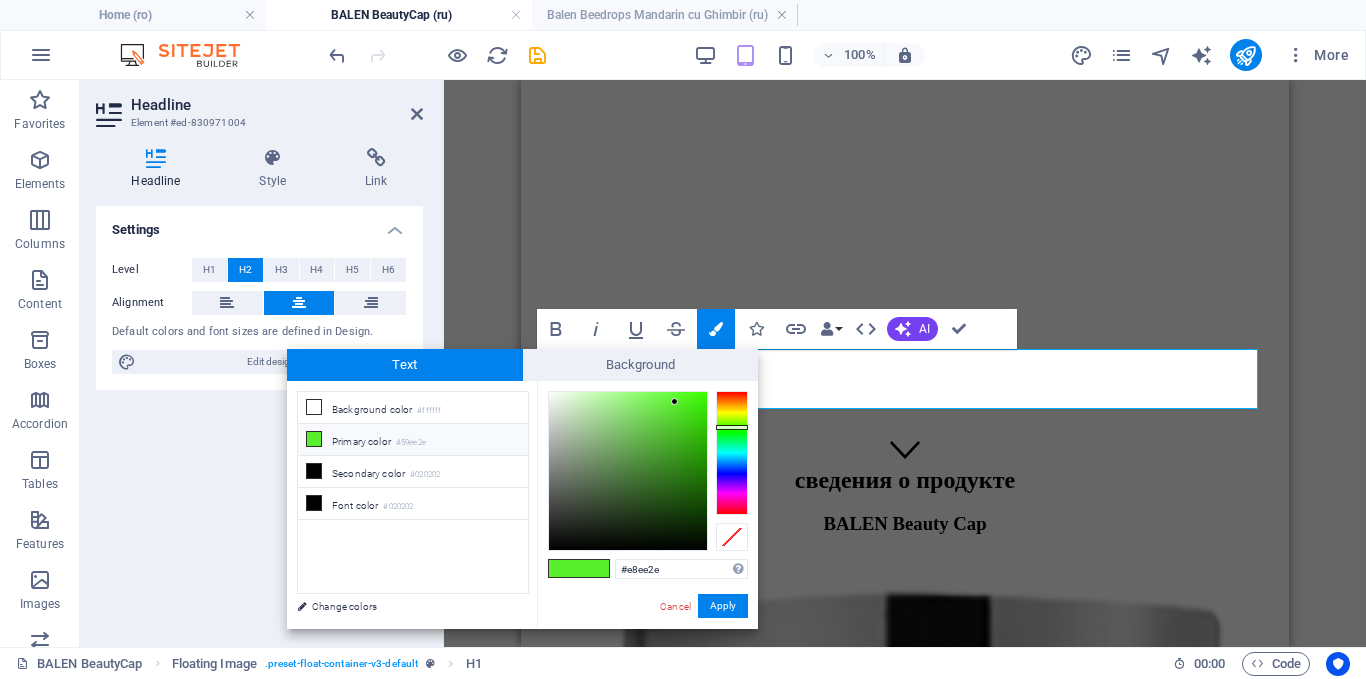 click at bounding box center (732, 453) 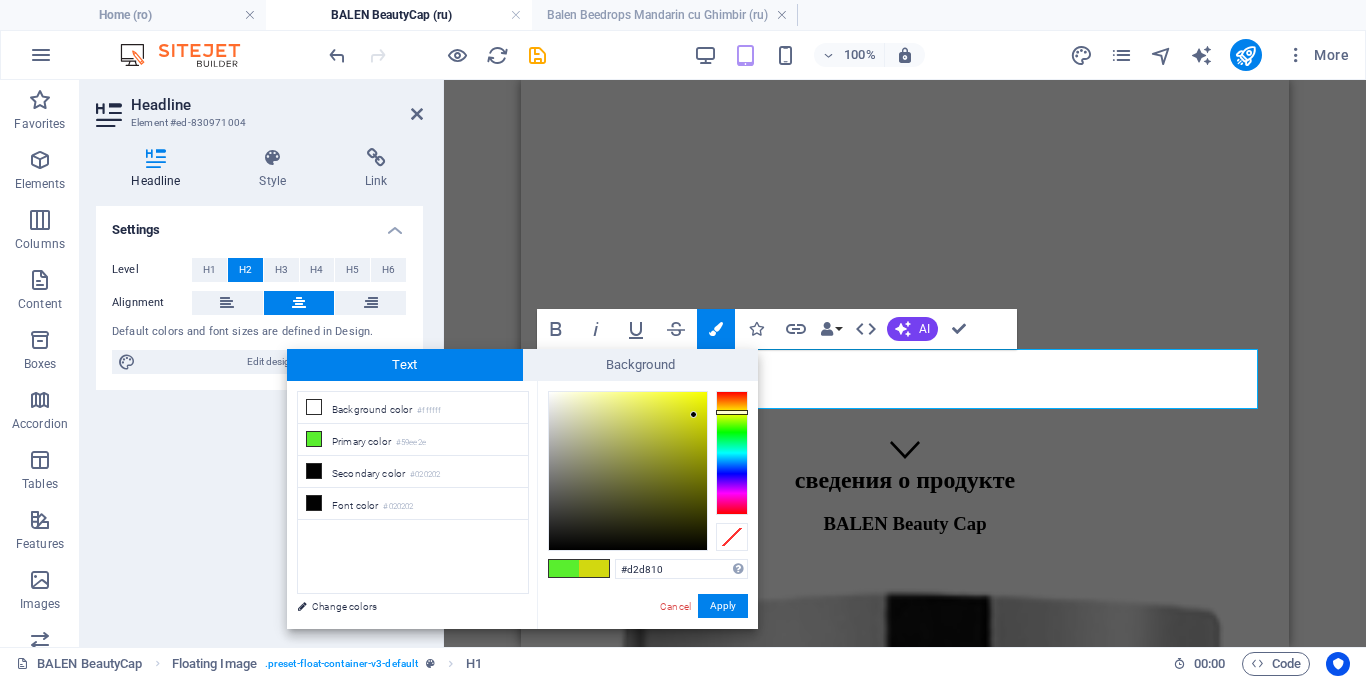 click at bounding box center (628, 471) 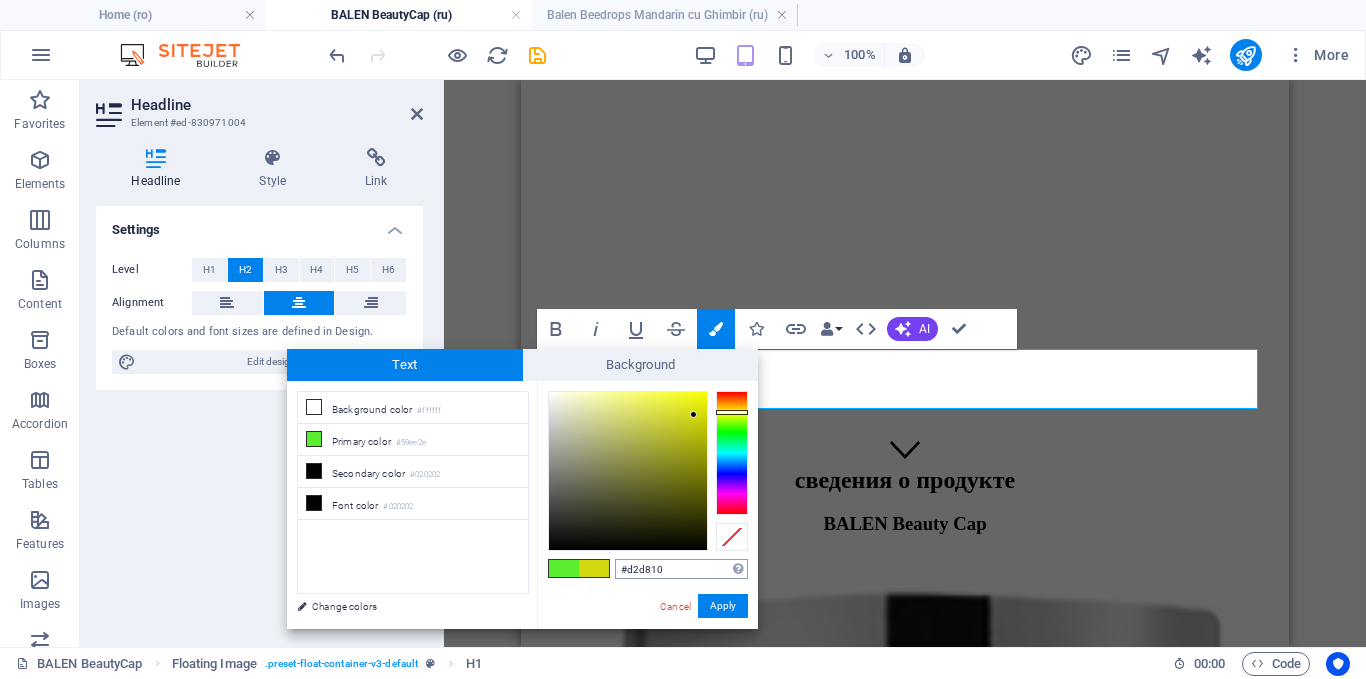 drag, startPoint x: 688, startPoint y: 566, endPoint x: 622, endPoint y: 568, distance: 66.0303 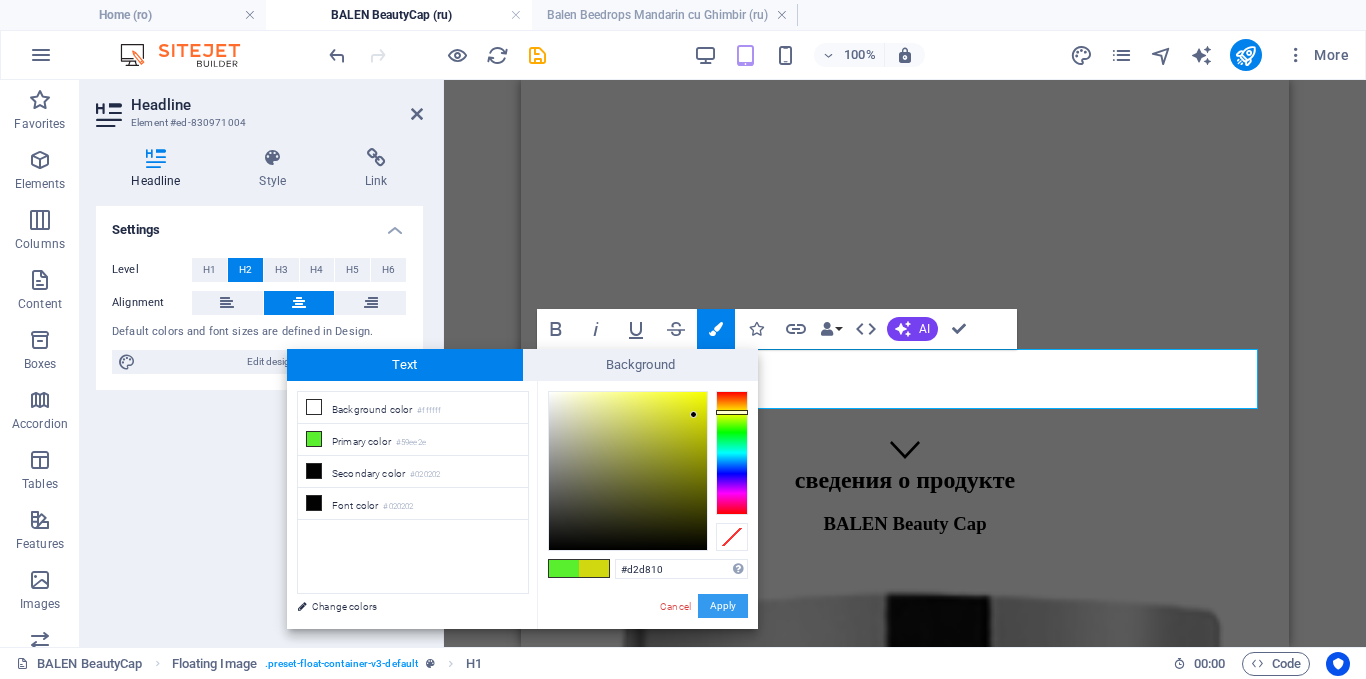 click on "Apply" at bounding box center (723, 606) 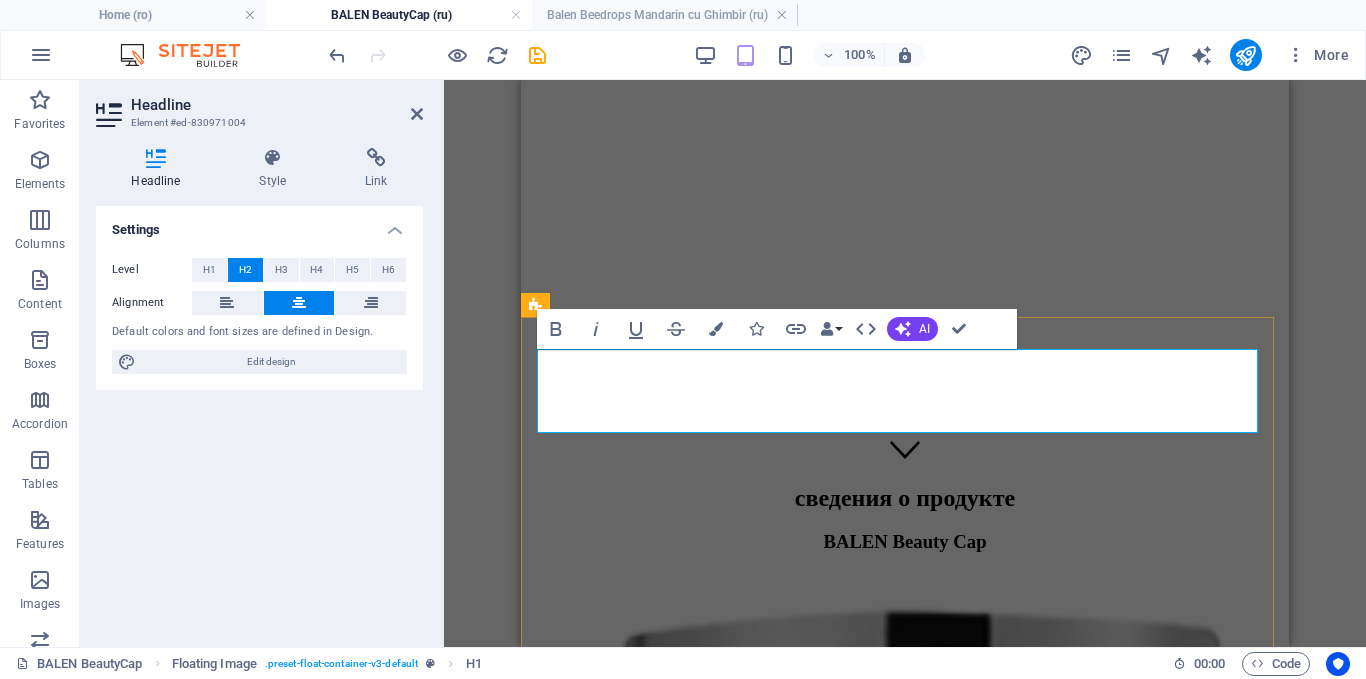drag, startPoint x: 1175, startPoint y: 413, endPoint x: 697, endPoint y: 402, distance: 478.12656 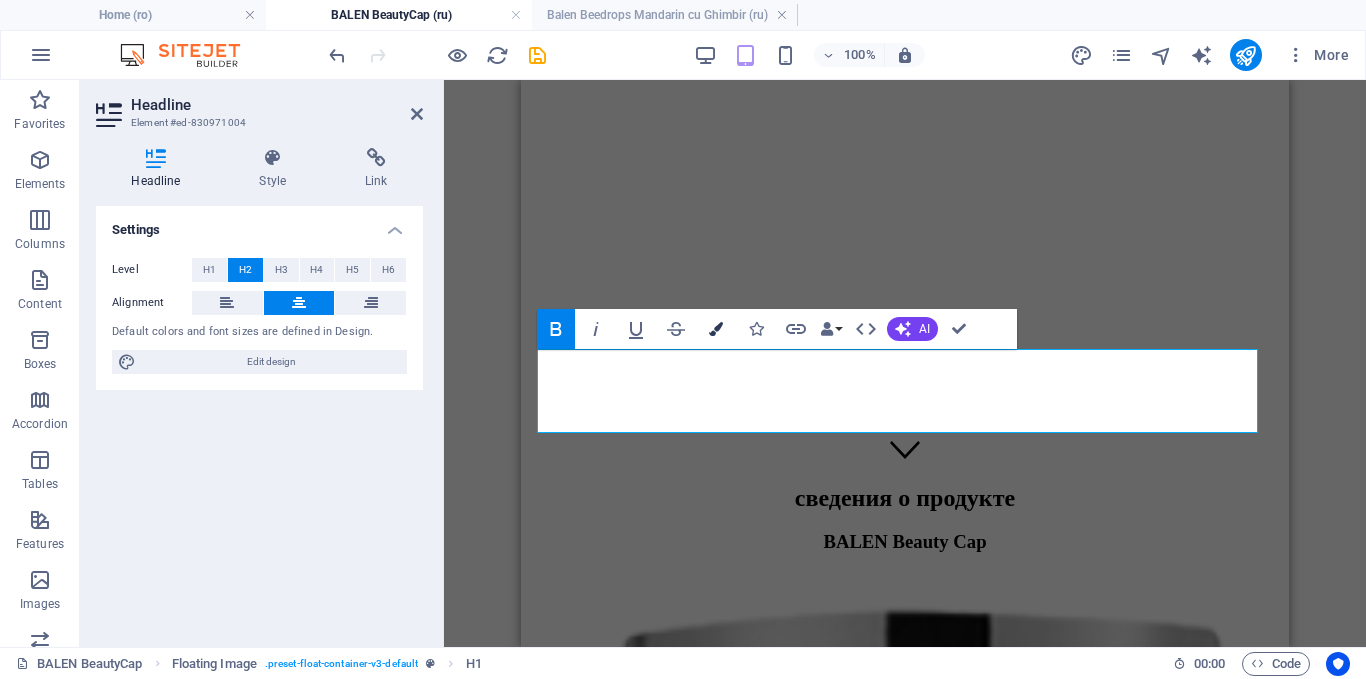 click at bounding box center (716, 329) 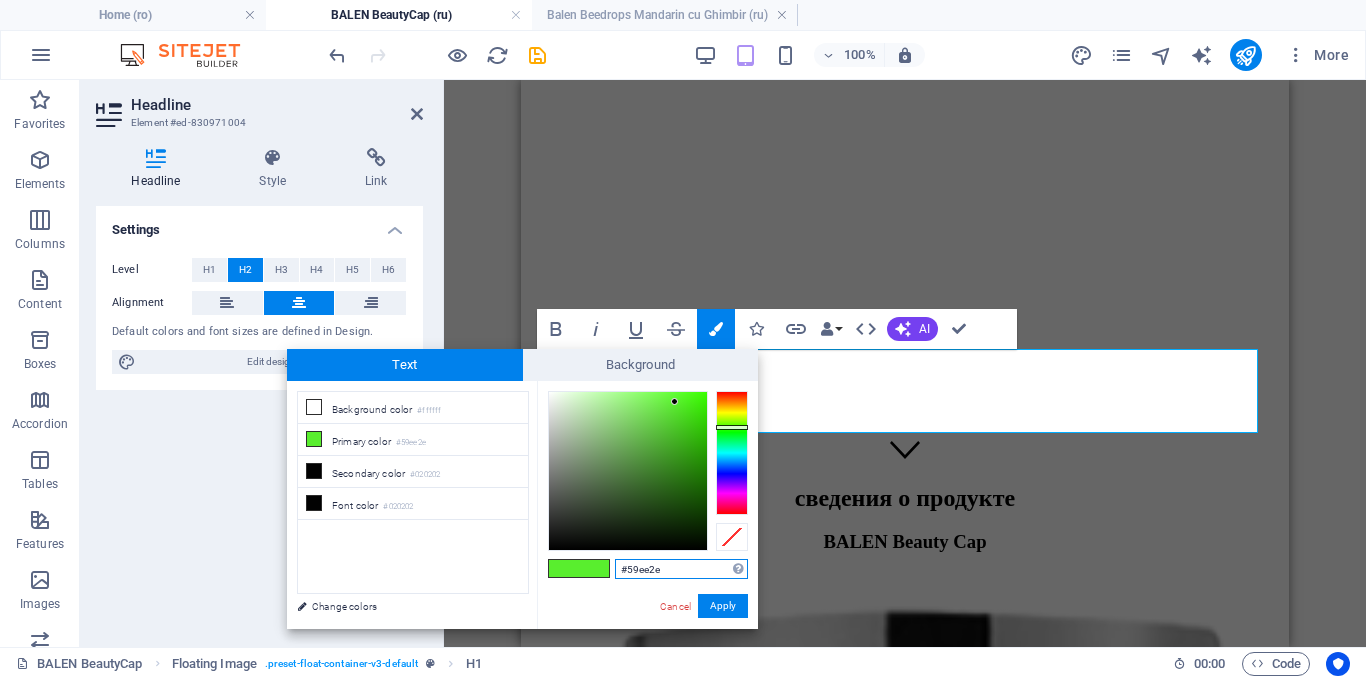 drag, startPoint x: 667, startPoint y: 575, endPoint x: 614, endPoint y: 575, distance: 53 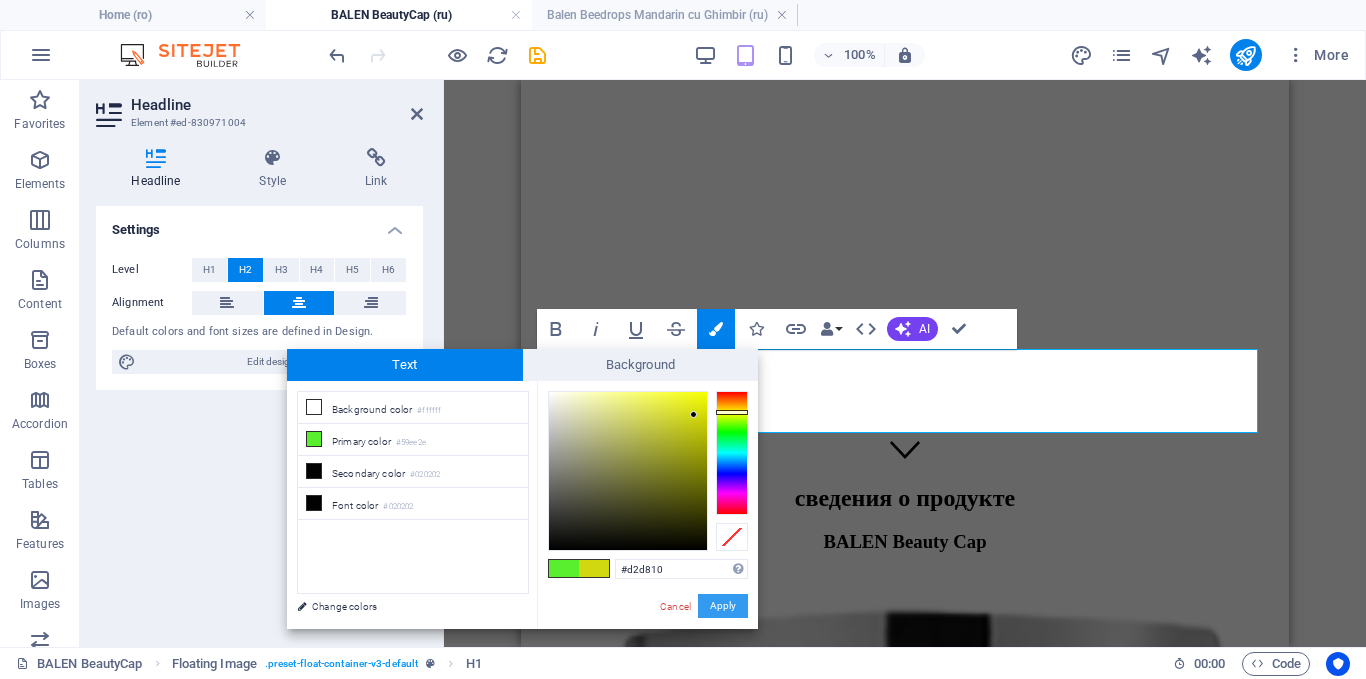 click on "Apply" at bounding box center (723, 606) 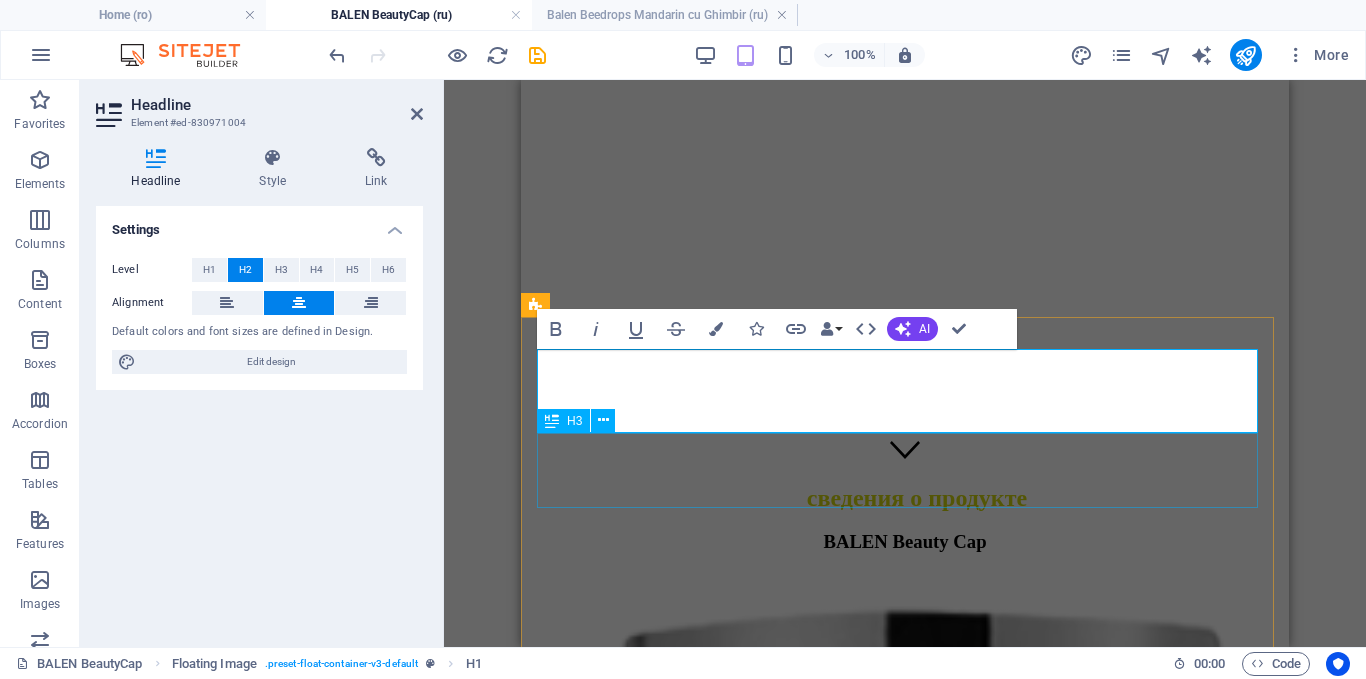 click on "BALEN Beauty Cap" at bounding box center (905, 553) 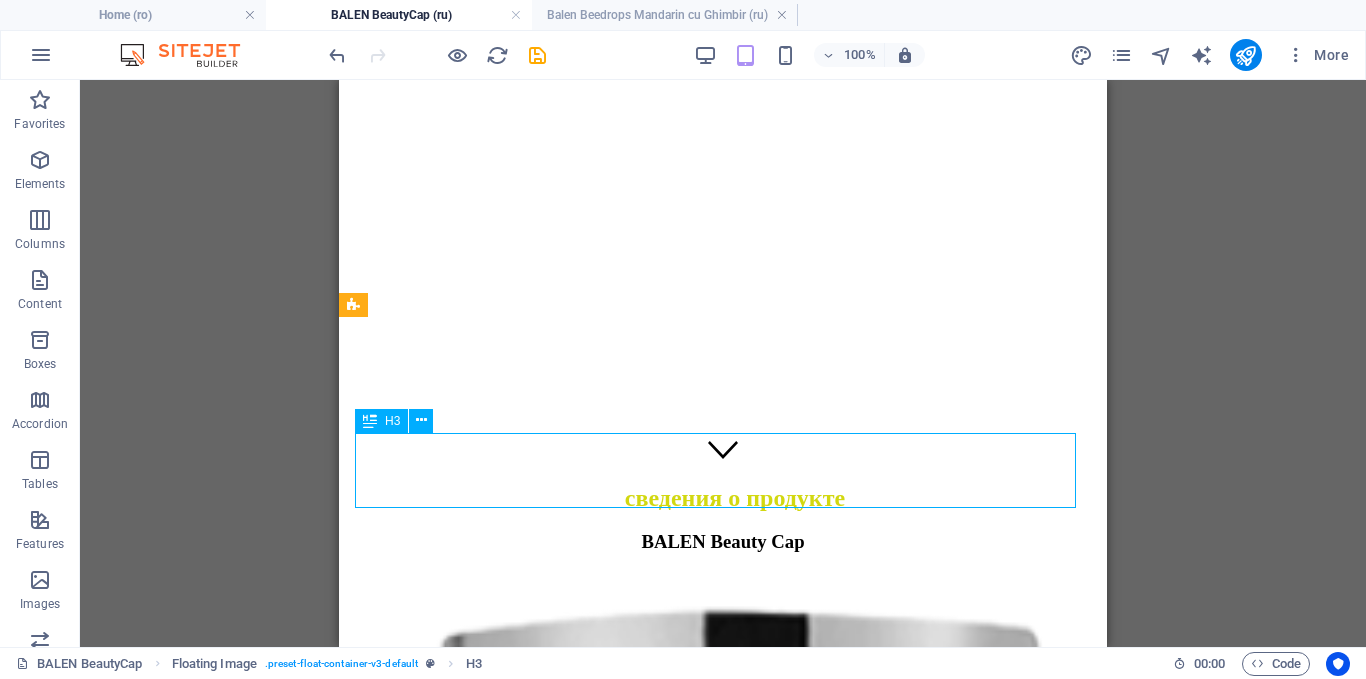 click on "BALEN Beauty Cap" at bounding box center [723, 553] 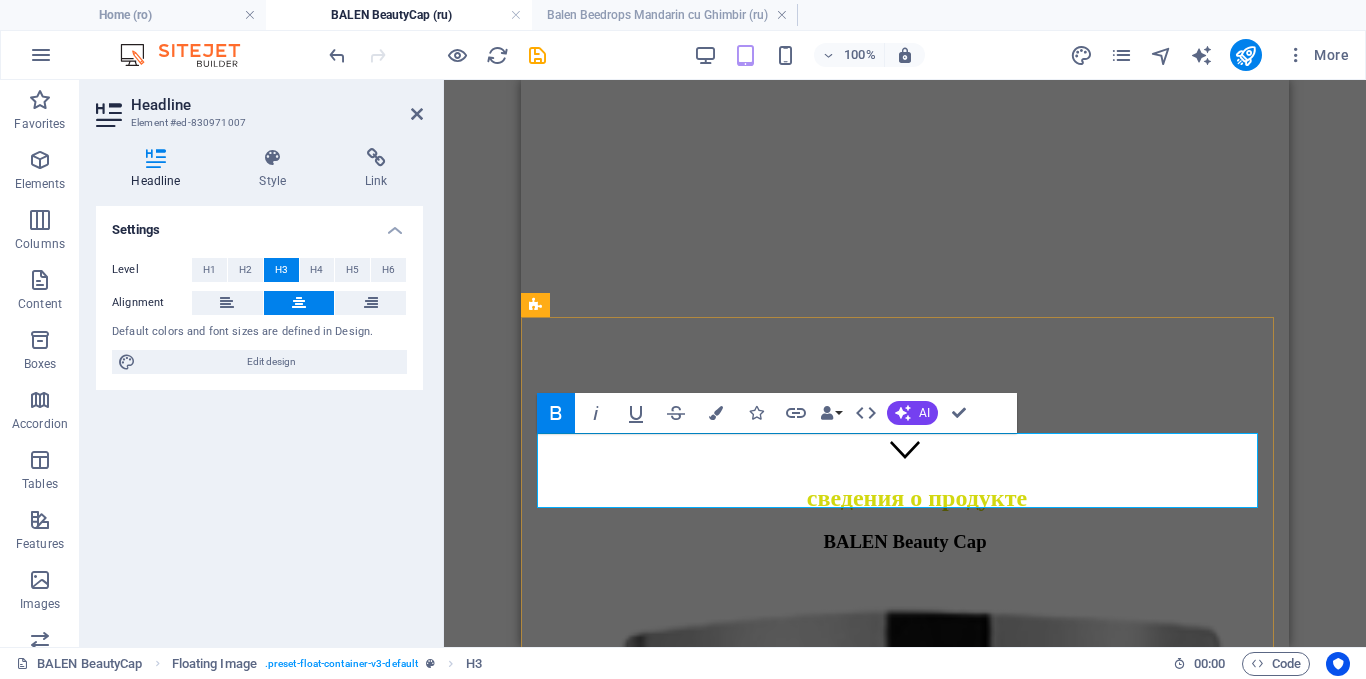 click on "BALEN Beauty Cap" at bounding box center (905, 553) 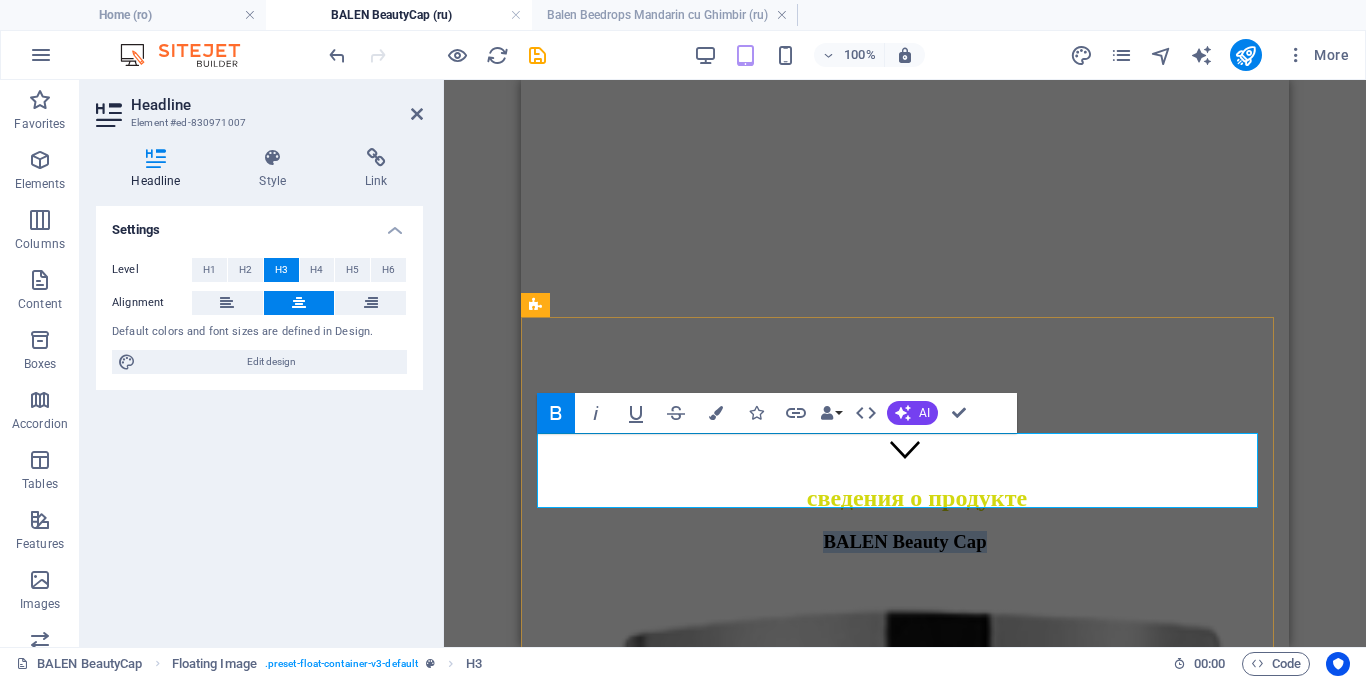 drag, startPoint x: 1039, startPoint y: 453, endPoint x: 749, endPoint y: 458, distance: 290.0431 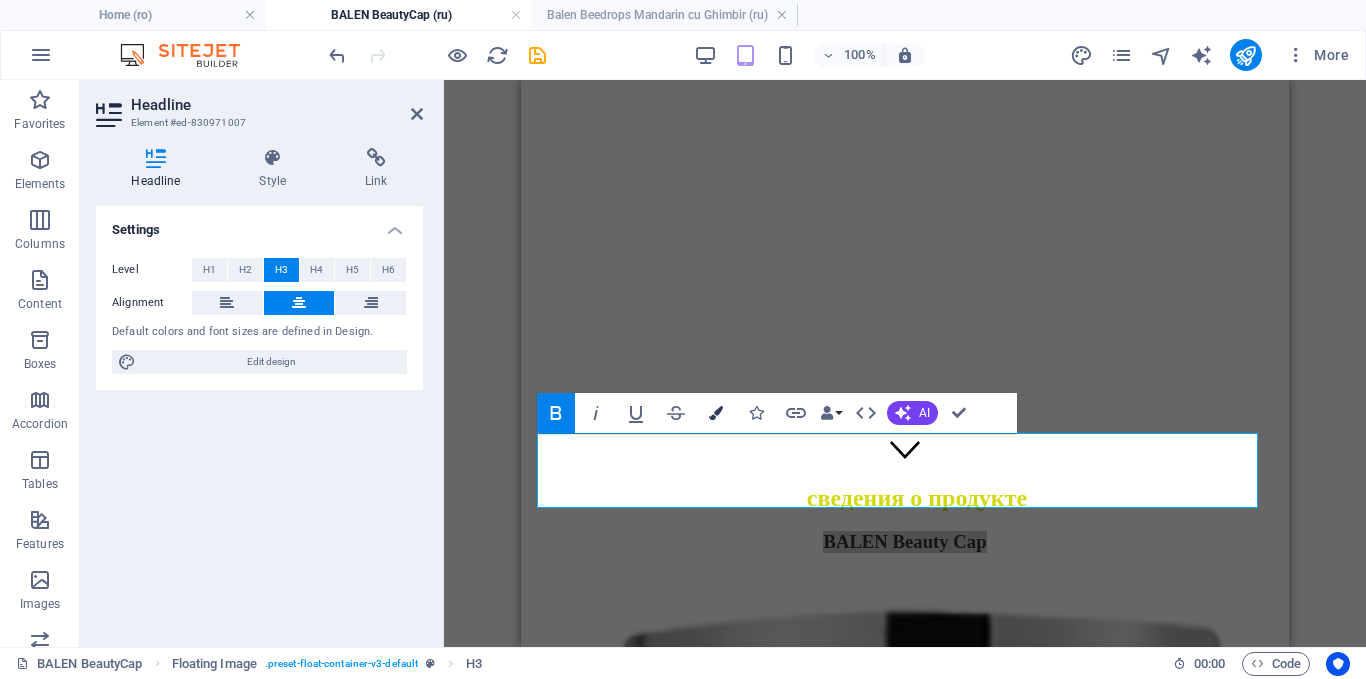 click at bounding box center (716, 413) 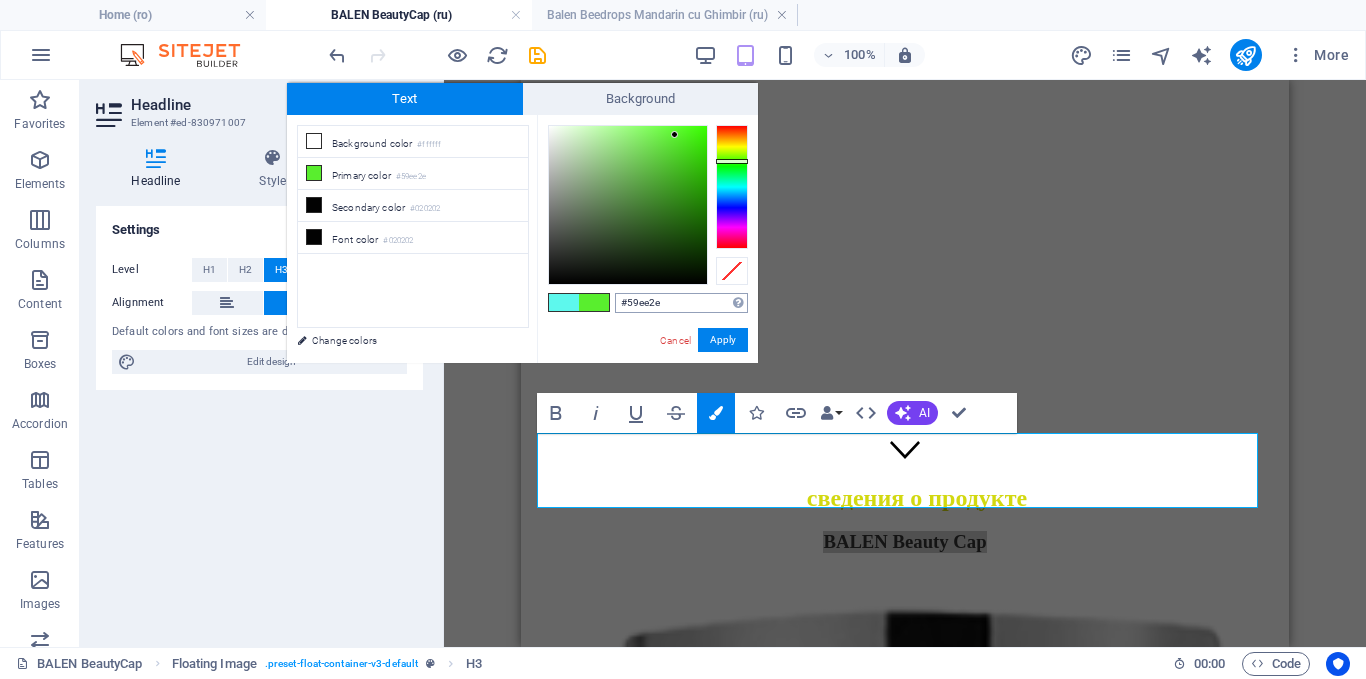 drag, startPoint x: 667, startPoint y: 300, endPoint x: 619, endPoint y: 301, distance: 48.010414 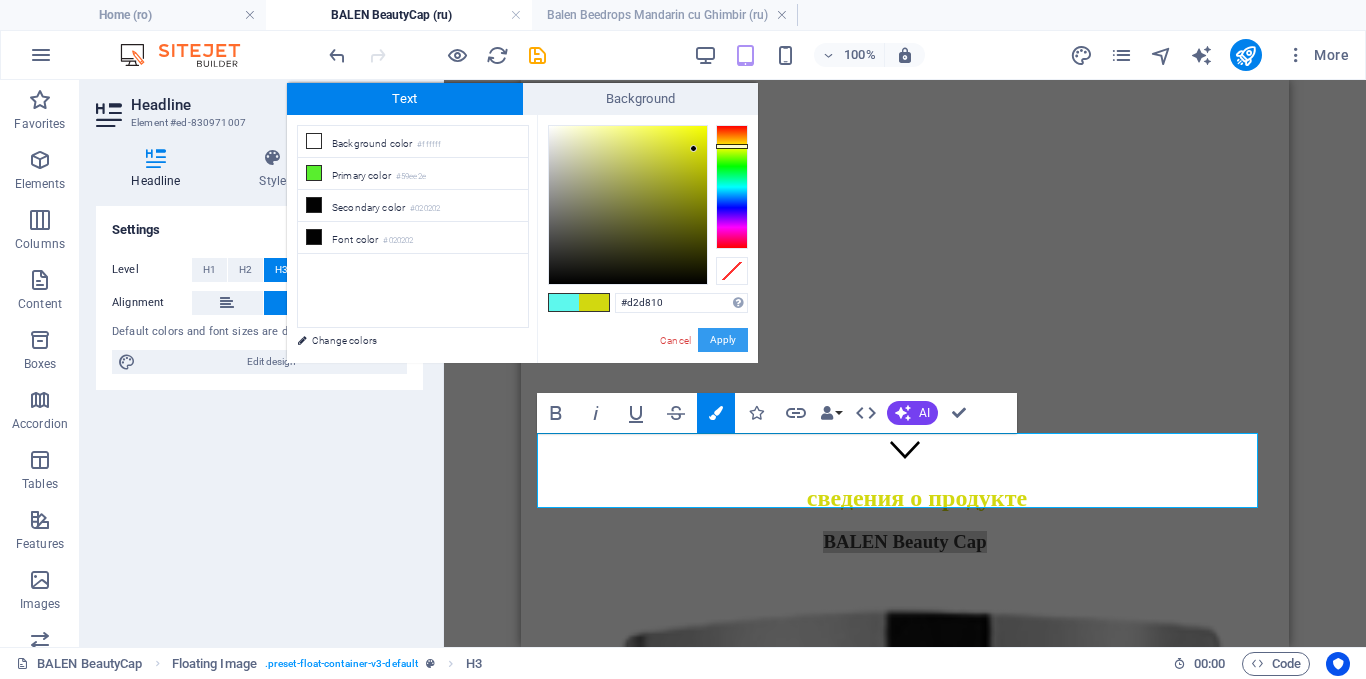 click on "Apply" at bounding box center (723, 340) 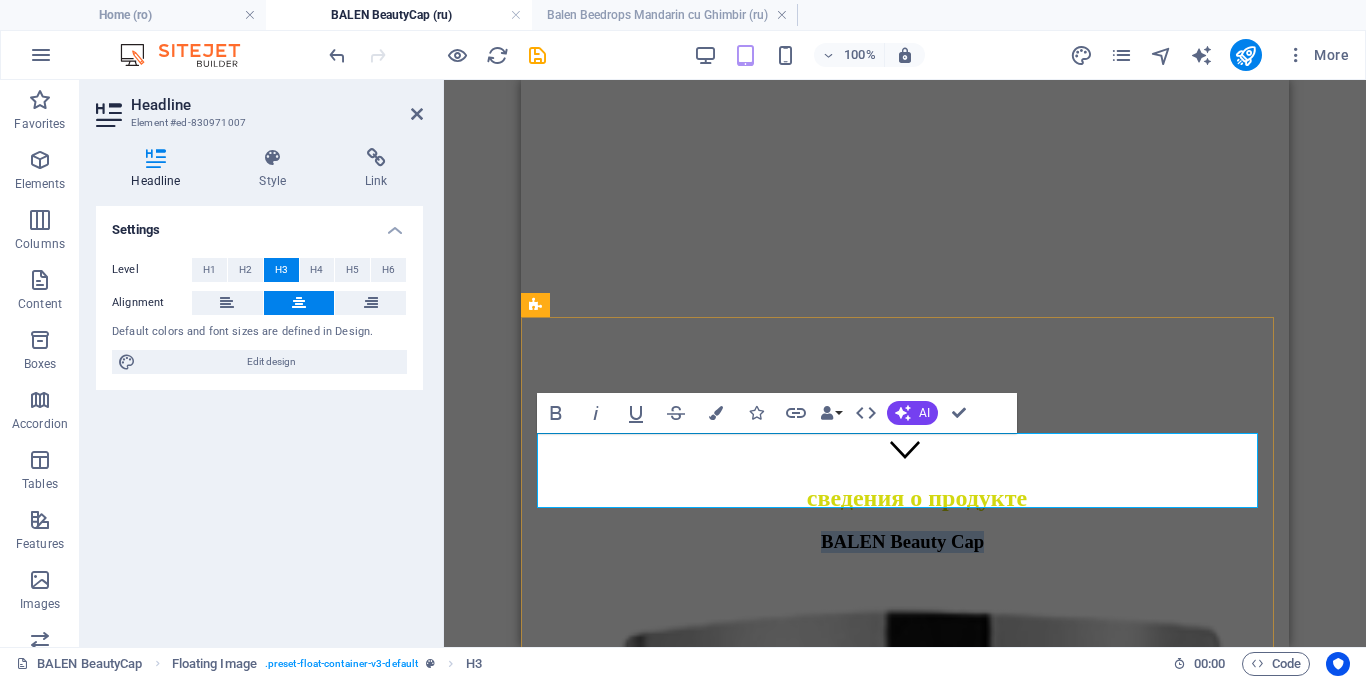 drag, startPoint x: 1038, startPoint y: 452, endPoint x: 741, endPoint y: 448, distance: 297.02695 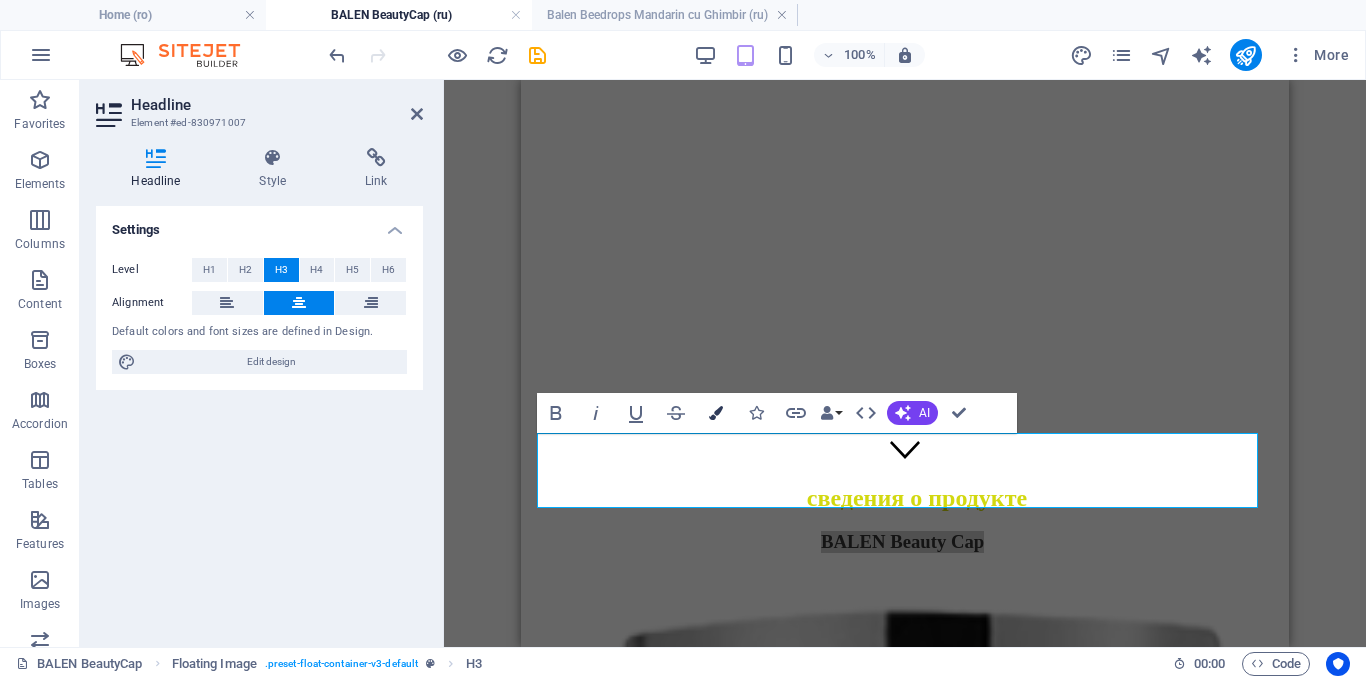 click at bounding box center (716, 413) 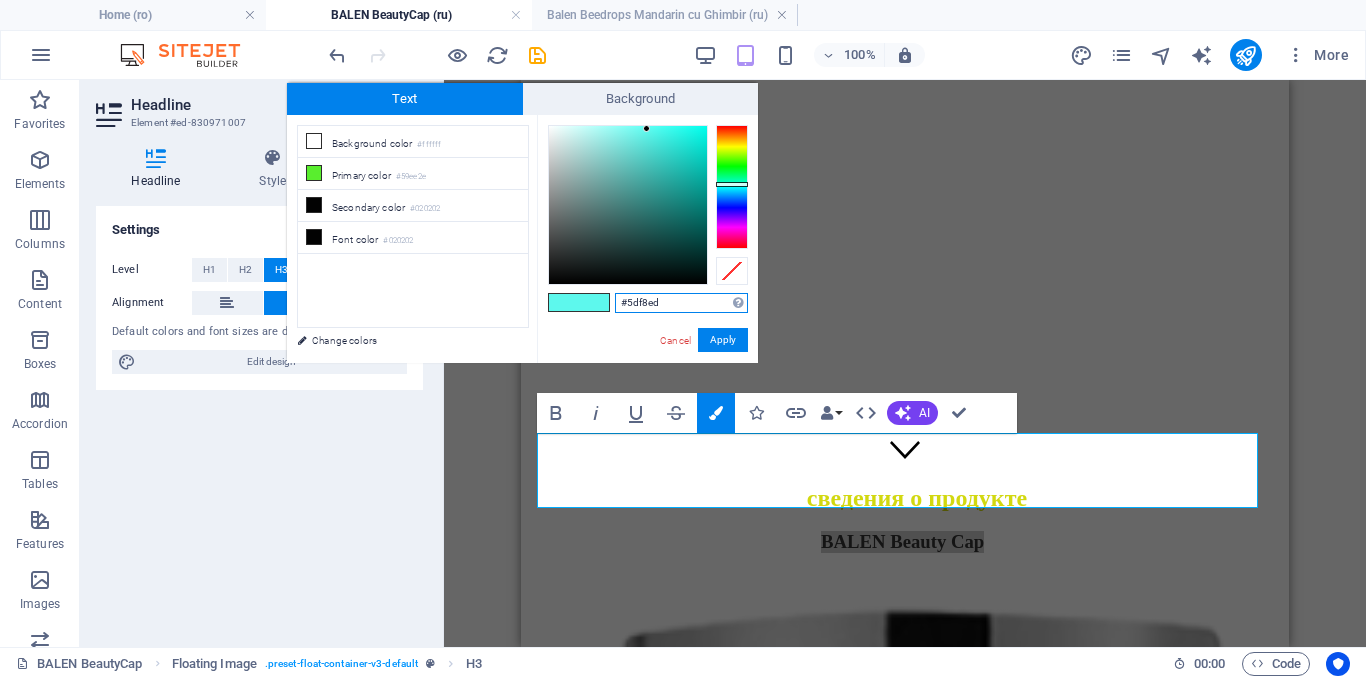 drag, startPoint x: 685, startPoint y: 307, endPoint x: 609, endPoint y: 306, distance: 76.00658 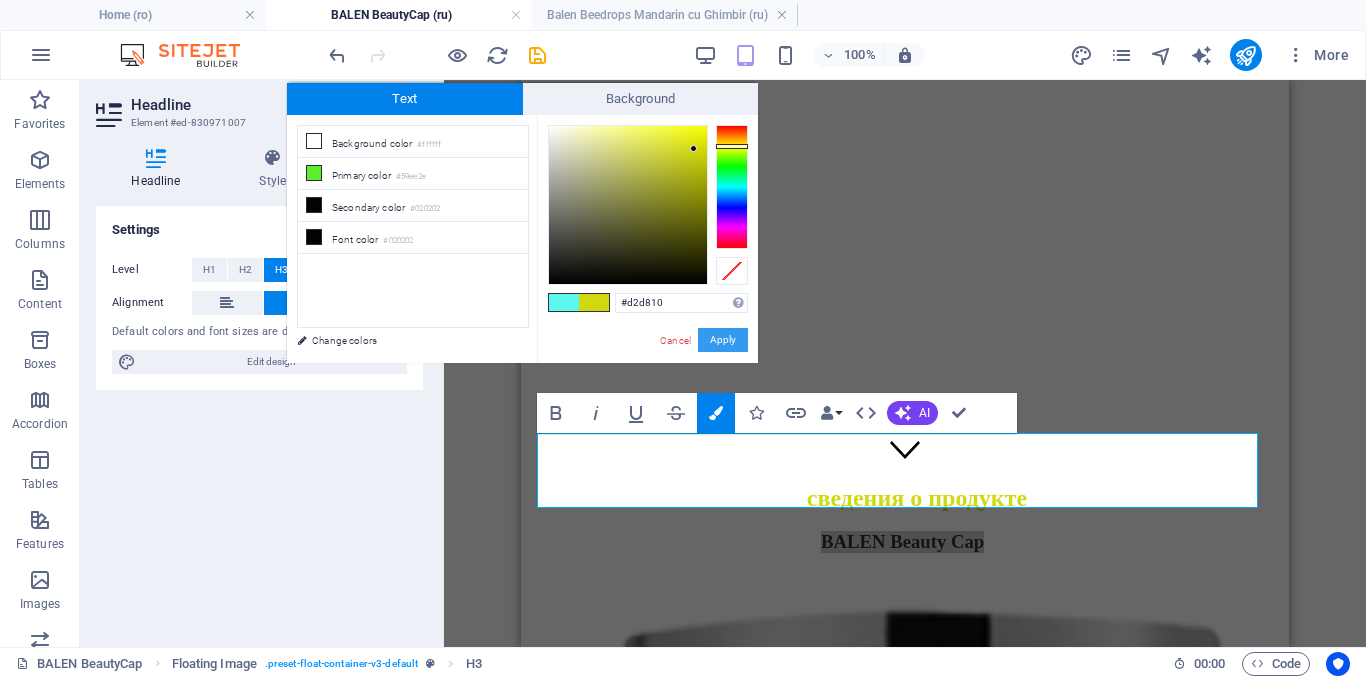 click on "Apply" at bounding box center [723, 340] 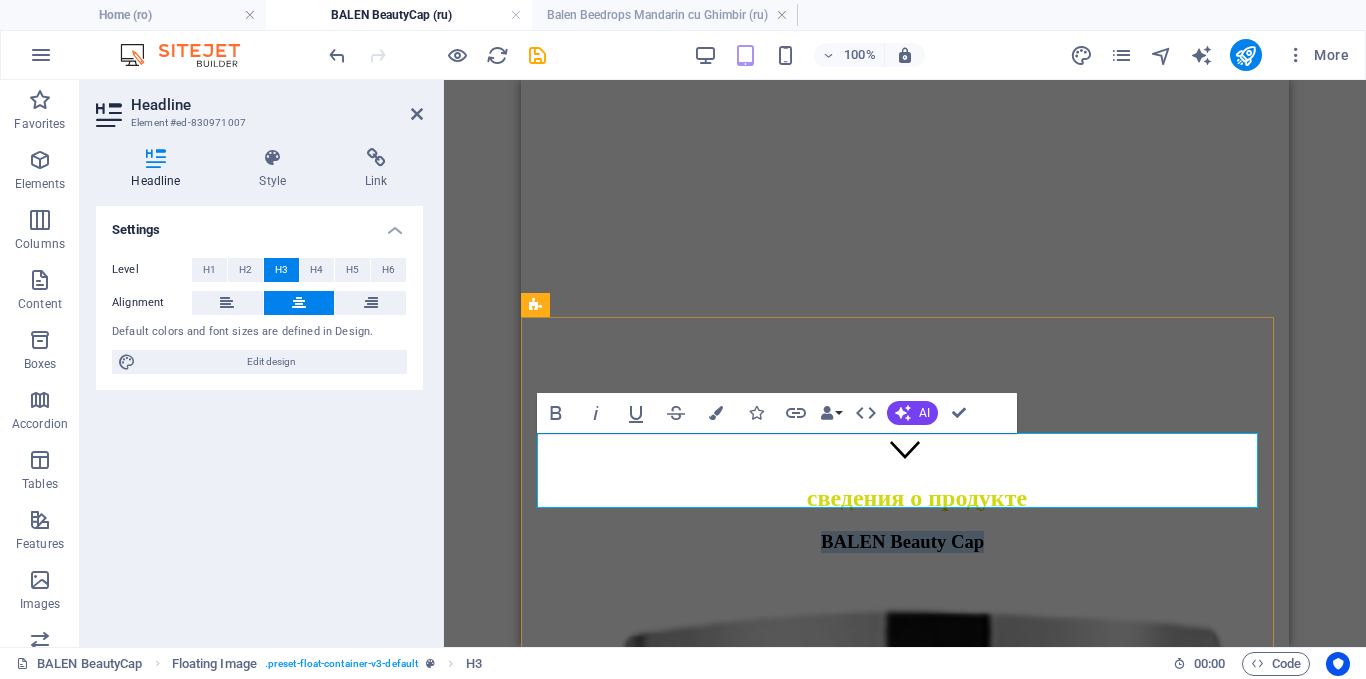 drag, startPoint x: 746, startPoint y: 455, endPoint x: 1038, endPoint y: 463, distance: 292.10956 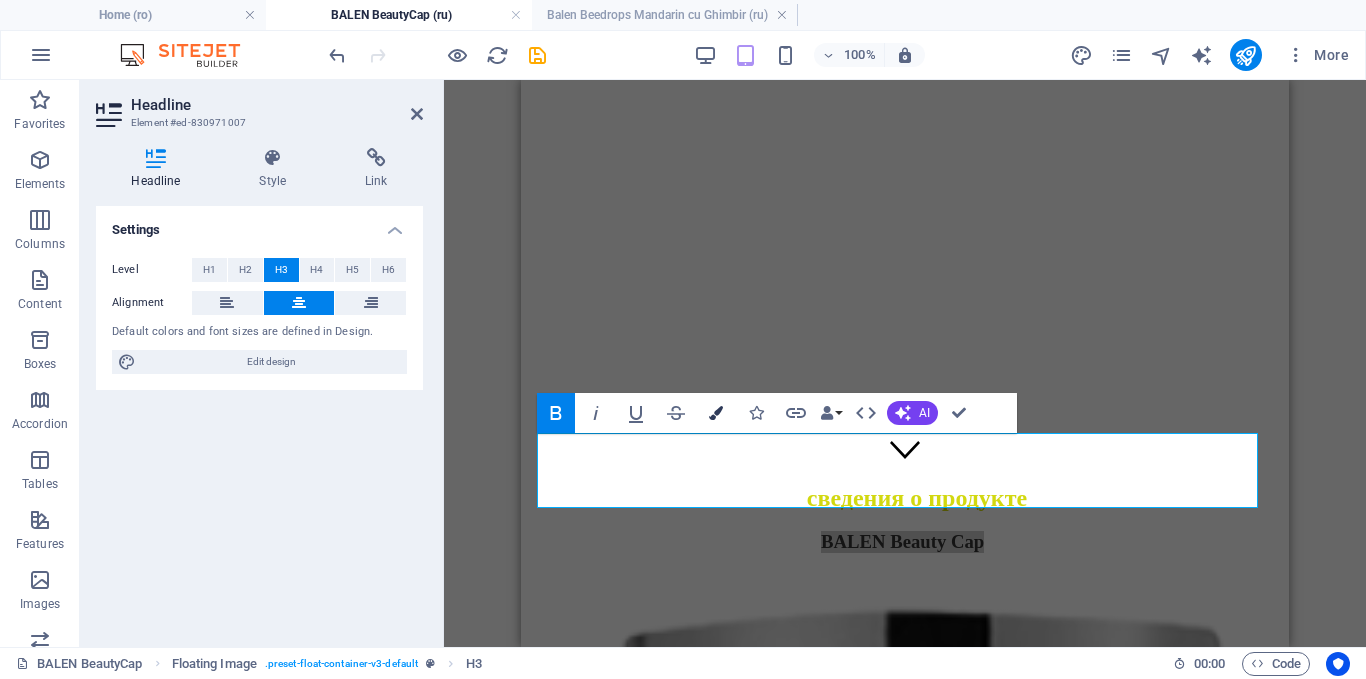 click at bounding box center (716, 413) 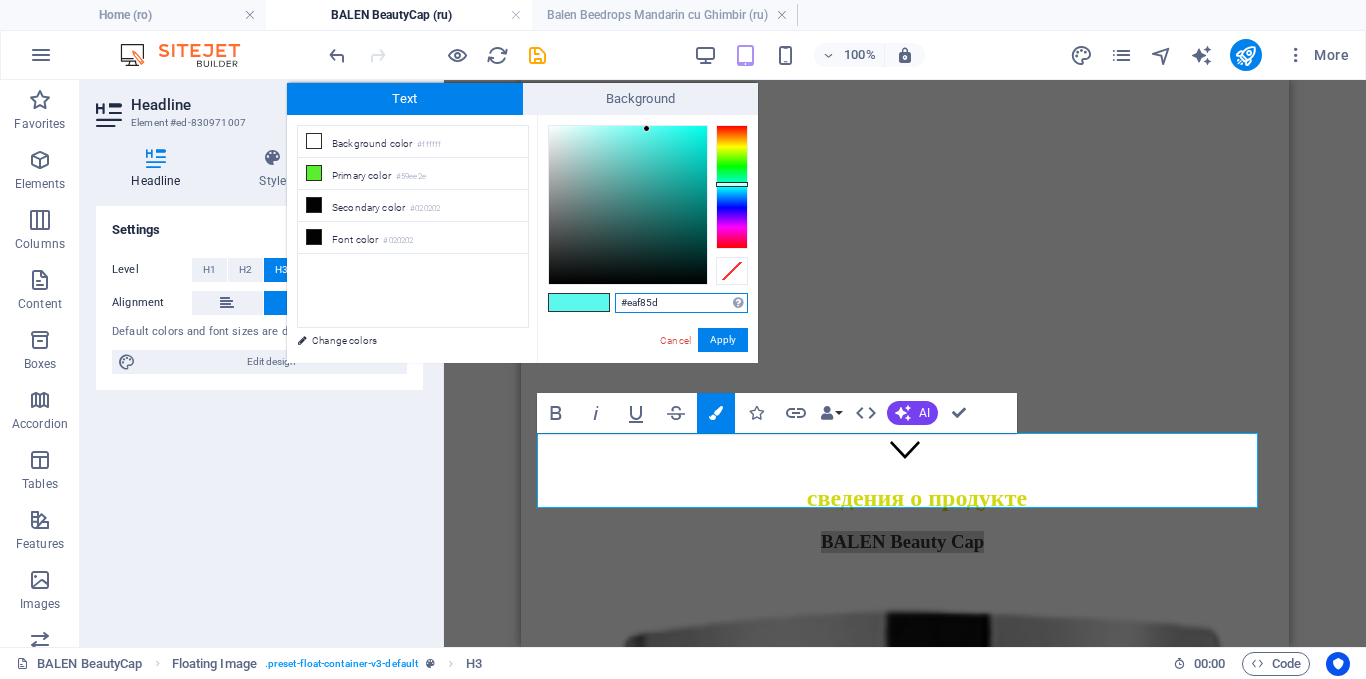 click at bounding box center [732, 187] 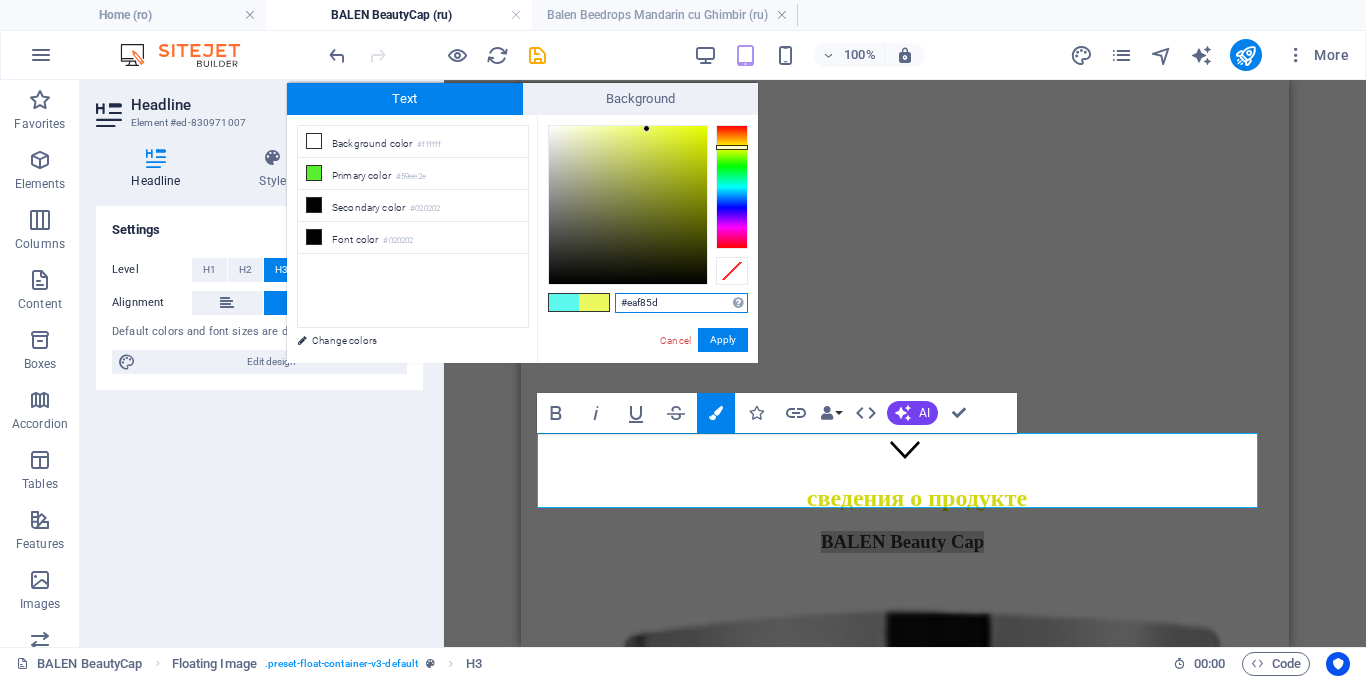 type on "#c3d31b" 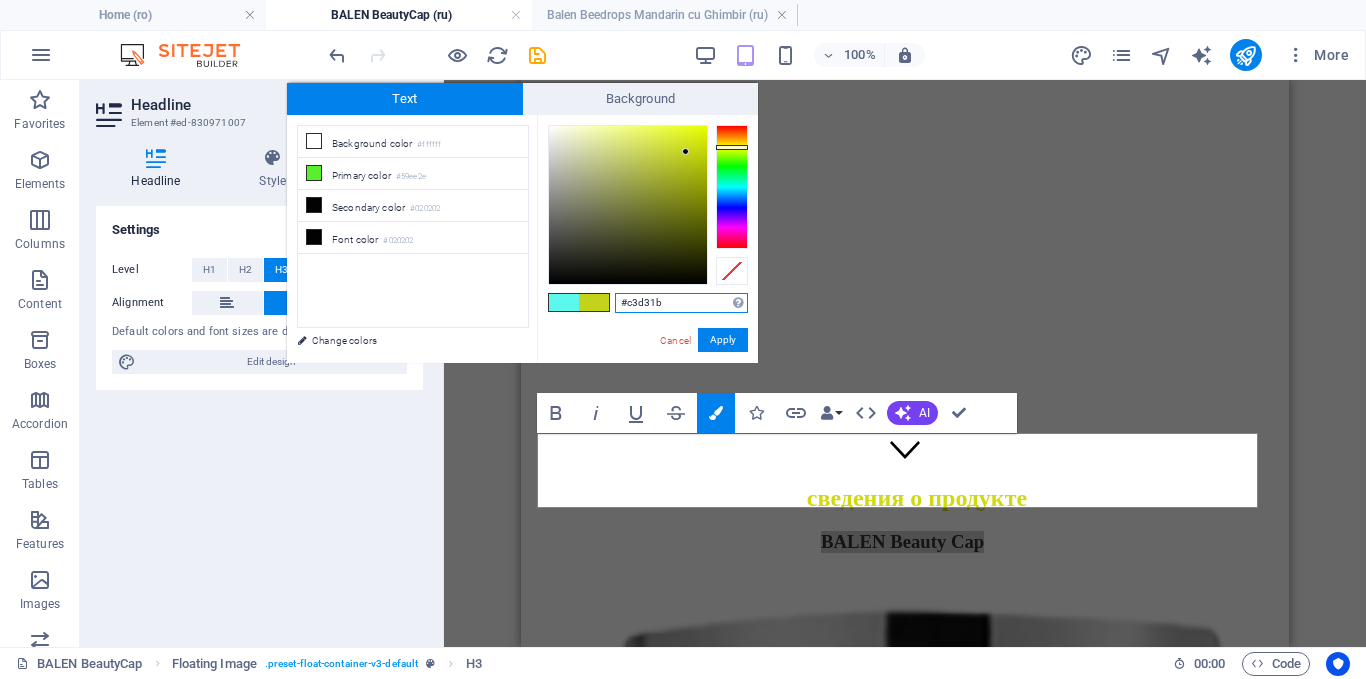 click at bounding box center (628, 205) 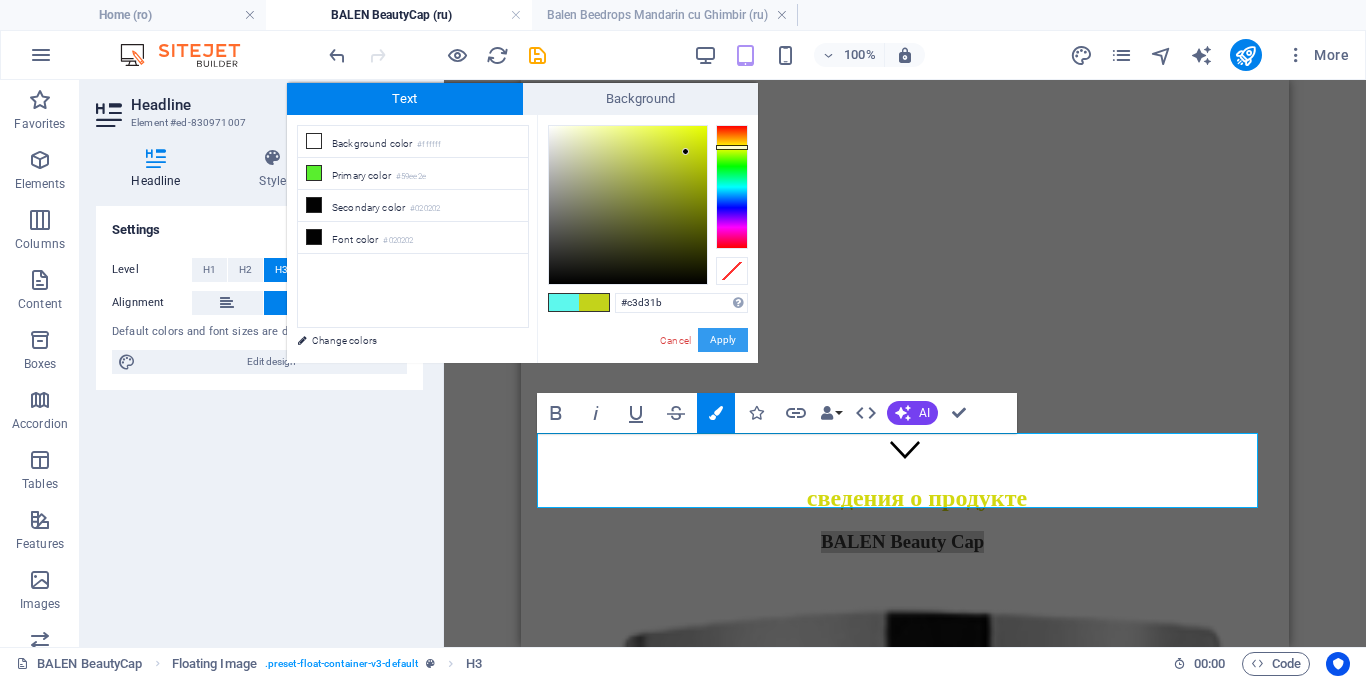 click on "Apply" at bounding box center (723, 340) 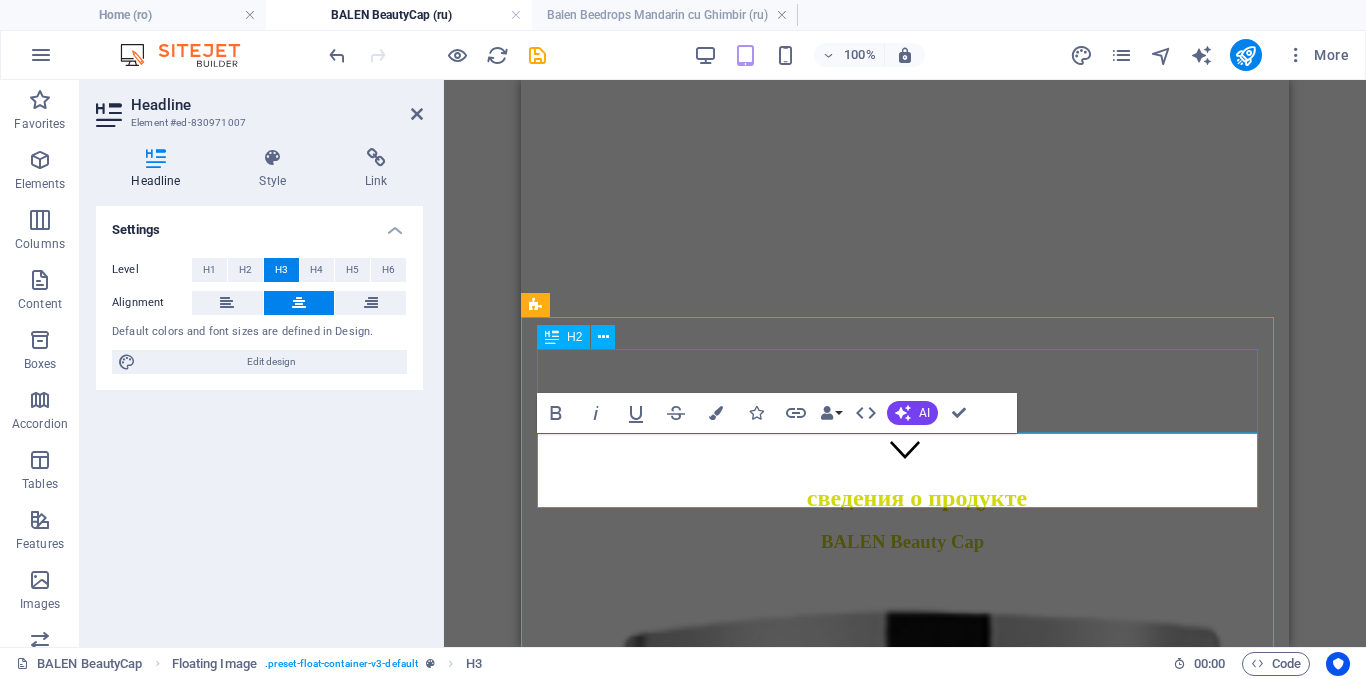 click on "​      сведения о продукте" at bounding box center [905, 479] 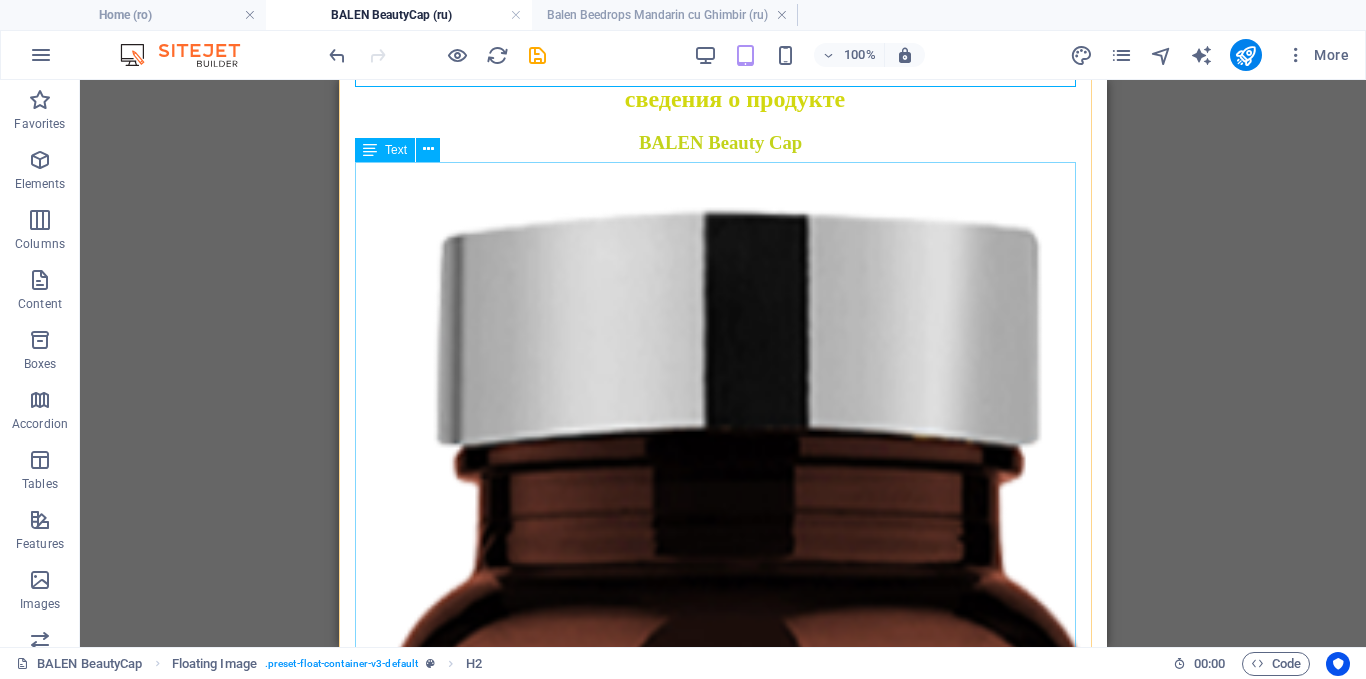 scroll, scrollTop: 563, scrollLeft: 0, axis: vertical 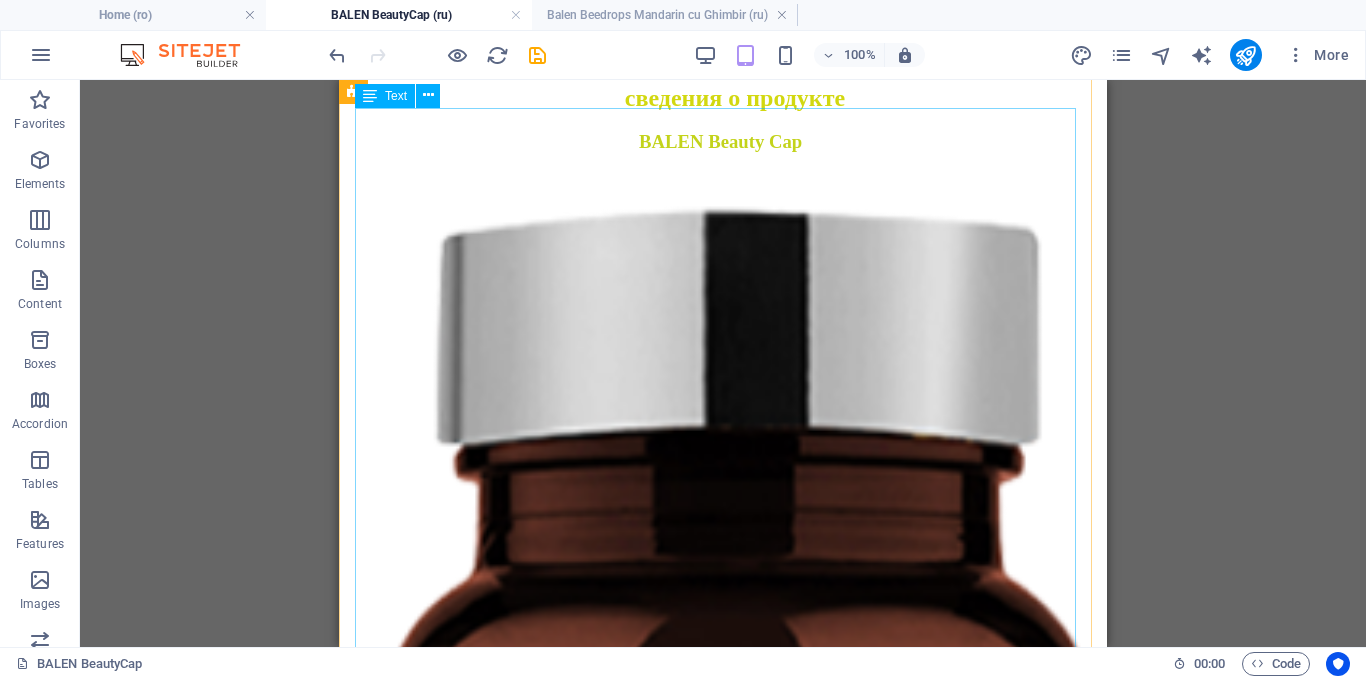 click at bounding box center (783, 1987) 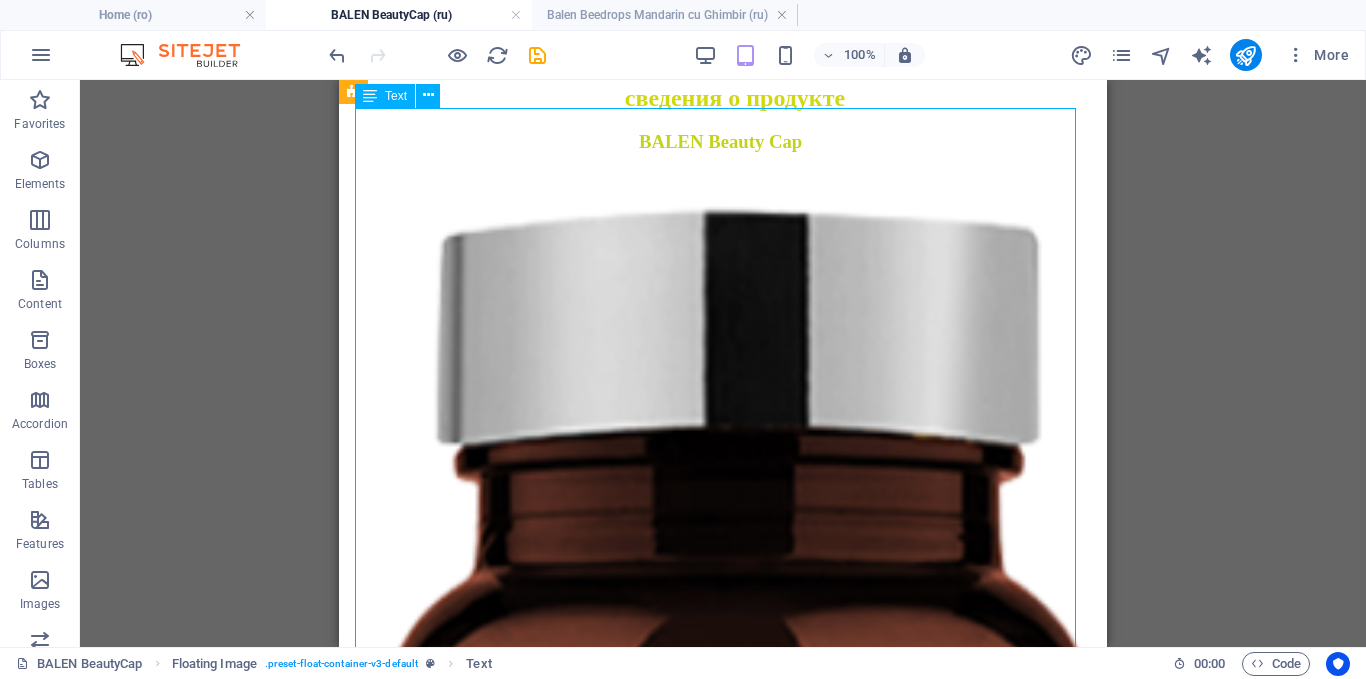 click on "БАЛЕН BeautyCap  капсулы    Витаминно-минеральный комплекс с натуральными экстрактами для женщин для красоты волос, кожи и ногтей,  способствует: укреплению и стимулированию роста волос,   помогает при проявлениях ранней седины , замедлению процессов старения кожи, улучшению проблемной кожи, укреплению ногтей, помогая снизить ломкость и тусклость. Ingrediente:   Ingrediente active Capsula Extract de Coadă calului  112 mg Extract de Saw Palmetto  100 mg Extract de ginko biloba  25 mg Vitamina C 25 mg Vitamina B1  20 mg Colagen hidrolizat  20 mg Extract de seminţe de struguri 20 mg Extract de Ginseng Roşu  10 mg Extract de urzică  10 mg Vitamina B3 10 mg NE Colină  10 mg L-lizină  10 mg L-metionină   10 mg Zinc" at bounding box center (723, 3369) 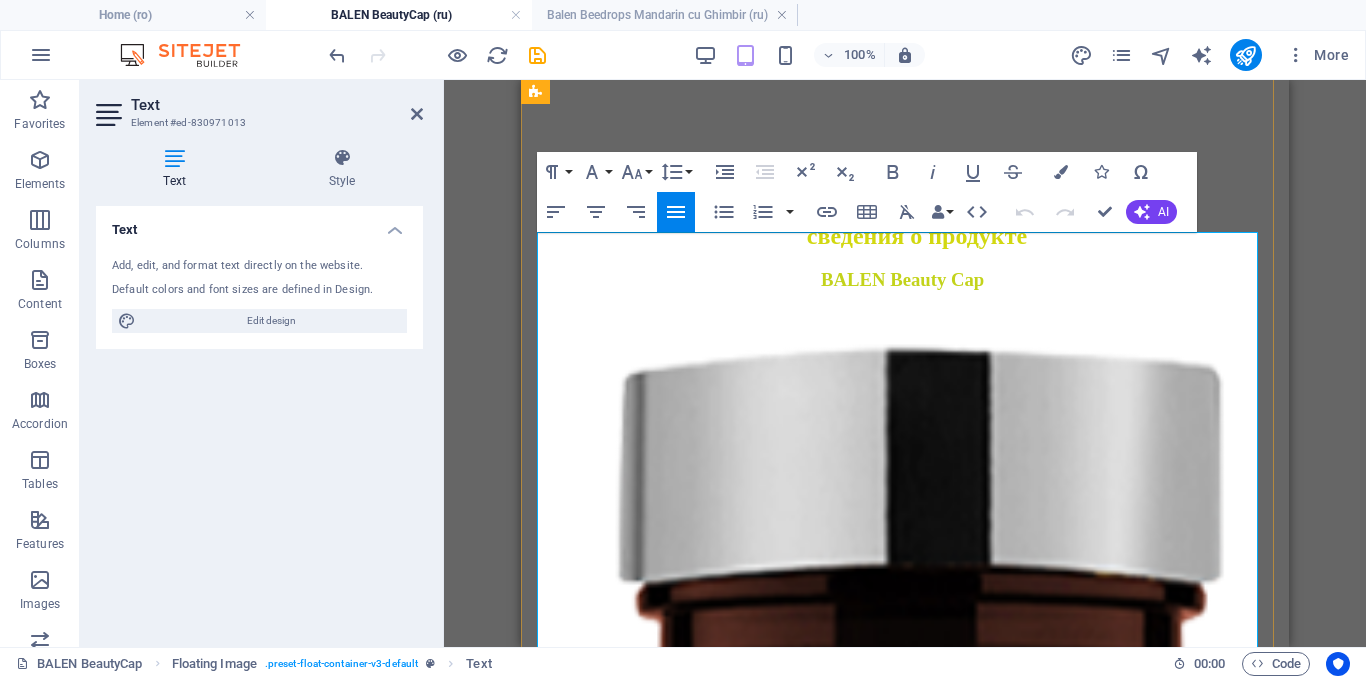 scroll, scrollTop: 363, scrollLeft: 0, axis: vertical 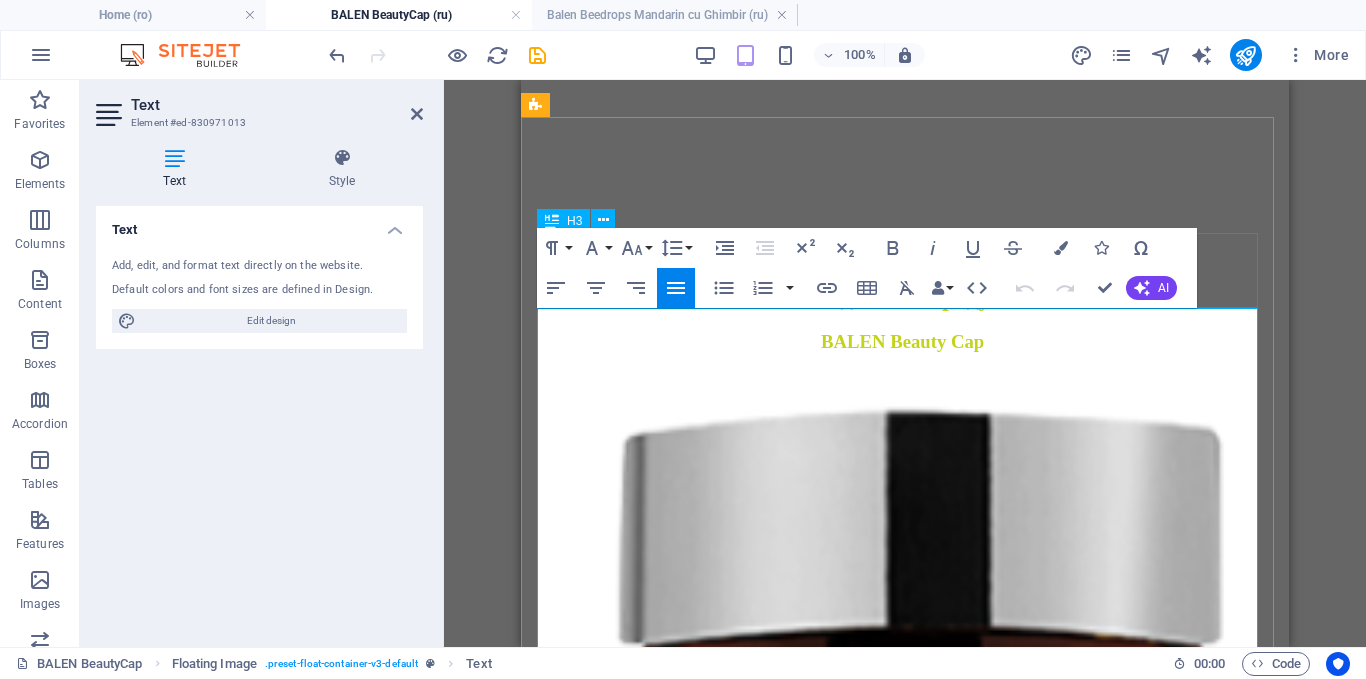 drag, startPoint x: 1229, startPoint y: 526, endPoint x: 1446, endPoint y: 379, distance: 262.10303 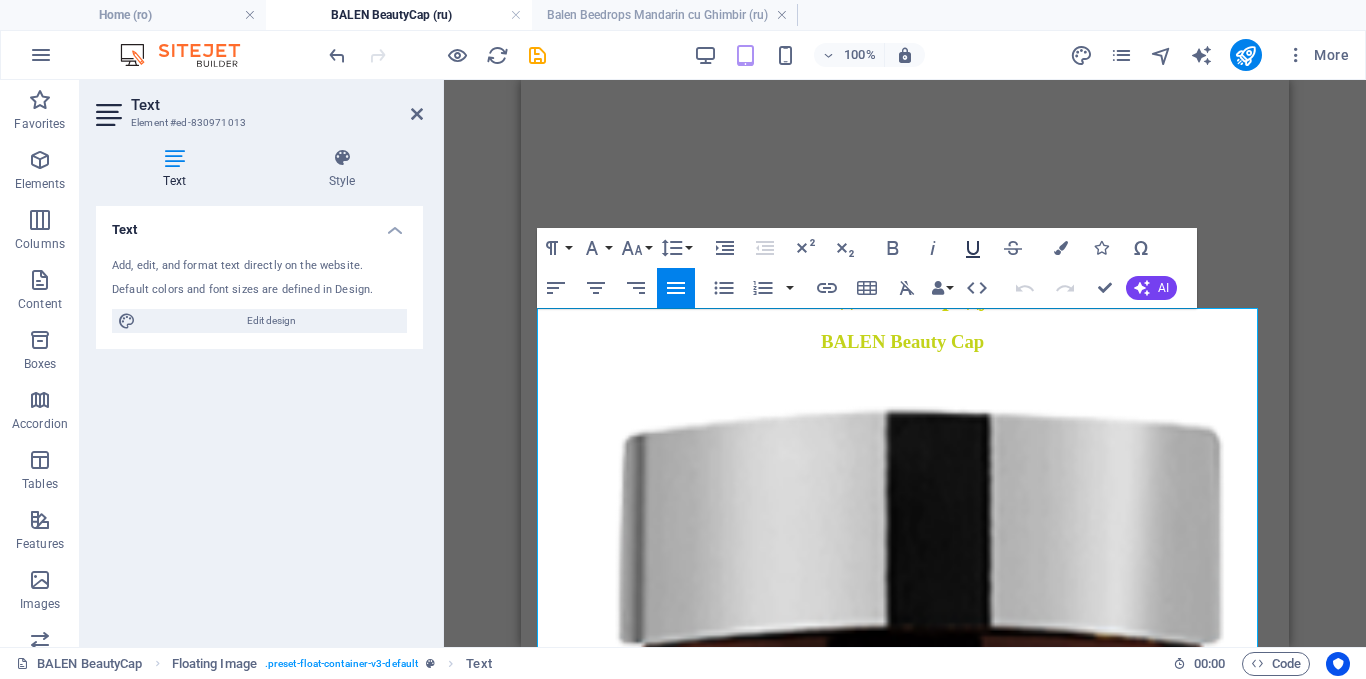 click 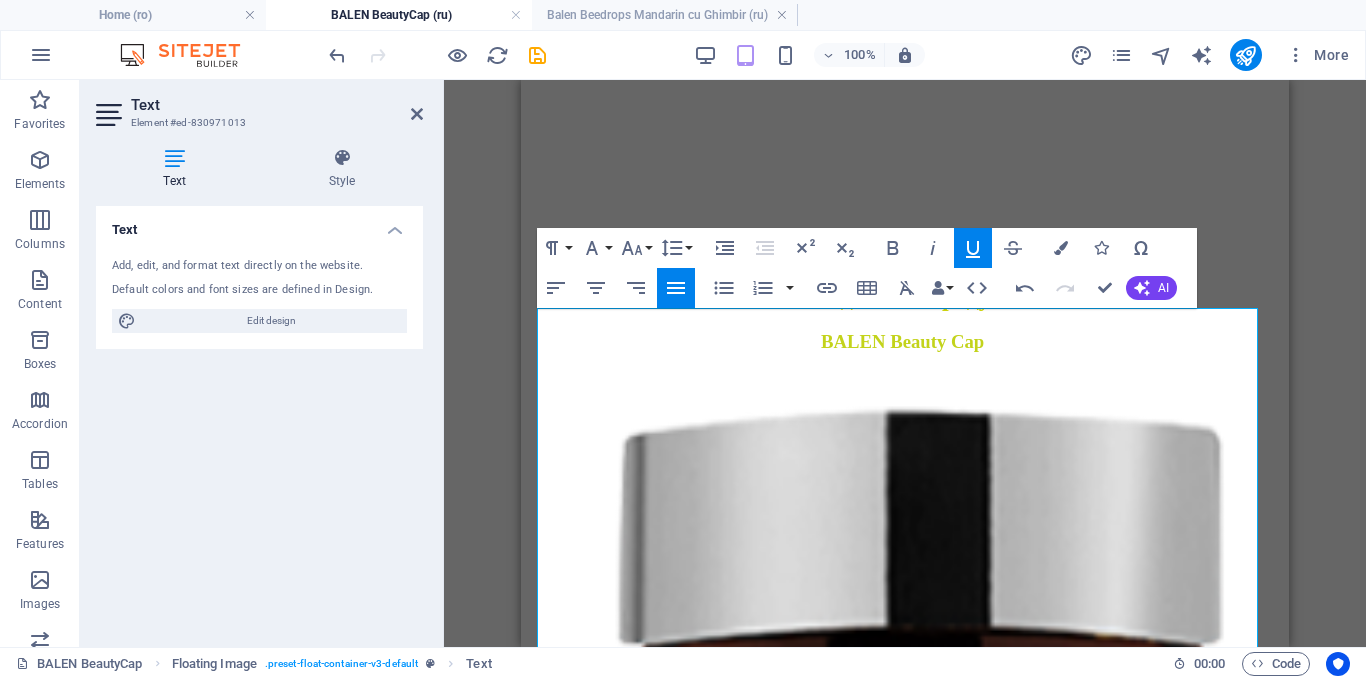 click 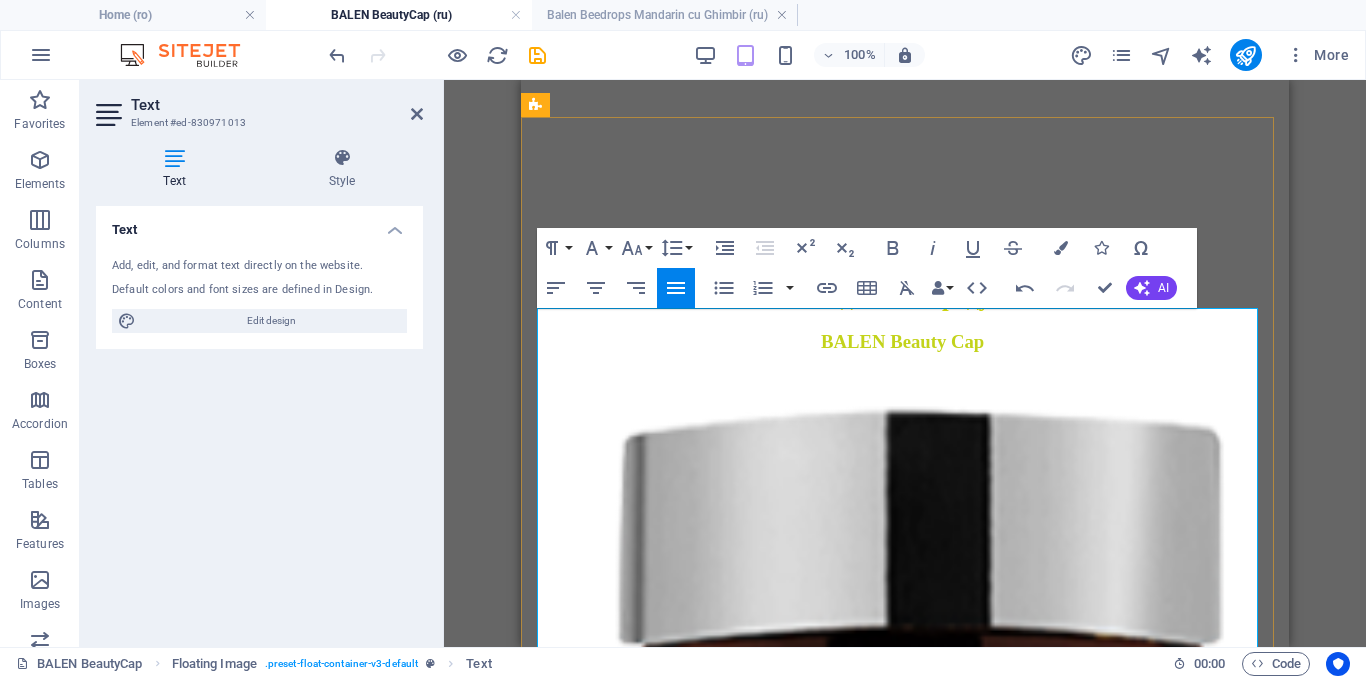 click on "капсулы    Витаминно-минеральный комплекс с натуральными экстрактами для женщин для красоты волос, кожи и ногтей, способствует: укреплению и стимулированию роста волос, помогает при проявлениях ранней седины, замедлению процессов старения кожи, улучшению проблемной кожи, укреплению ногтей, помогая снизить ломкость и тусклость." at bounding box center [905, 2089] 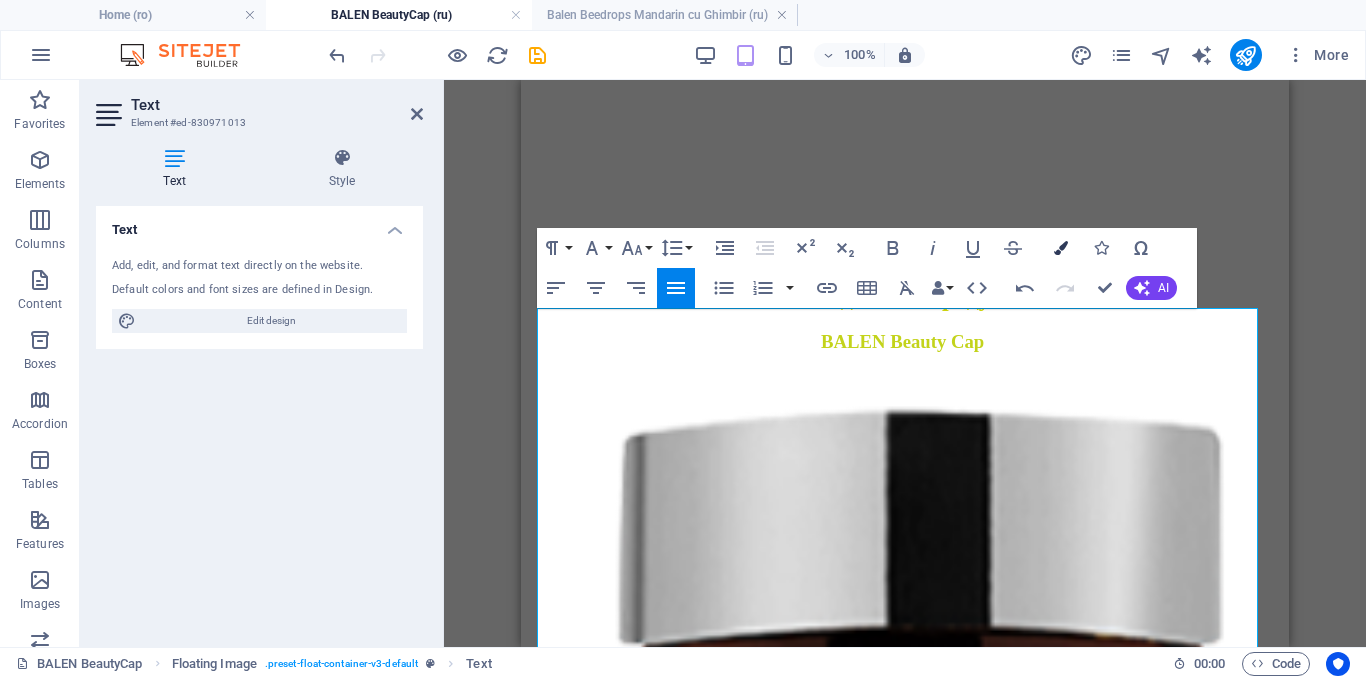 click at bounding box center (1061, 248) 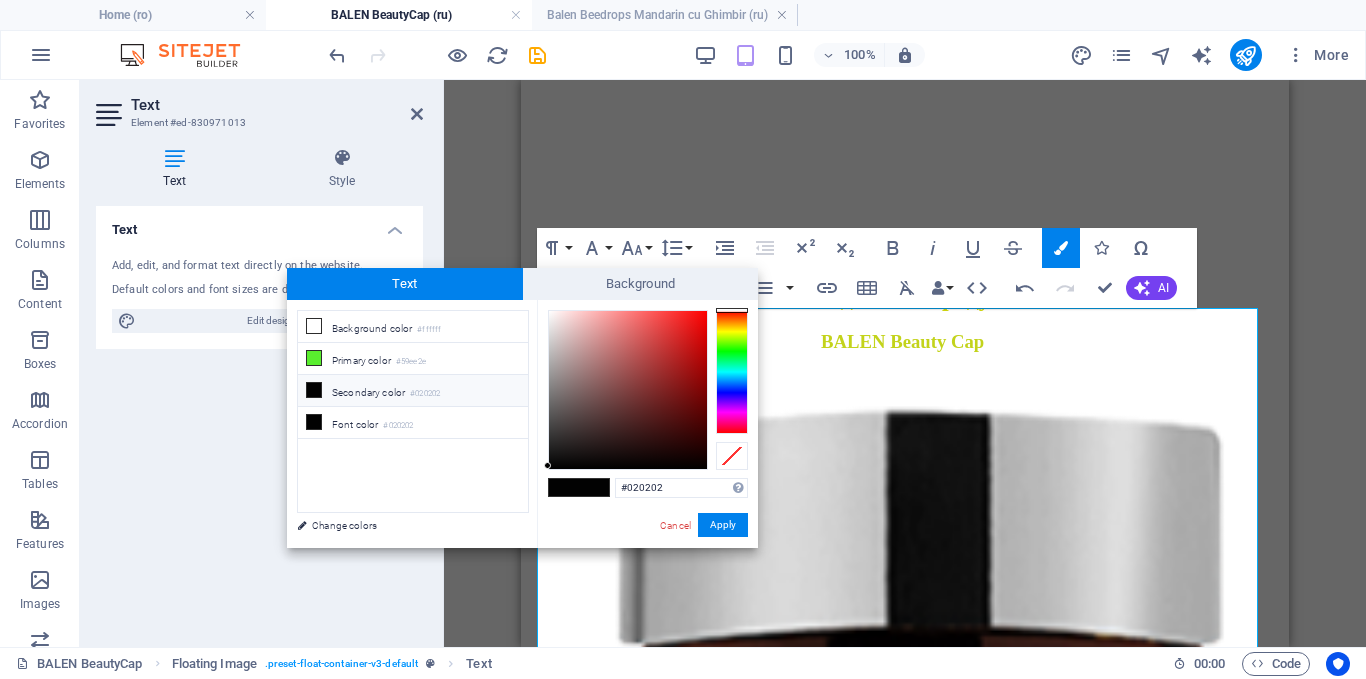 click at bounding box center (732, 372) 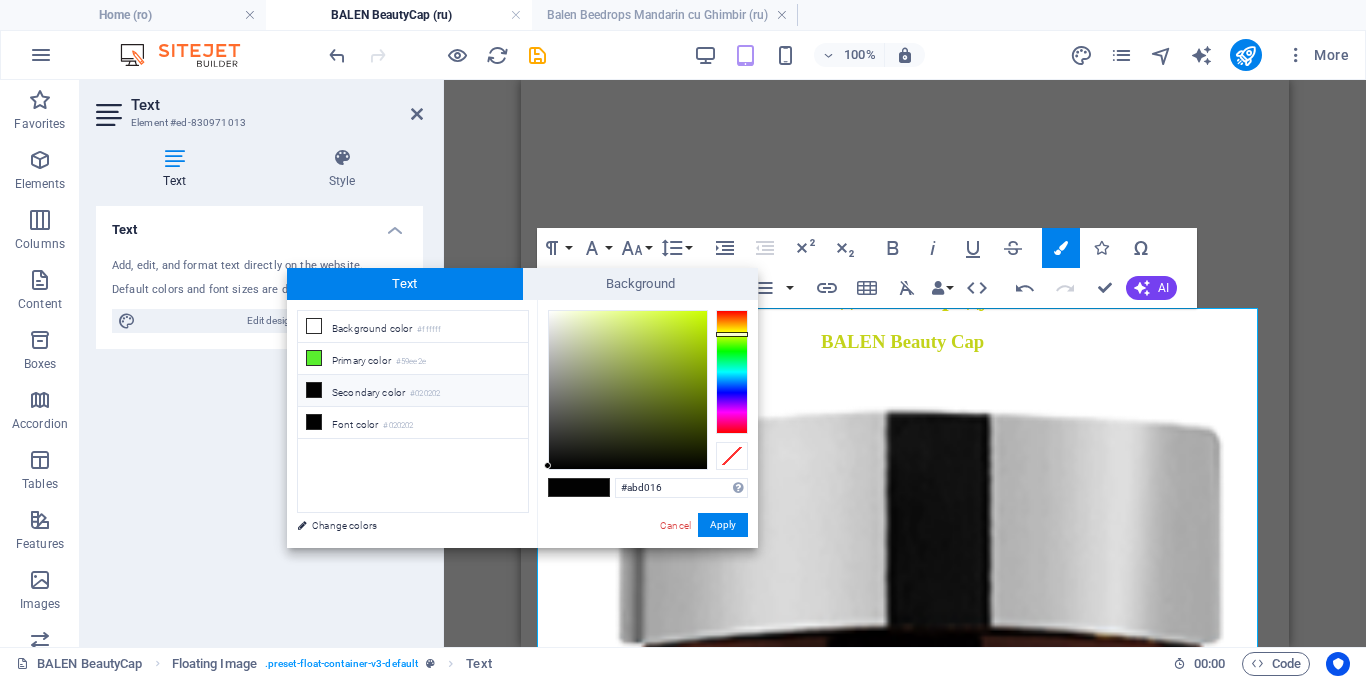 click at bounding box center (628, 390) 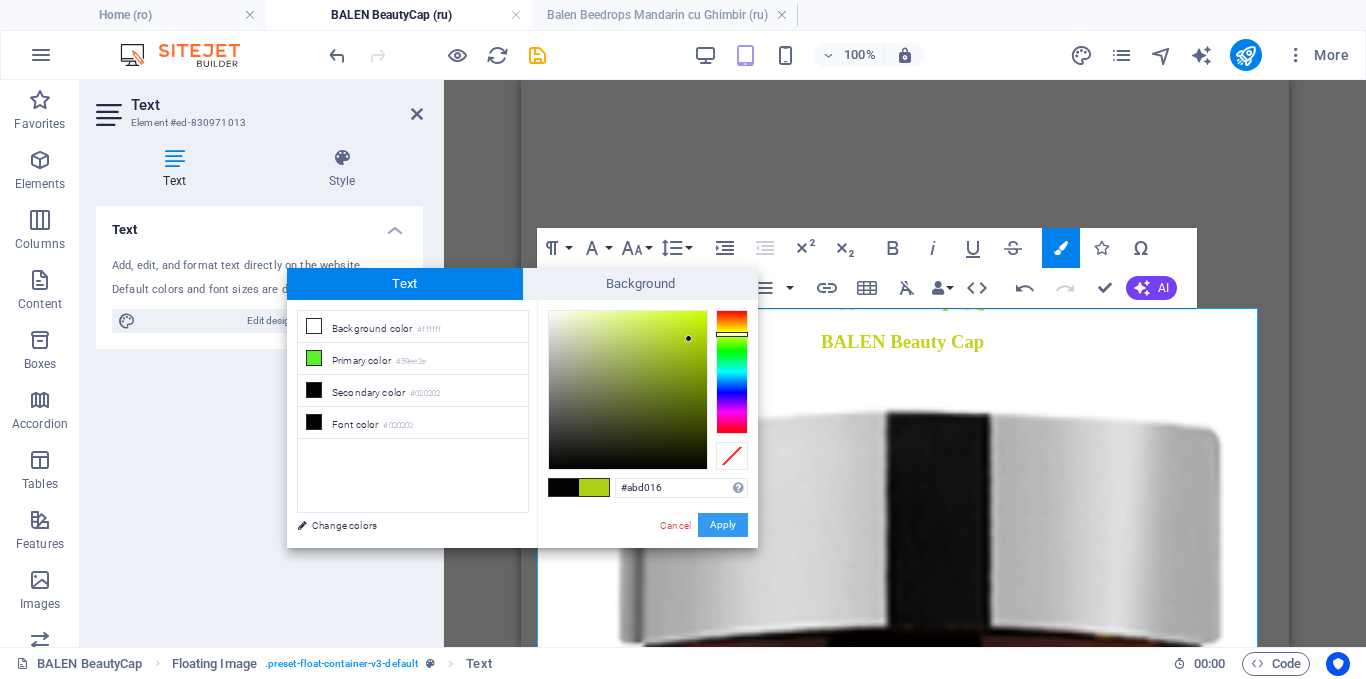 click on "Apply" at bounding box center (723, 525) 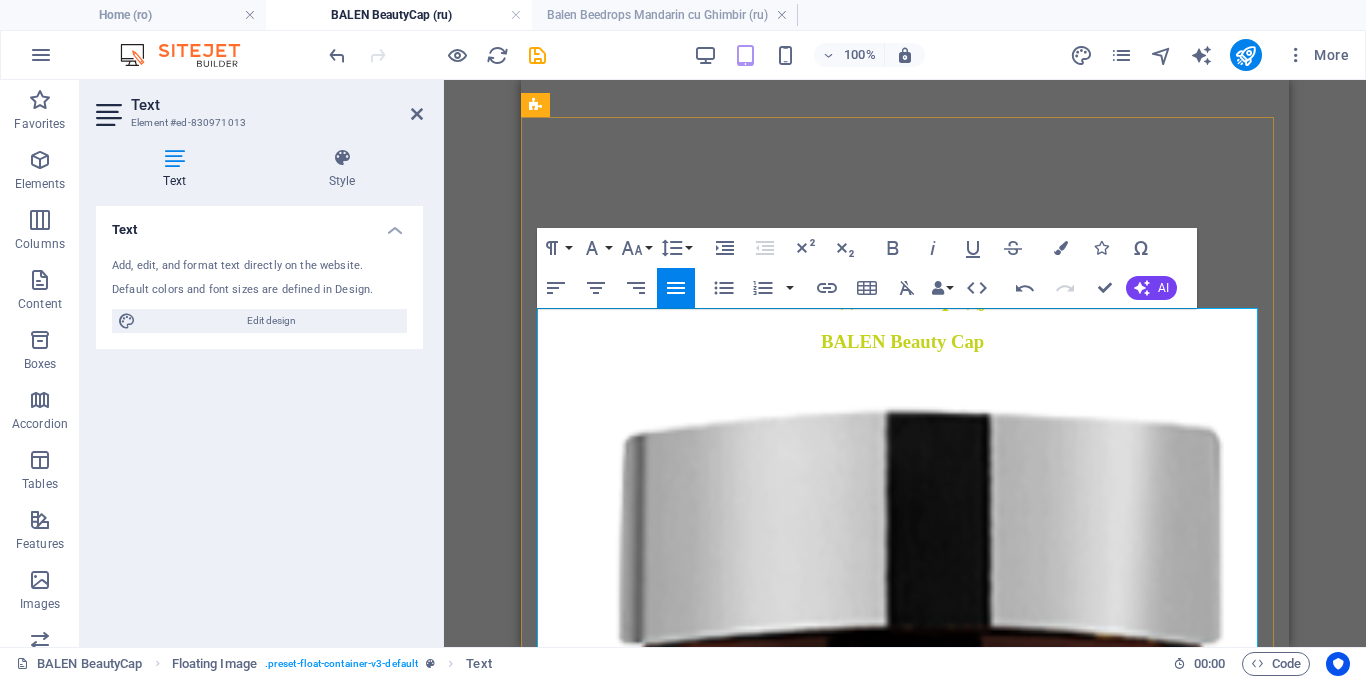 click on "капсулы    Витаминно-минеральный комплекс с натуральными экстрактами для женщин для красоты волос, кожи и ногтей, способствует: укреплению и стимулированию роста волос, помогает при проявлениях ранней седины, замедлению процессов старения кожи, улучшению проблемной кожи, укреплению ногтей, помогая снизить ломкость и тусклость." at bounding box center (905, 2089) 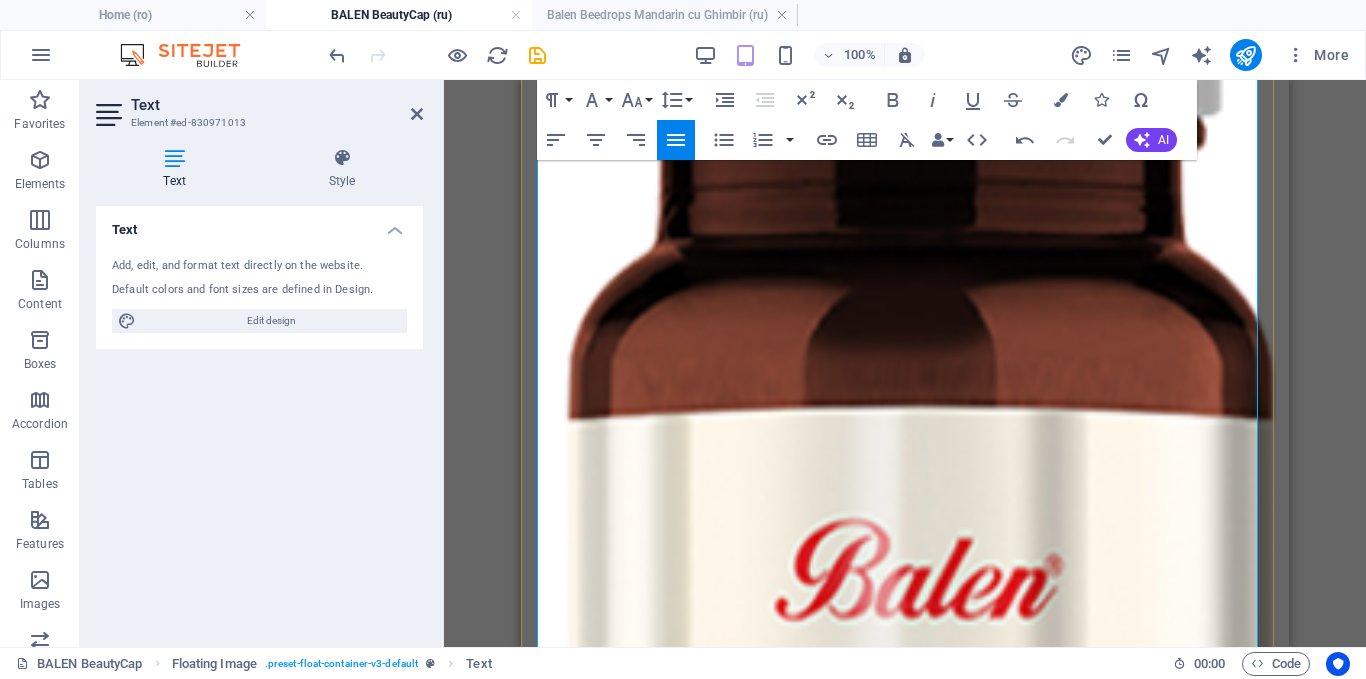 scroll, scrollTop: 863, scrollLeft: 0, axis: vertical 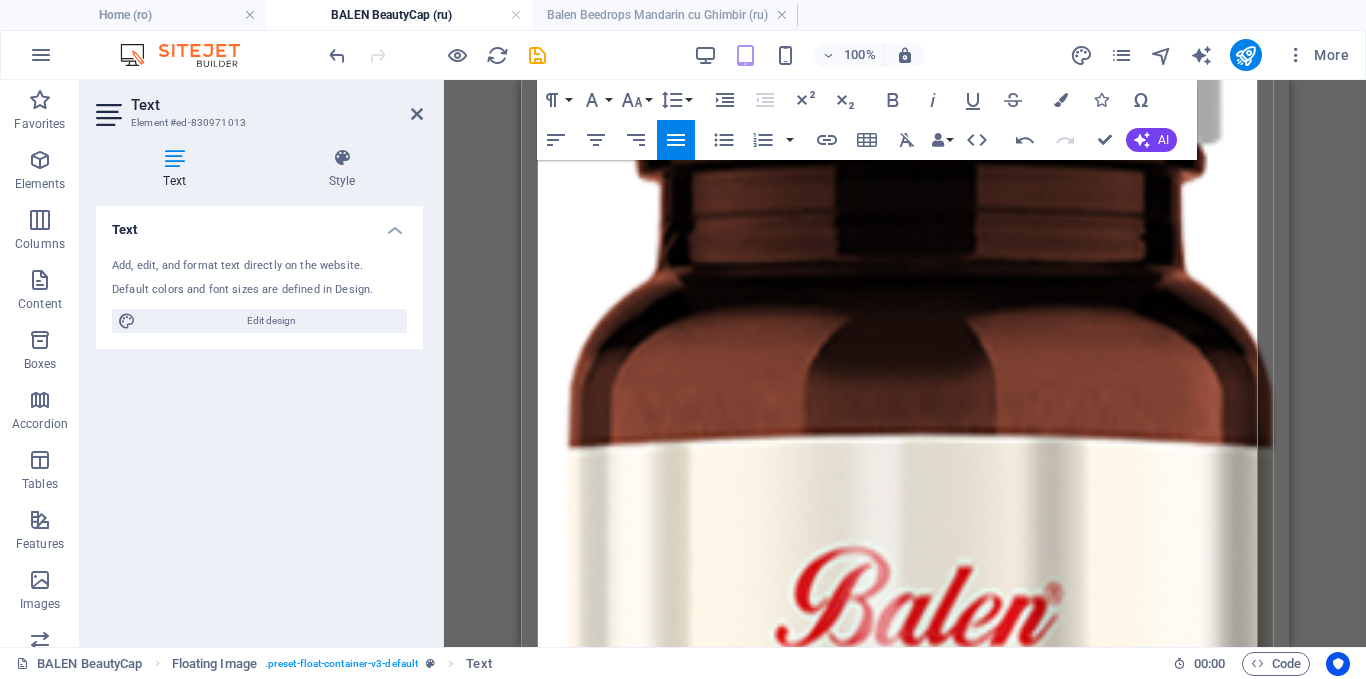 click on "БАЛЕН BeautyCap   капсулы    Витаминно-минеральный комплекс с натуральными экстрактами для женщин для красоты волос, кожи и ногтей, способствует: укреплению и стимулированию роста волос, помогает при проявлениях ранней седины, замедлению процессов старения кожи, улучшению проблемной кожи, укреплению ногтей, помогая снизить ломкость и тусклость." at bounding box center (905, 1590) 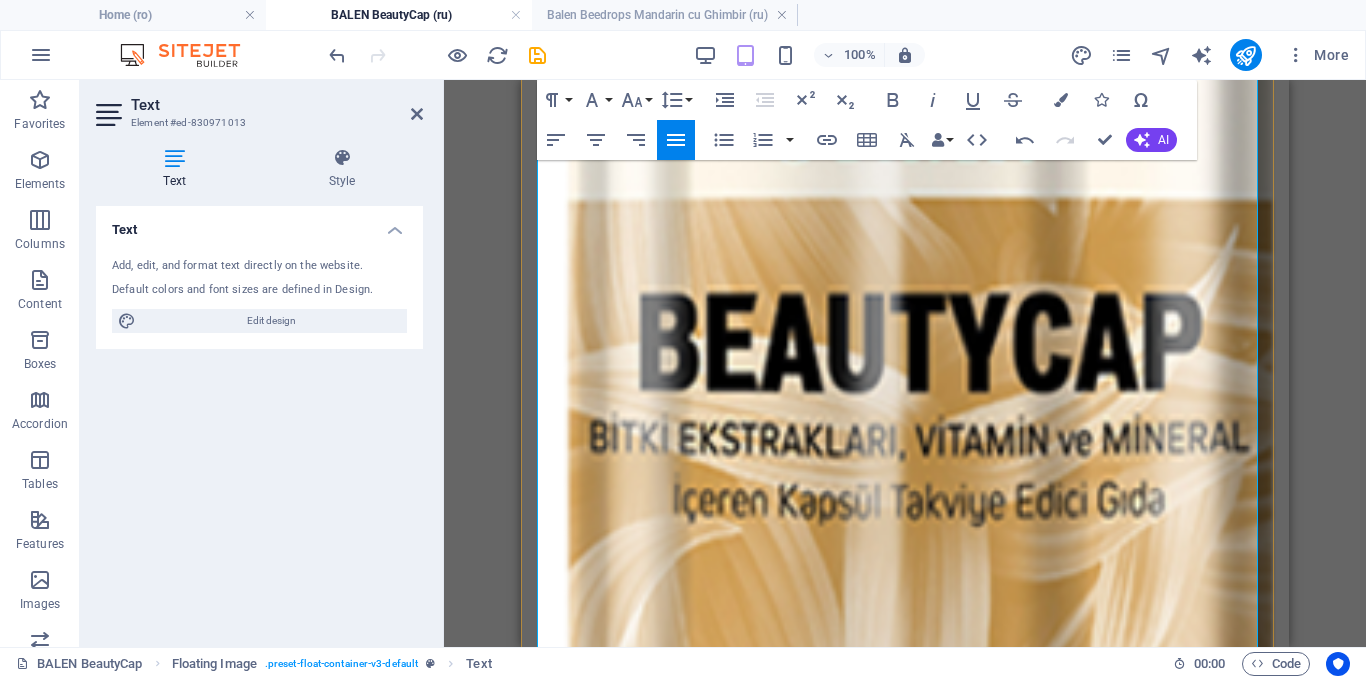 scroll, scrollTop: 1363, scrollLeft: 0, axis: vertical 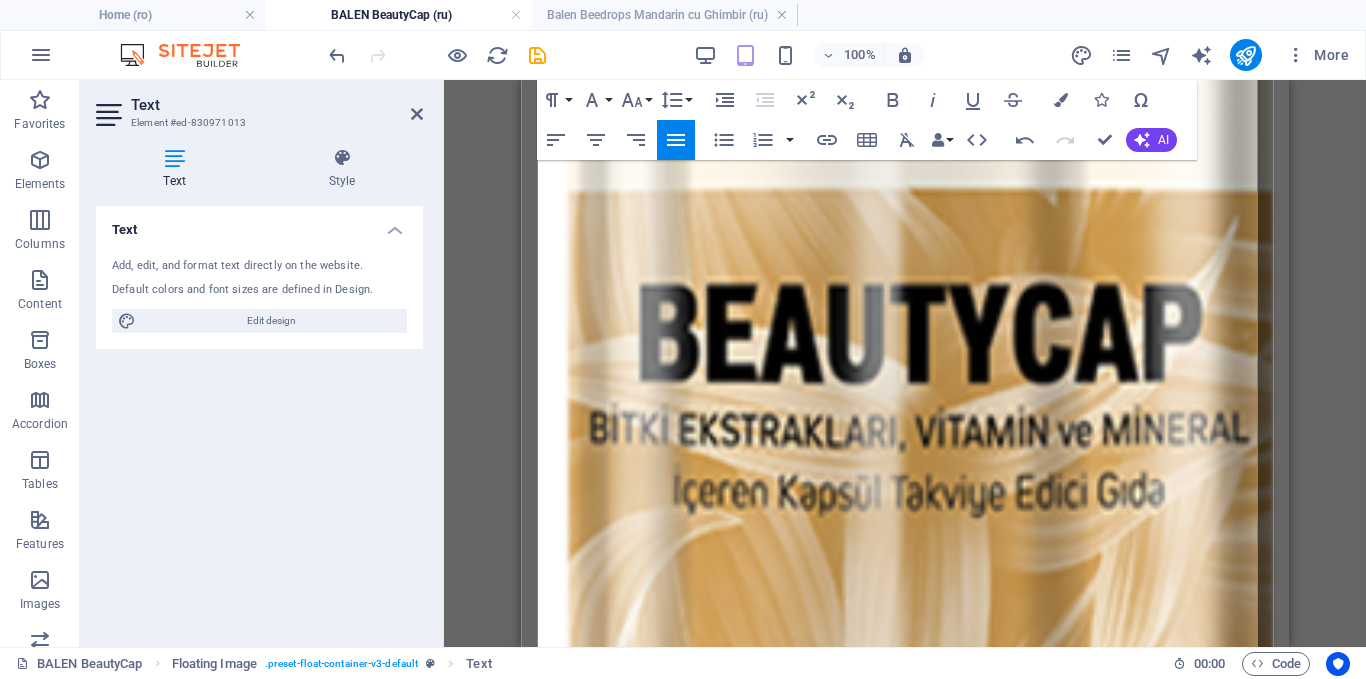 drag, startPoint x: 920, startPoint y: 295, endPoint x: 883, endPoint y: 421, distance: 131.32022 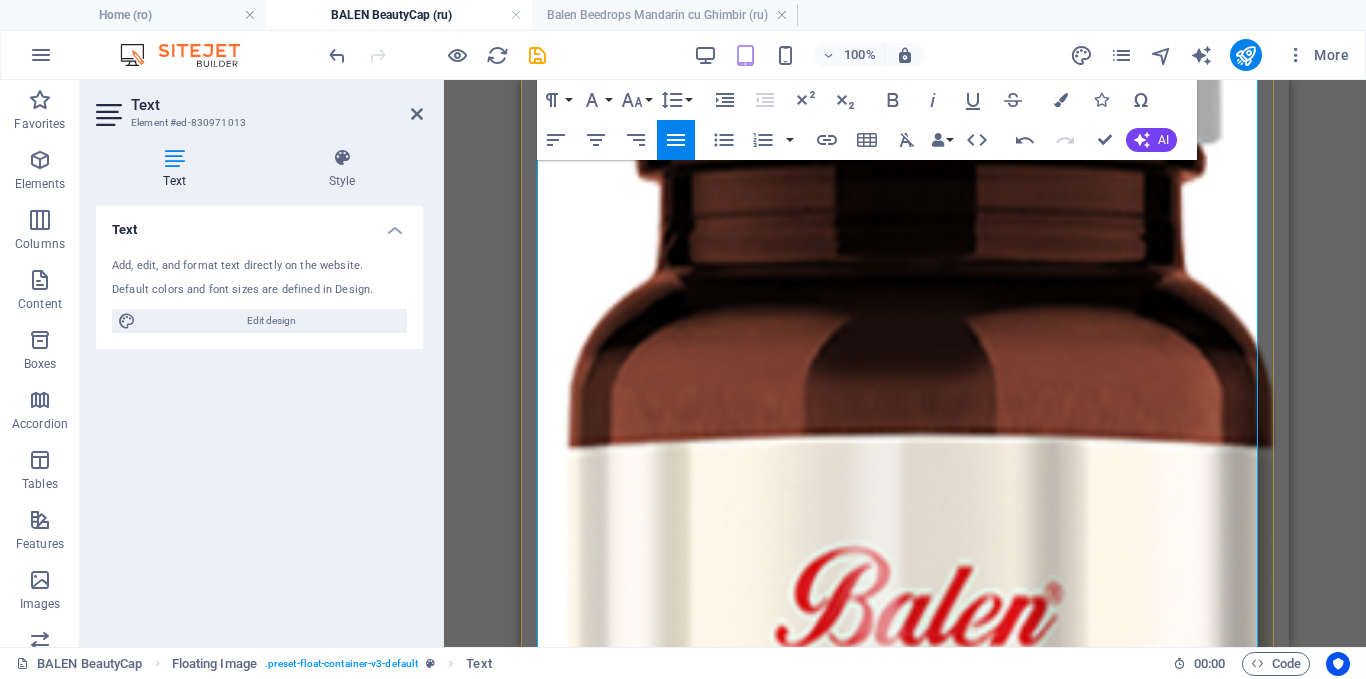 drag, startPoint x: 1199, startPoint y: 550, endPoint x: 919, endPoint y: 281, distance: 388.27954 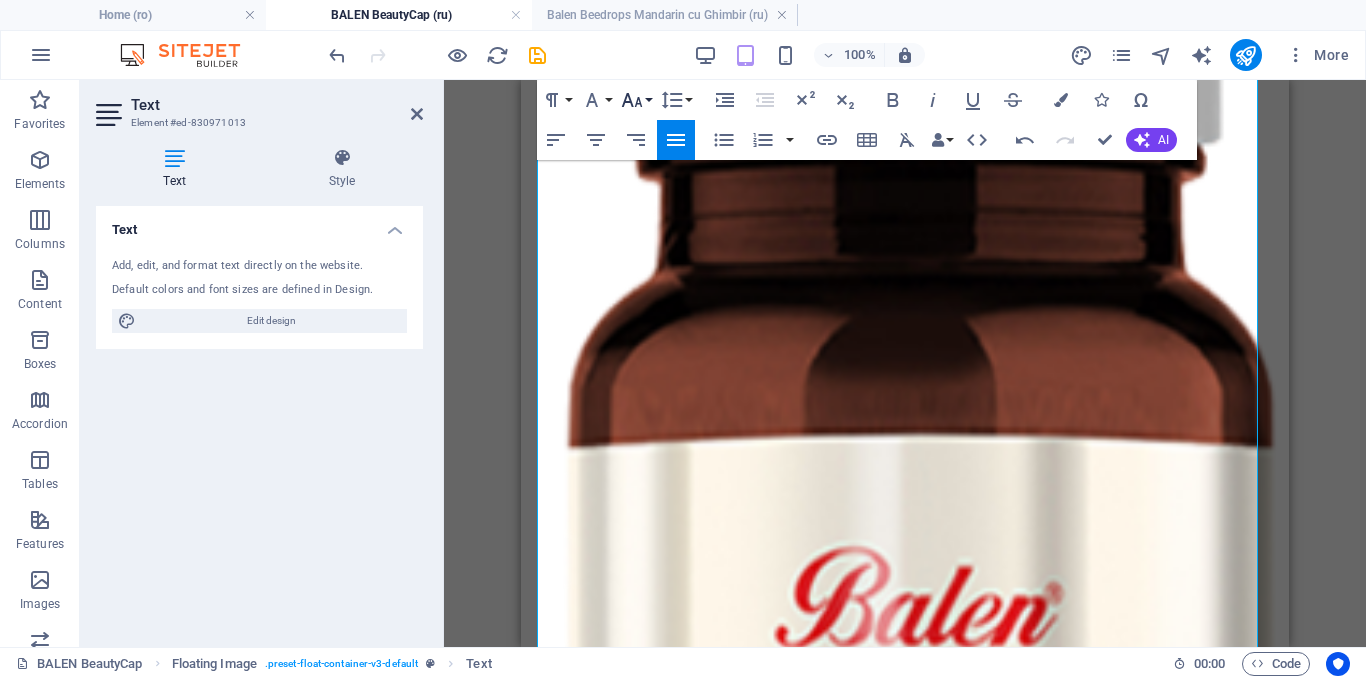click 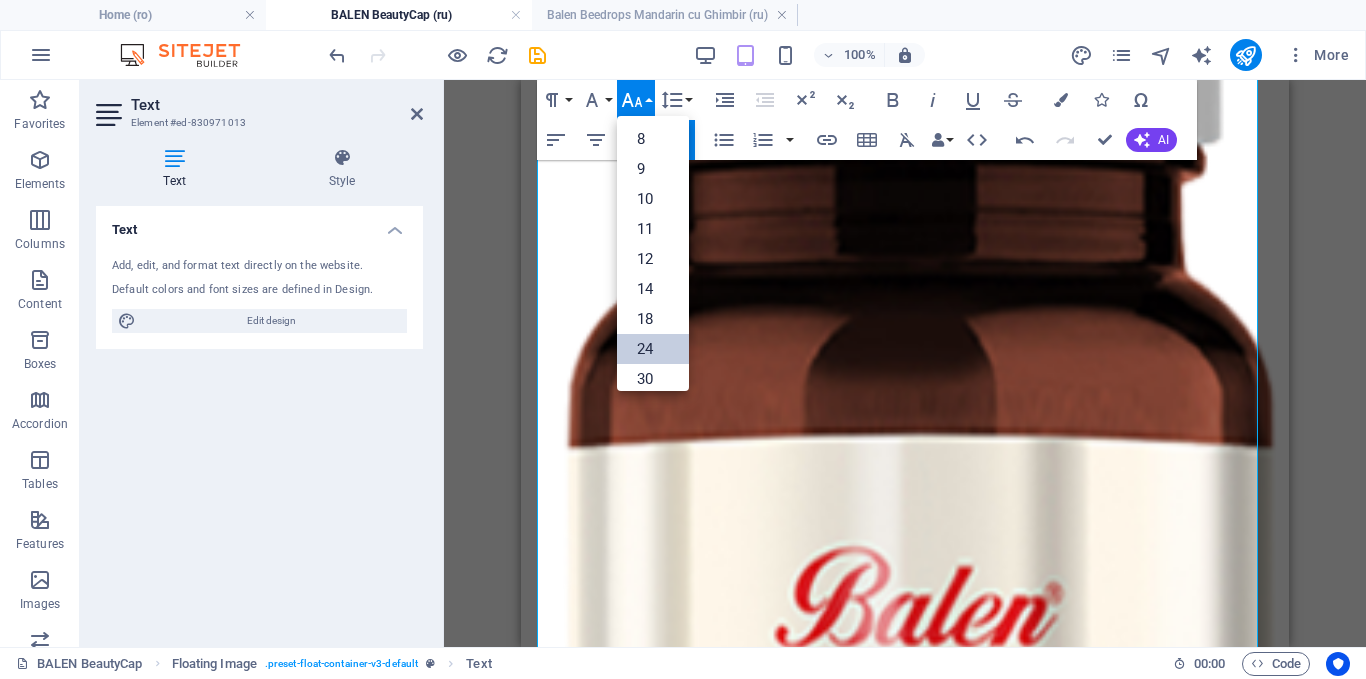 click on "24" at bounding box center (653, 349) 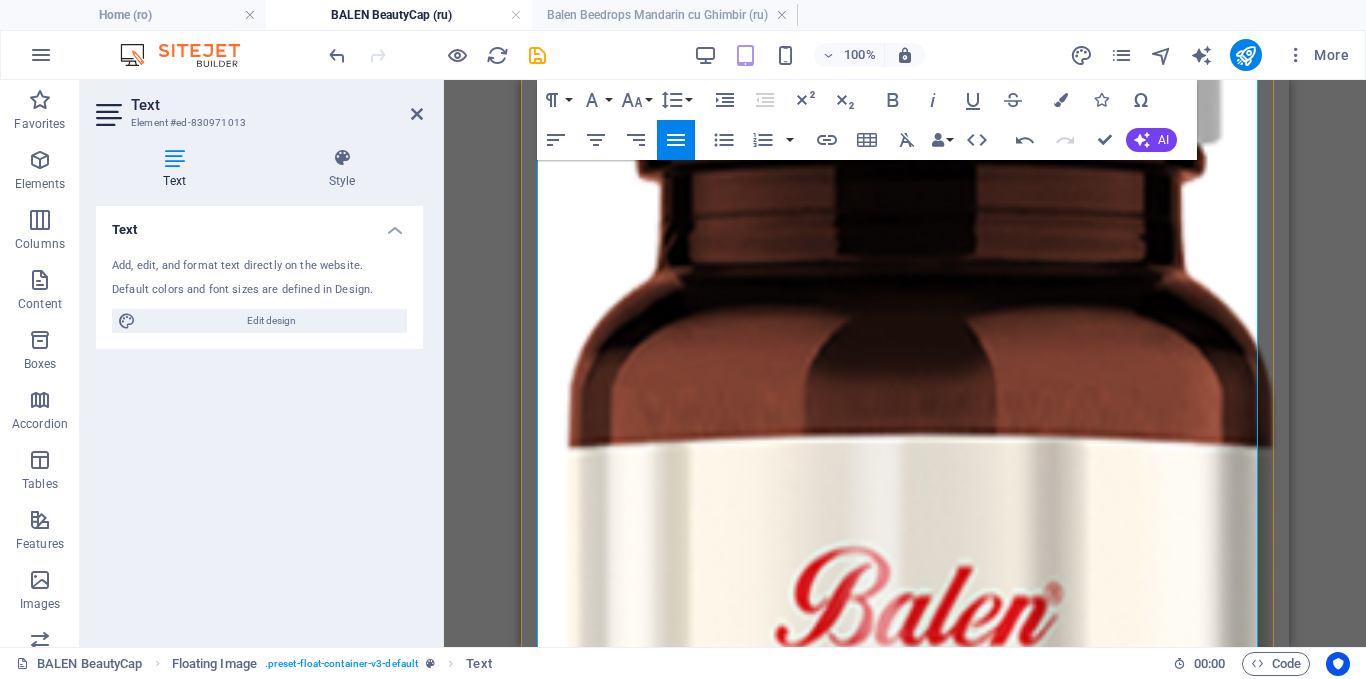 click on "Ингредиенты:" at bounding box center (652, 1522) 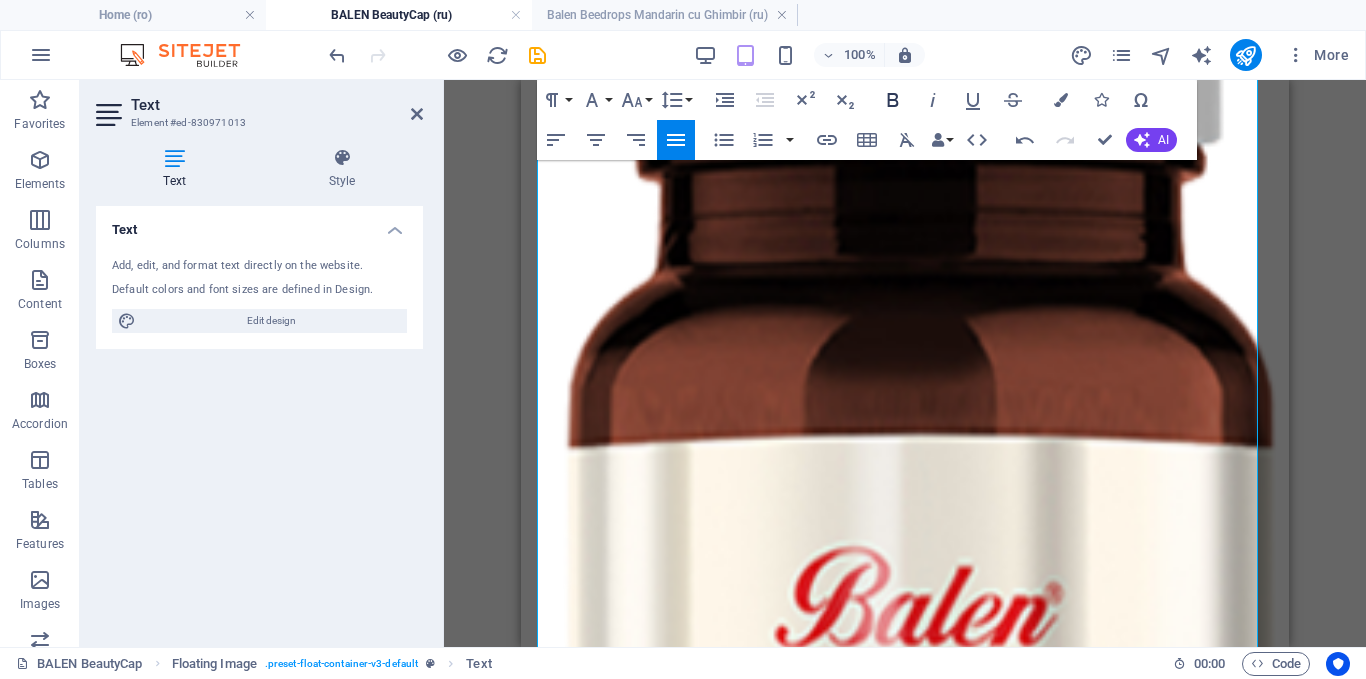 click 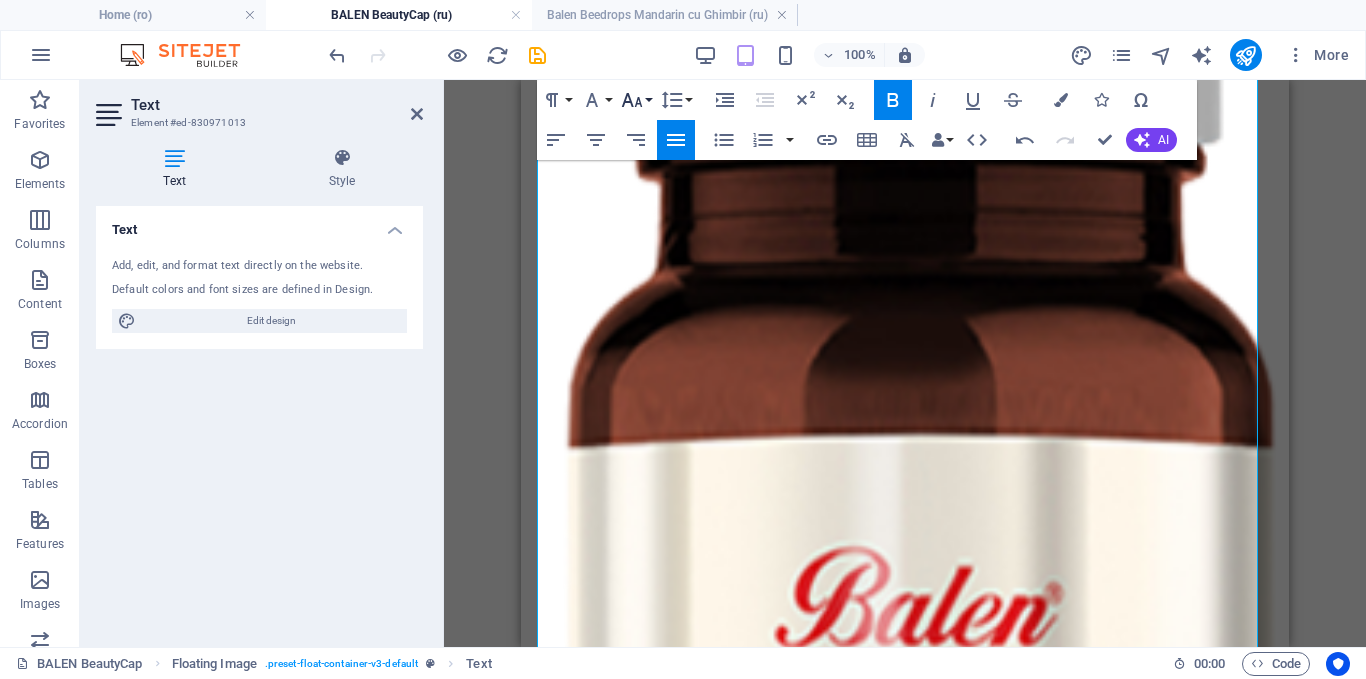 click 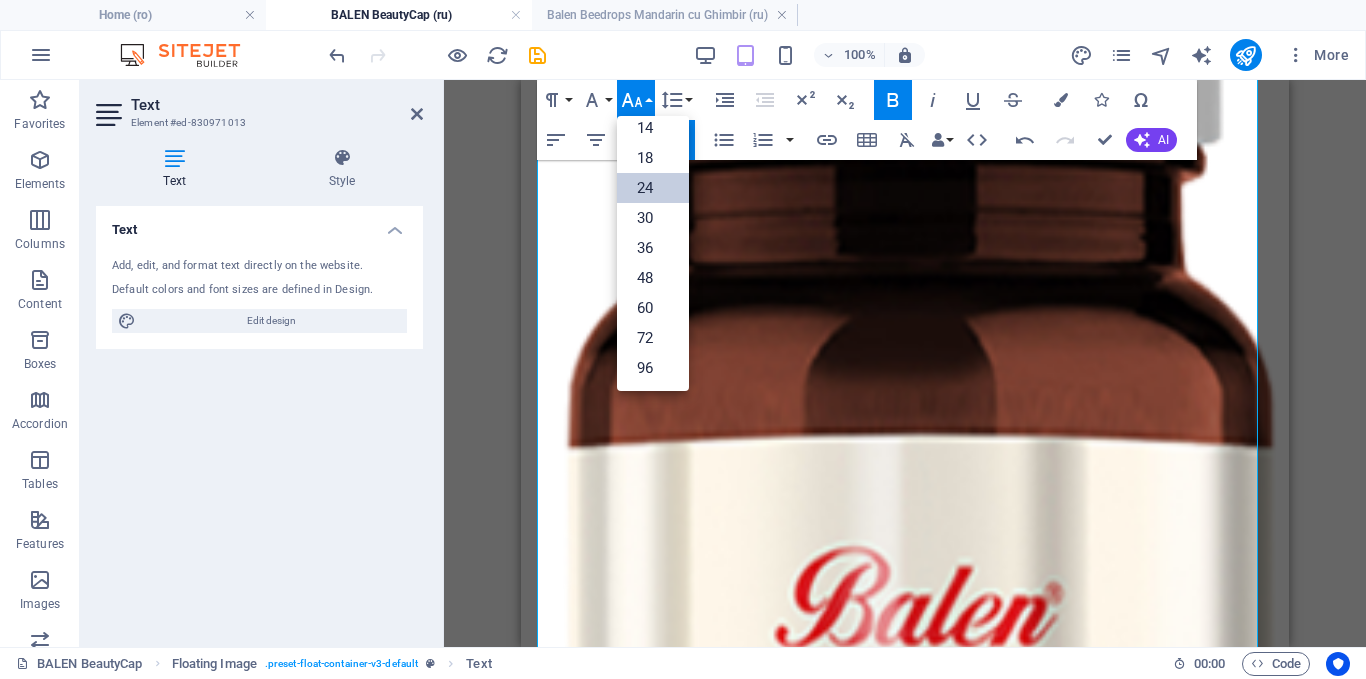 scroll, scrollTop: 161, scrollLeft: 0, axis: vertical 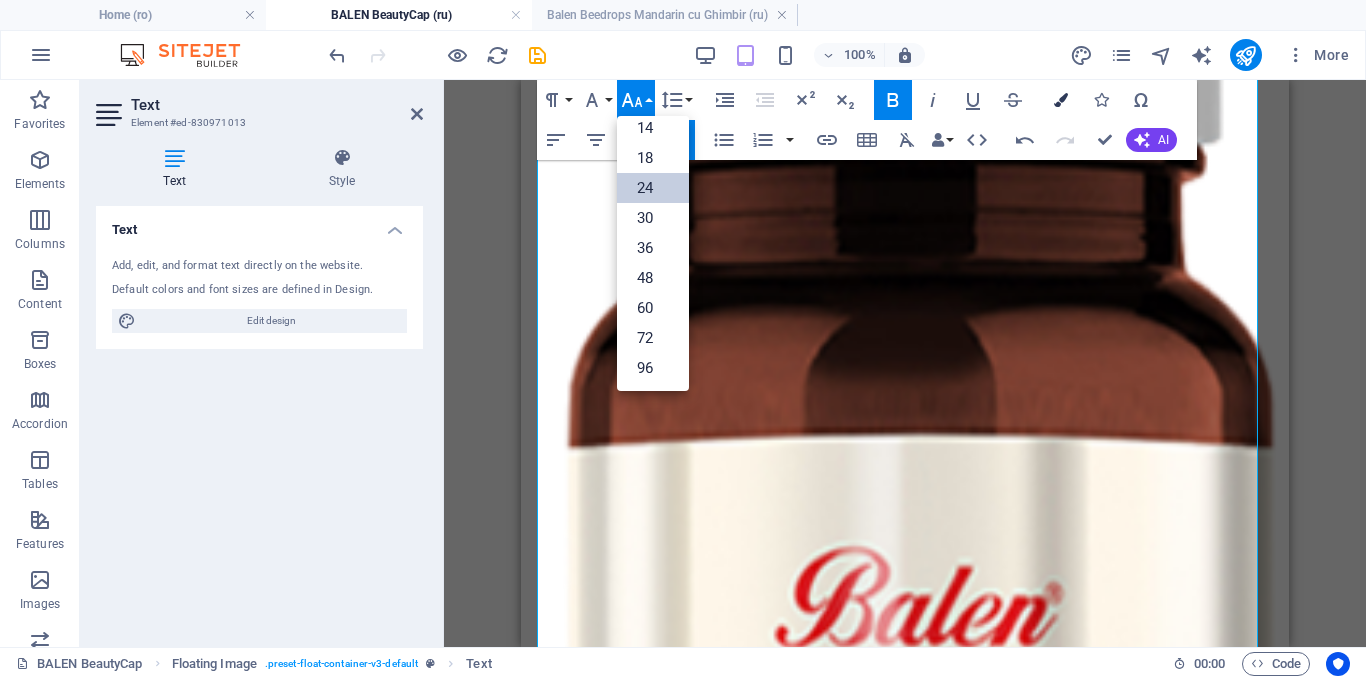 click at bounding box center (1061, 100) 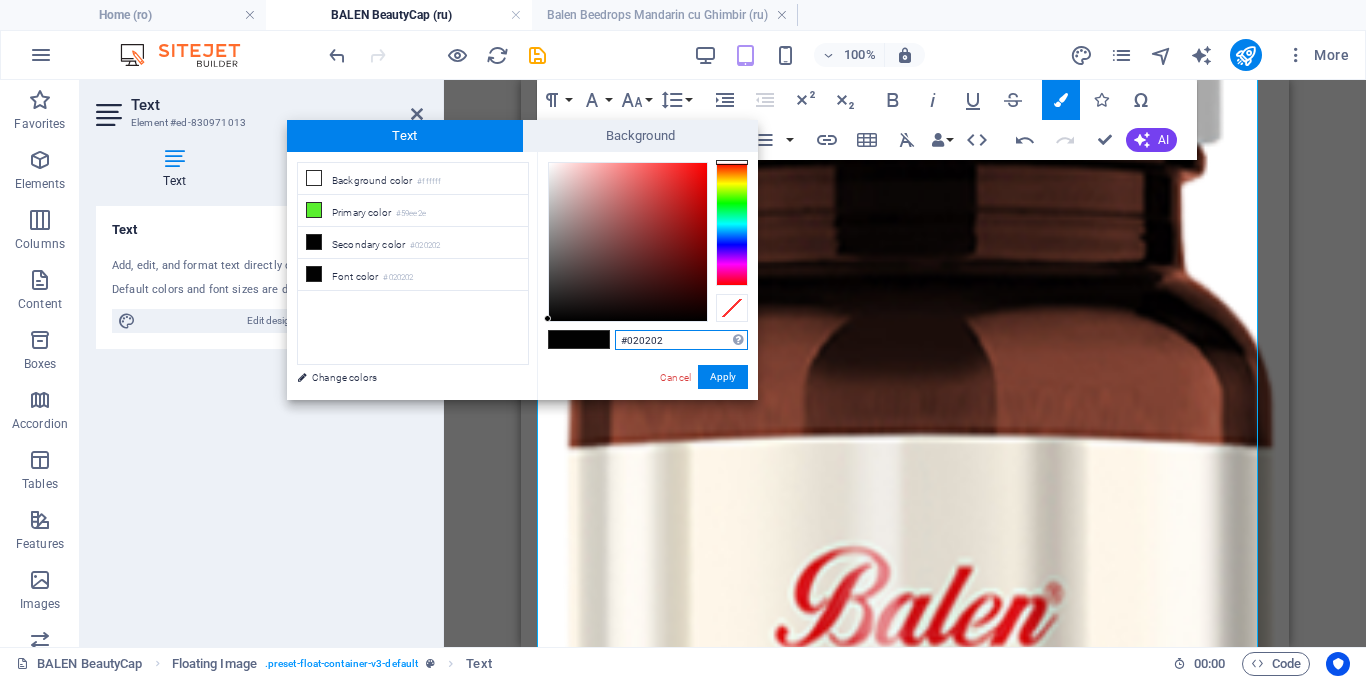 click at bounding box center [732, 224] 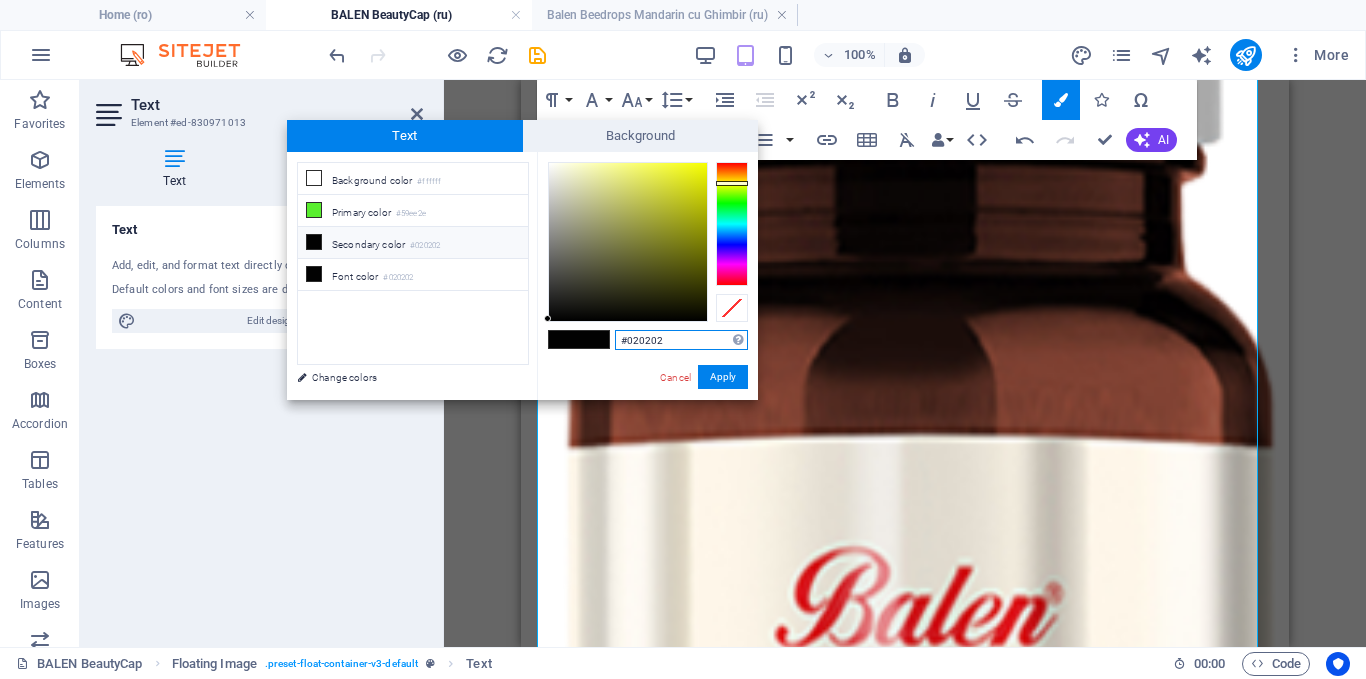 type on "#c8cf0d" 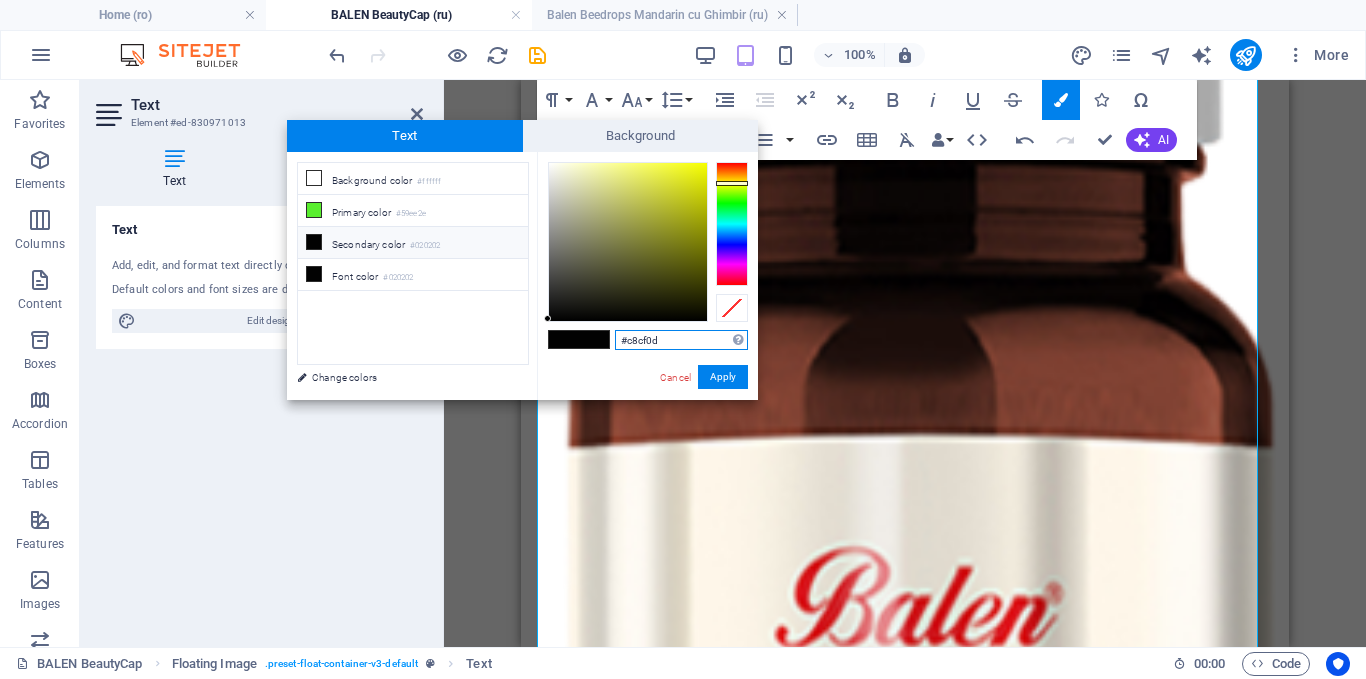 click at bounding box center [628, 242] 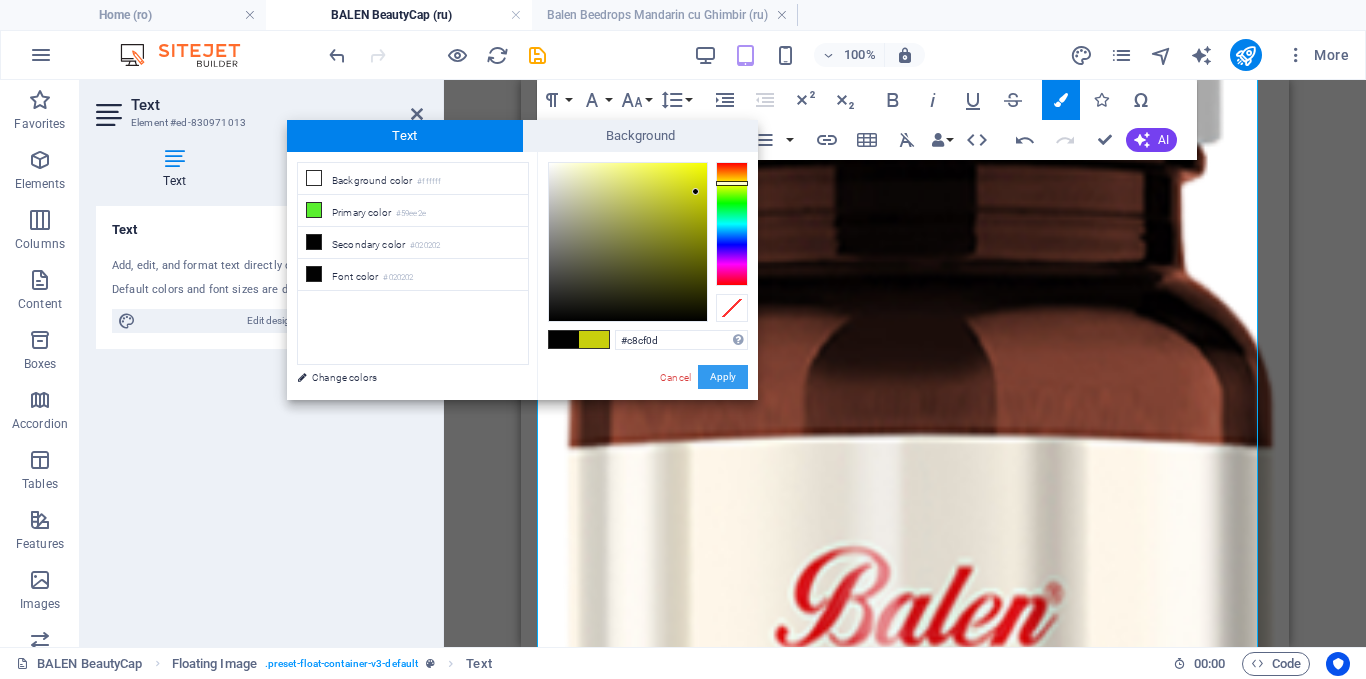 click on "Apply" at bounding box center (723, 377) 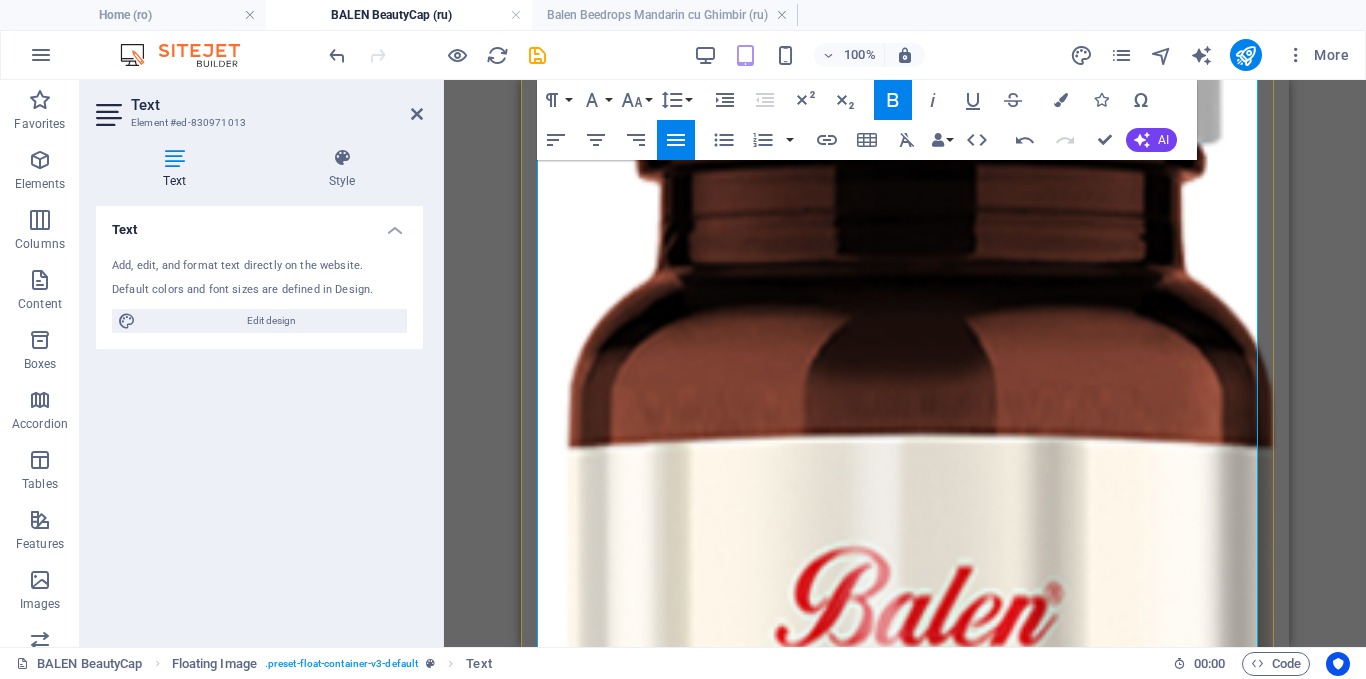 click on "экстракт хвоща 224 мг, экстракт Со Пальметто 200 мг, экстракт гинкго билоба 50 мг, витамин С 50 мг, витамин В1 40 мг, гидролизованный коллаген 40 мг, экстракт виноградных косточек 40 мг, экстракт красного женьшеня 20 мг, экстракт крапивы 20 мг, витамин В3 20 мг (20 NE ниацина), холин 20 мг, L-лизин 20 мг, L-метионин 20 мг, цинк (цинка сульфат) 10 мг, витамин Е (альфа-токоферола ацетат), железо (железа глюконат) 6 мг, D-биотин (витамин В7) 2000 мкг, витамин В9 (фолиевая кислота) 500 мкг, витамин В12 300 мкг, селен (натрия селенит)10 мкг." at bounding box center [905, 1589] 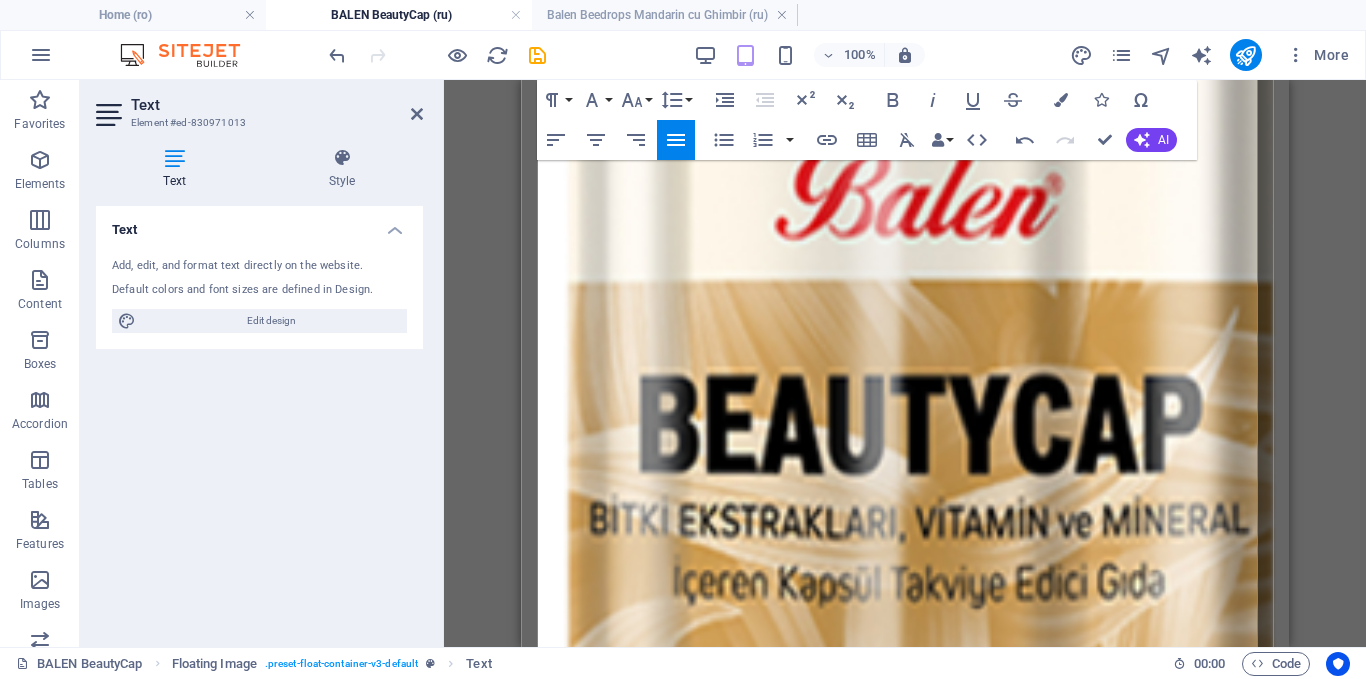 scroll, scrollTop: 1363, scrollLeft: 0, axis: vertical 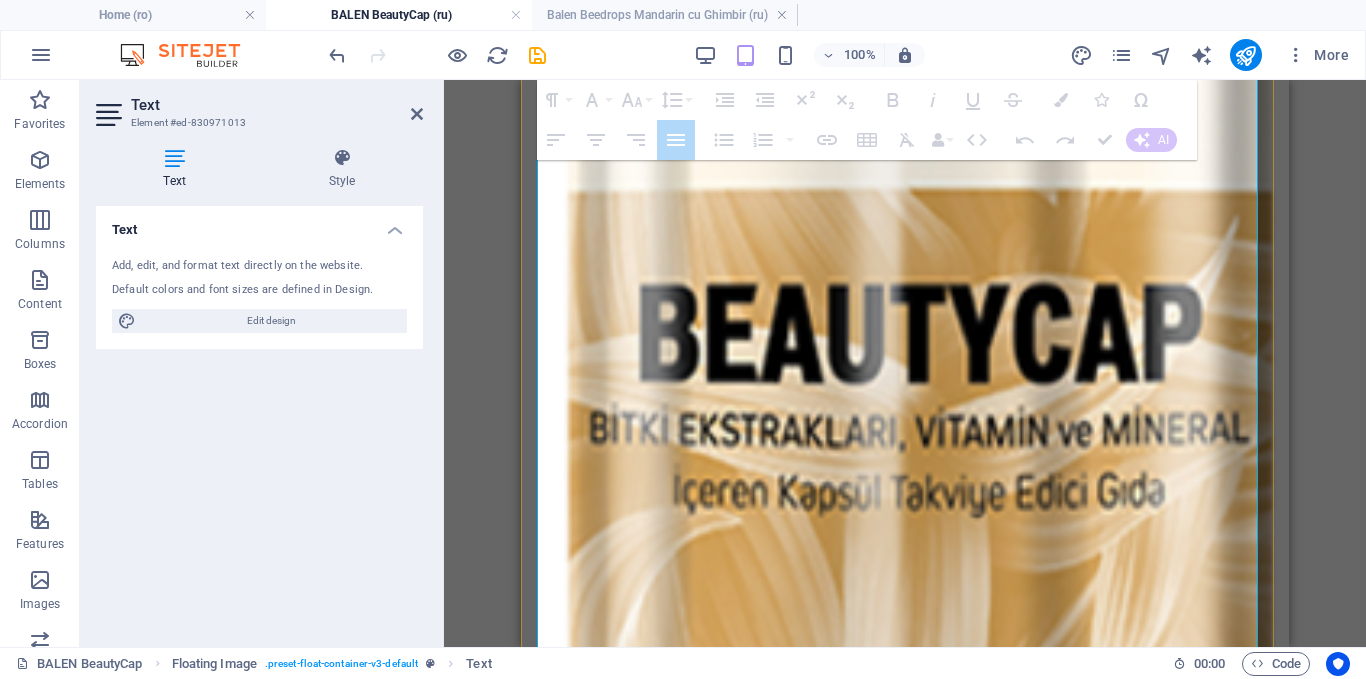 drag, startPoint x: 679, startPoint y: 349, endPoint x: 1040, endPoint y: 406, distance: 365.4723 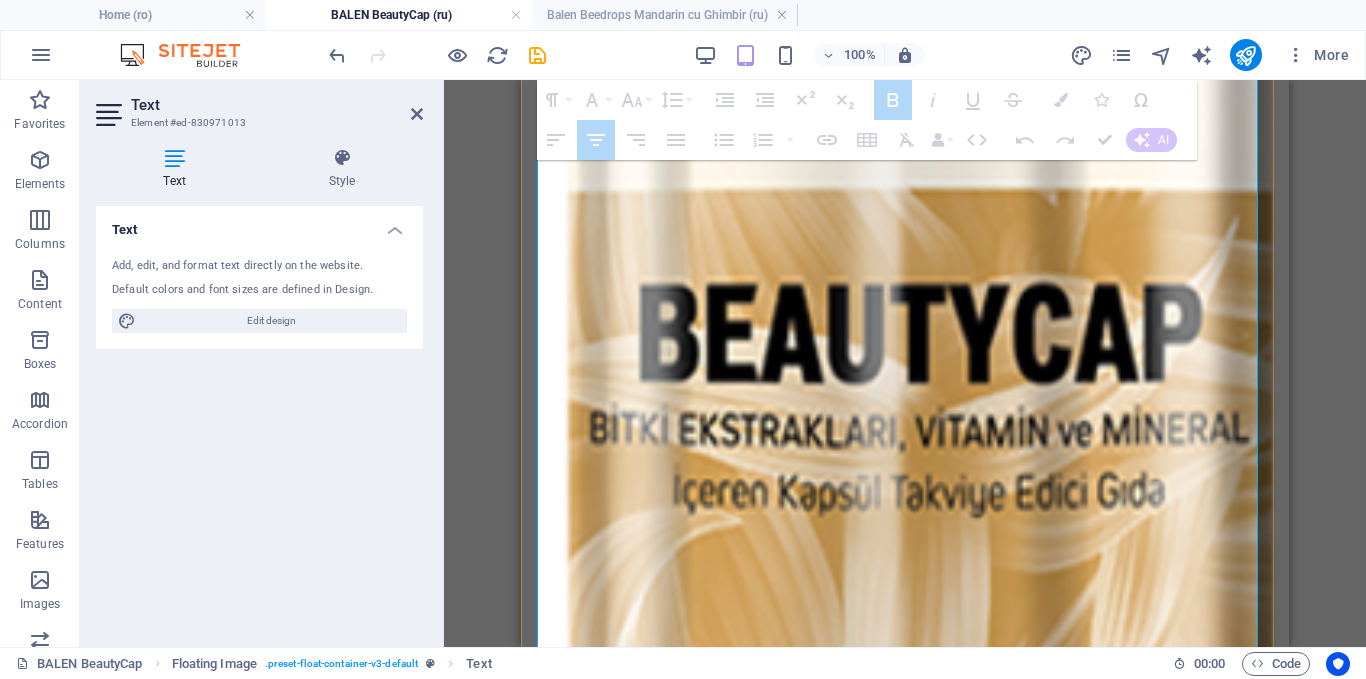 drag, startPoint x: 690, startPoint y: 356, endPoint x: 1014, endPoint y: 408, distance: 328.1463 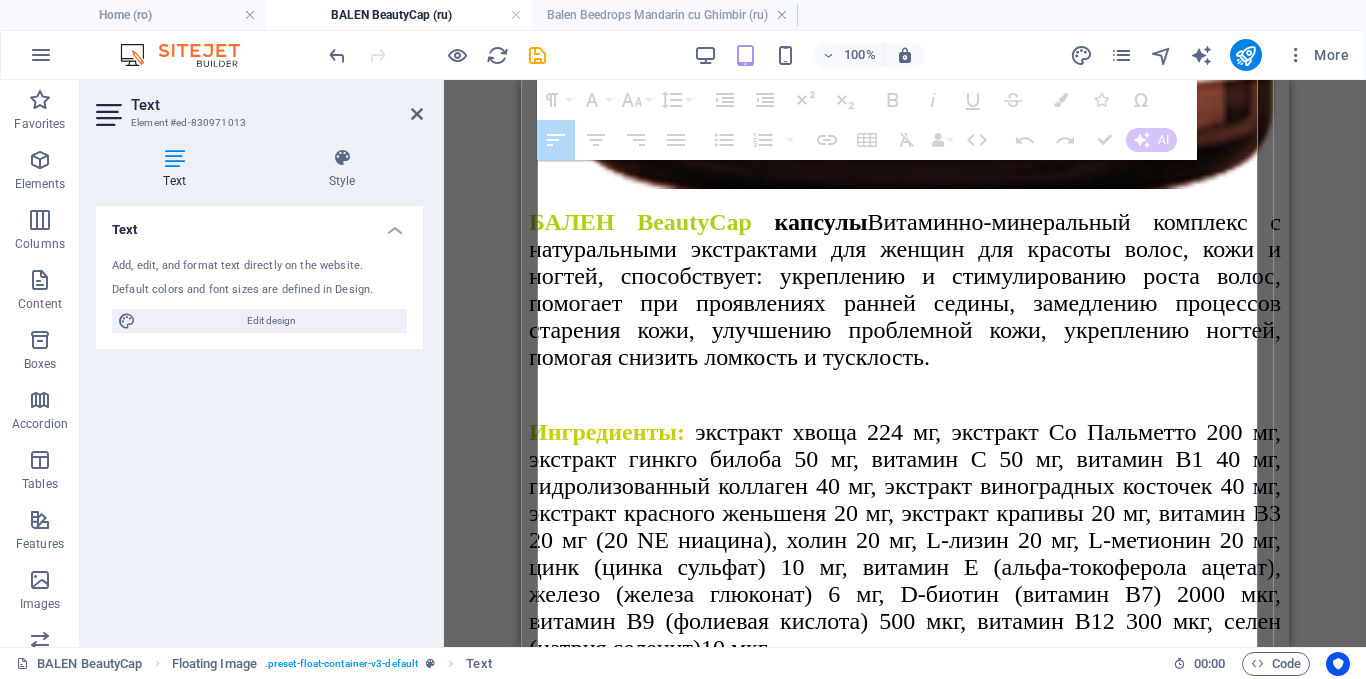 scroll, scrollTop: 1863, scrollLeft: 0, axis: vertical 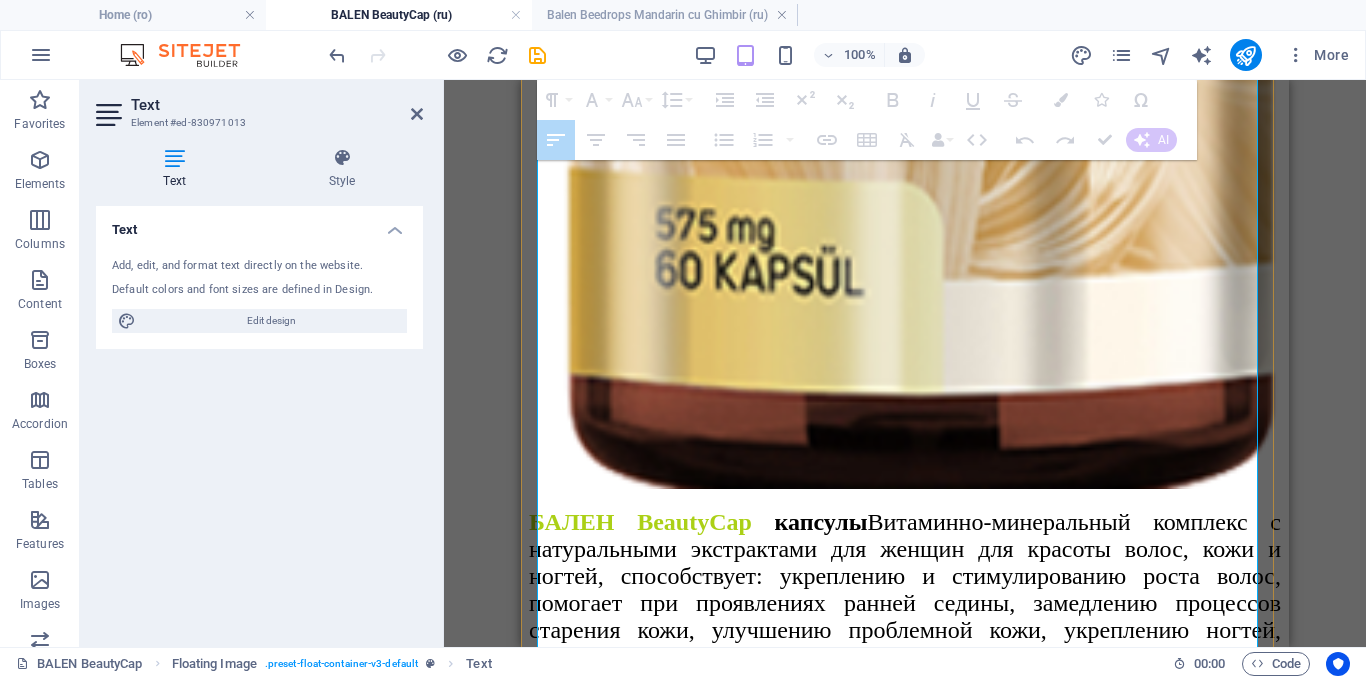 drag, startPoint x: 1115, startPoint y: 496, endPoint x: 928, endPoint y: 412, distance: 205 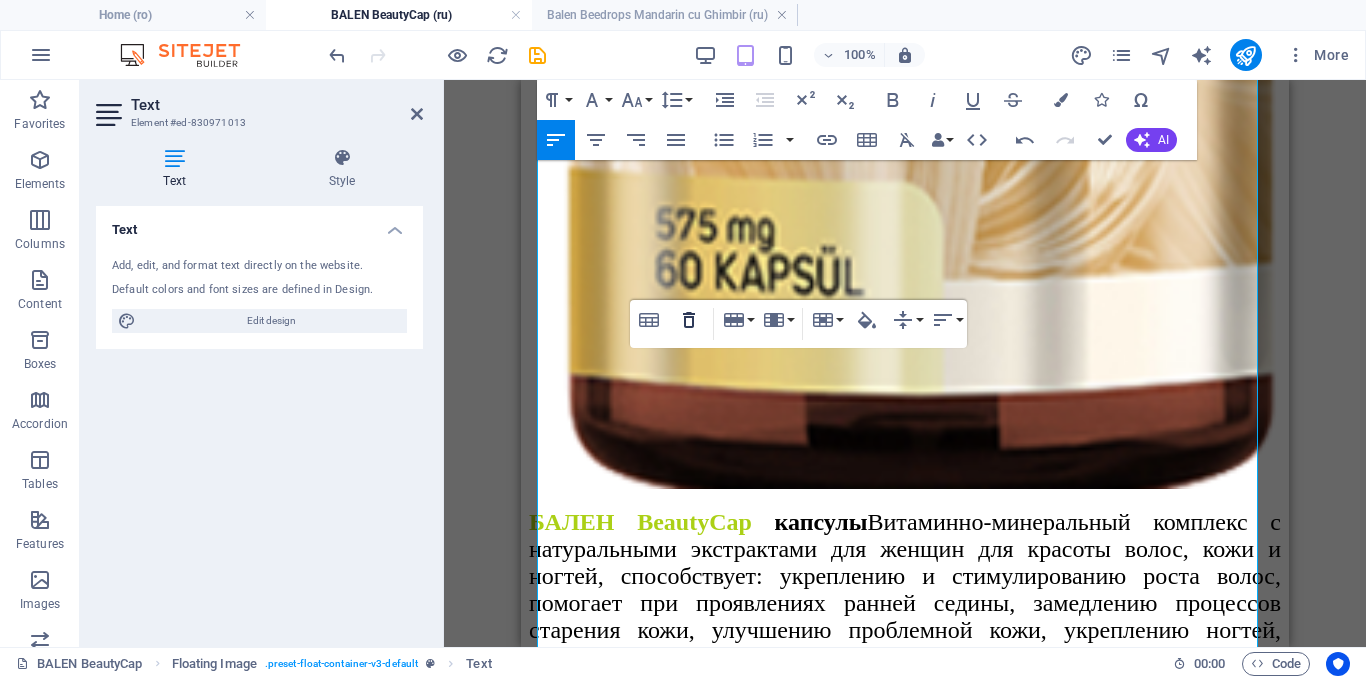 click 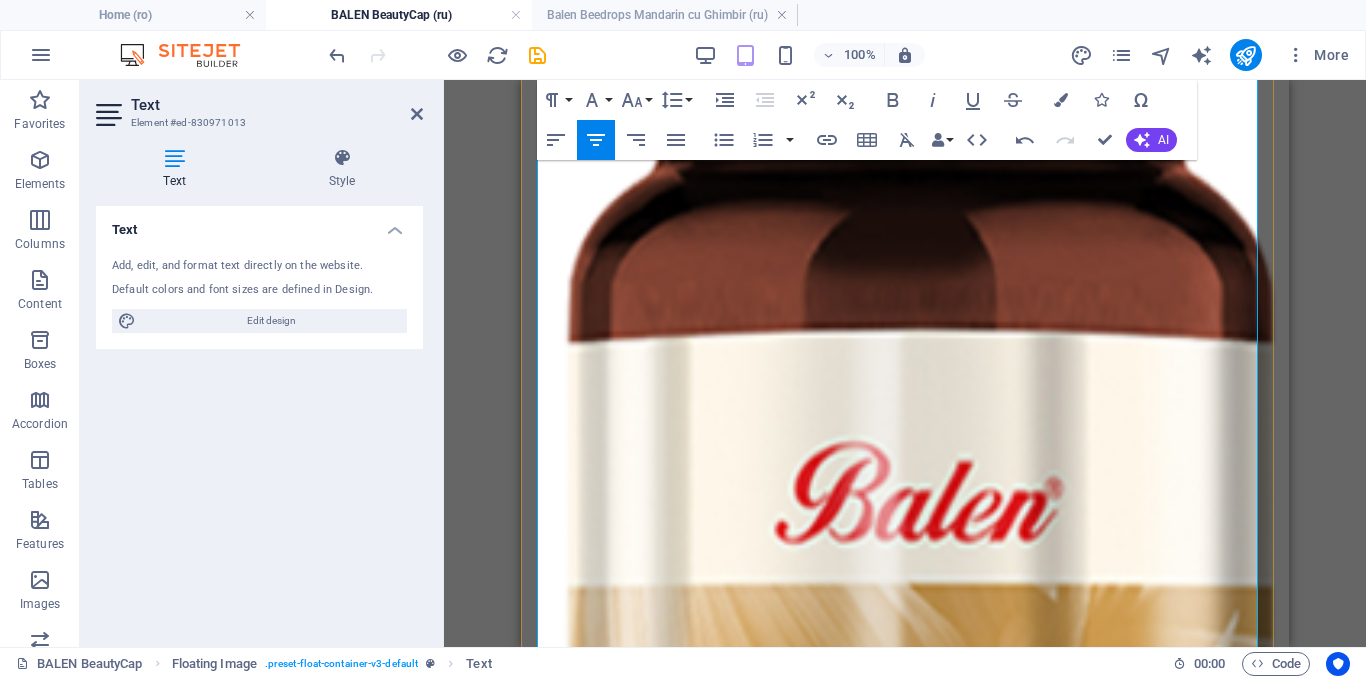 scroll, scrollTop: 963, scrollLeft: 0, axis: vertical 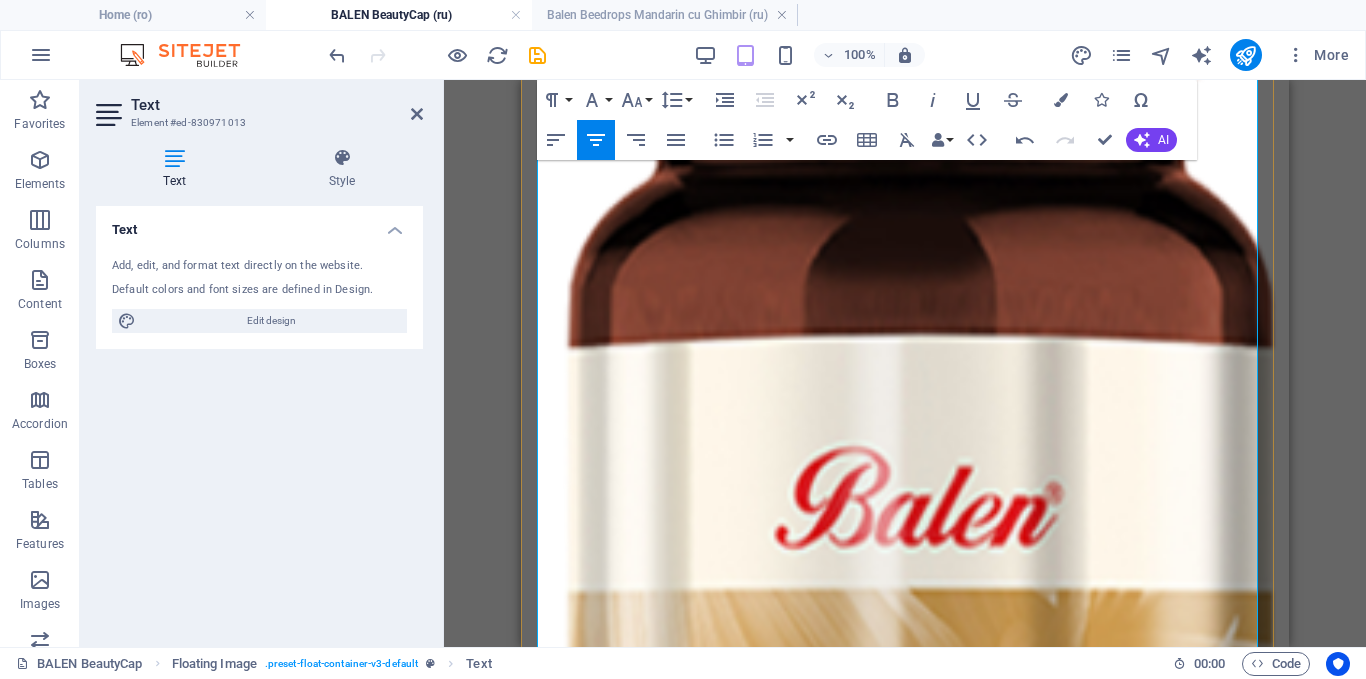 click at bounding box center [821, 1422] 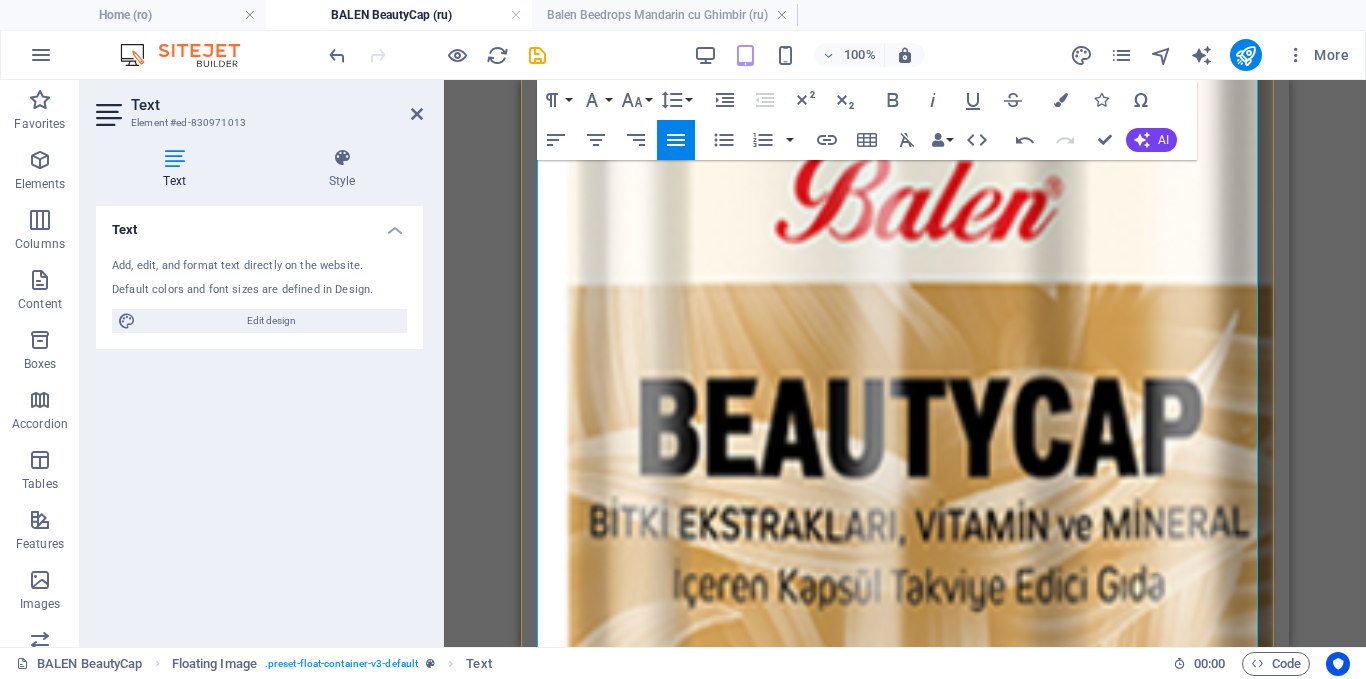 scroll, scrollTop: 1463, scrollLeft: 0, axis: vertical 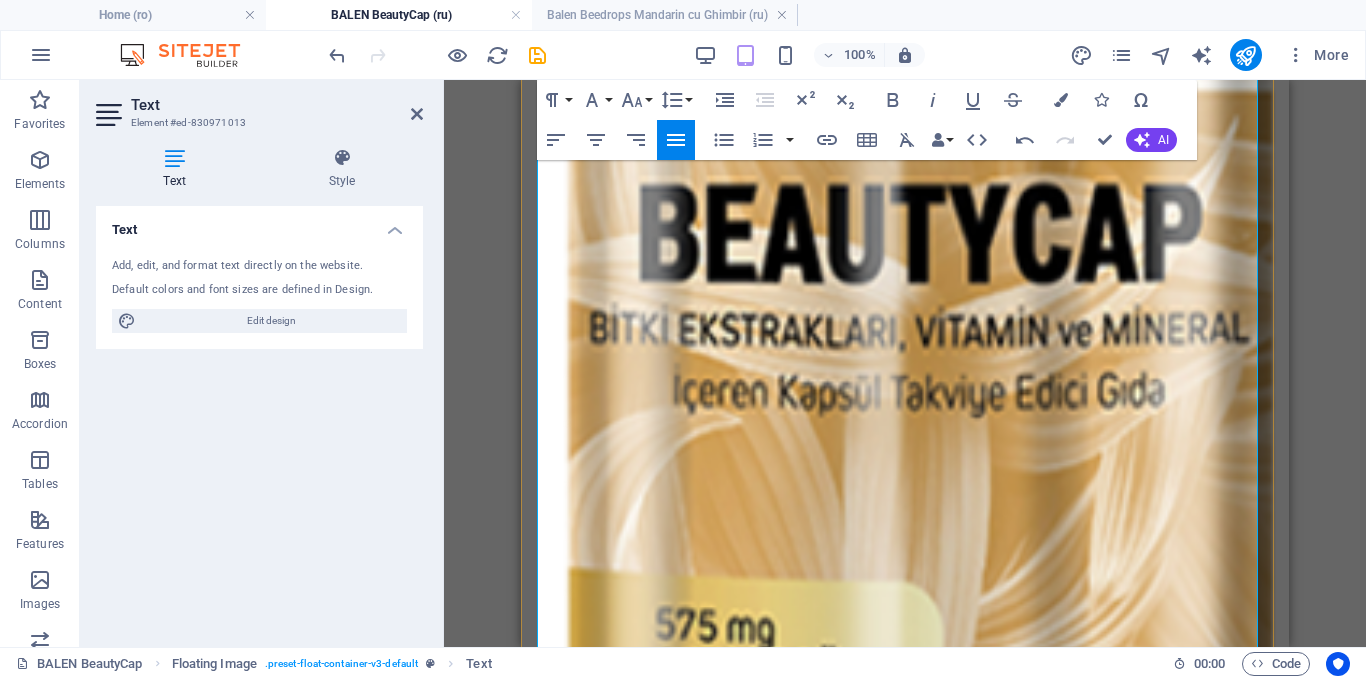 click at bounding box center [905, 1410] 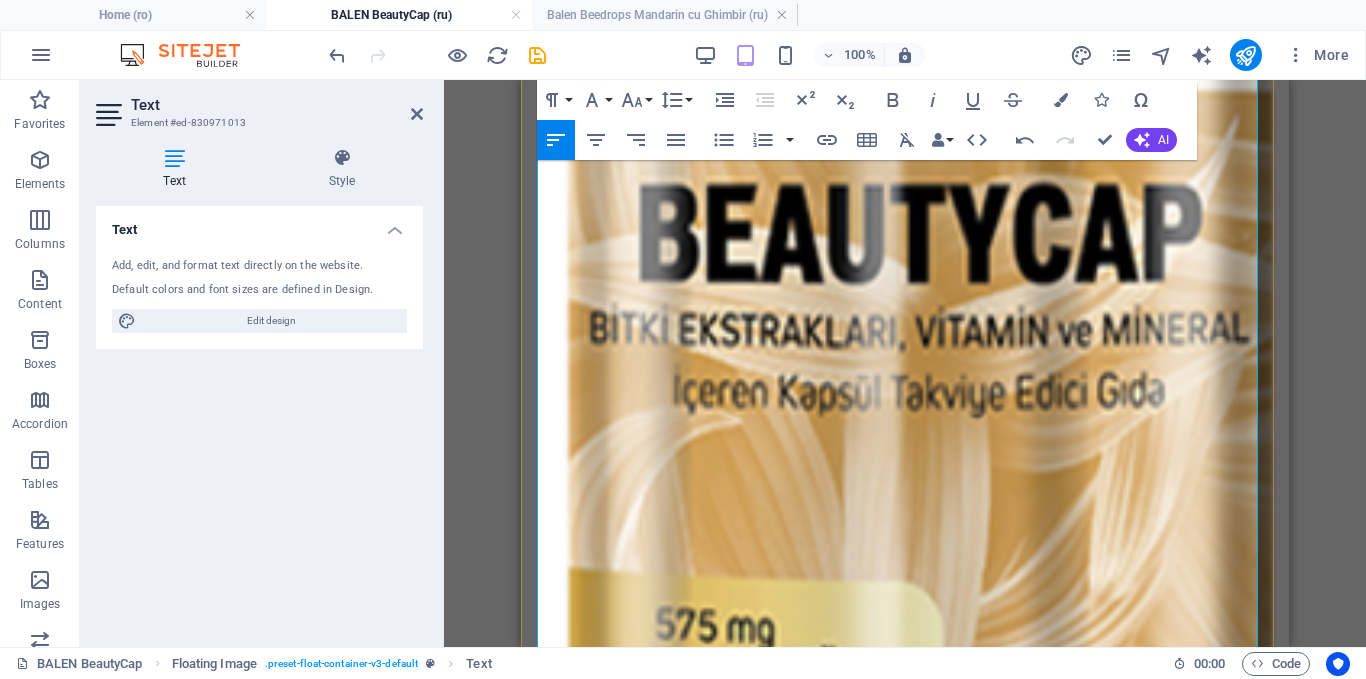 click on "БАЛЕН BeautyCap   капсулы    Витаминно-минеральный комплекс с натуральными экстрактами для женщин для красоты волос, кожи и ногтей, способствует: укреплению и стимулированию роста волос, помогает при проявлениях ранней седины, замедлению процессов старения кожи, улучшению проблемной кожи, укреплению ногтей, помогая снизить ломкость и тусклость. Ингредиенты:                             Mod de utilizare:   pentru copii cu vârsta de la 16 ani și adulți    câte 1 capsulă de 2 ori pe zi in timpul mesei. Contraindicații:    nu o luați pentru femei în timpul sarcinii, alăptării și copiilor sub 16 ani. Atenționări: A nu se depăși doza recomandată pentru consumul zilnic. 25 °C. Prezentare:" at bounding box center [905, 1724] 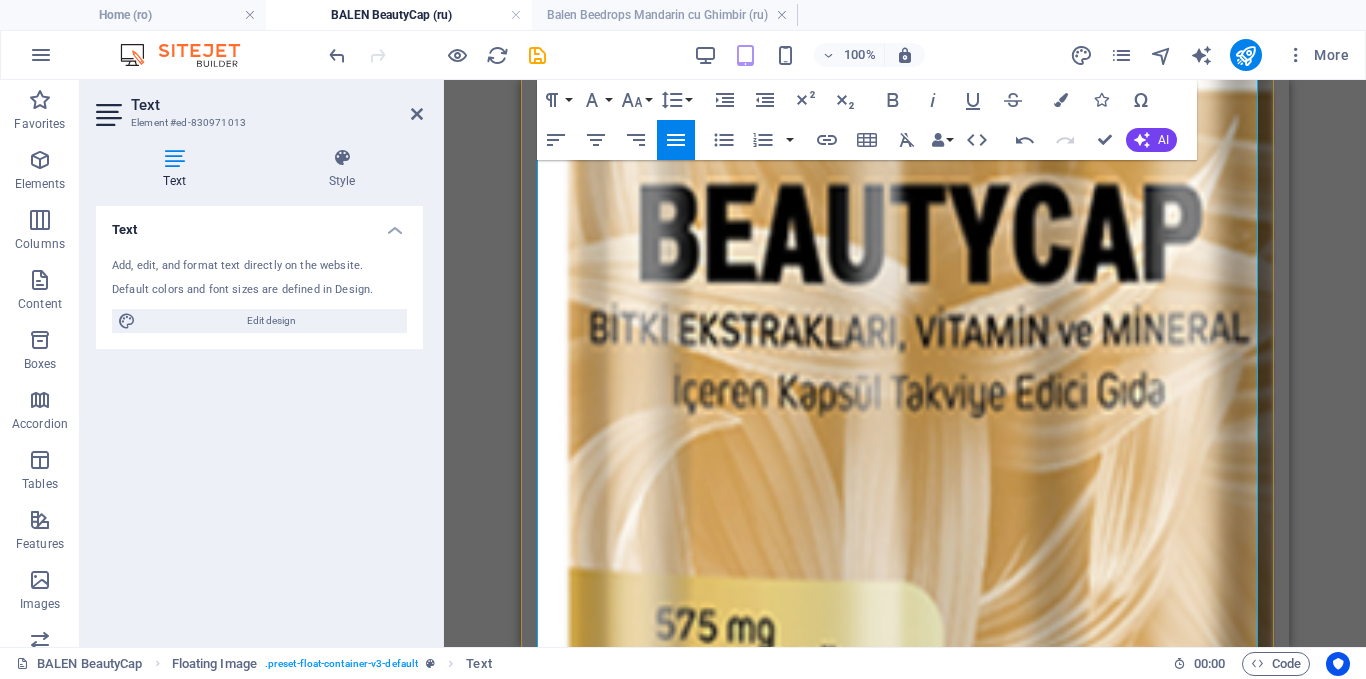 click on "БАЛЕН BeautyCap   капсулы    Витаминно-минеральный комплекс с натуральными экстрактами для женщин для красоты волос, кожи и ногтей, способствует: укреплению и стимулированию роста волос, помогает при проявлениях ранней седины, замедлению процессов старения кожи, улучшению проблемной кожи, укреплению ногтей, помогая снизить ломкость и тусклость. Ингредиенты:                             Mod de utilizare:   pentru copii cu vârsta de la 16 ani și adulți    câte 1 capsulă de 2 ori pe zi in timpul mesei. Contraindicații:    nu o luați pentru femei în timpul sarcinii, alăptării și copiilor sub 16 ani. Atenționări: A nu se depăși doza recomandată pentru consumul zilnic. 25 °C. Prezentare:" at bounding box center [905, 1724] 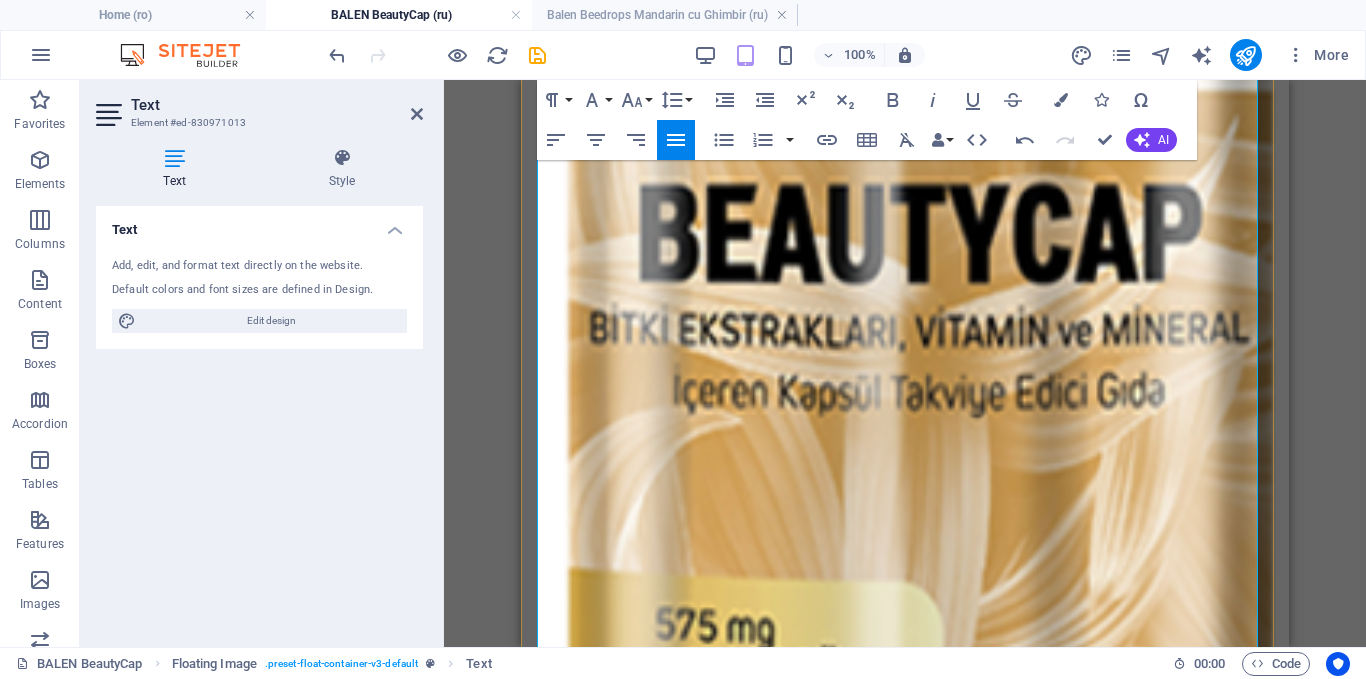 click on "БАЛЕН BeautyCap   капсулы    Витаминно-минеральный комплекс с натуральными экстрактами для женщин для красоты волос, кожи и ногтей, способствует: укреплению и стимулированию роста волос, помогает при проявлениях ранней седины, замедлению процессов старения кожи, улучшению проблемной кожи, укреплению ногтей, помогая снизить ломкость и тусклость. Ингредиенты:                             Mod de utilizare:   pentru copii cu vârsta de la 16 ani și adulți    câte 1 capsulă de 2 ori pe zi in timpul mesei. Contraindicații:    nu o luați pentru femei în timpul sarcinii, alăptării și copiilor sub 16 ani. Atenționări: A nu se depăși doza recomandată pentru consumul zilnic. 25 °C. Prezentare:" at bounding box center (905, 1724) 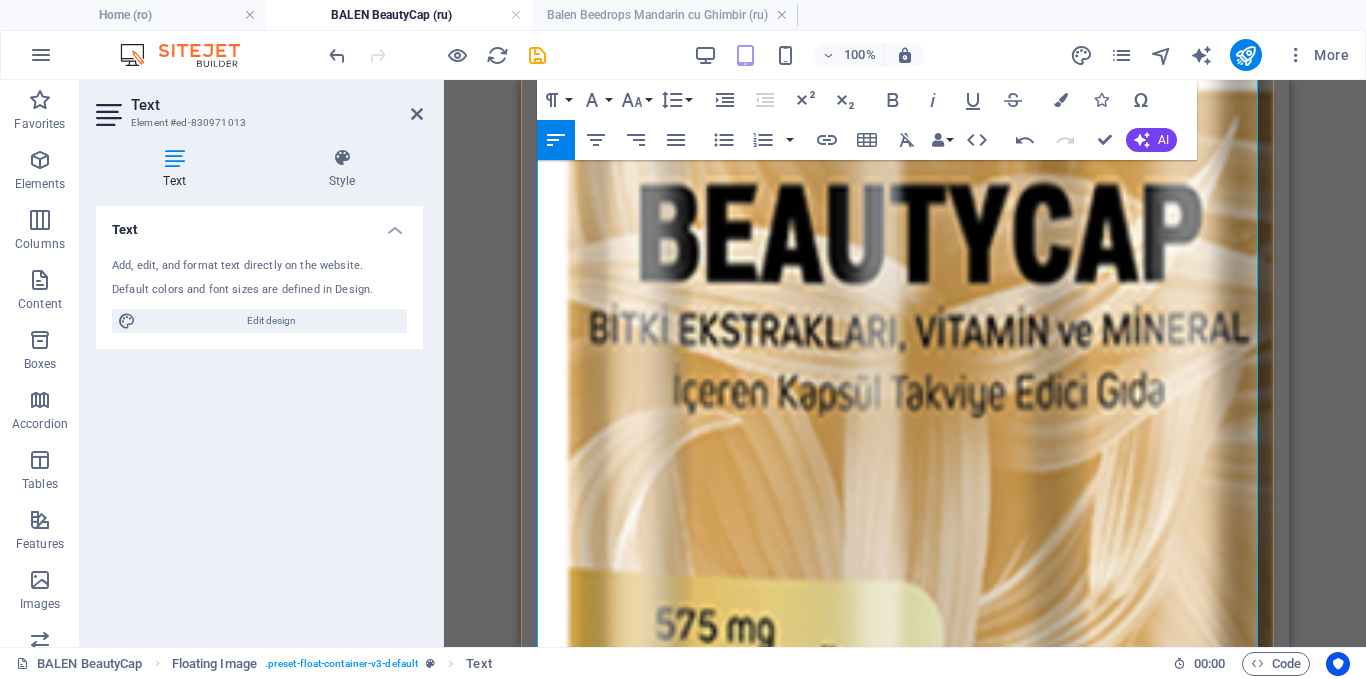 click on "2 капсул ы" at bounding box center (961, 1452) 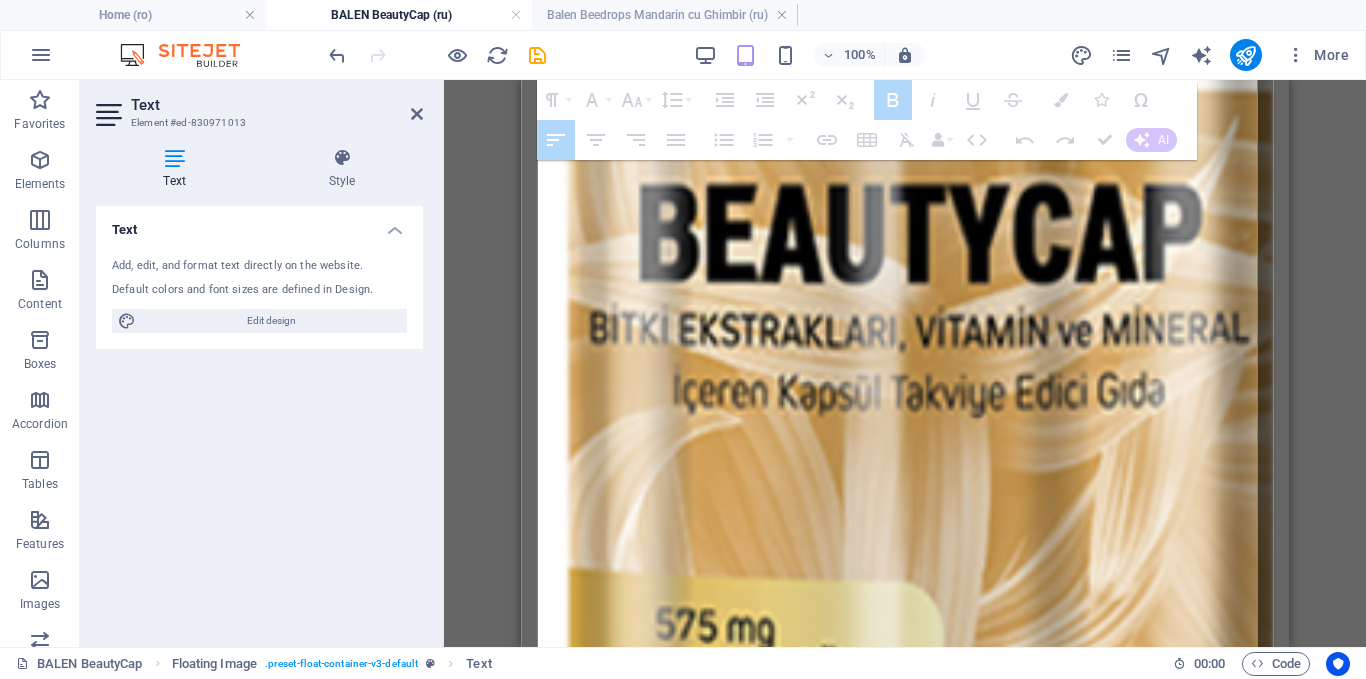 drag, startPoint x: 552, startPoint y: 247, endPoint x: 941, endPoint y: 349, distance: 402.15048 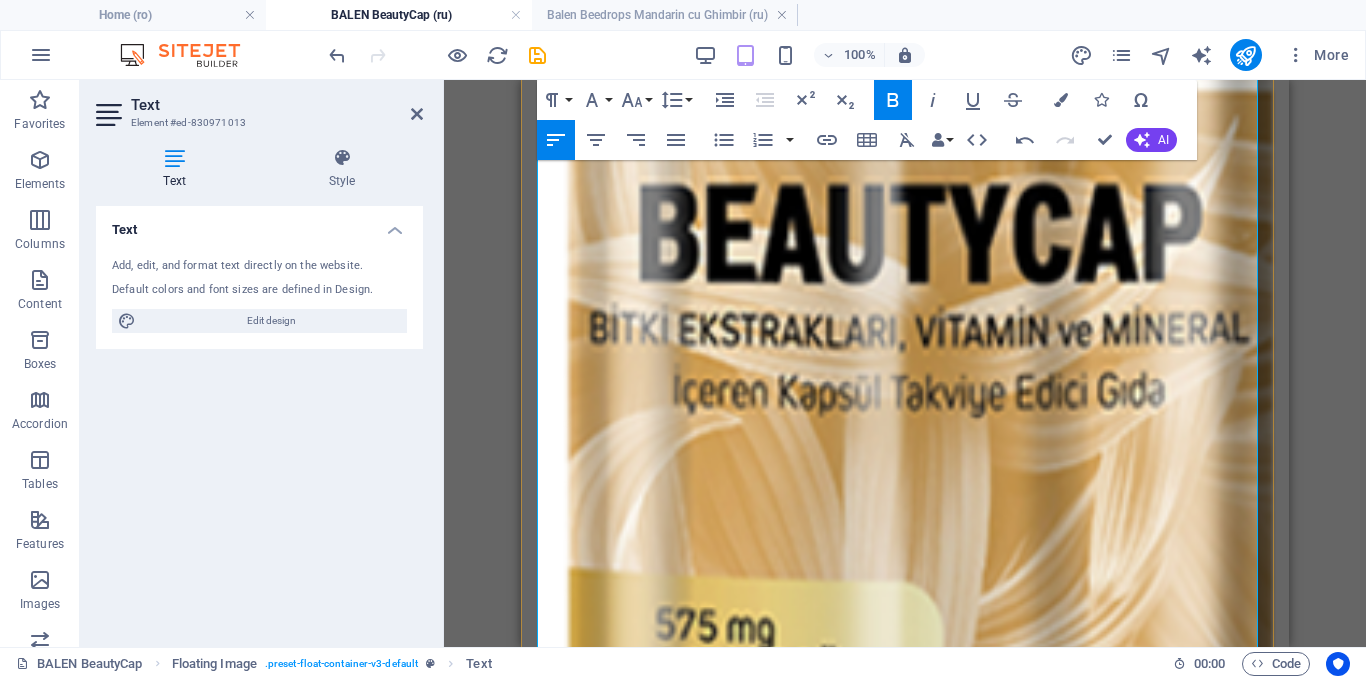click on "Aктивные вещества" at bounding box center [715, 1452] 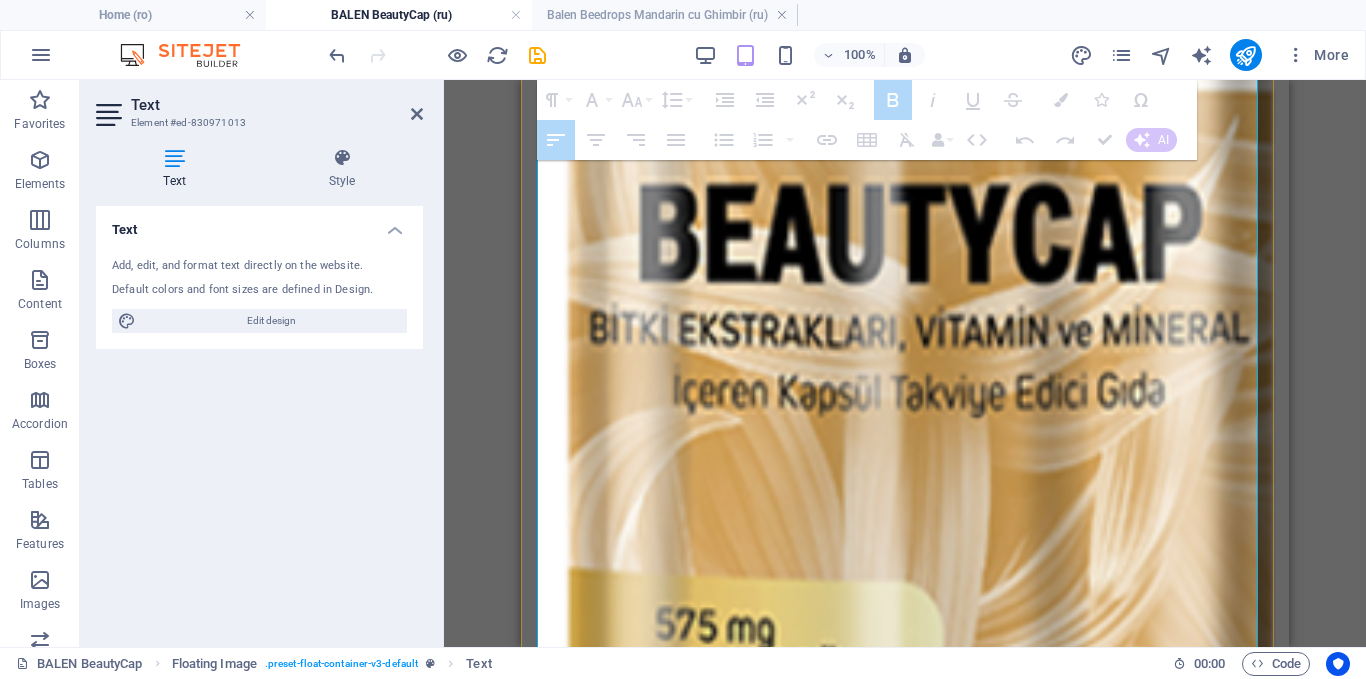 drag, startPoint x: 1005, startPoint y: 238, endPoint x: 752, endPoint y: 242, distance: 253.03162 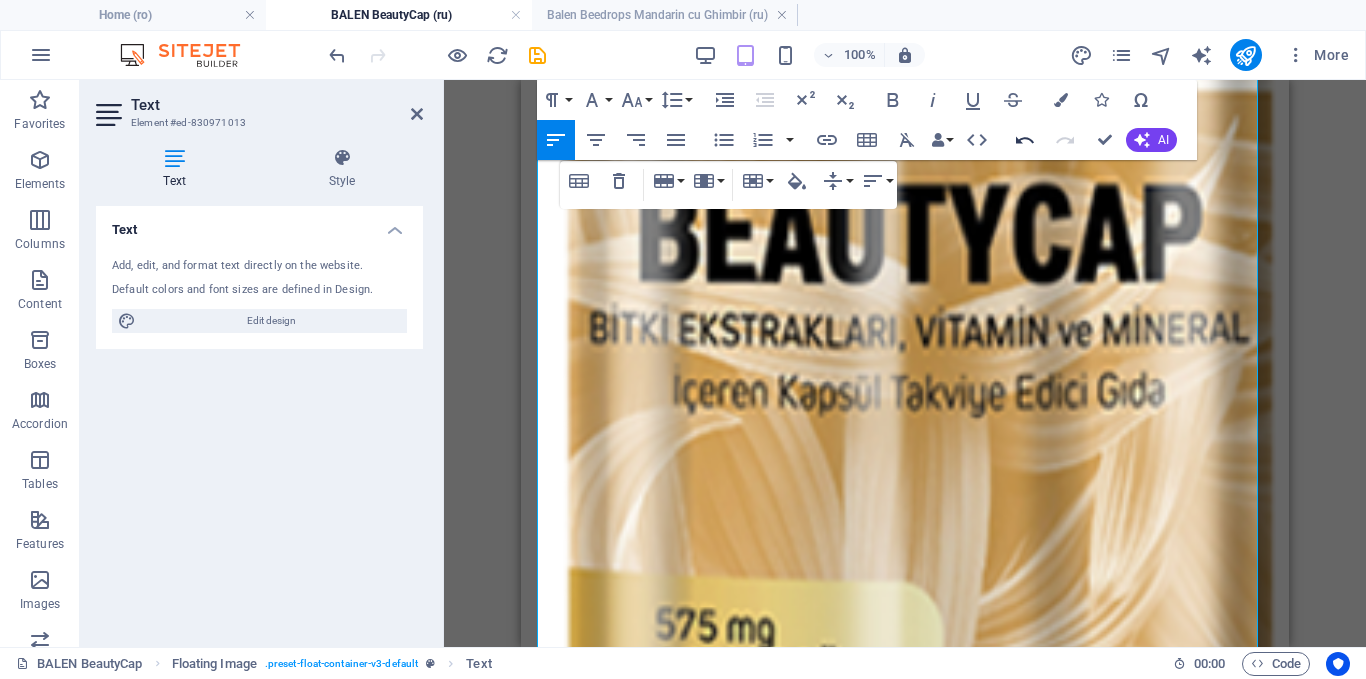 click 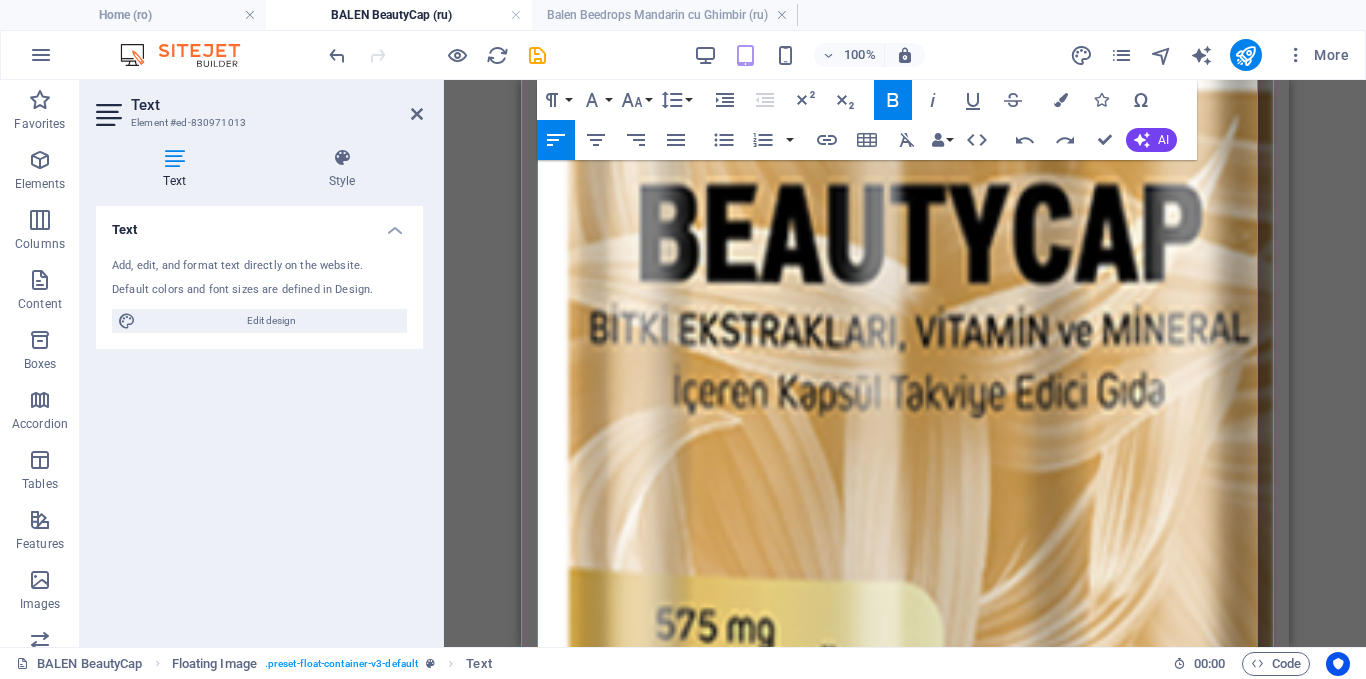 click on "2 капсул ы" at bounding box center [961, 1452] 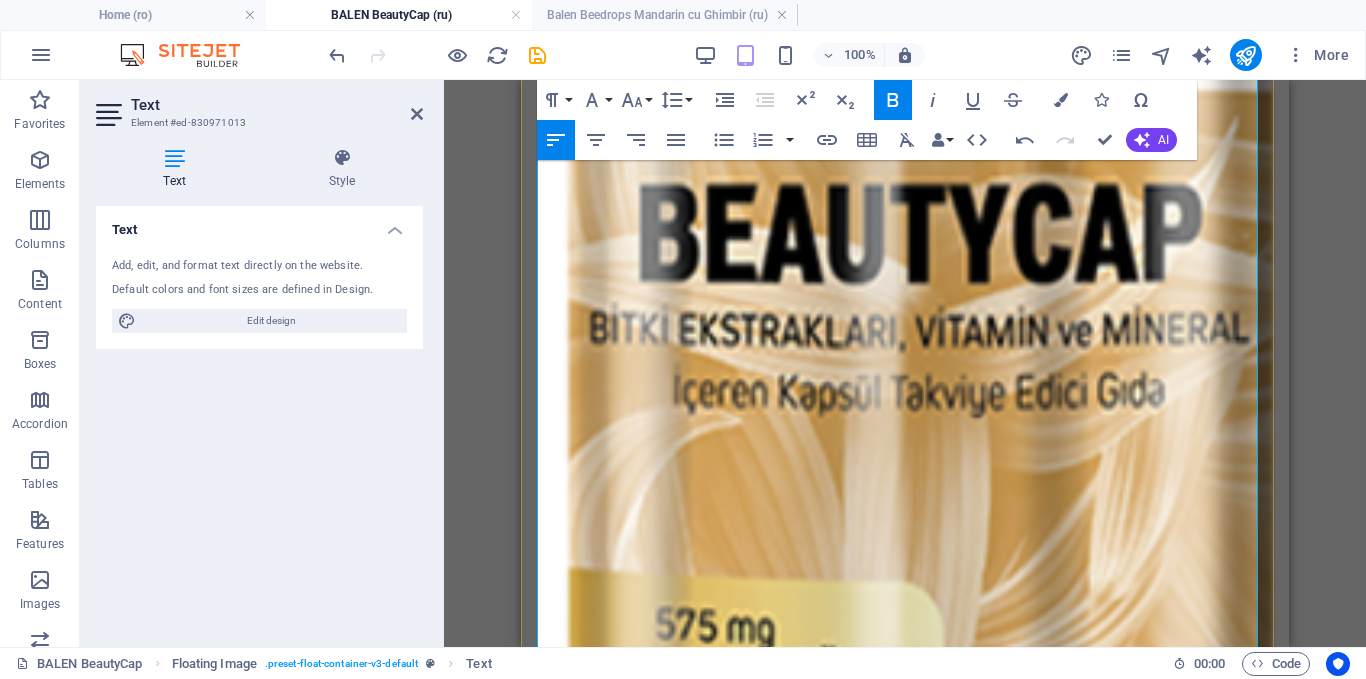 click on "2 капсулa" at bounding box center [938, 1469] 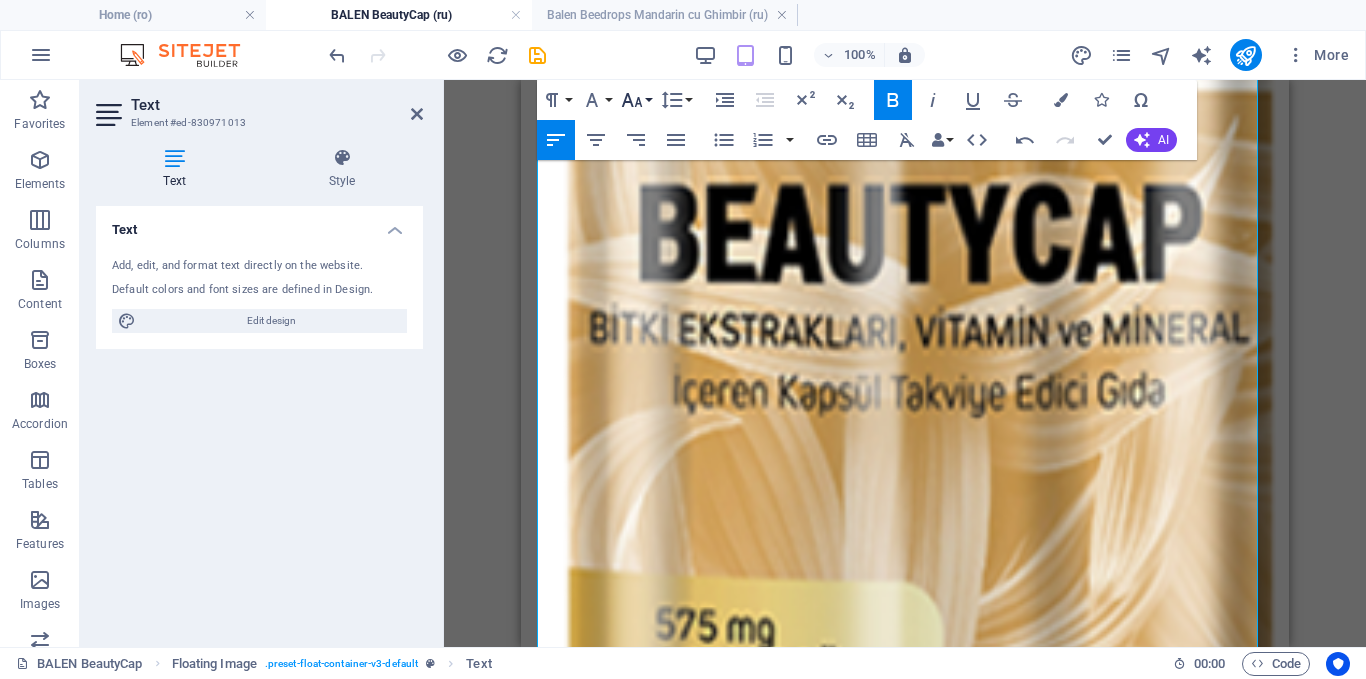 click 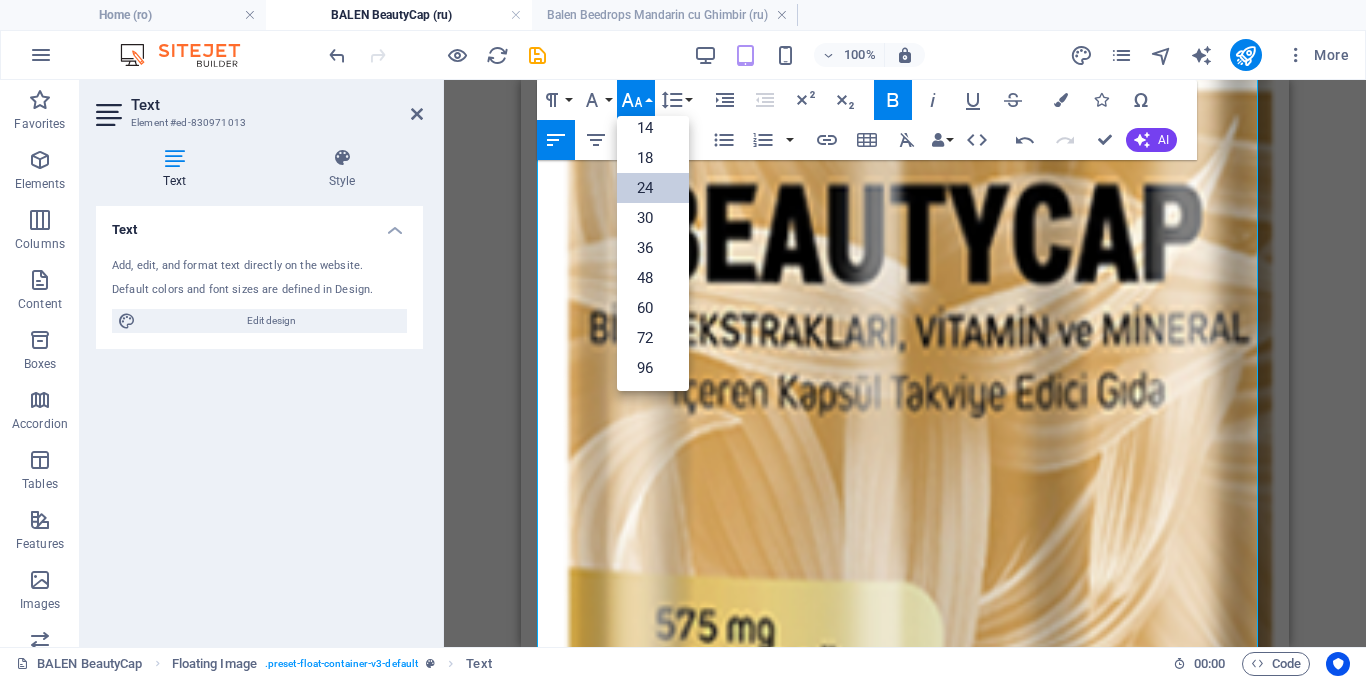 click on "24" at bounding box center [653, 188] 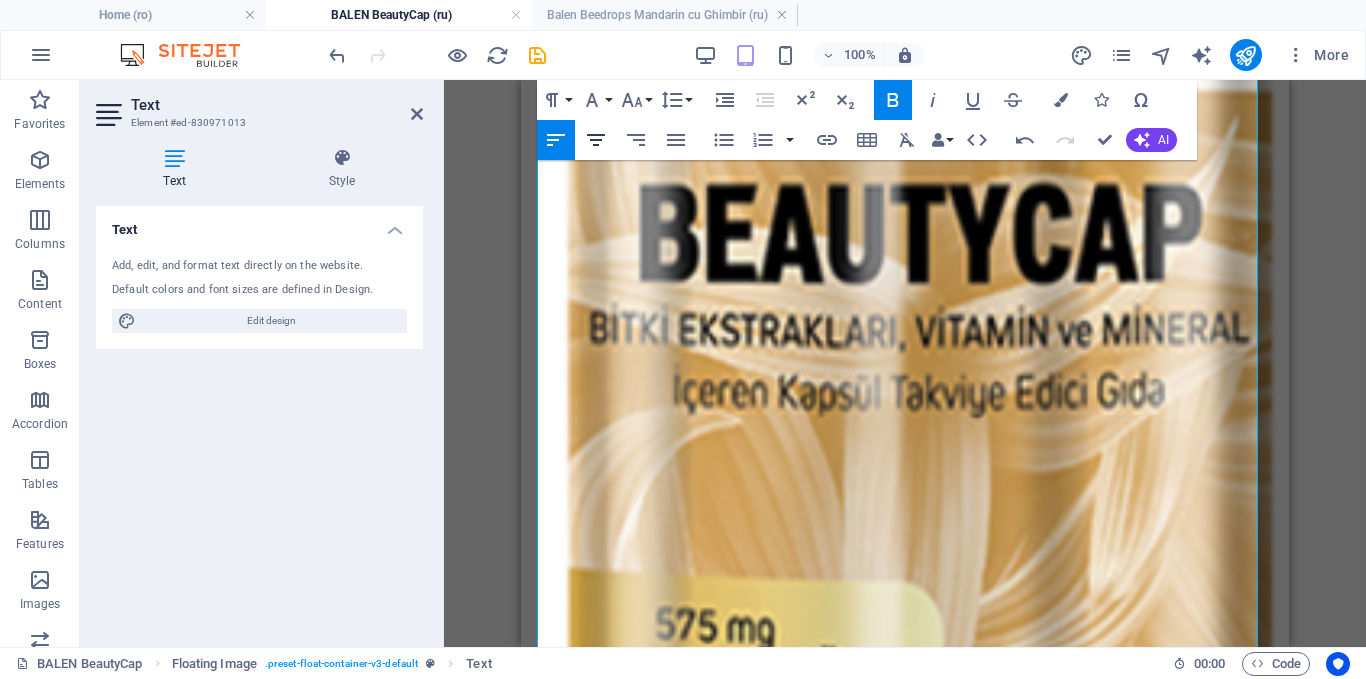 click 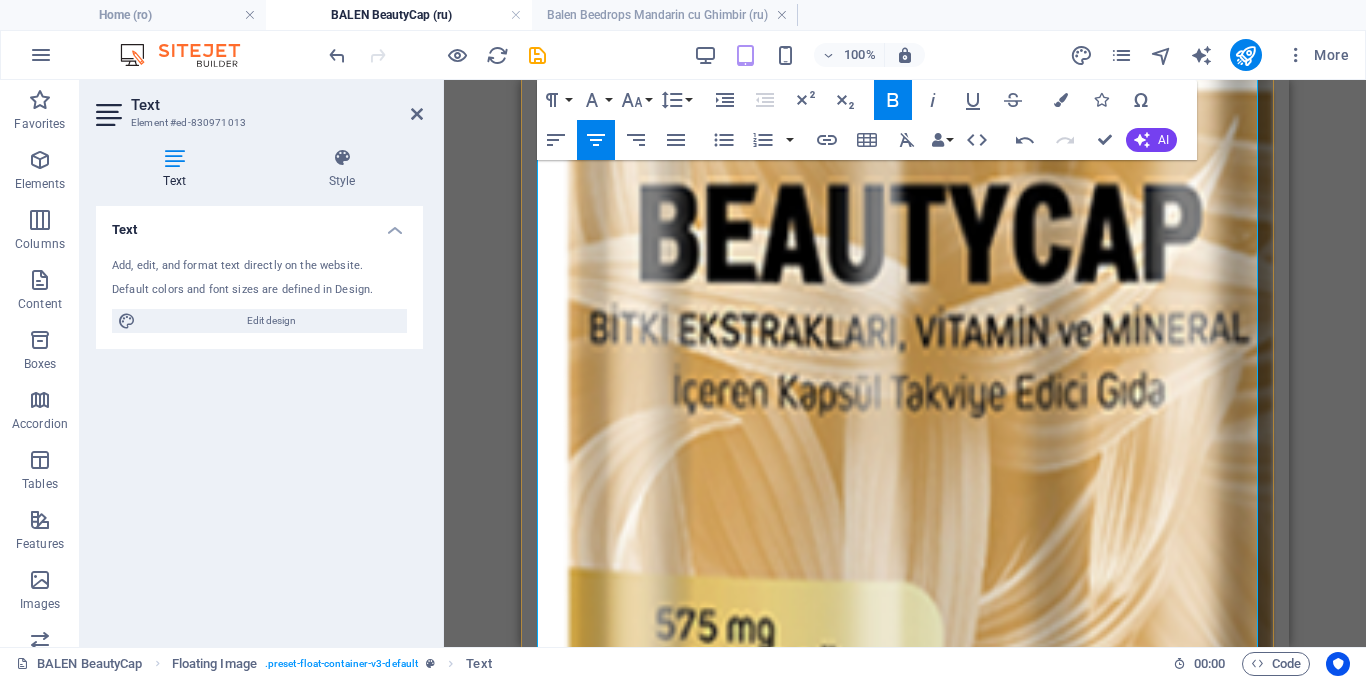 drag, startPoint x: 699, startPoint y: 265, endPoint x: 554, endPoint y: 269, distance: 145.05516 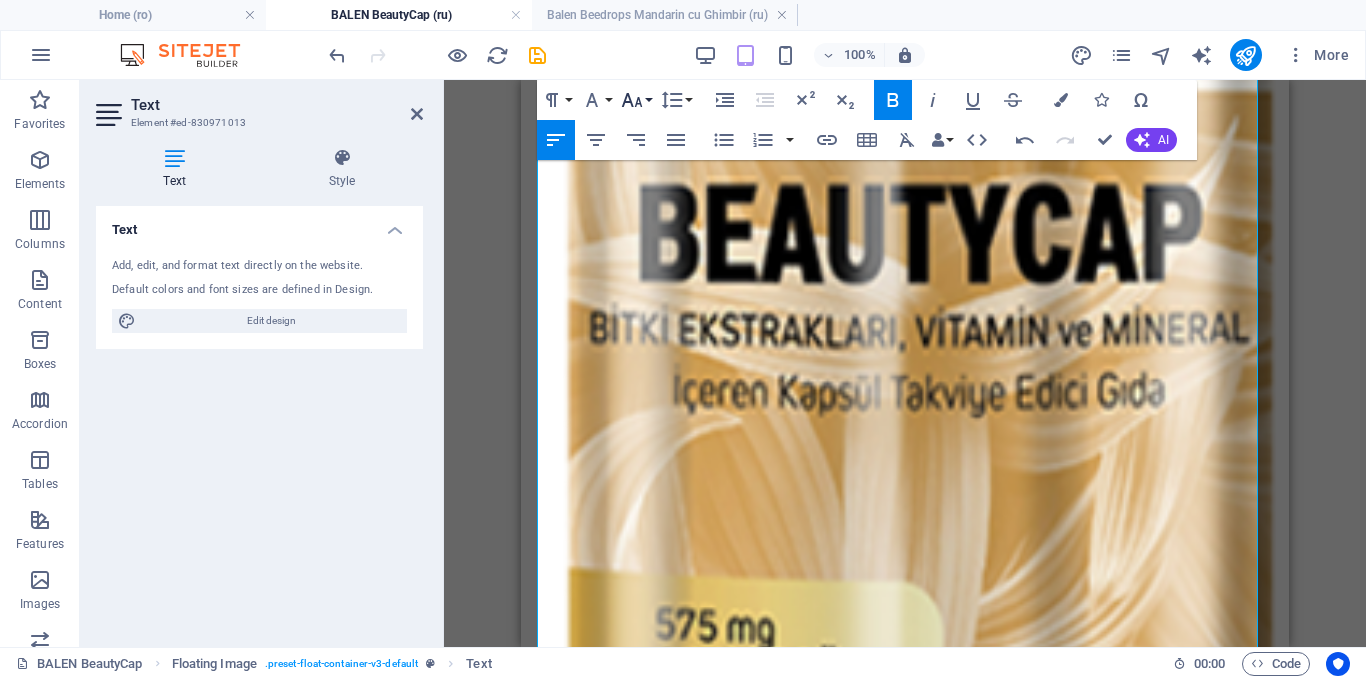 click on "Font Size" at bounding box center (636, 100) 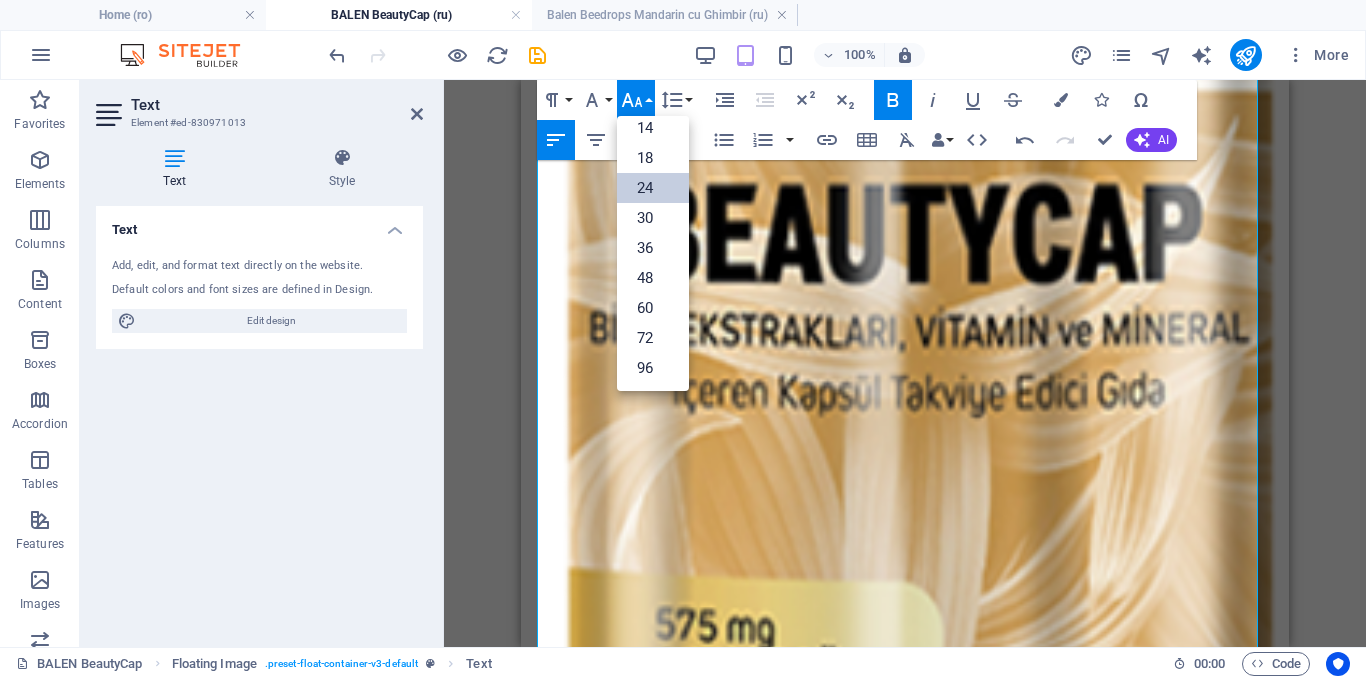click on "24" at bounding box center (653, 188) 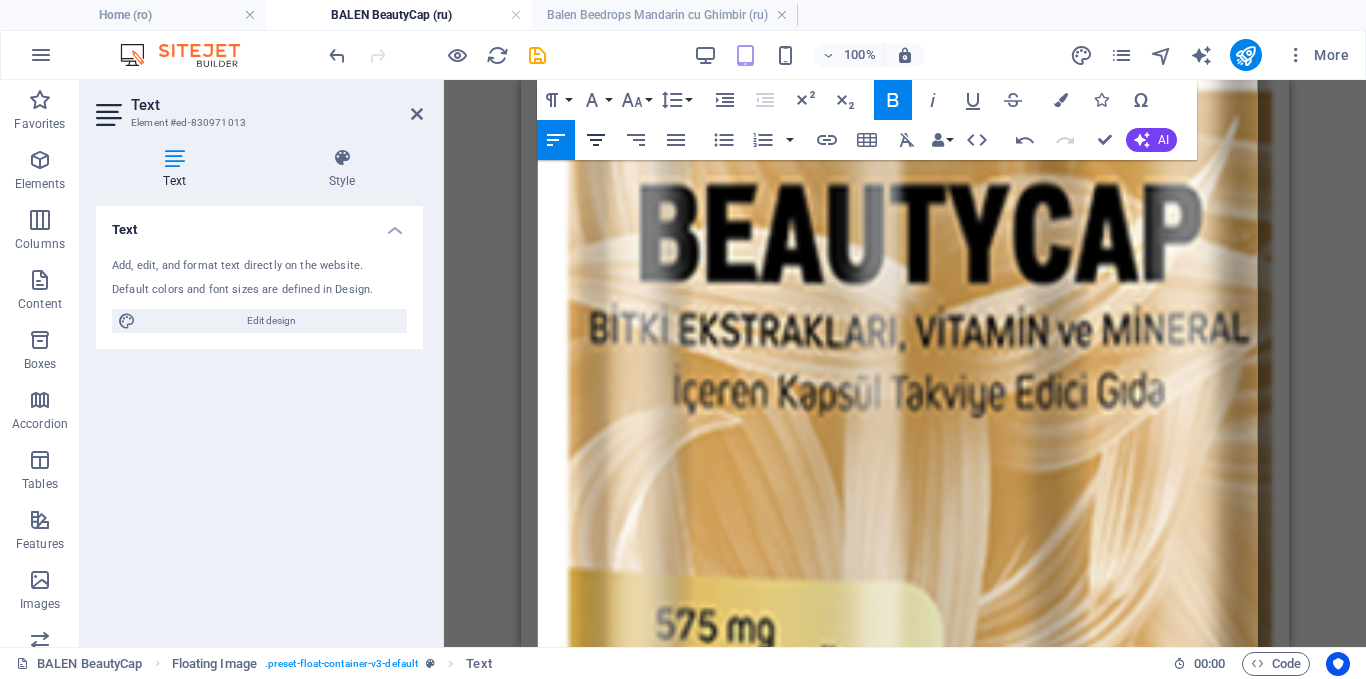 click 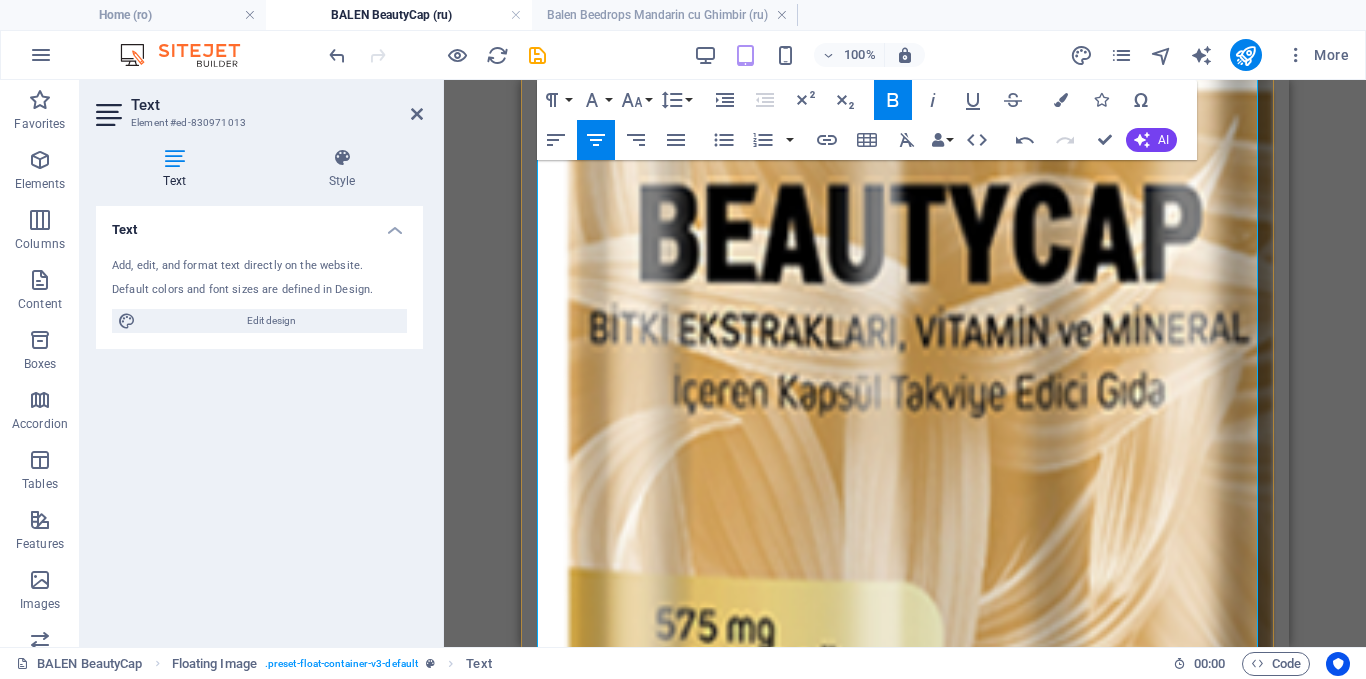drag, startPoint x: 937, startPoint y: 305, endPoint x: 914, endPoint y: 306, distance: 23.021729 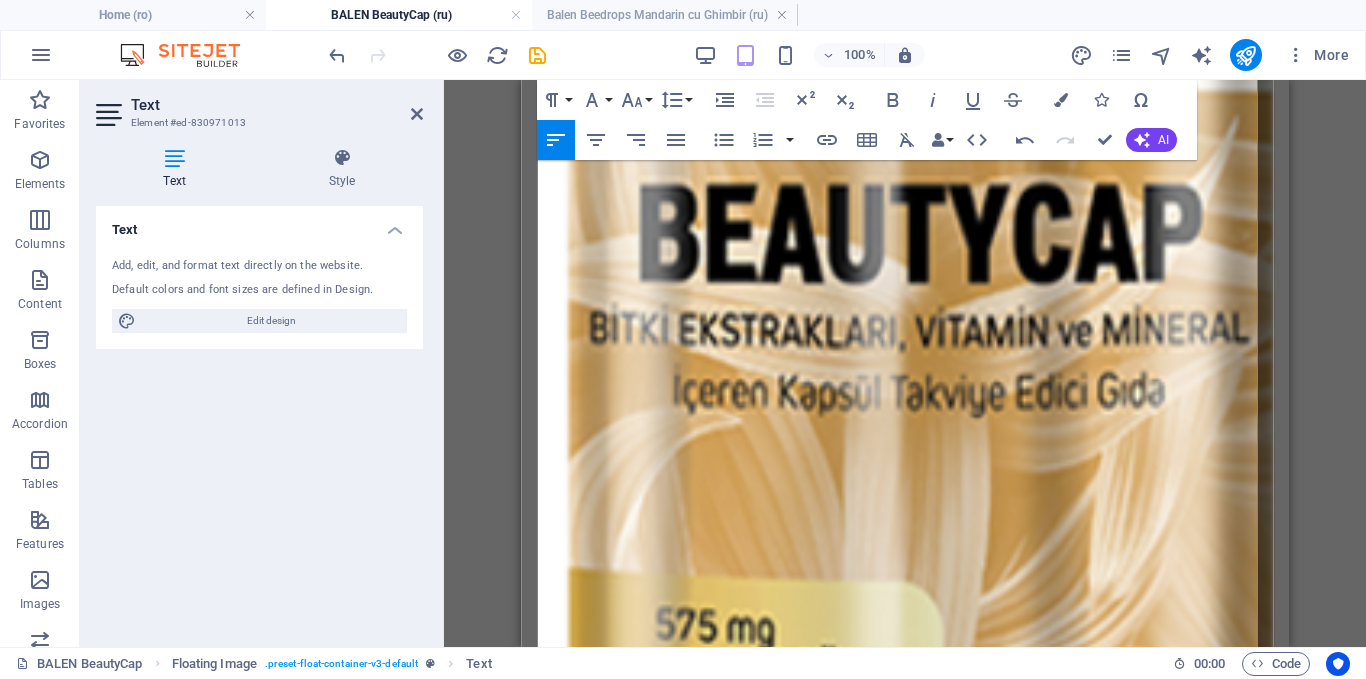 click on "200 mg" at bounding box center (961, 1565) 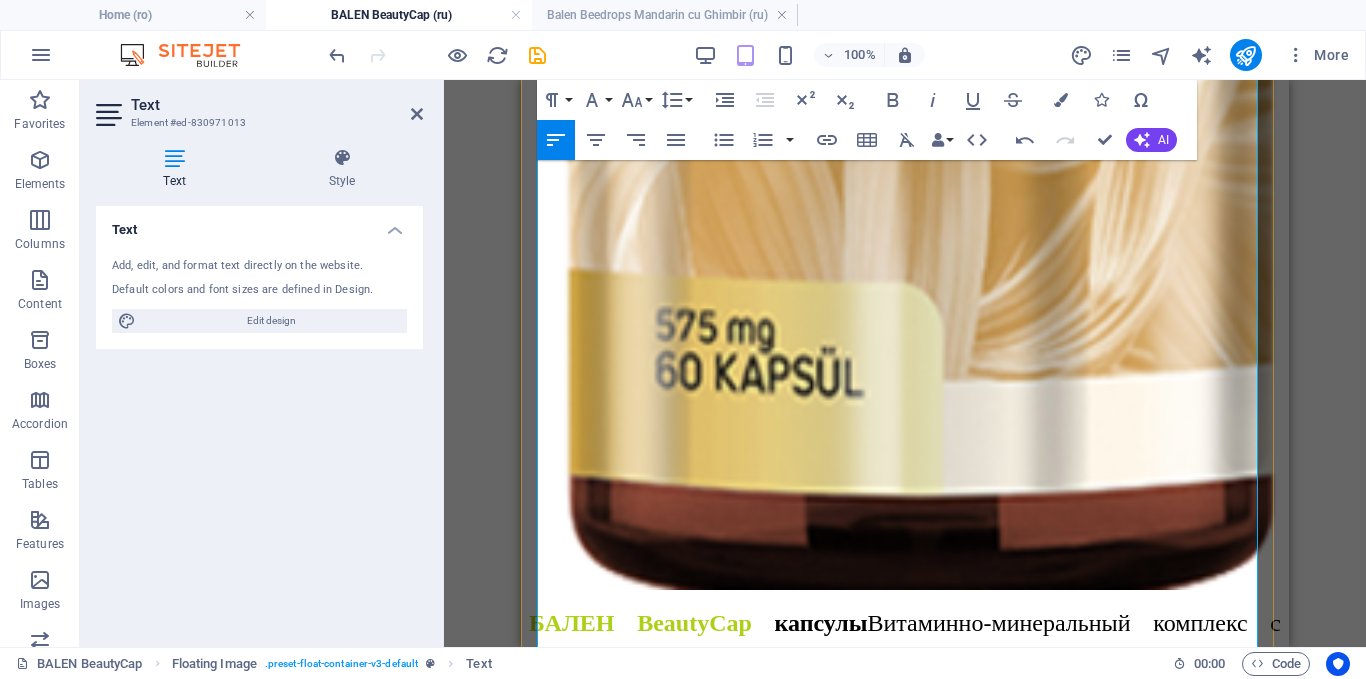 scroll, scrollTop: 1763, scrollLeft: 0, axis: vertical 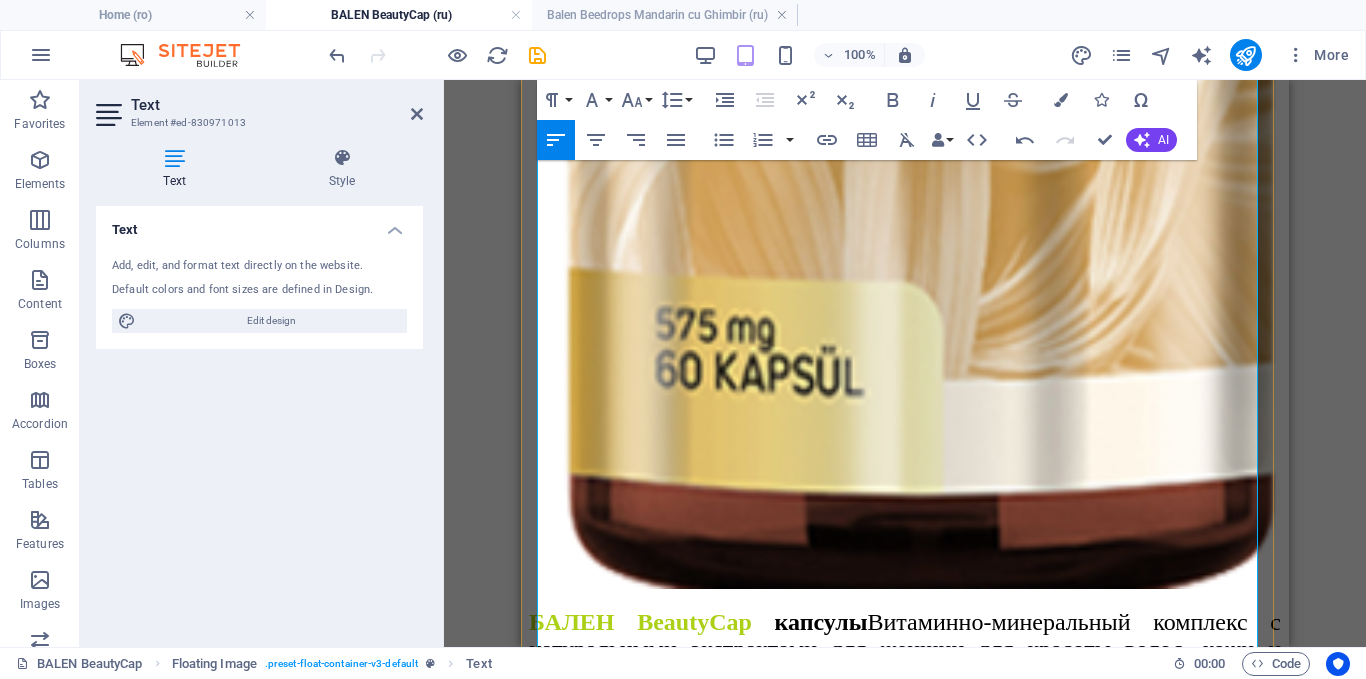 click on "4,64 mg ɋ-TE" at bounding box center (961, 1880) 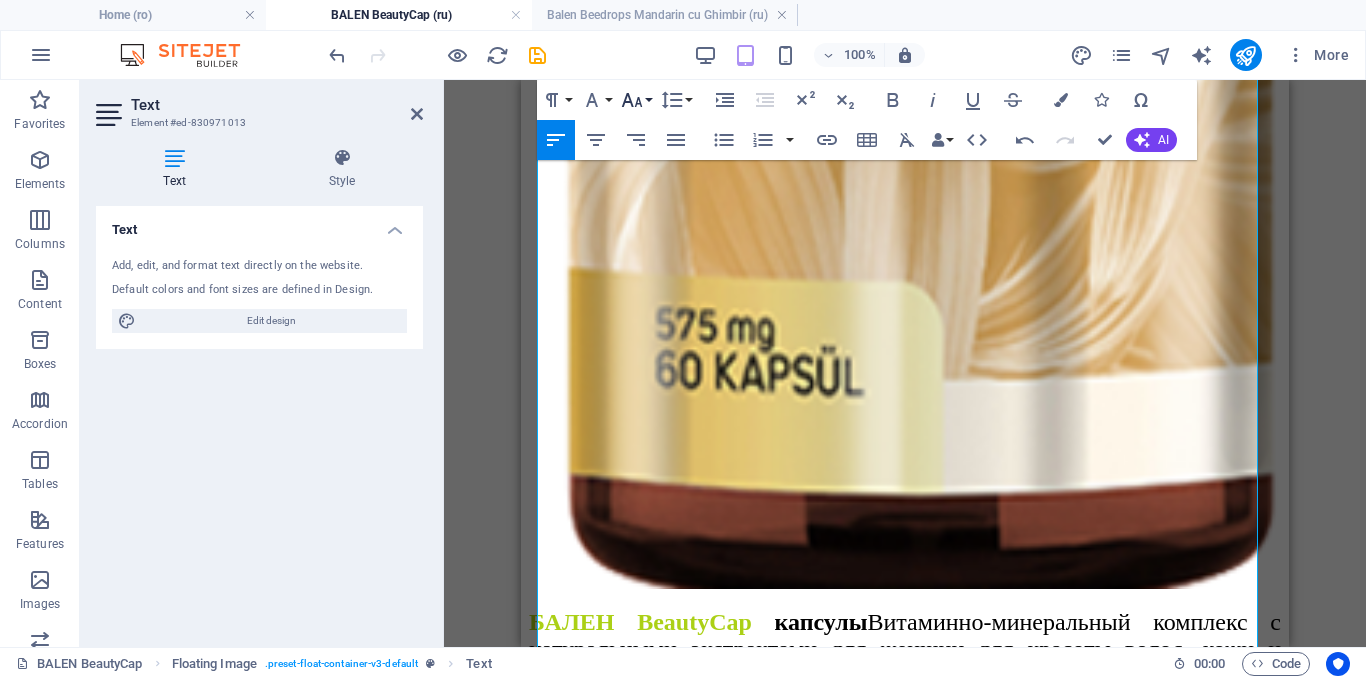 click 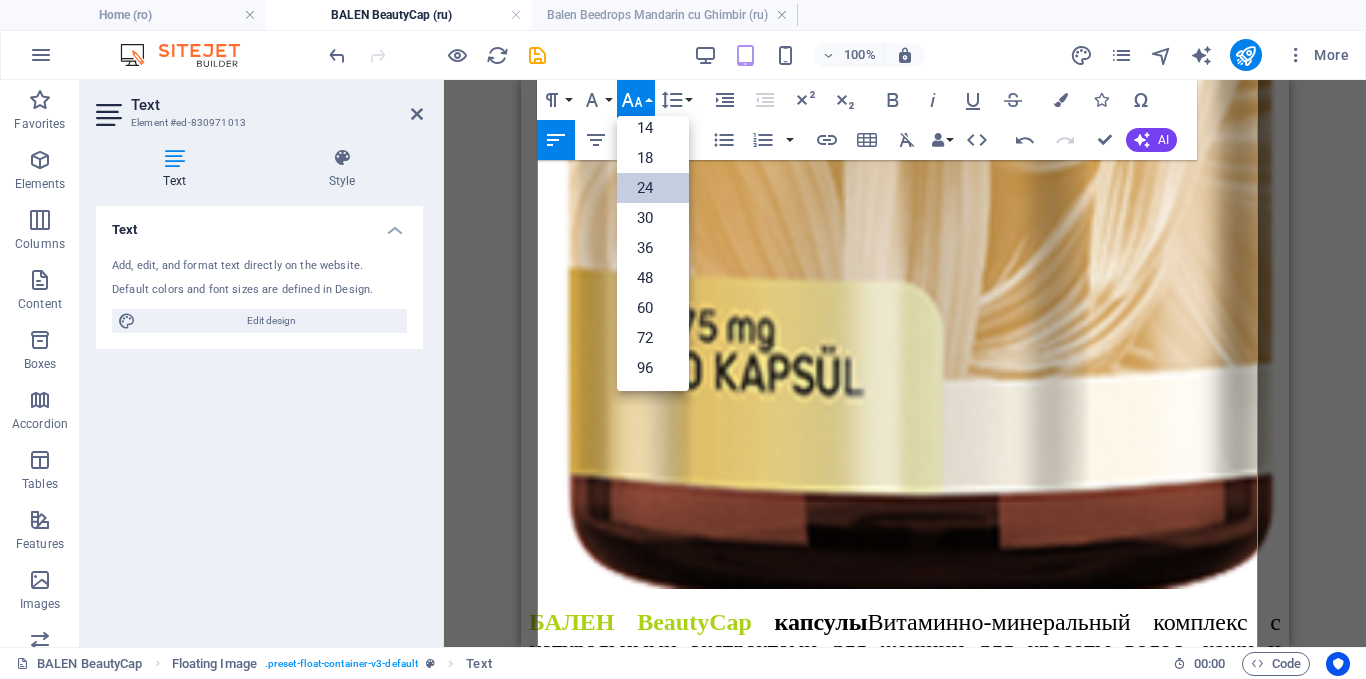 click on "24" at bounding box center [653, 188] 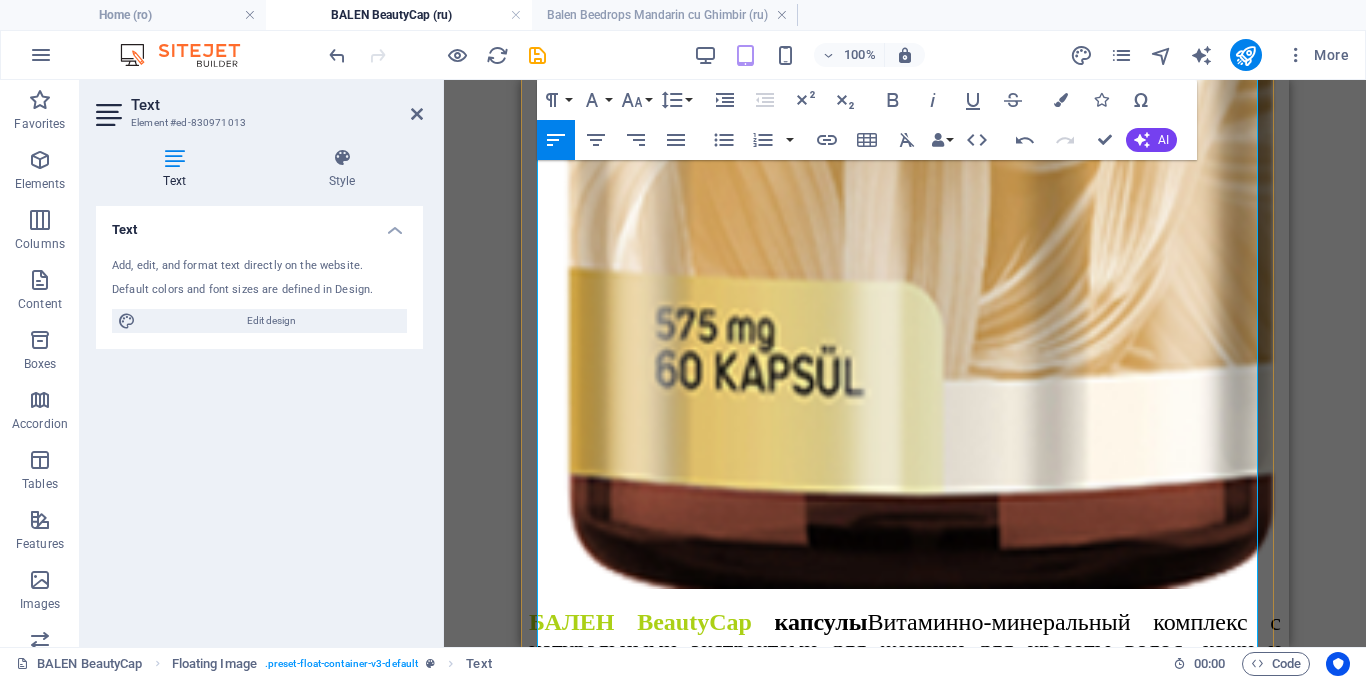 drag, startPoint x: 609, startPoint y: 412, endPoint x: 555, endPoint y: 422, distance: 54.91812 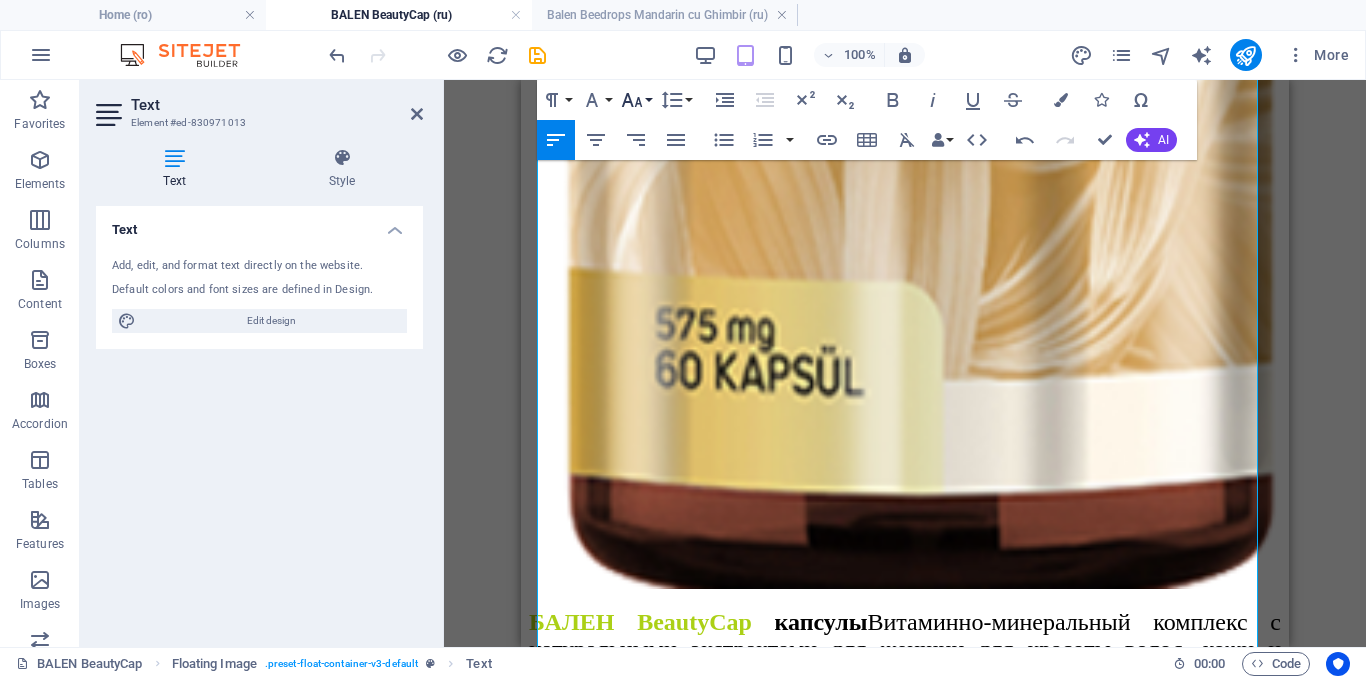 click 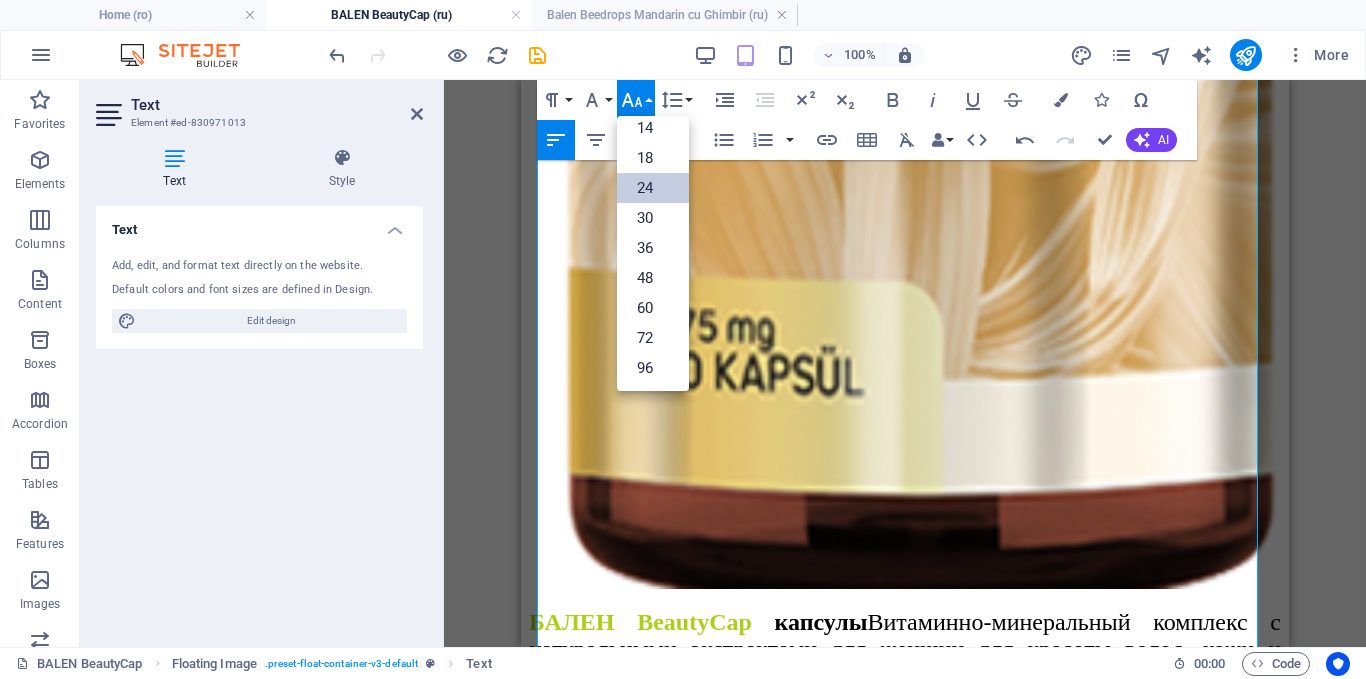 click on "24" at bounding box center (653, 188) 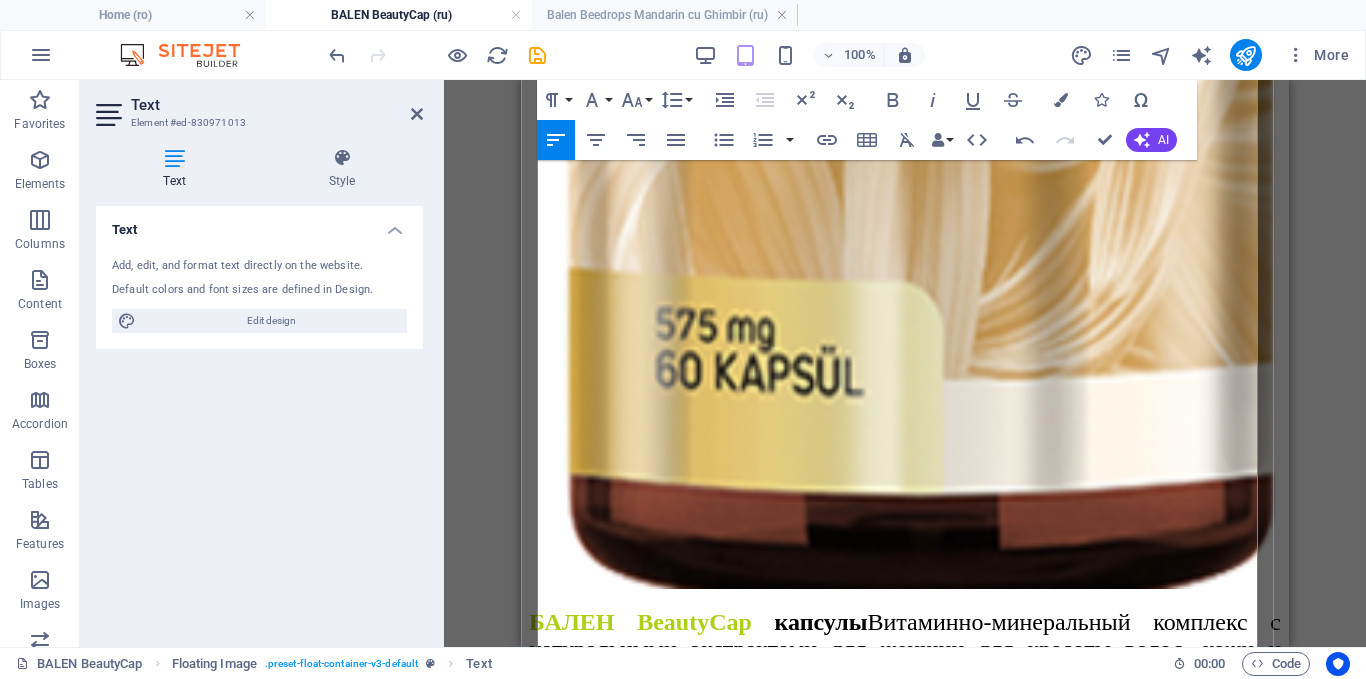 drag, startPoint x: 982, startPoint y: 386, endPoint x: 907, endPoint y: 392, distance: 75.23962 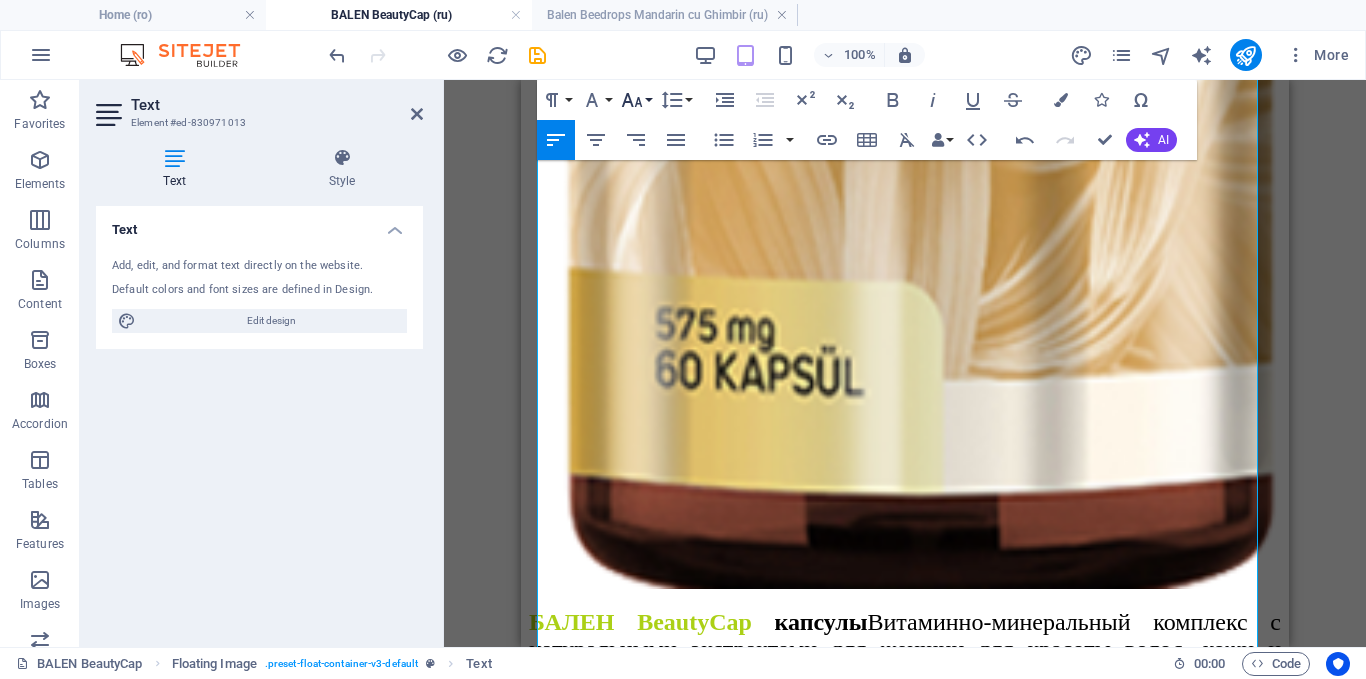 click 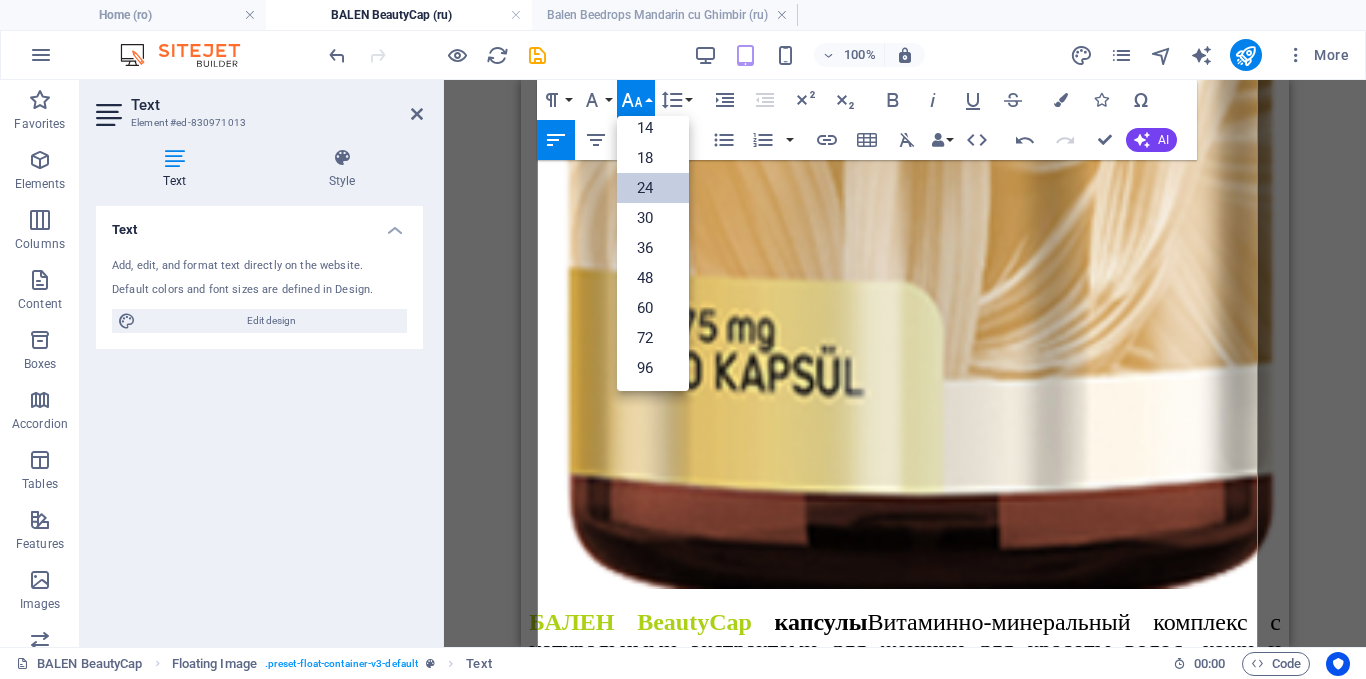 click on "24" at bounding box center [653, 188] 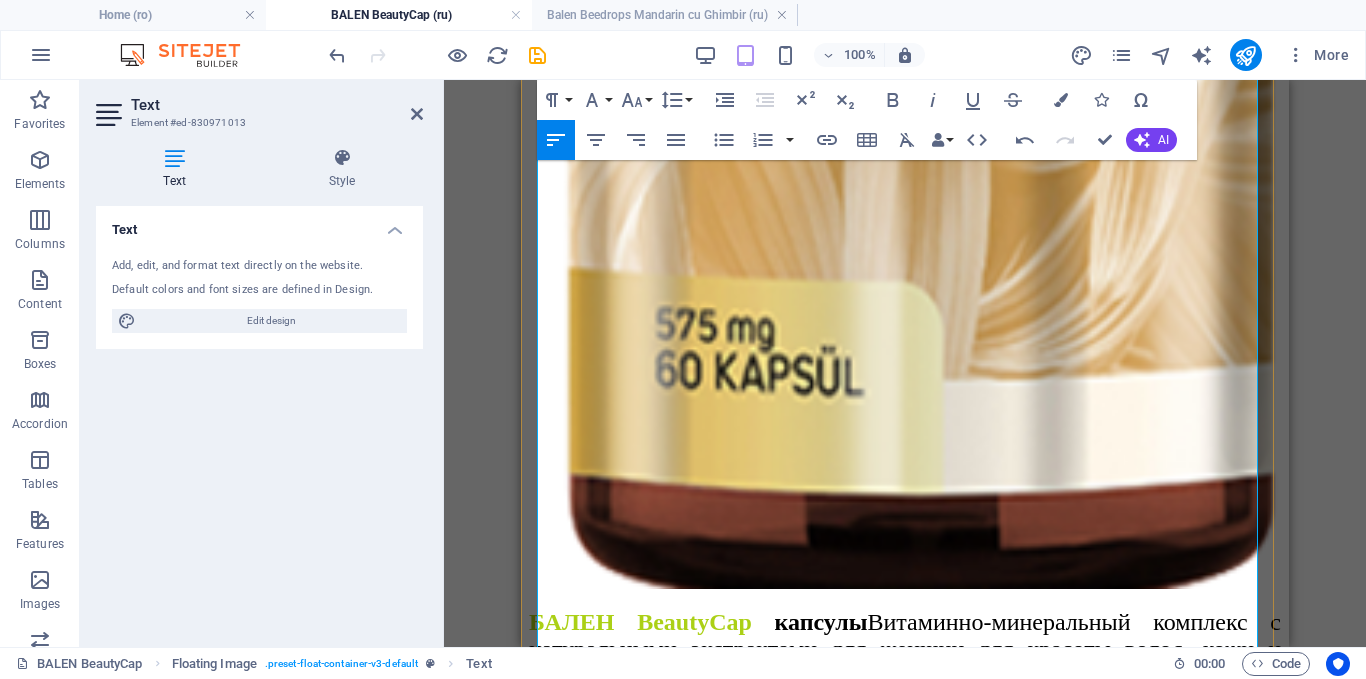 drag, startPoint x: 775, startPoint y: 393, endPoint x: 554, endPoint y: 391, distance: 221.00905 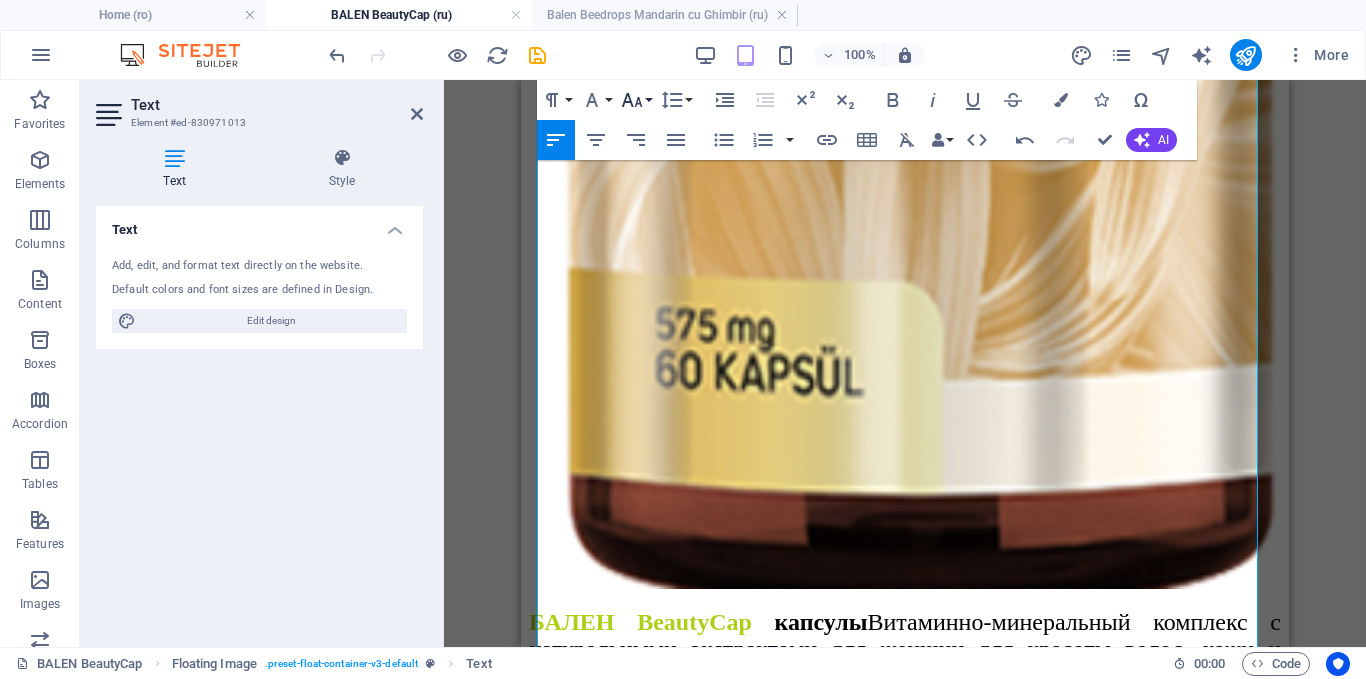 click on "Font Size" at bounding box center (636, 100) 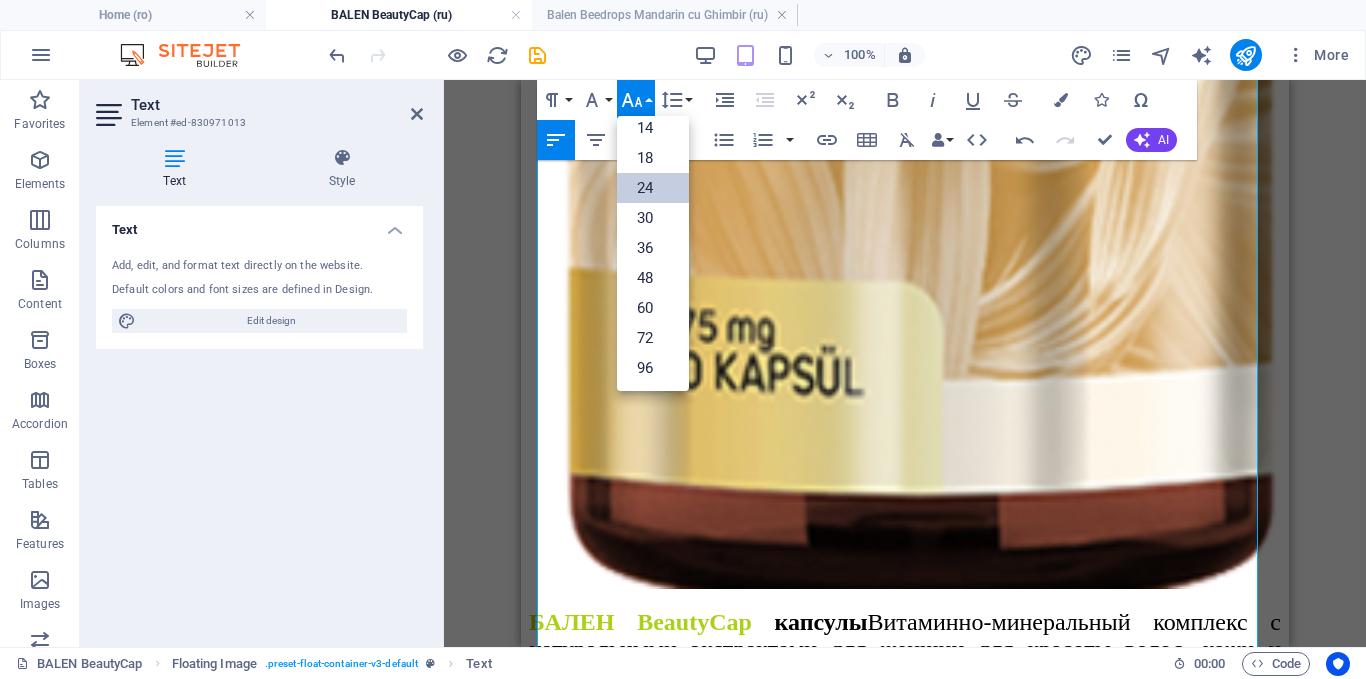 click on "24" at bounding box center (653, 188) 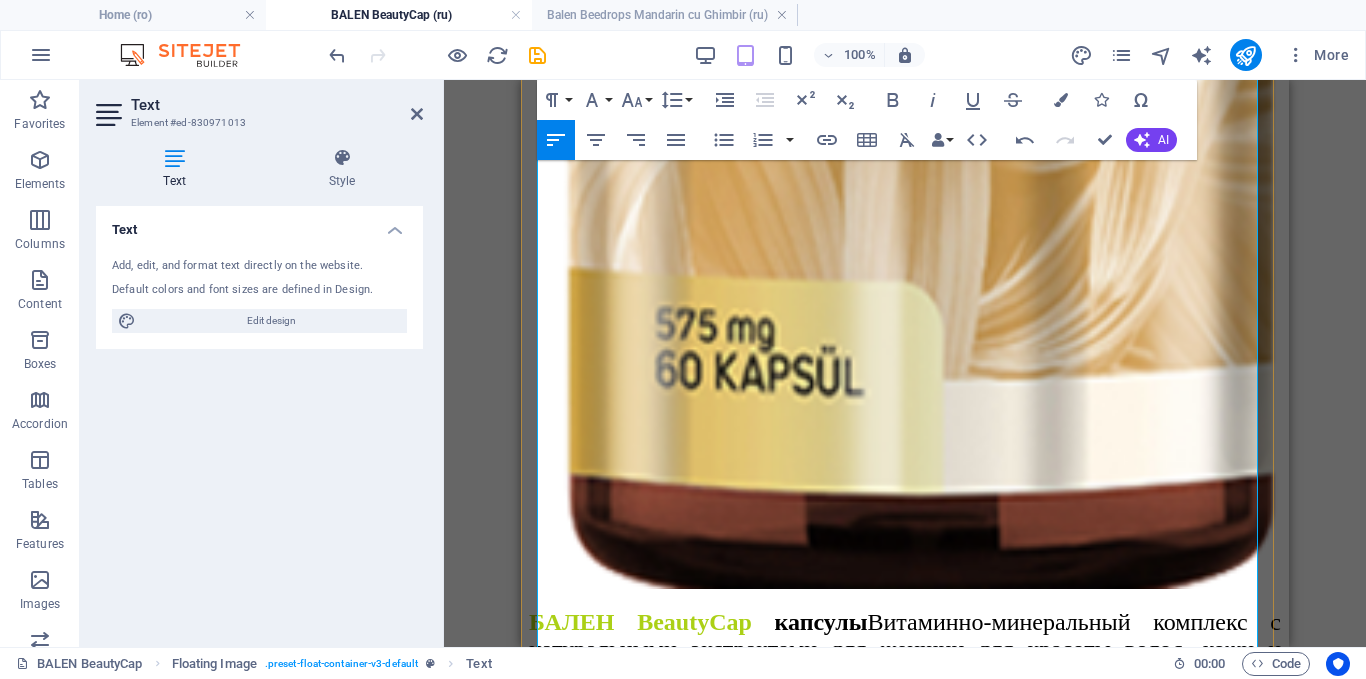 drag, startPoint x: 611, startPoint y: 365, endPoint x: 554, endPoint y: 369, distance: 57.14018 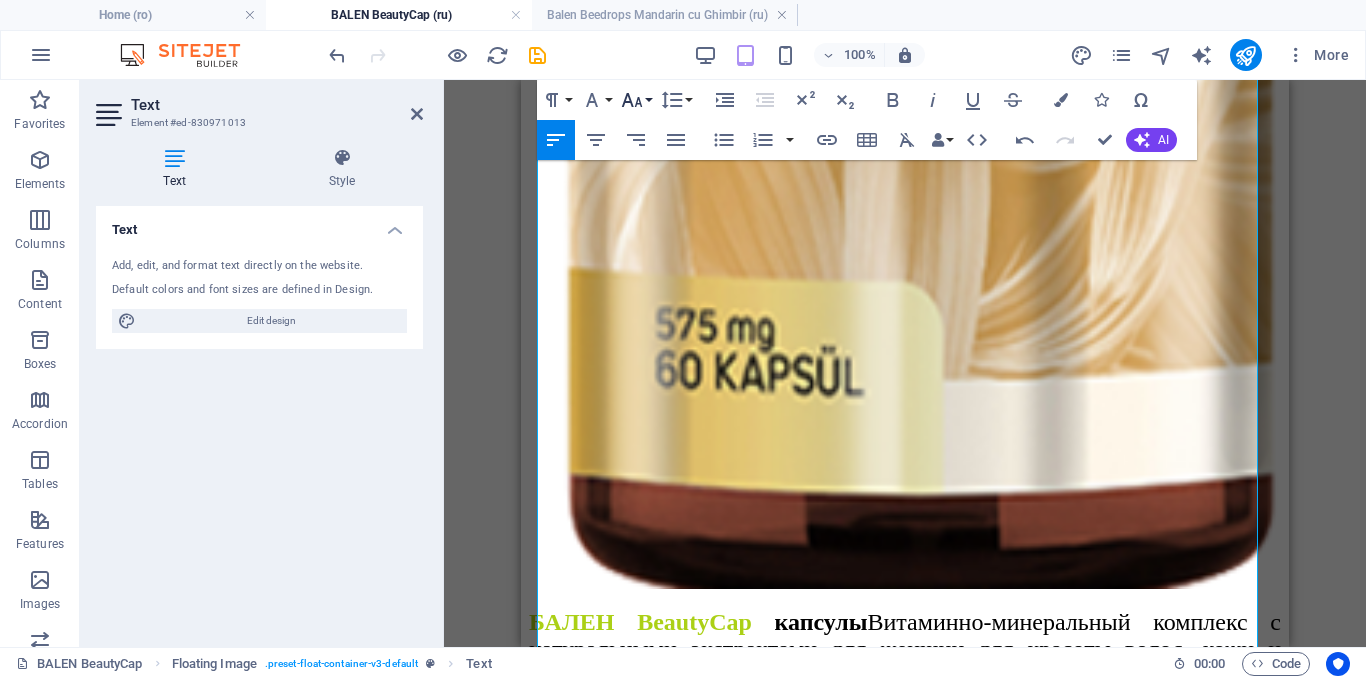 click 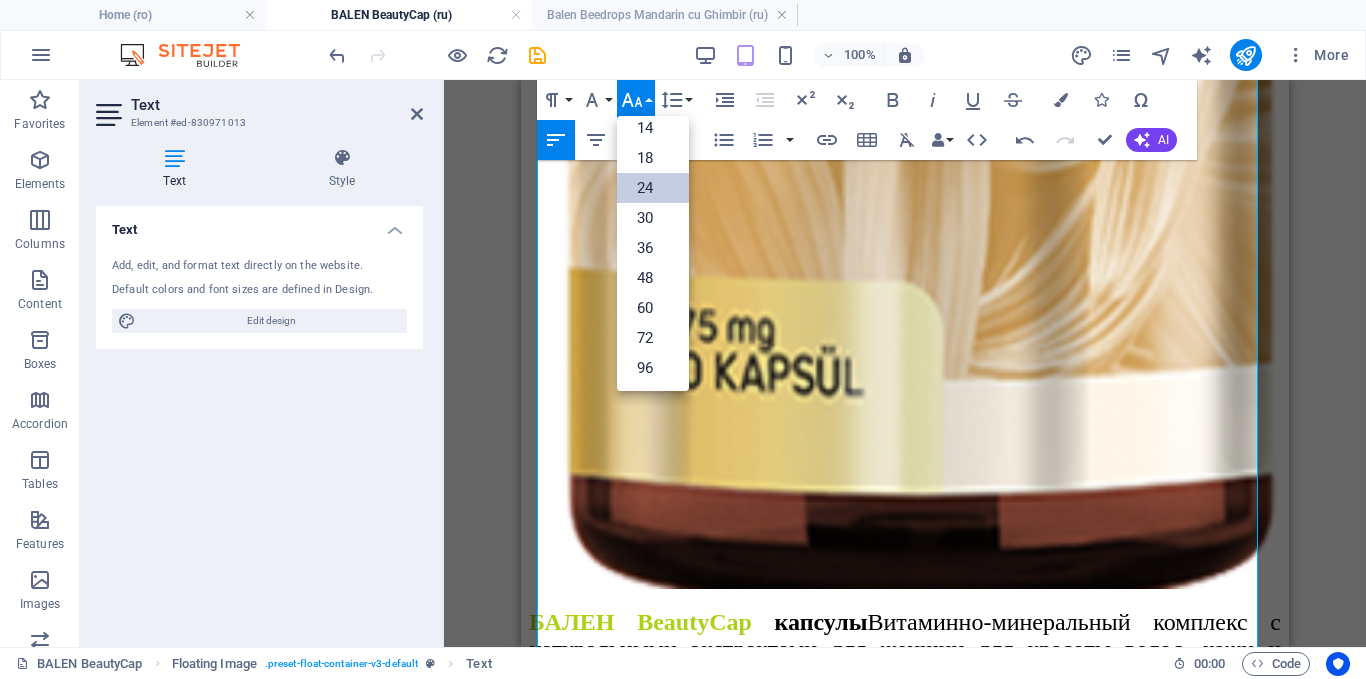 click on "24" at bounding box center [653, 188] 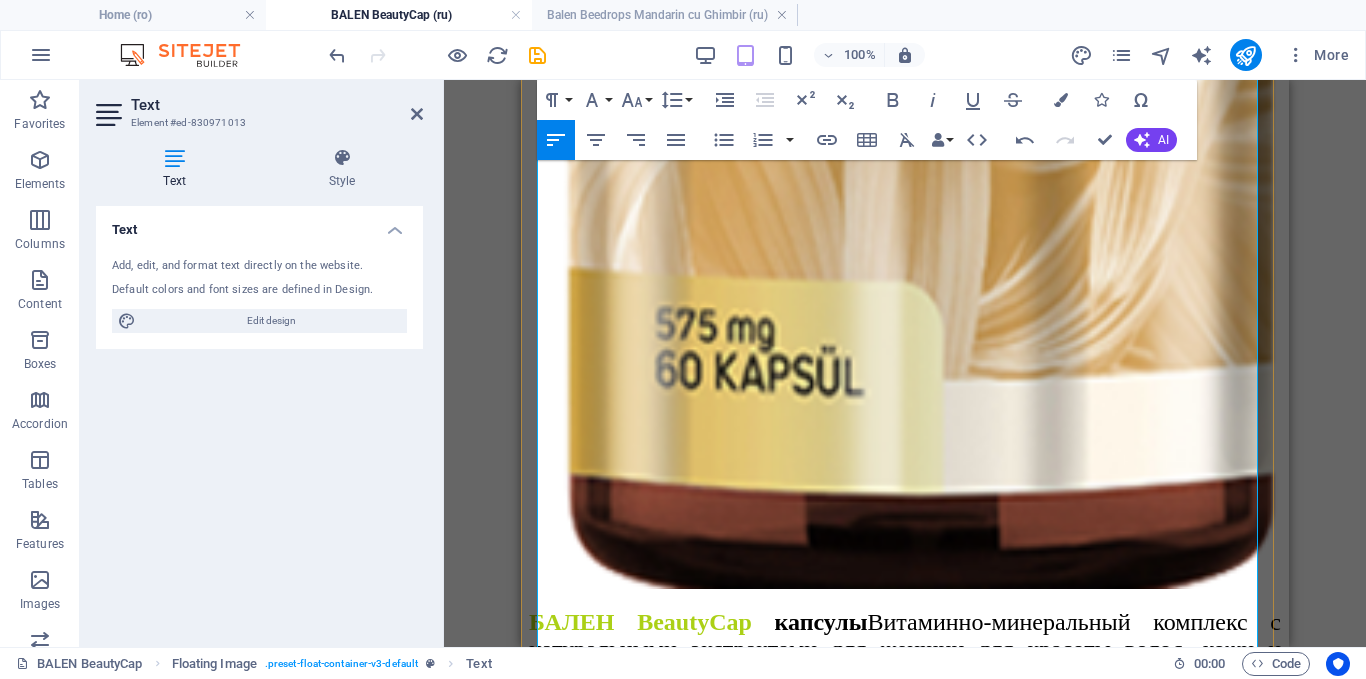 drag, startPoint x: 963, startPoint y: 366, endPoint x: 908, endPoint y: 367, distance: 55.00909 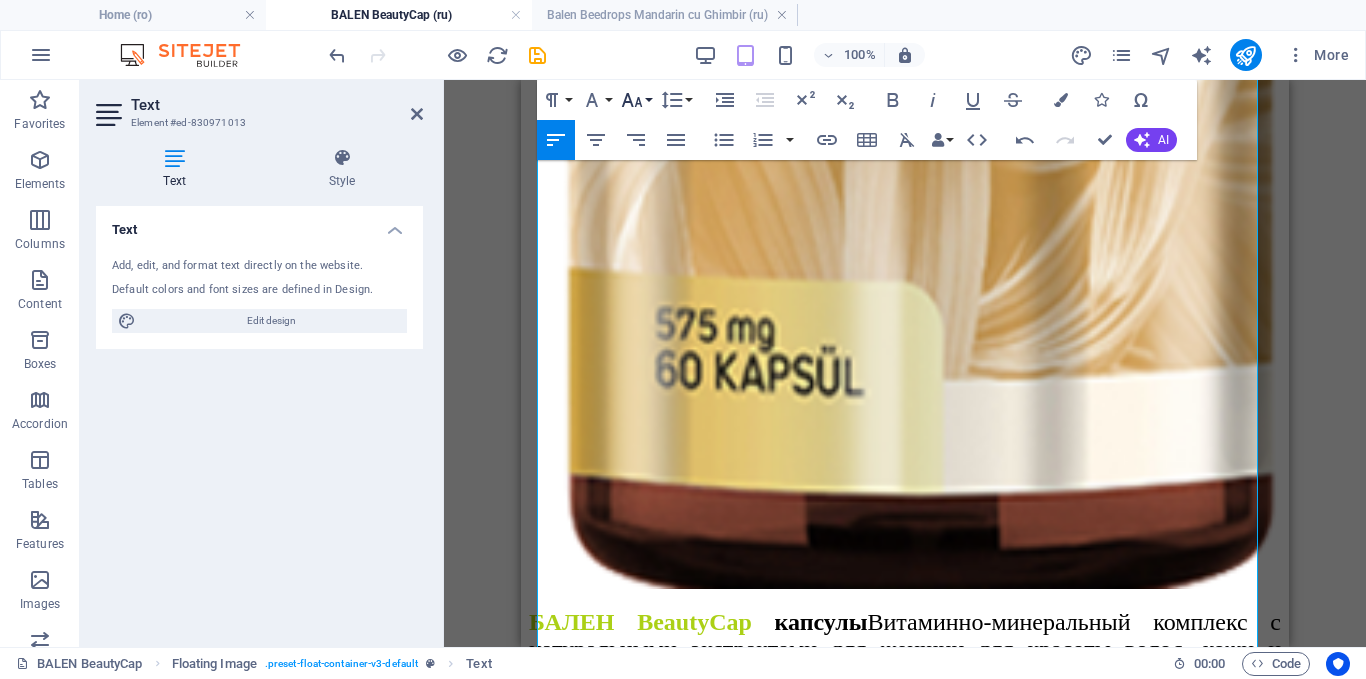 click 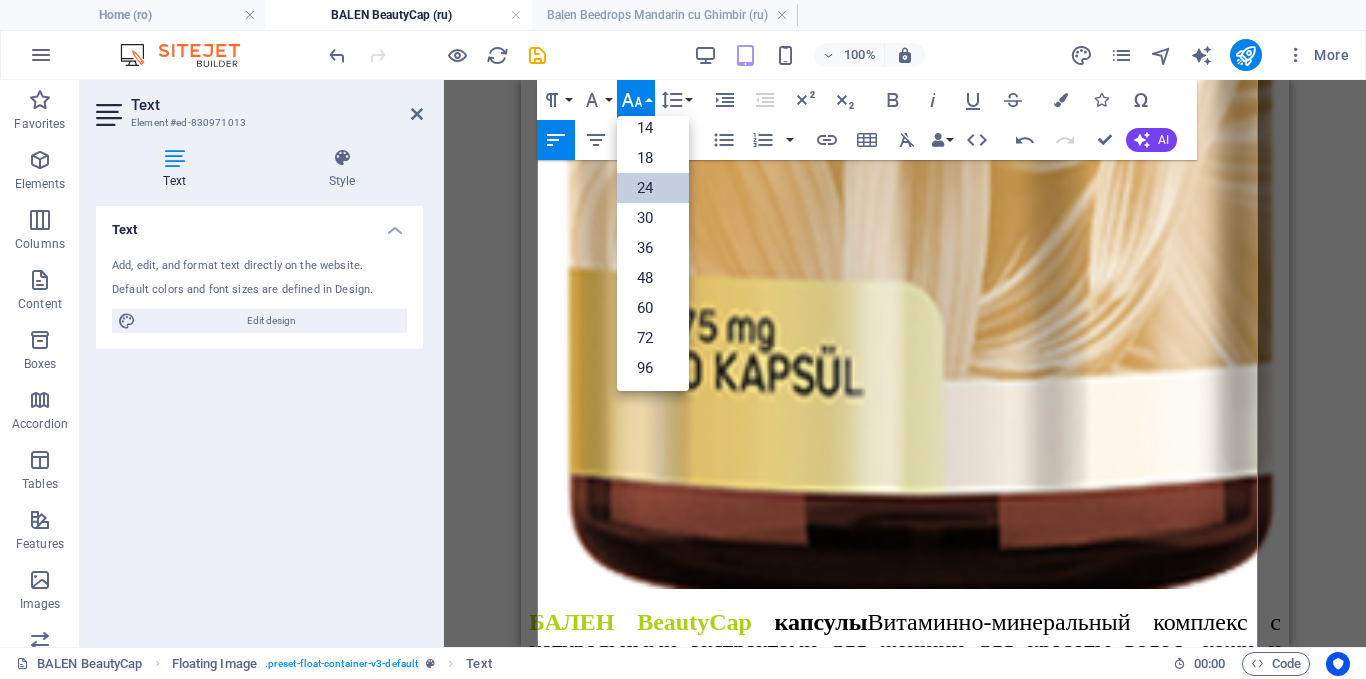 click on "24" at bounding box center (653, 188) 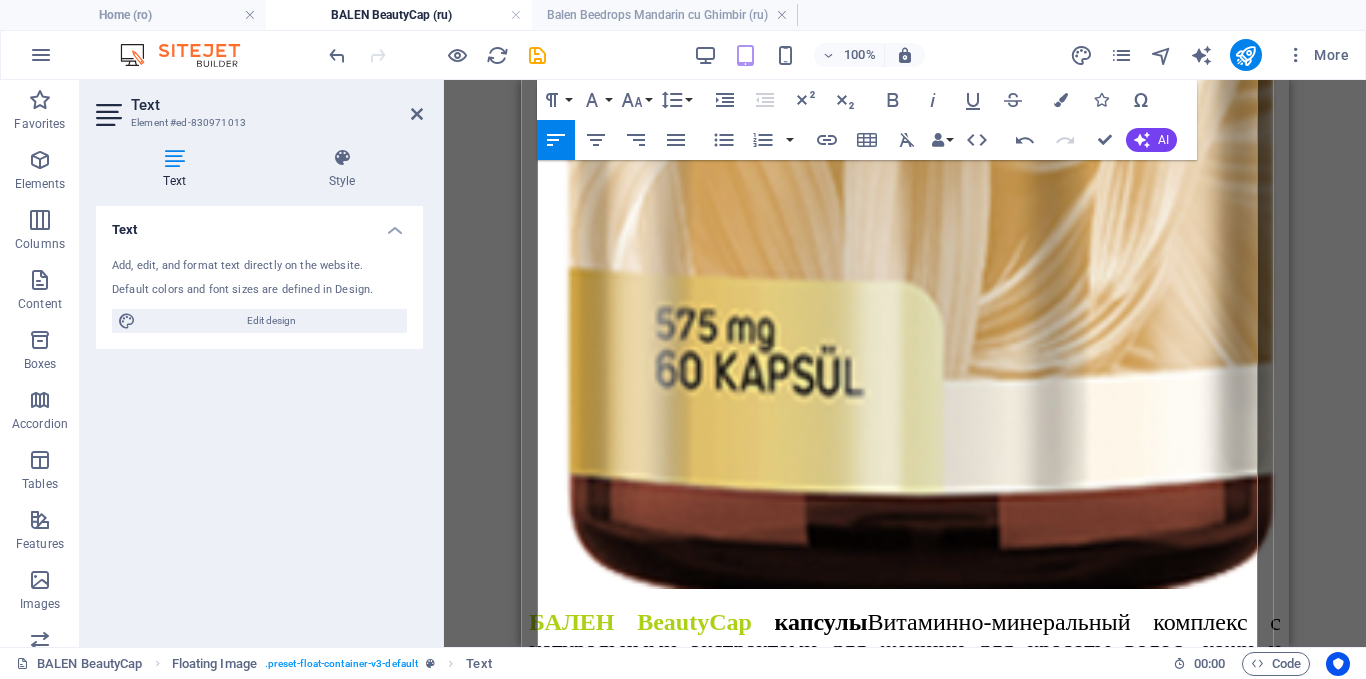 drag, startPoint x: 956, startPoint y: 341, endPoint x: 916, endPoint y: 341, distance: 40 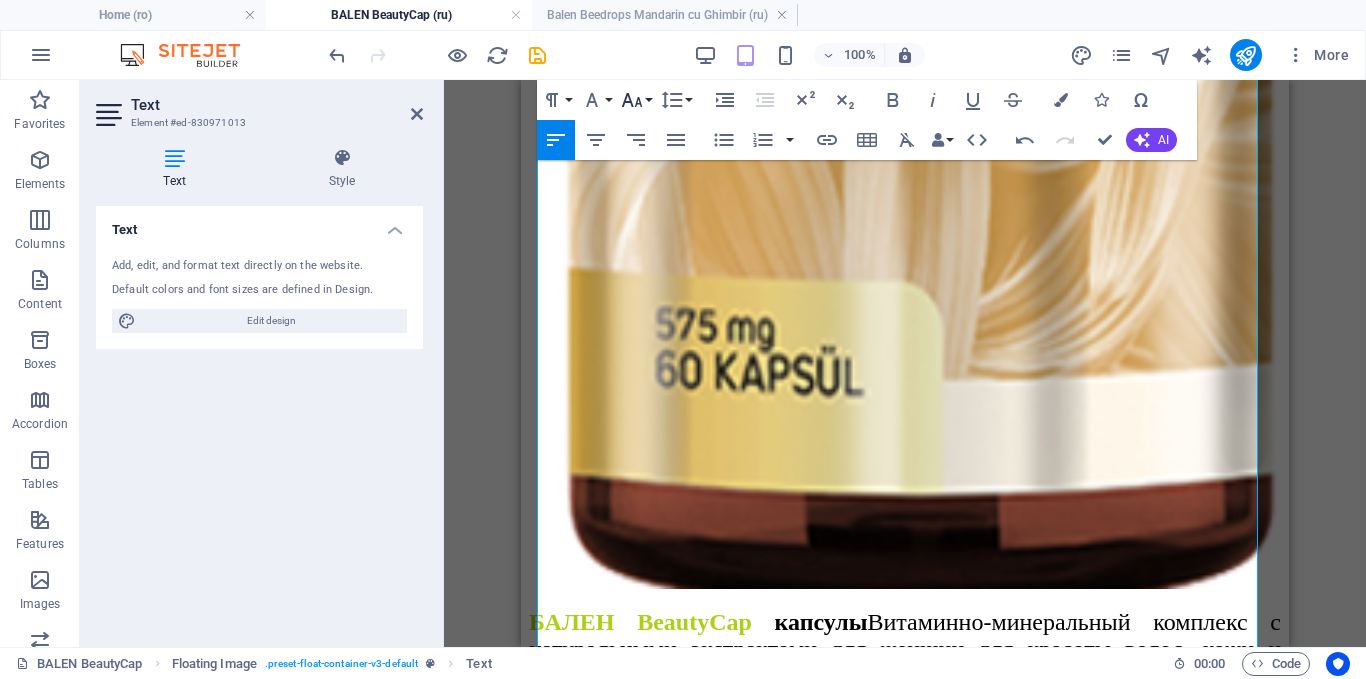 click 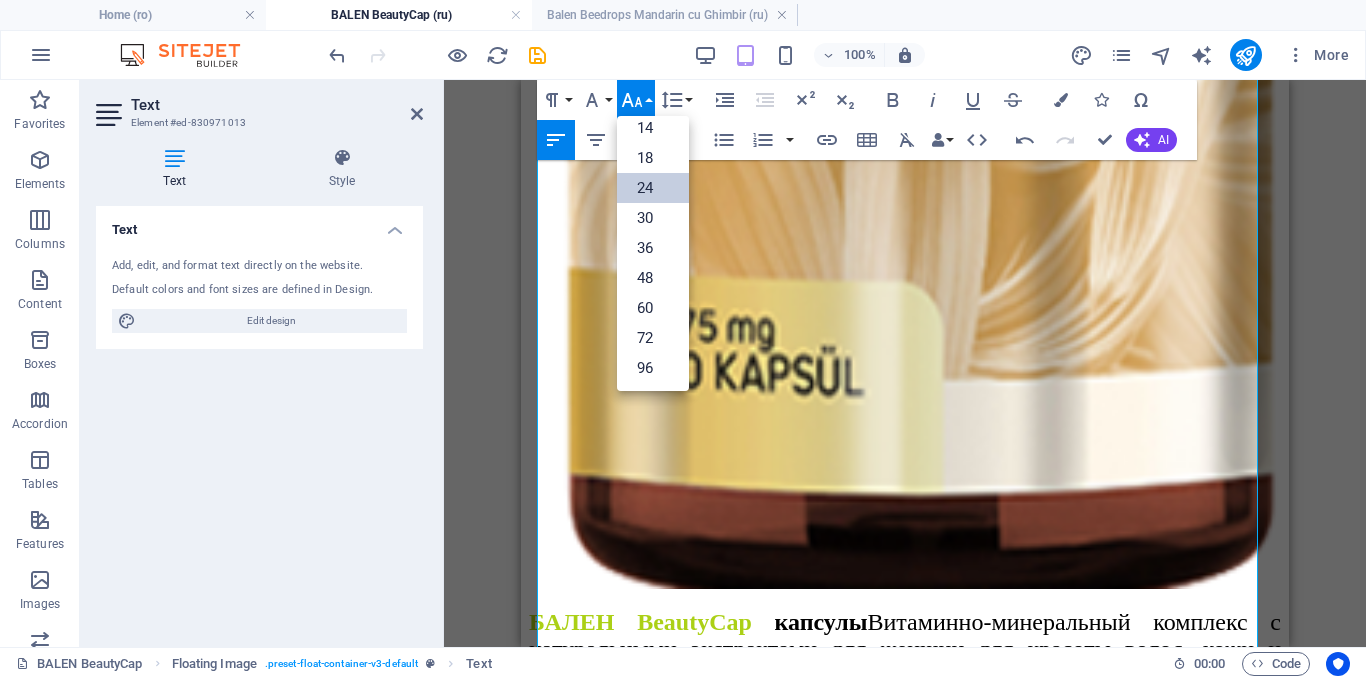 click on "24" at bounding box center (653, 188) 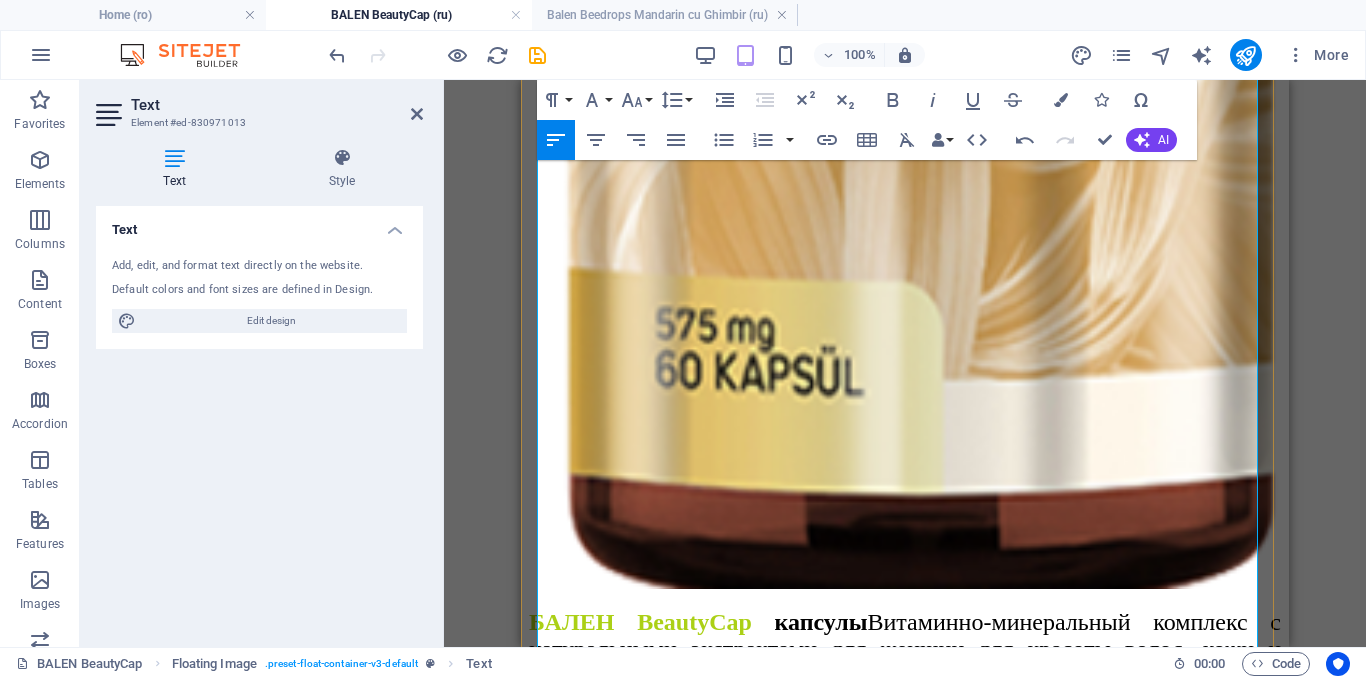 drag, startPoint x: 628, startPoint y: 355, endPoint x: 550, endPoint y: 351, distance: 78.10249 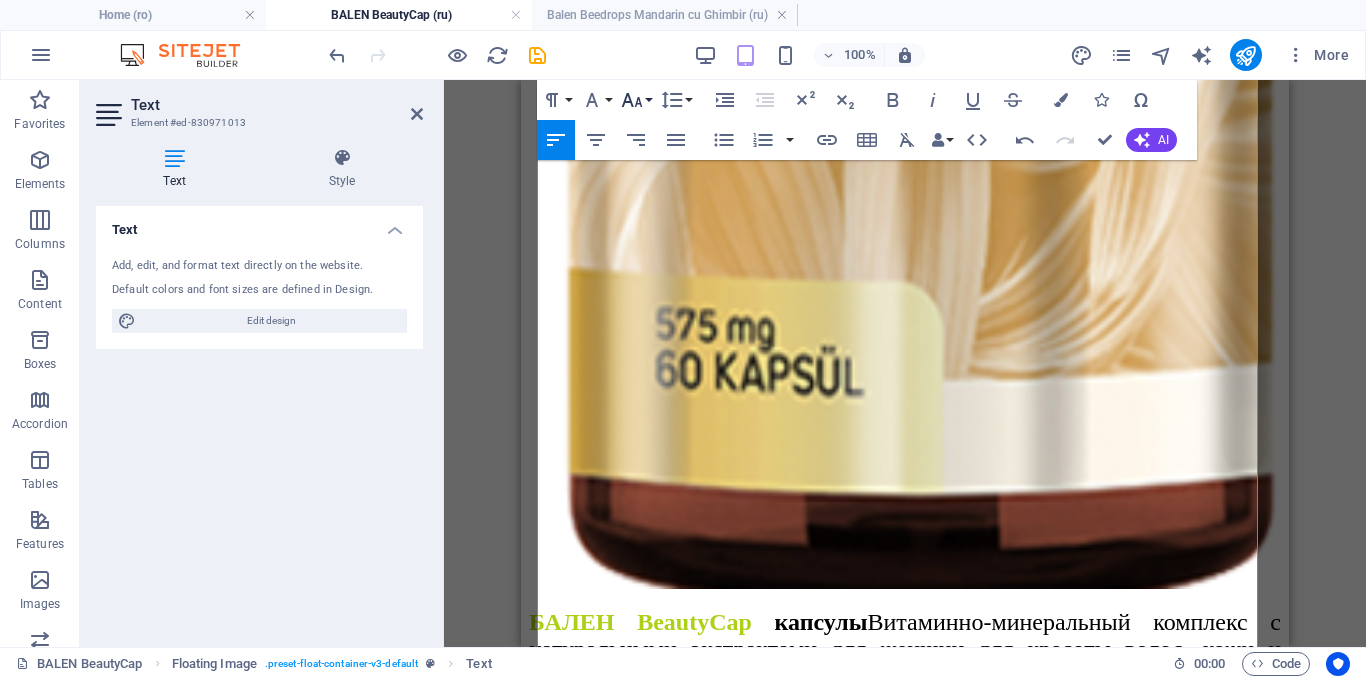 click 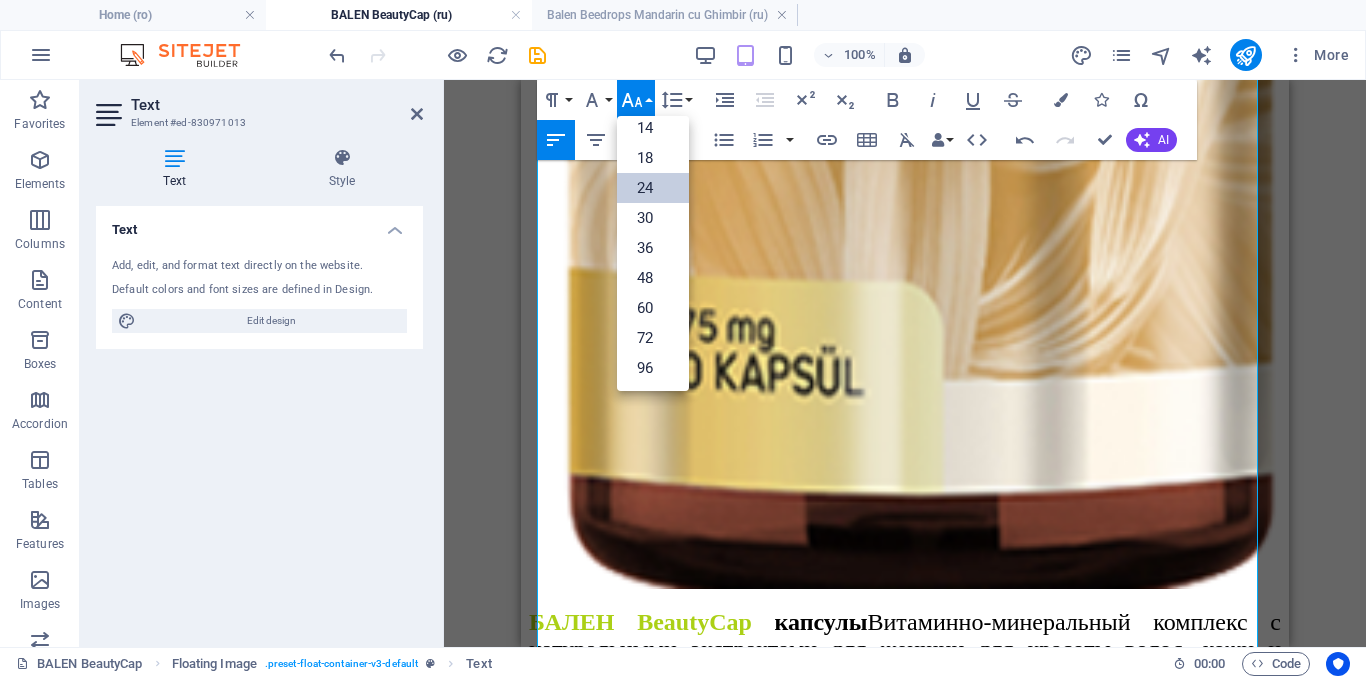 click on "24" at bounding box center (653, 188) 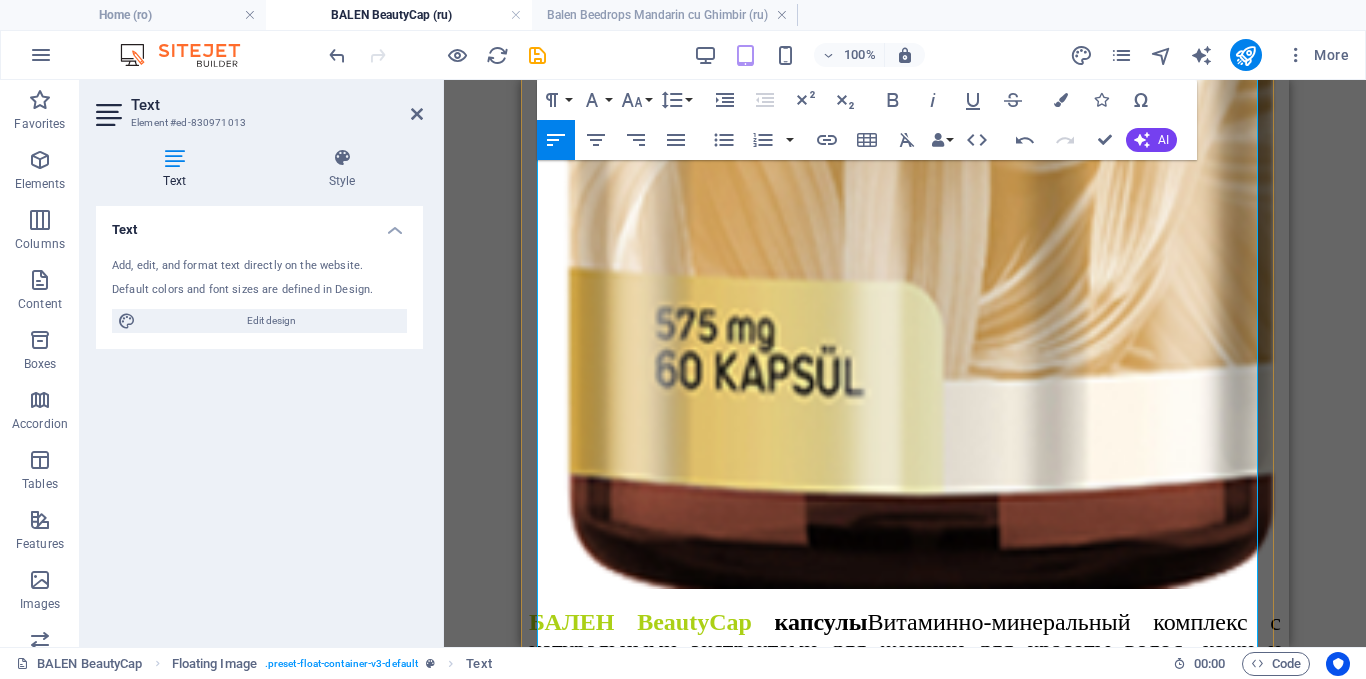 drag, startPoint x: 645, startPoint y: 321, endPoint x: 552, endPoint y: 324, distance: 93.04838 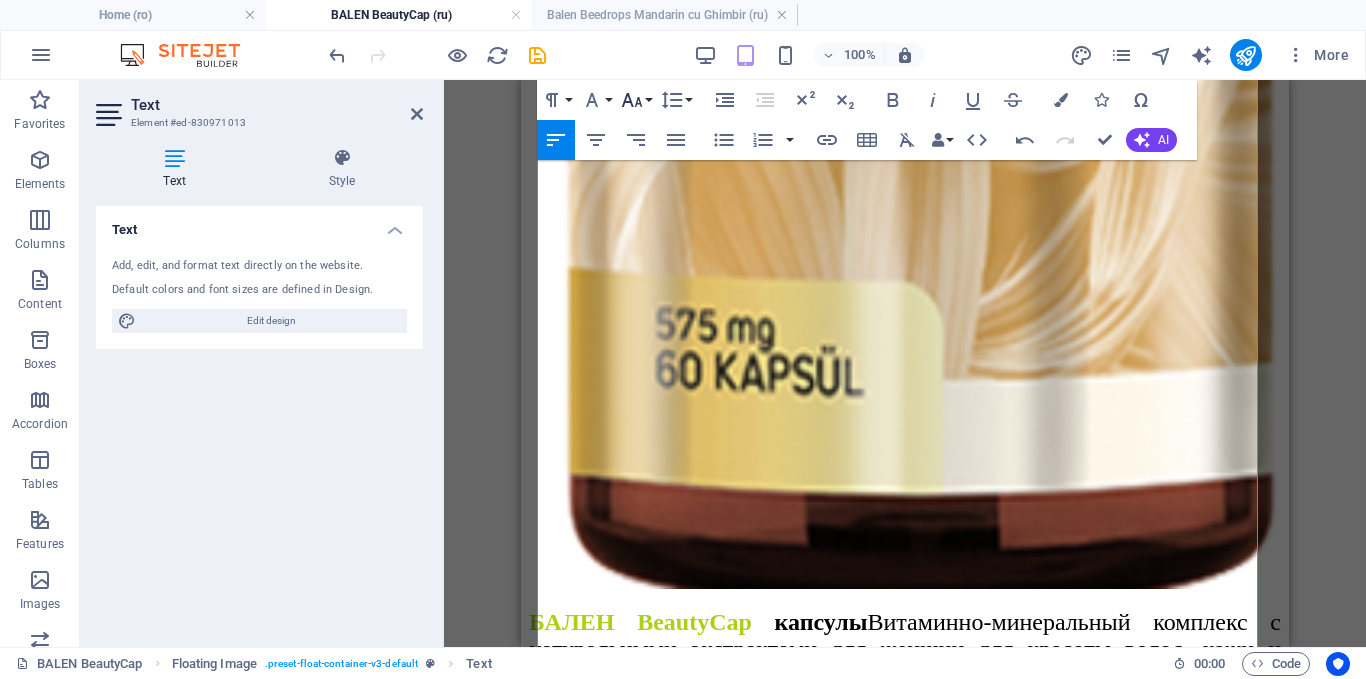 click on "Font Size" at bounding box center [636, 100] 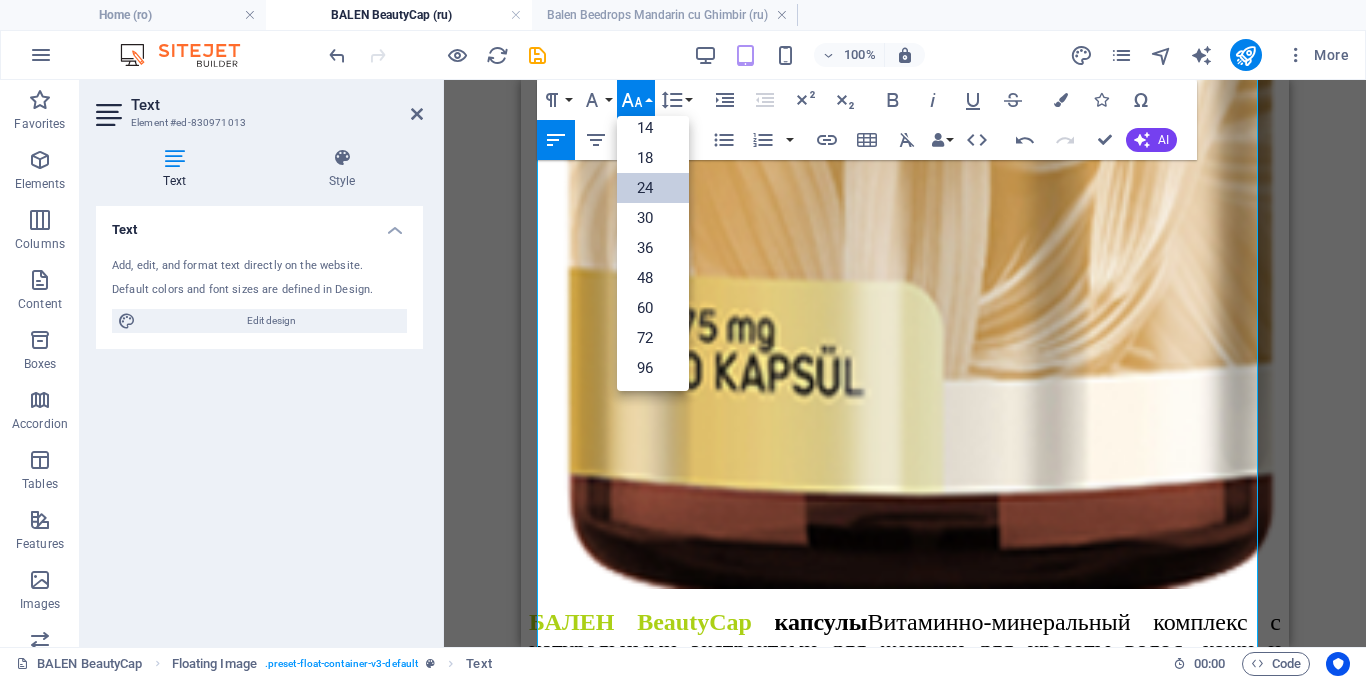 click on "24" at bounding box center (653, 188) 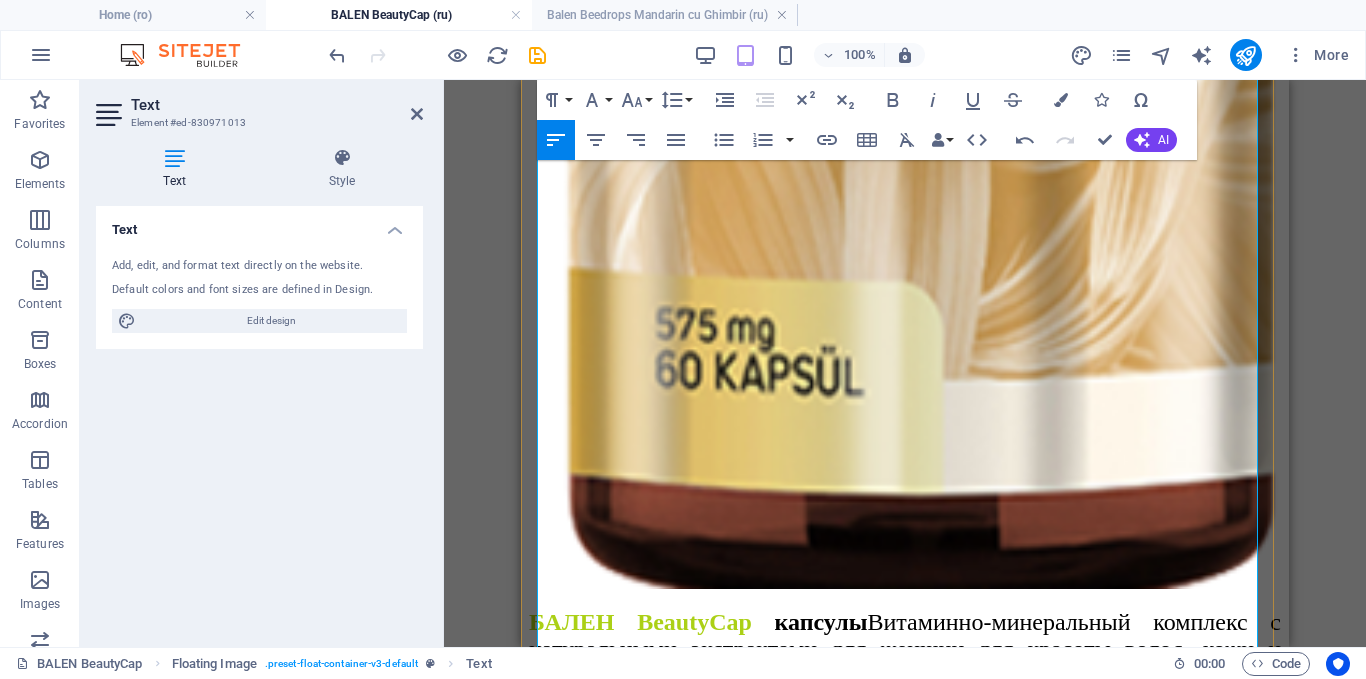 drag, startPoint x: 1017, startPoint y: 320, endPoint x: 914, endPoint y: 328, distance: 103.31021 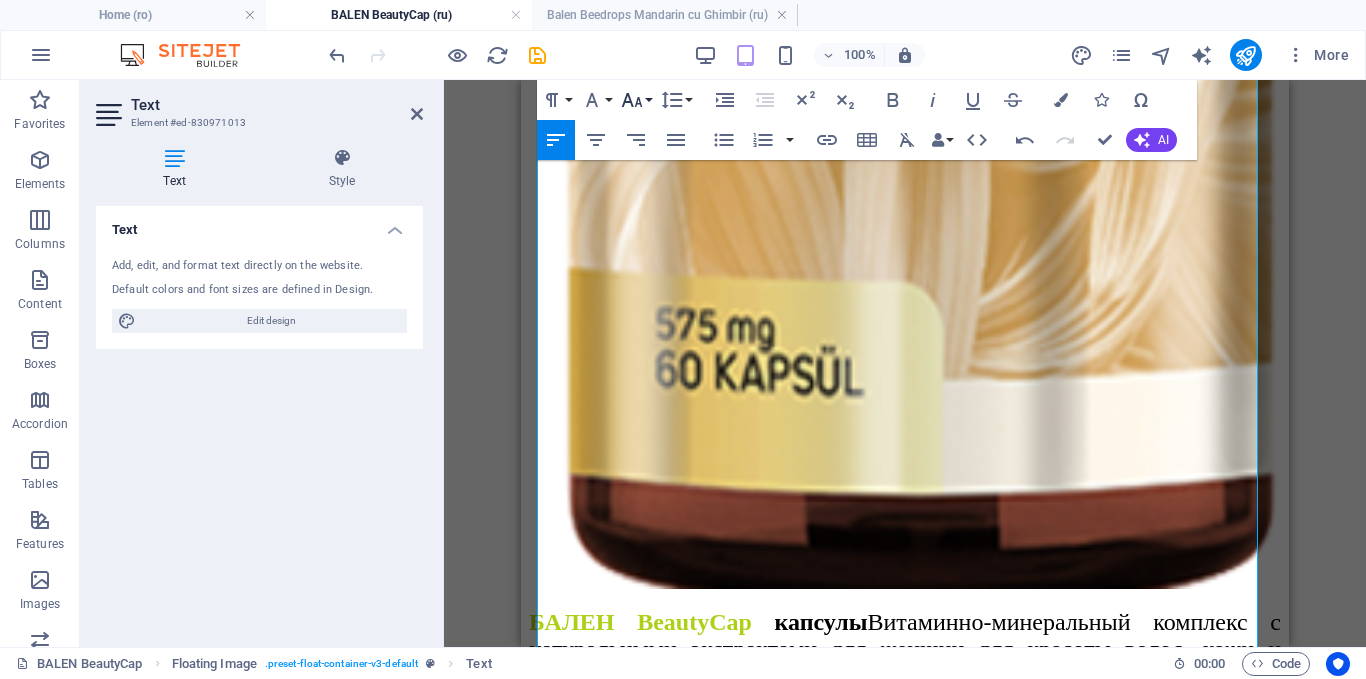 click 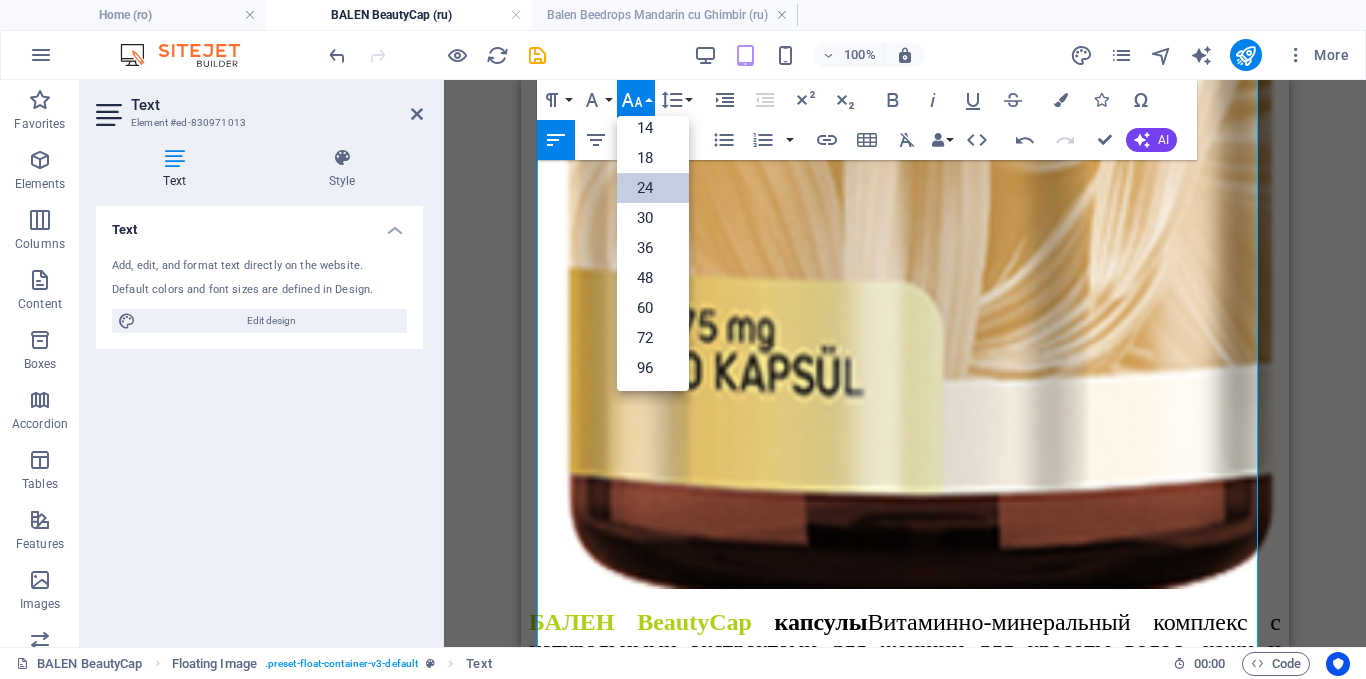 click on "24" at bounding box center [653, 188] 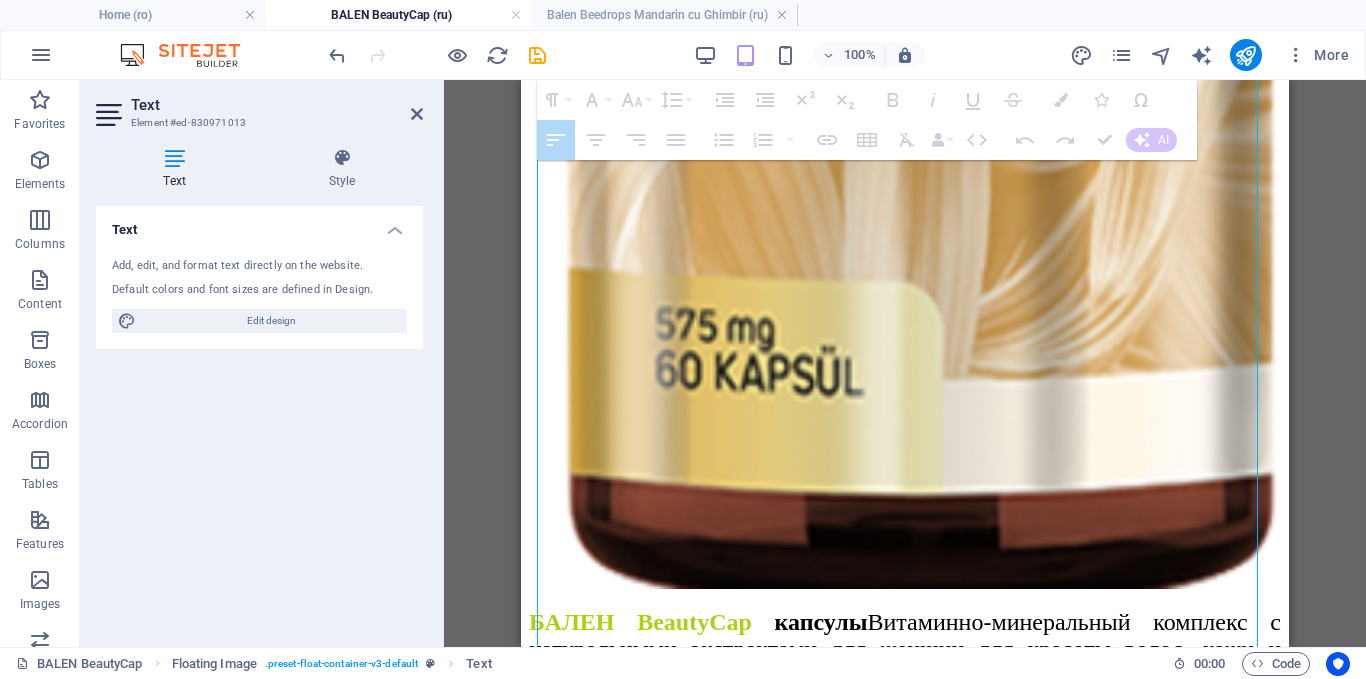 drag, startPoint x: 1018, startPoint y: 248, endPoint x: 1042, endPoint y: 249, distance: 24.020824 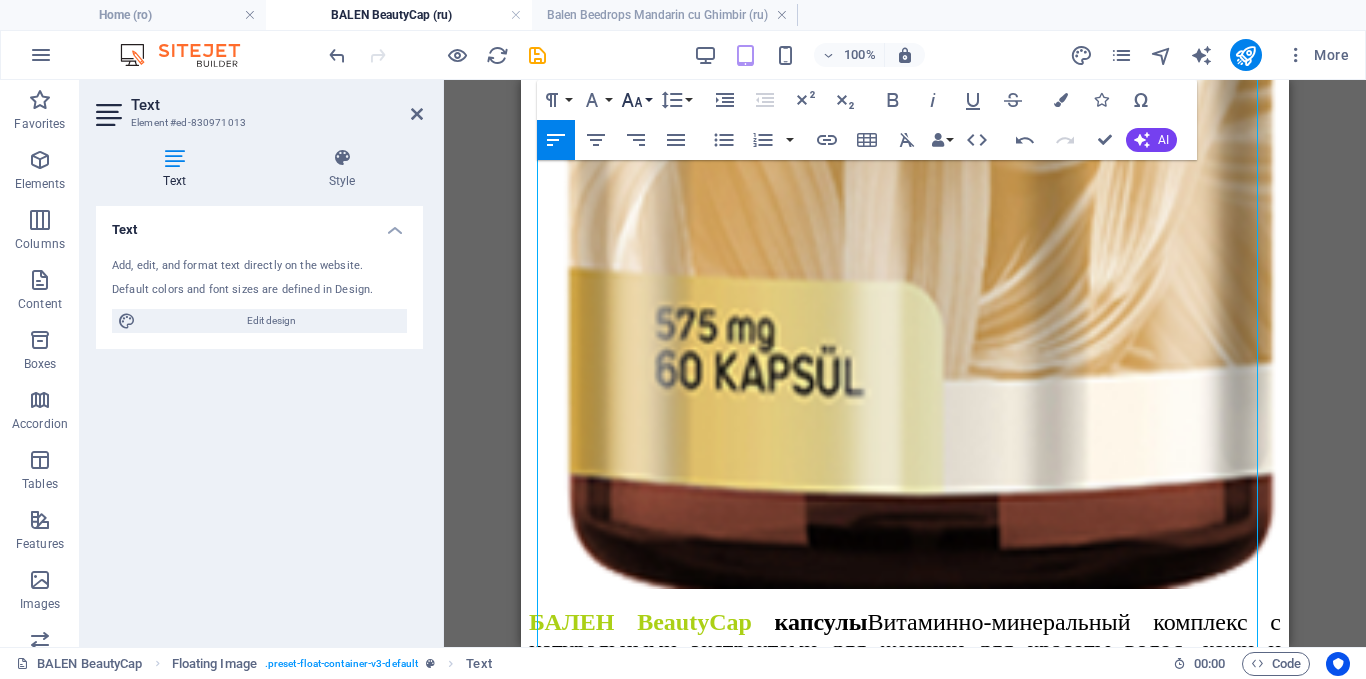 click 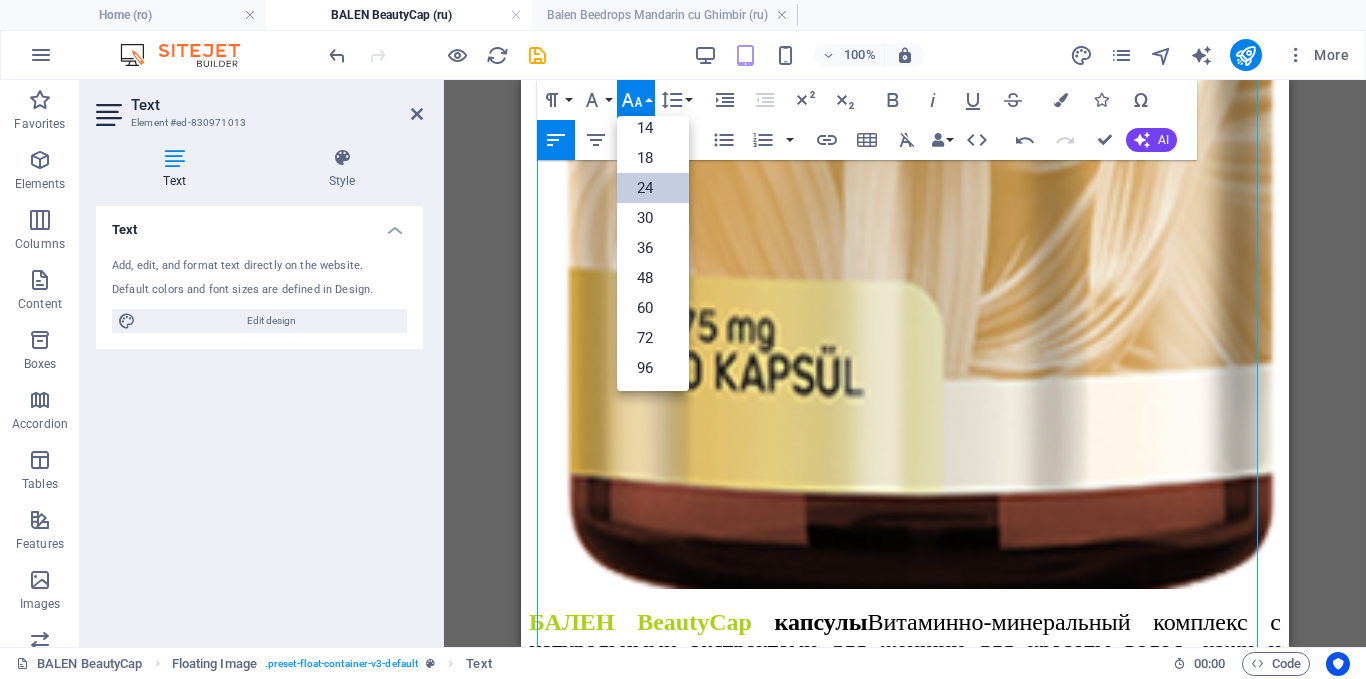 scroll, scrollTop: 161, scrollLeft: 0, axis: vertical 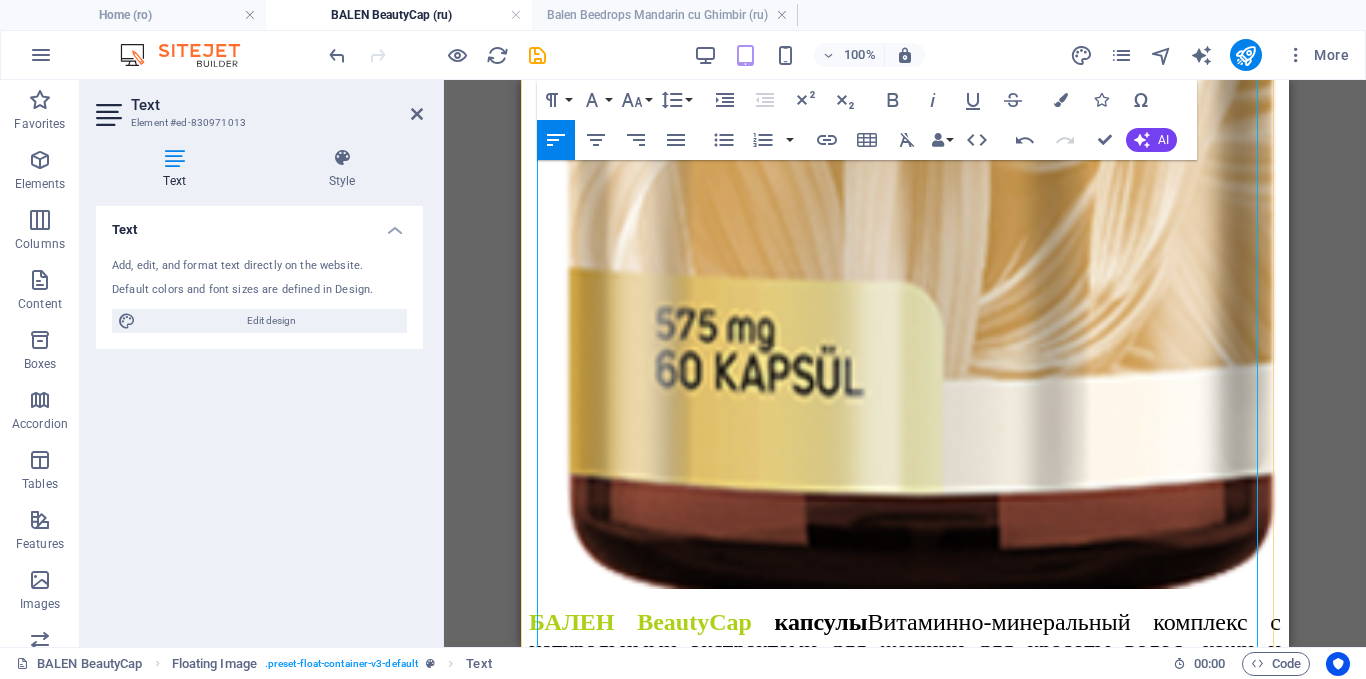 click on "Витамин Е" at bounding box center (716, 1889) 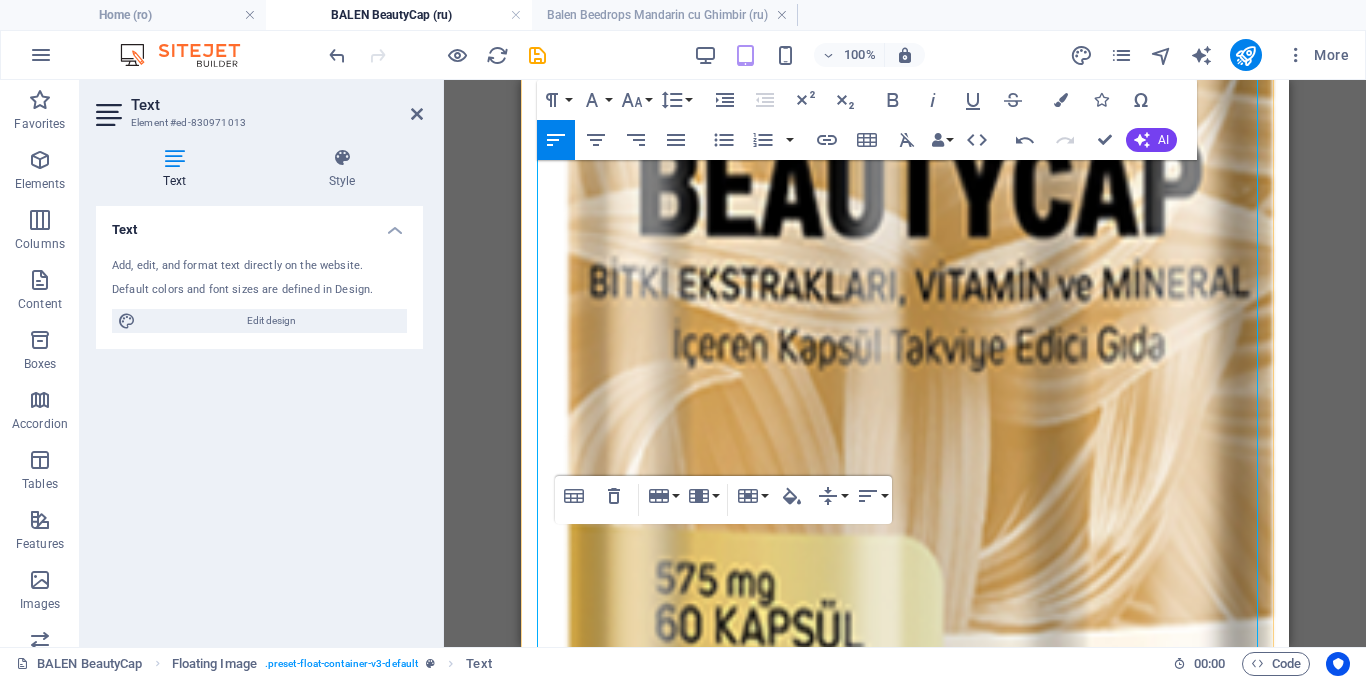 scroll, scrollTop: 1463, scrollLeft: 0, axis: vertical 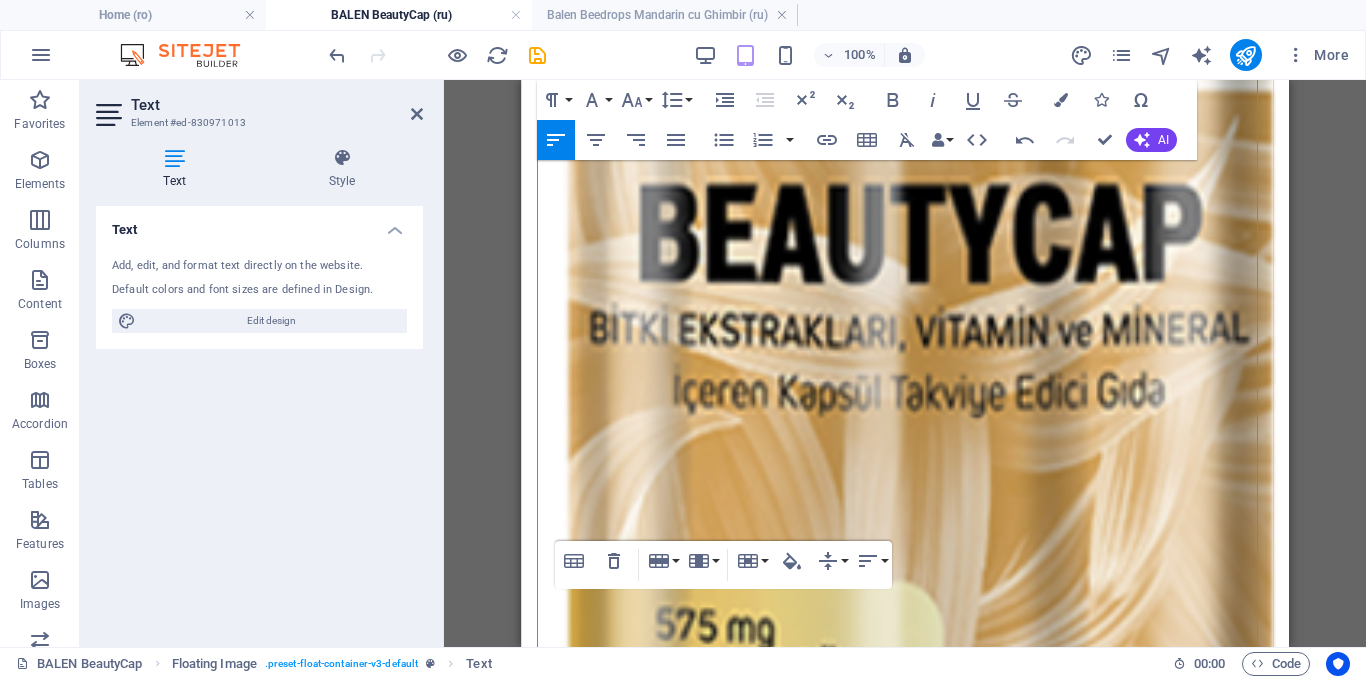 click on "капсулa" at bounding box center (961, 1466) 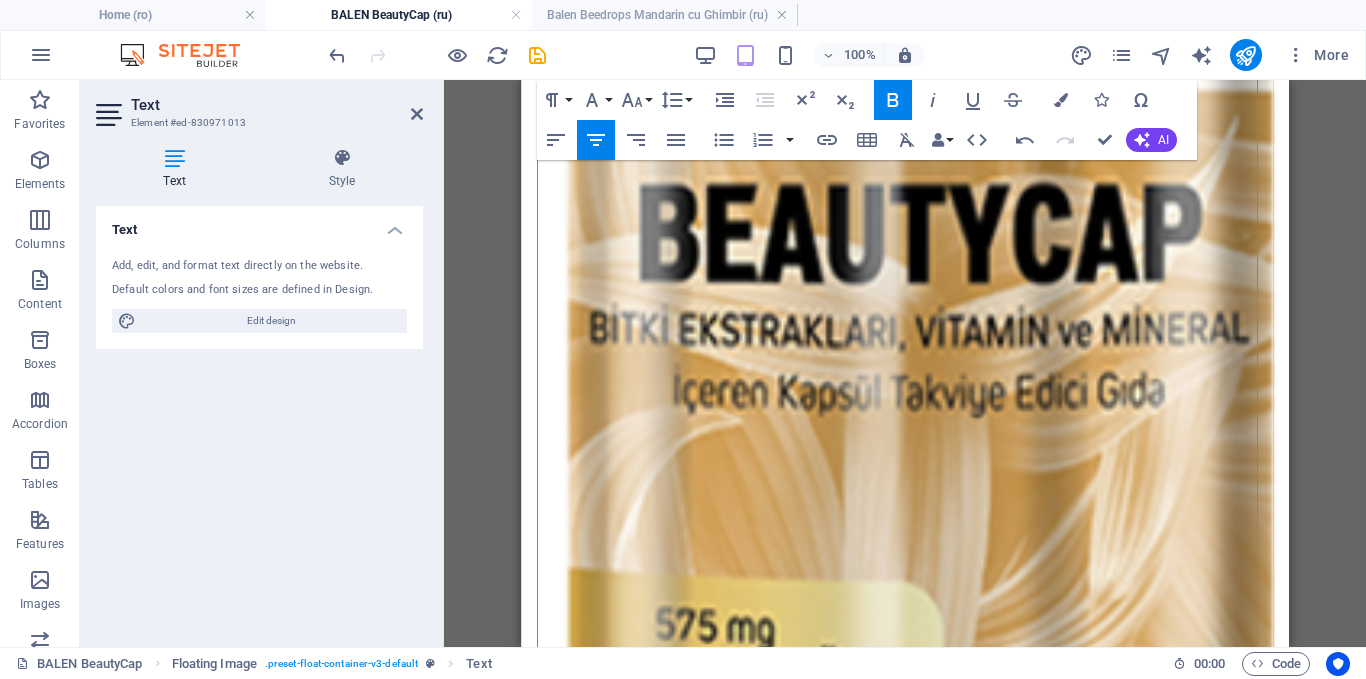 click on "капсулa" at bounding box center [961, 1466] 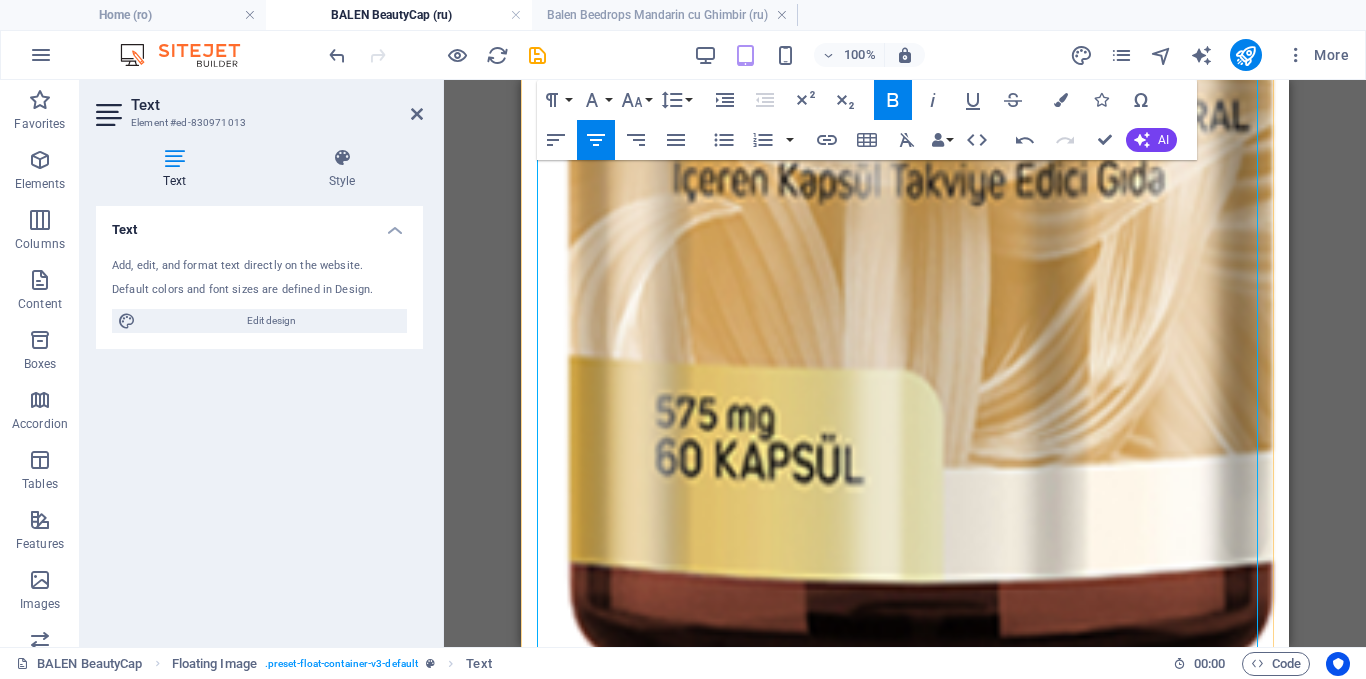 scroll, scrollTop: 1463, scrollLeft: 0, axis: vertical 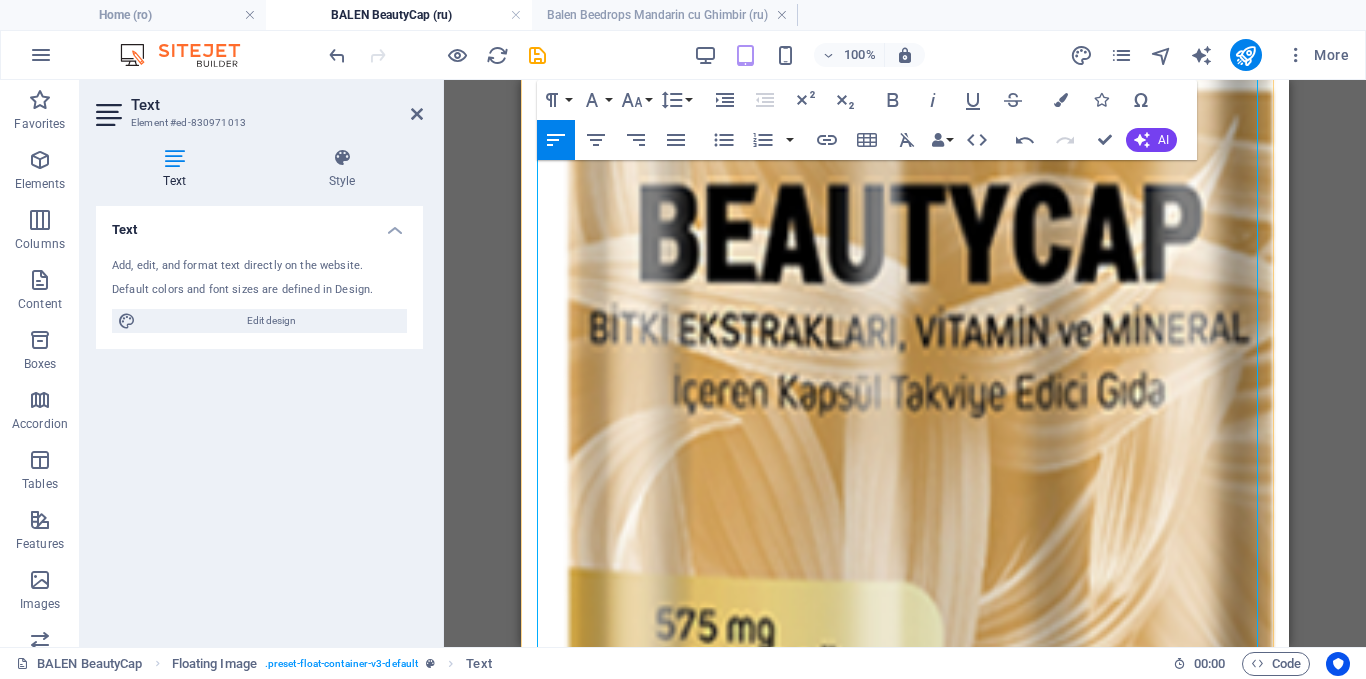 drag, startPoint x: 968, startPoint y: 327, endPoint x: 909, endPoint y: 332, distance: 59.211487 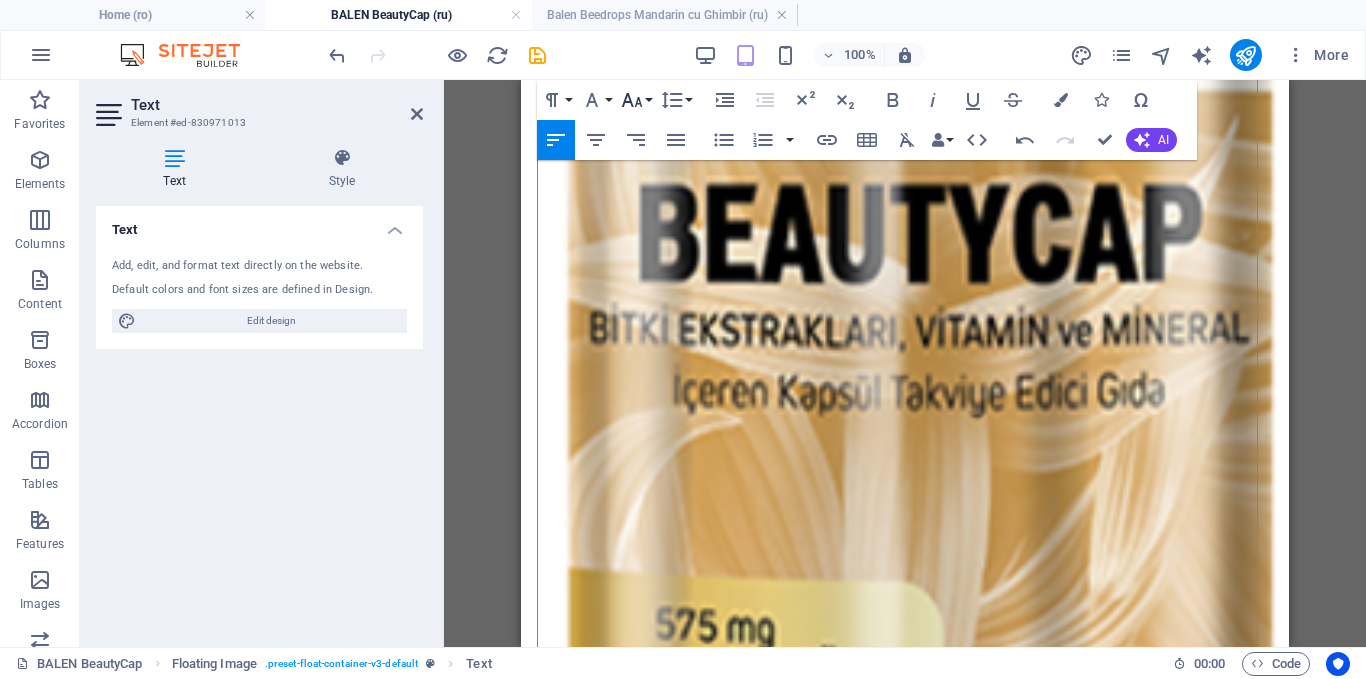 click 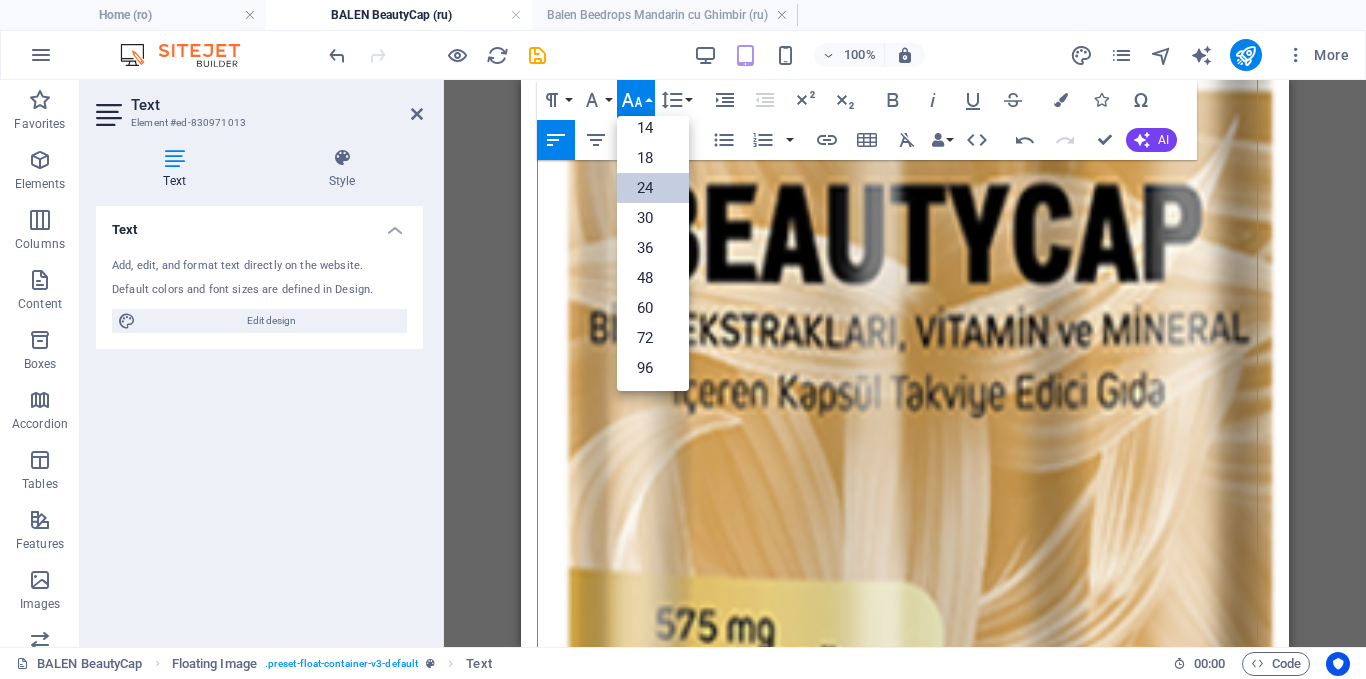 click on "24" at bounding box center (653, 188) 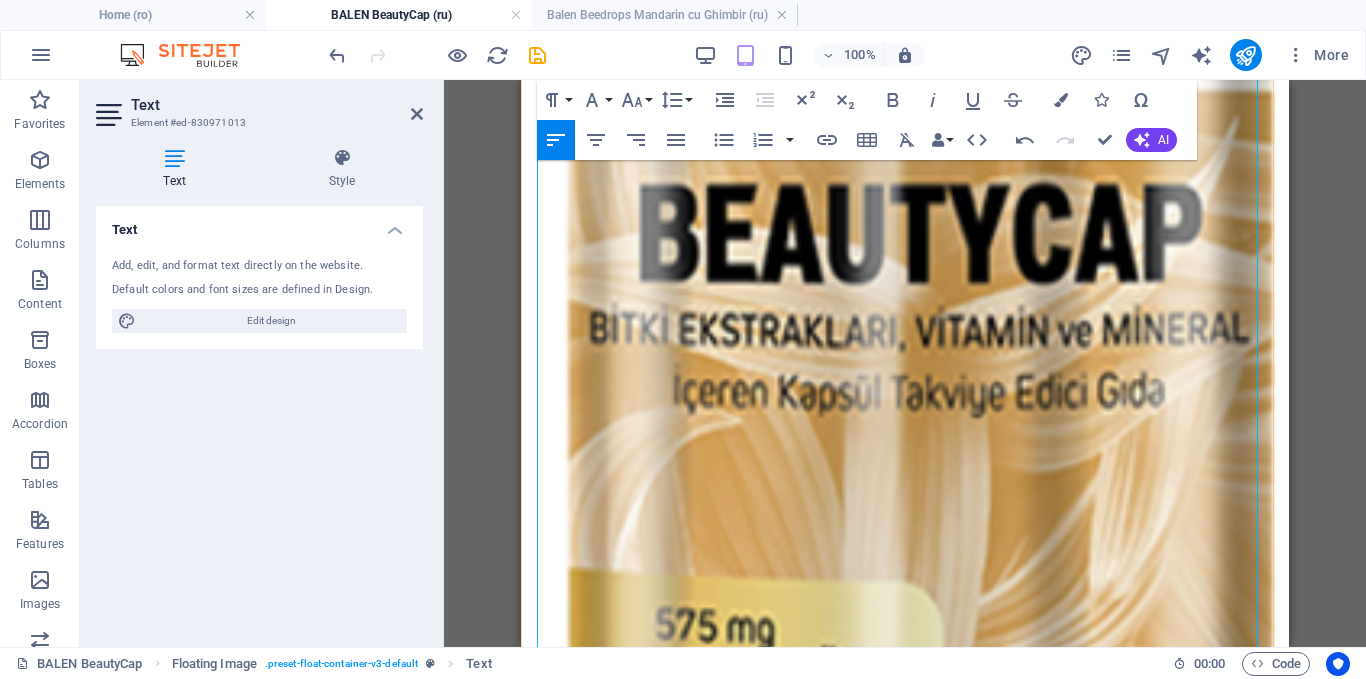 drag, startPoint x: 699, startPoint y: 335, endPoint x: 556, endPoint y: 324, distance: 143.42245 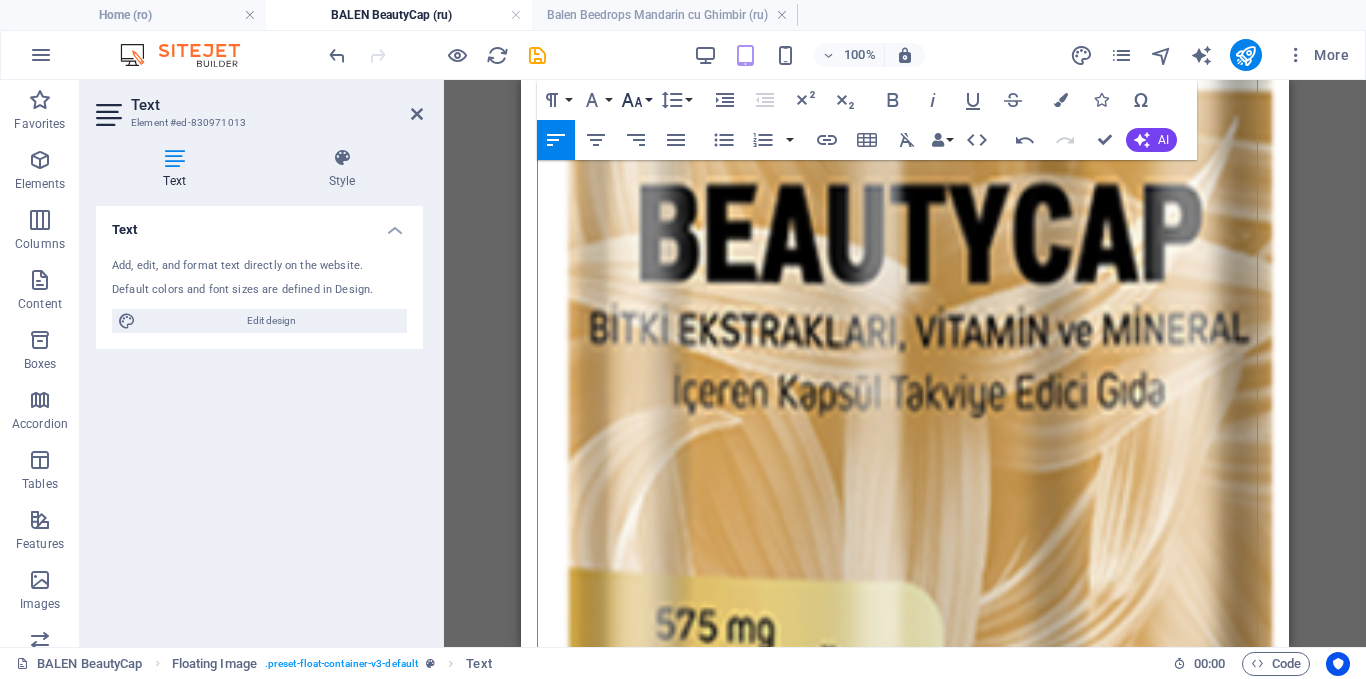 click 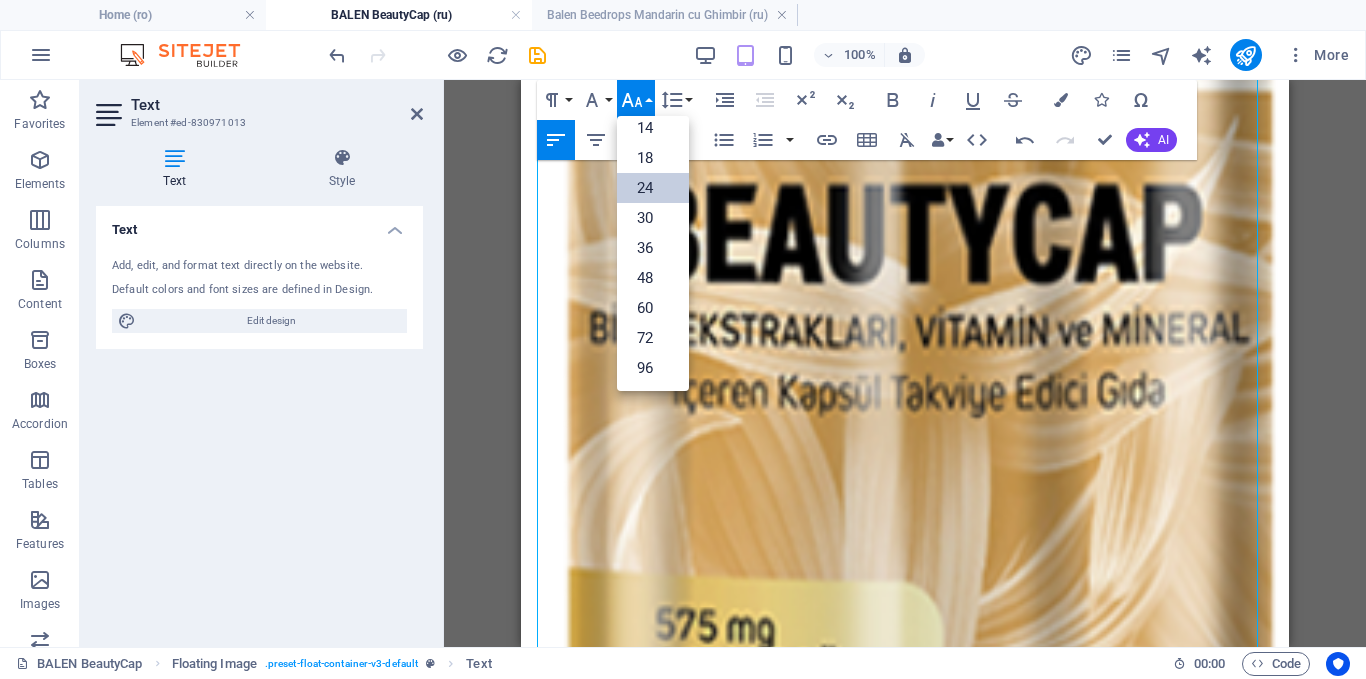 click on "24" at bounding box center [653, 188] 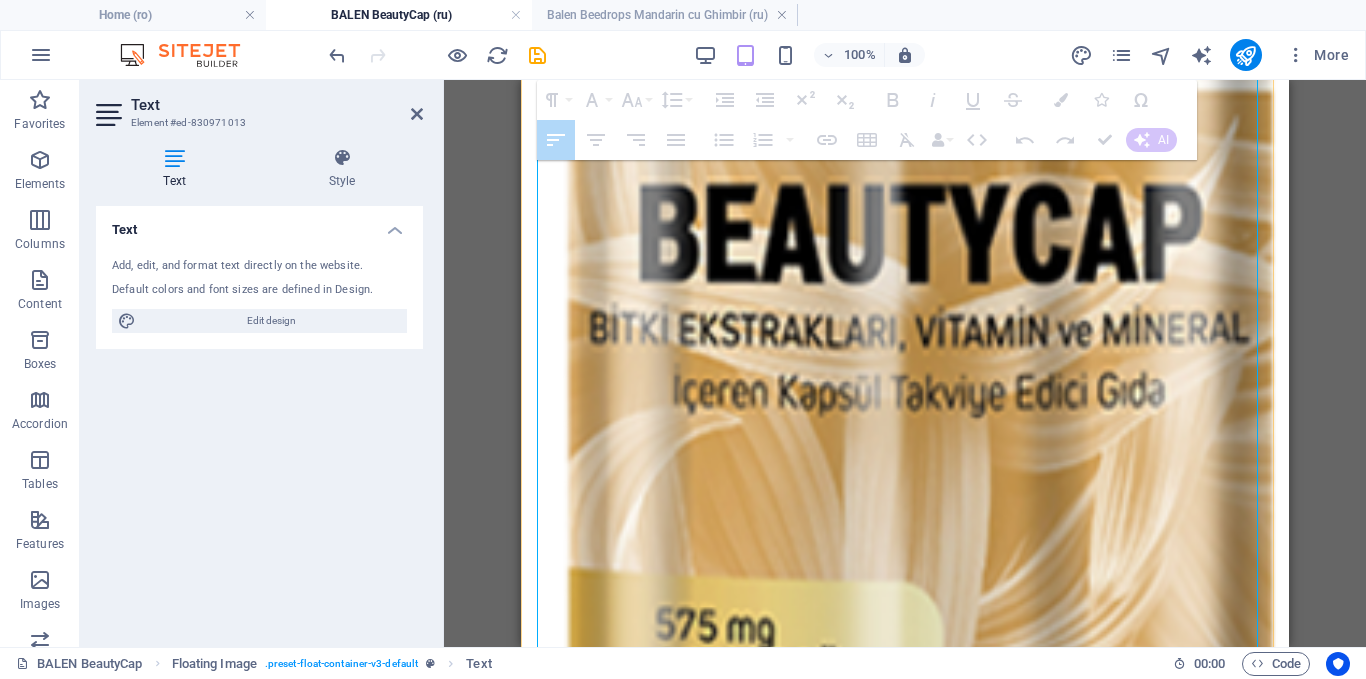 drag, startPoint x: 832, startPoint y: 366, endPoint x: 559, endPoint y: 358, distance: 273.1172 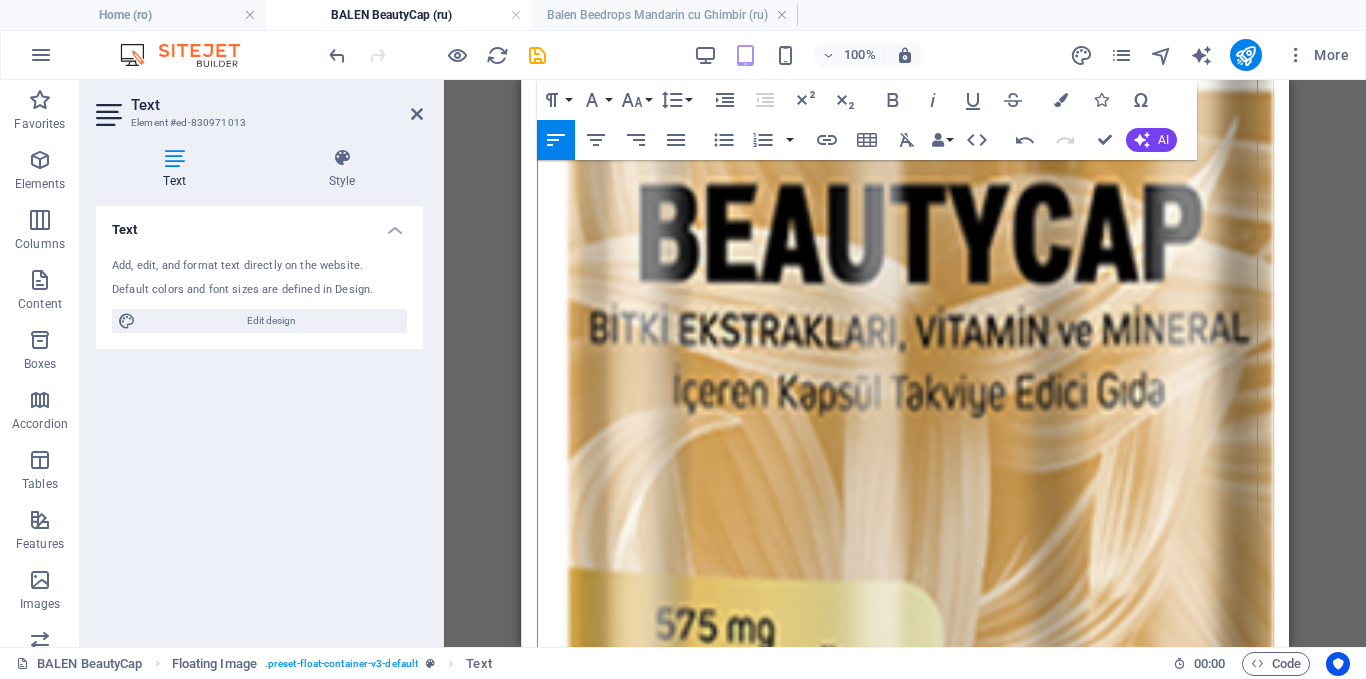 drag, startPoint x: 551, startPoint y: 367, endPoint x: 847, endPoint y: 369, distance: 296.00674 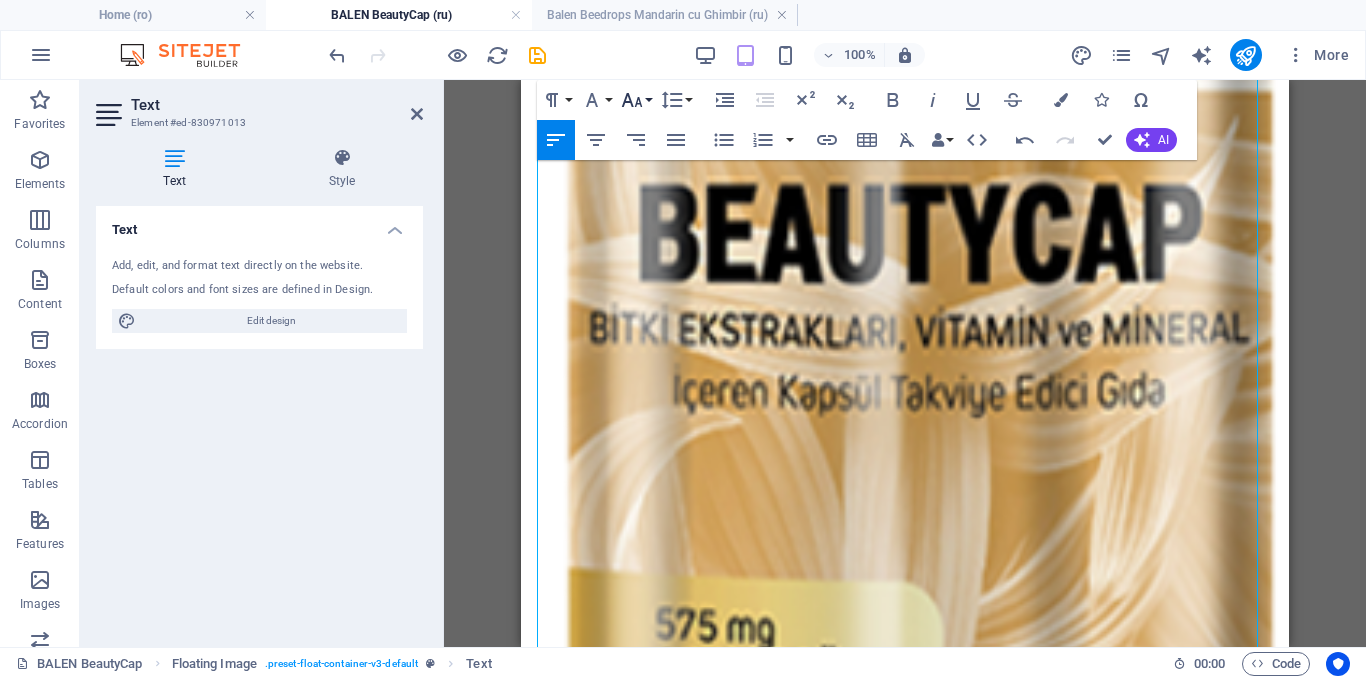 click 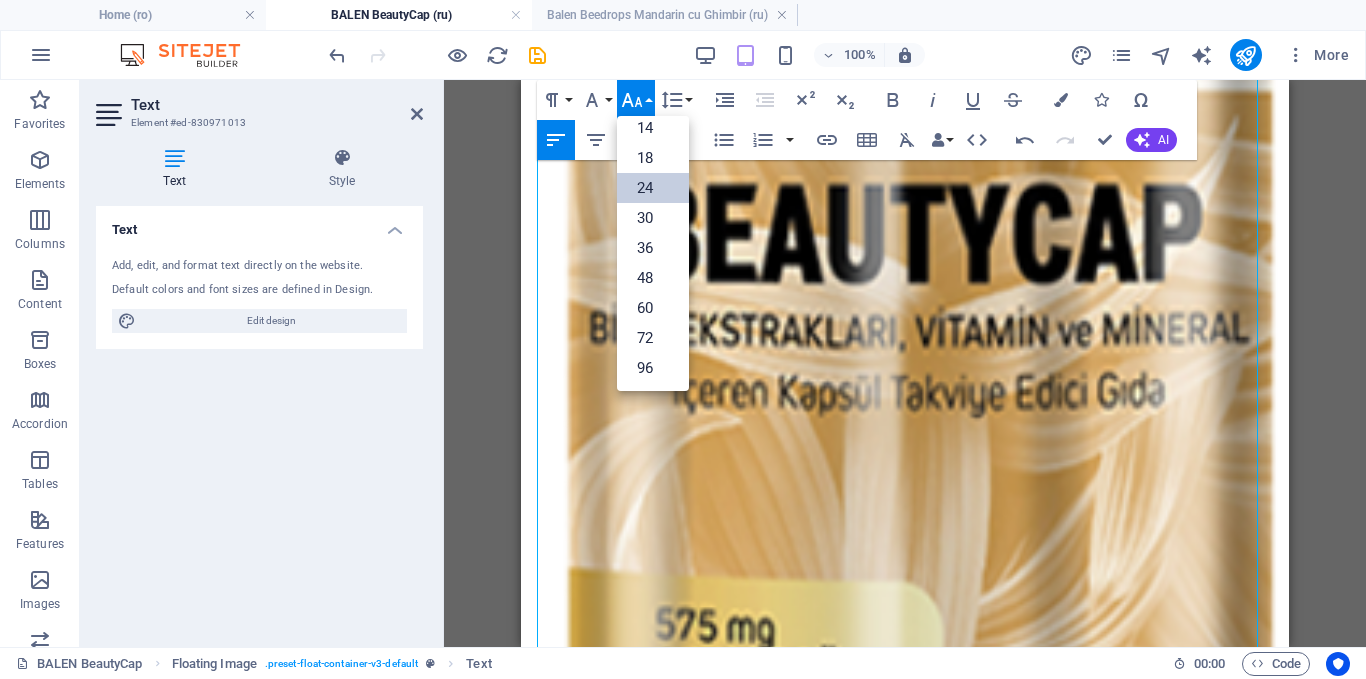 click on "24" at bounding box center [653, 188] 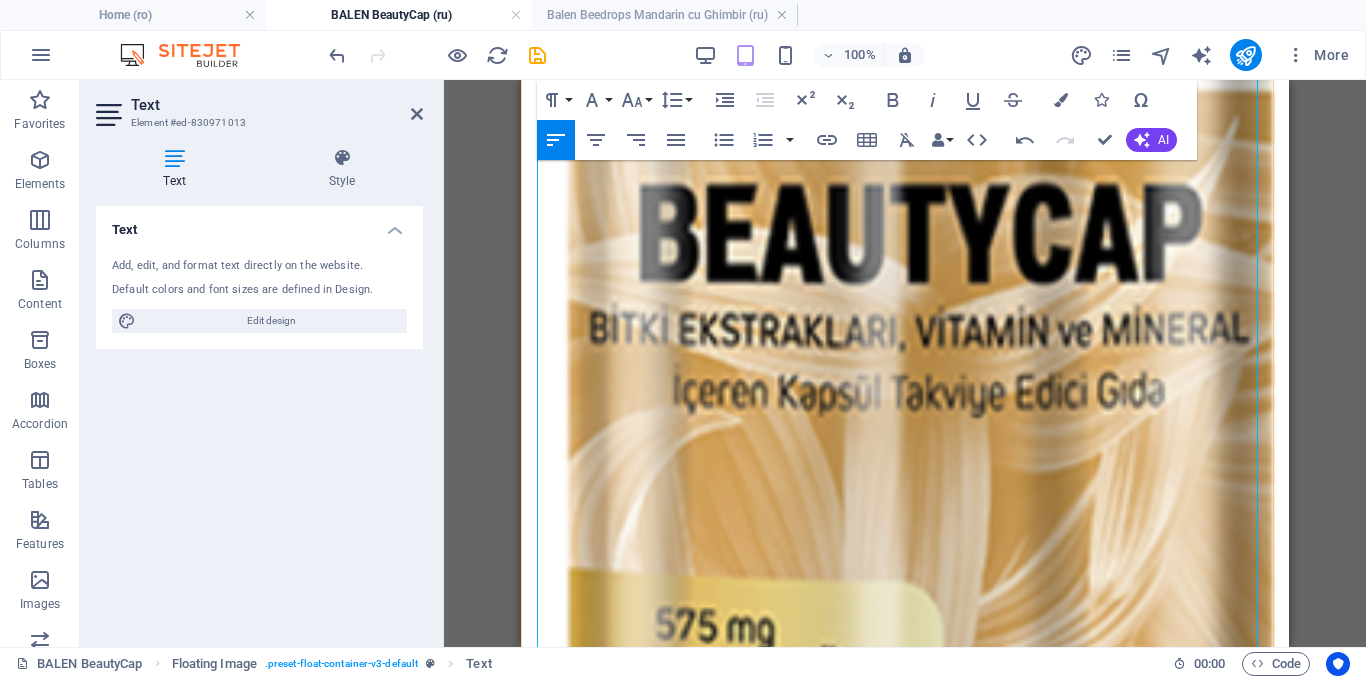 drag, startPoint x: 983, startPoint y: 364, endPoint x: 899, endPoint y: 371, distance: 84.29116 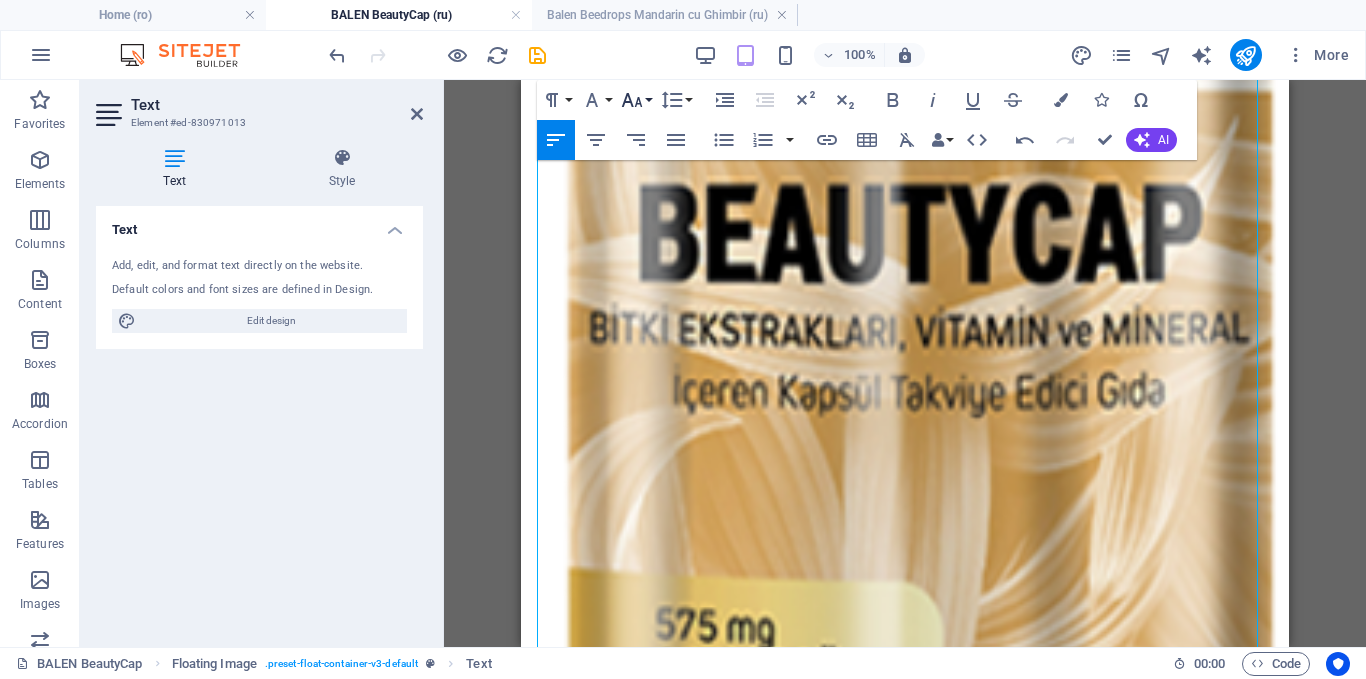click on "Font Size" at bounding box center [636, 100] 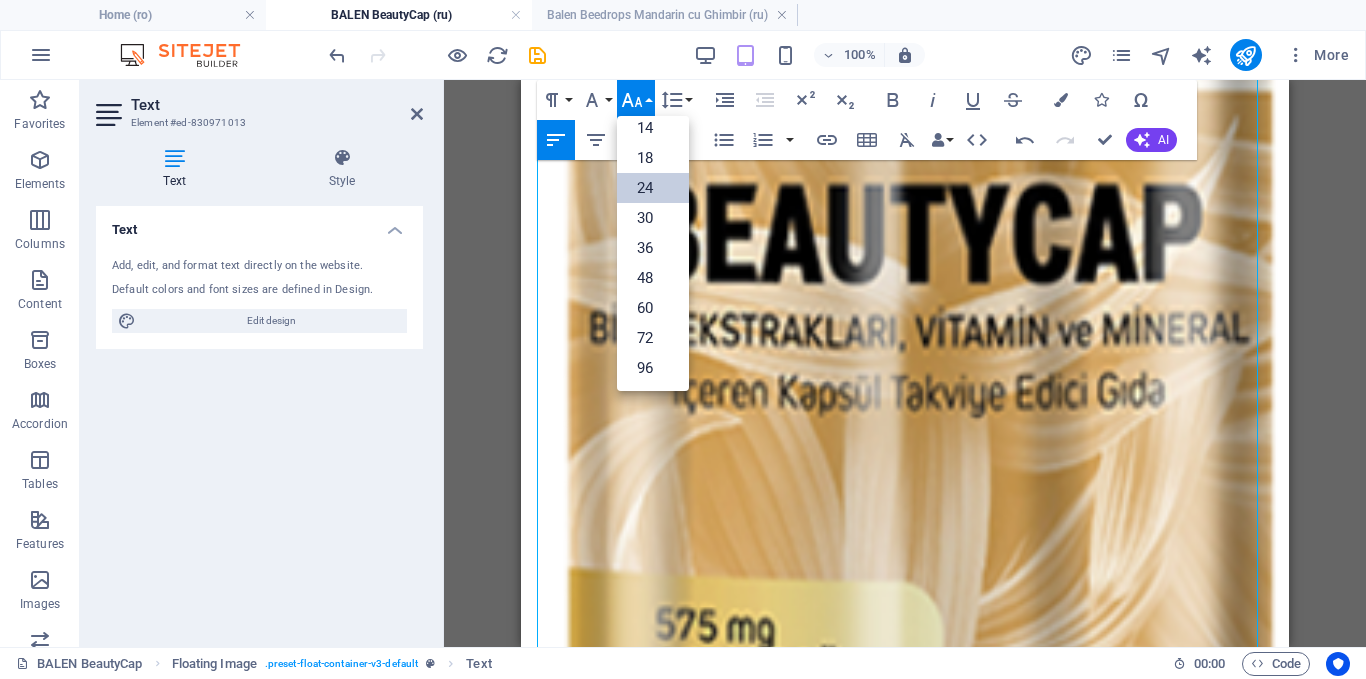 click on "24" at bounding box center (653, 188) 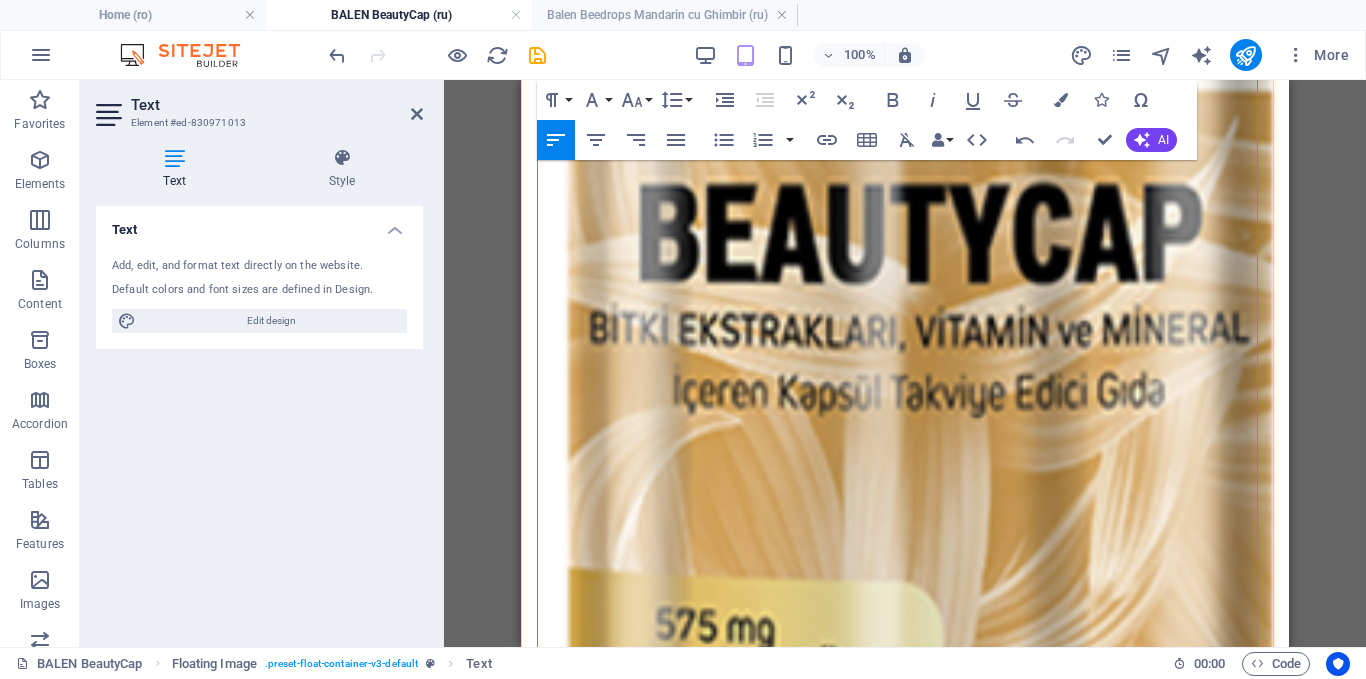 drag, startPoint x: 974, startPoint y: 439, endPoint x: 909, endPoint y: 434, distance: 65.192024 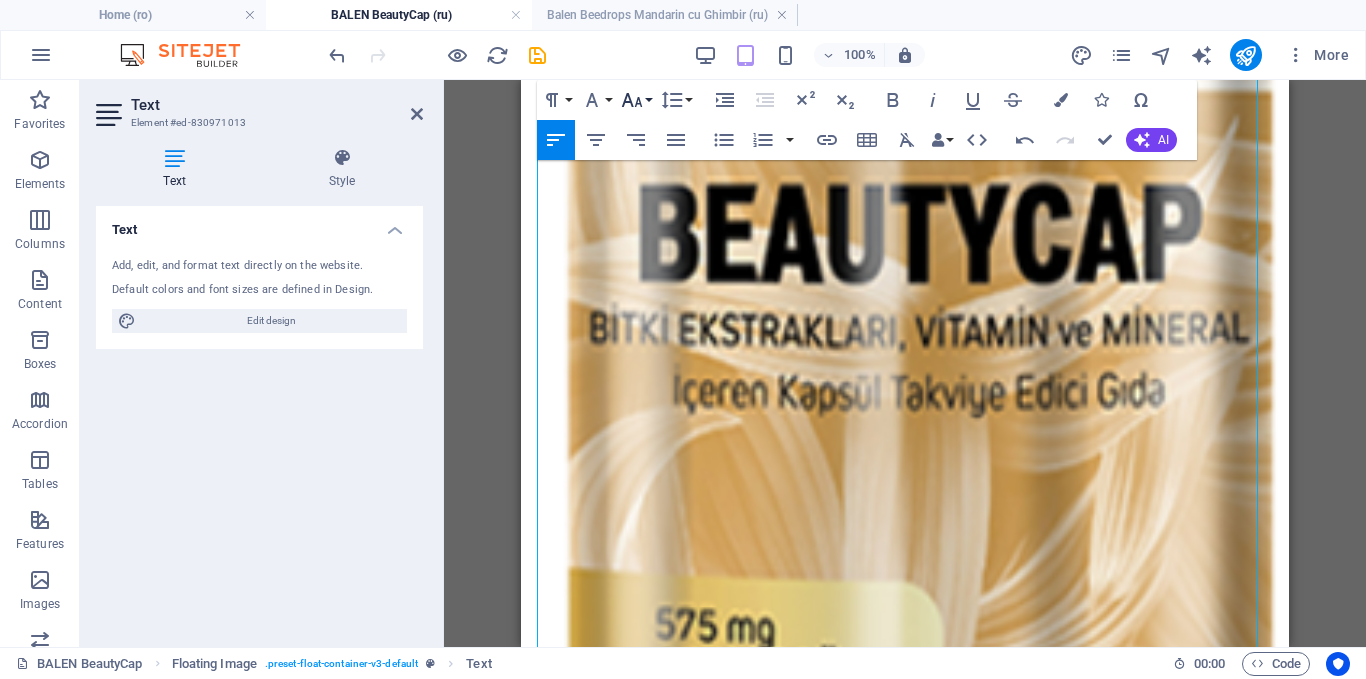 click 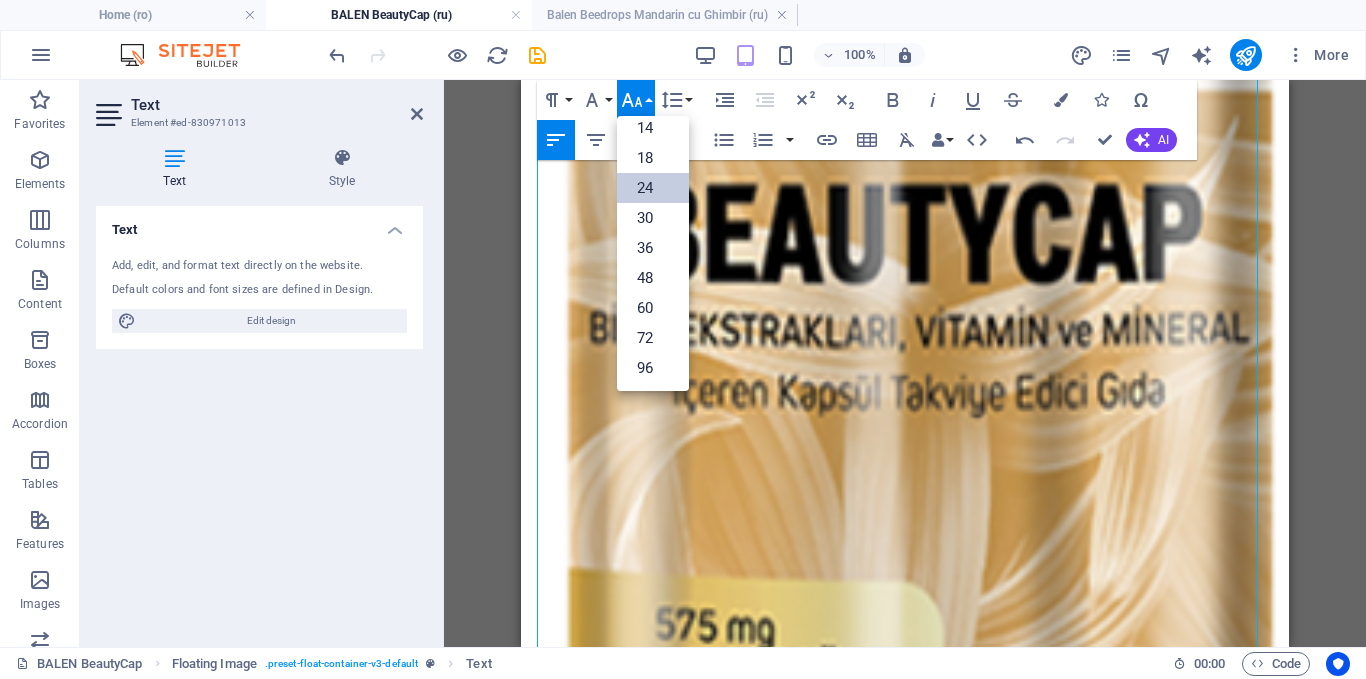 click on "24" at bounding box center (653, 188) 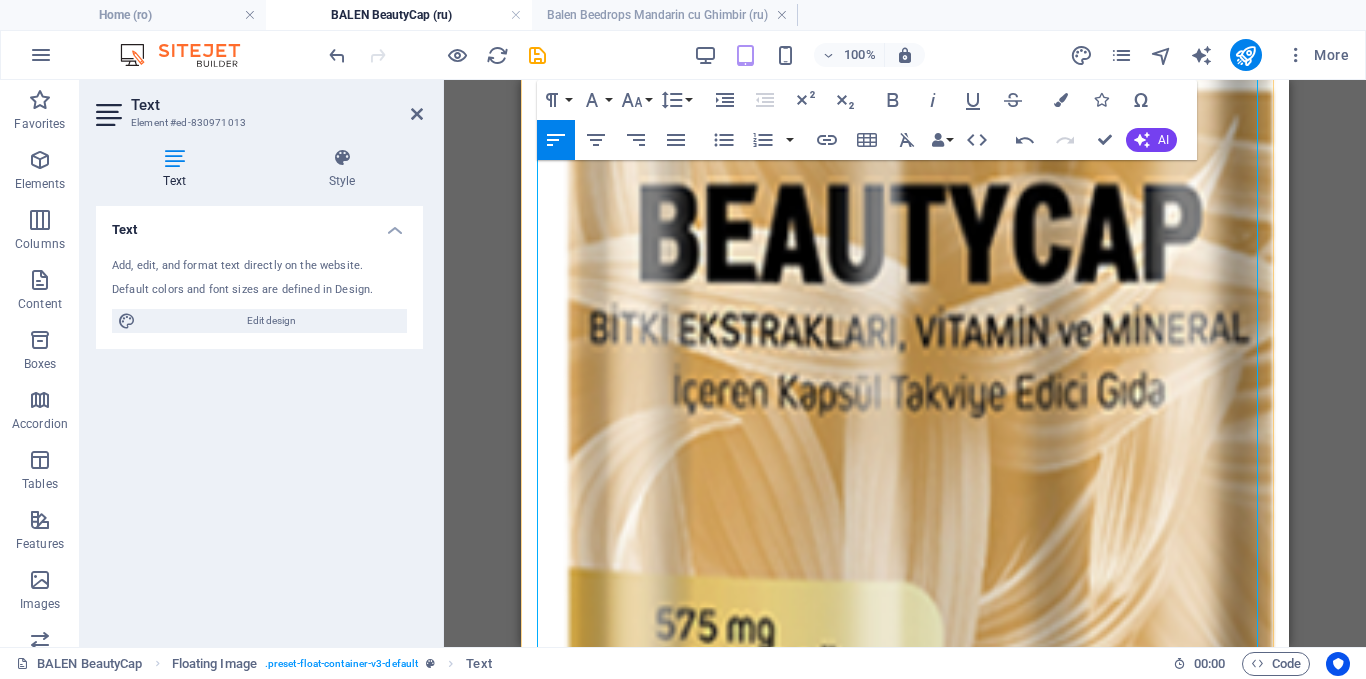 drag, startPoint x: 961, startPoint y: 463, endPoint x: 906, endPoint y: 463, distance: 55 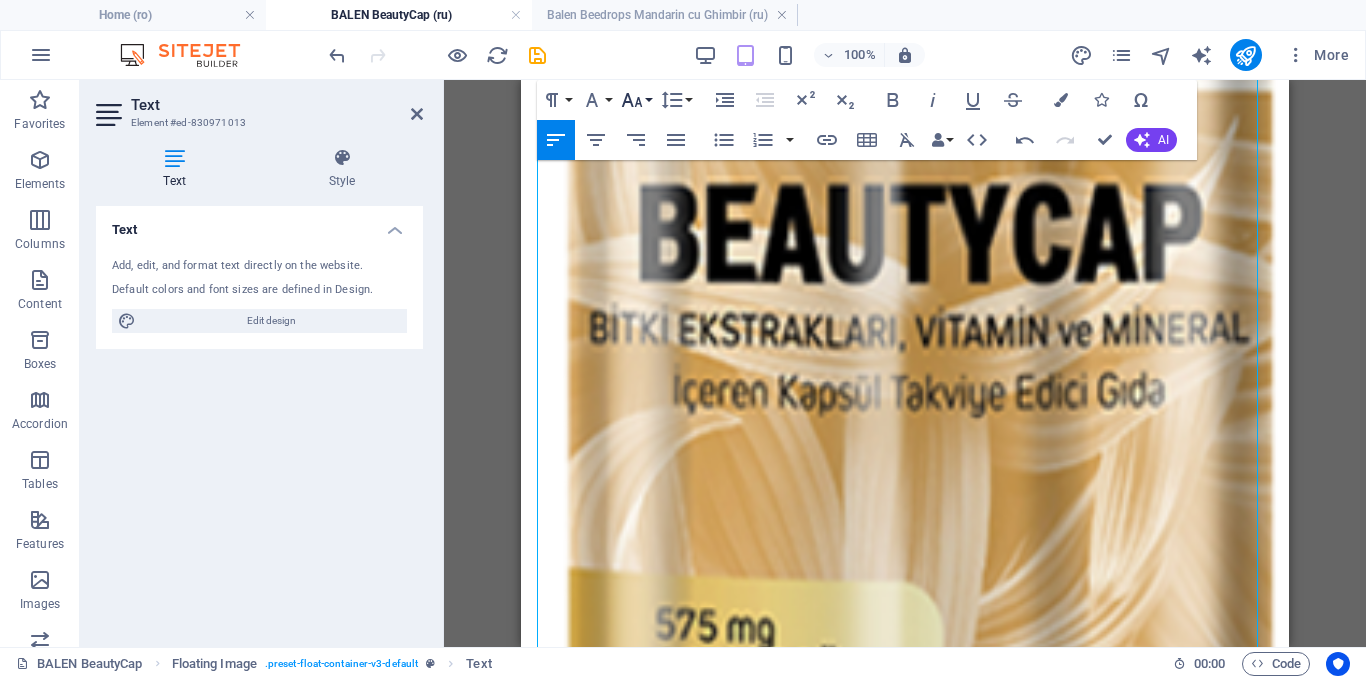click 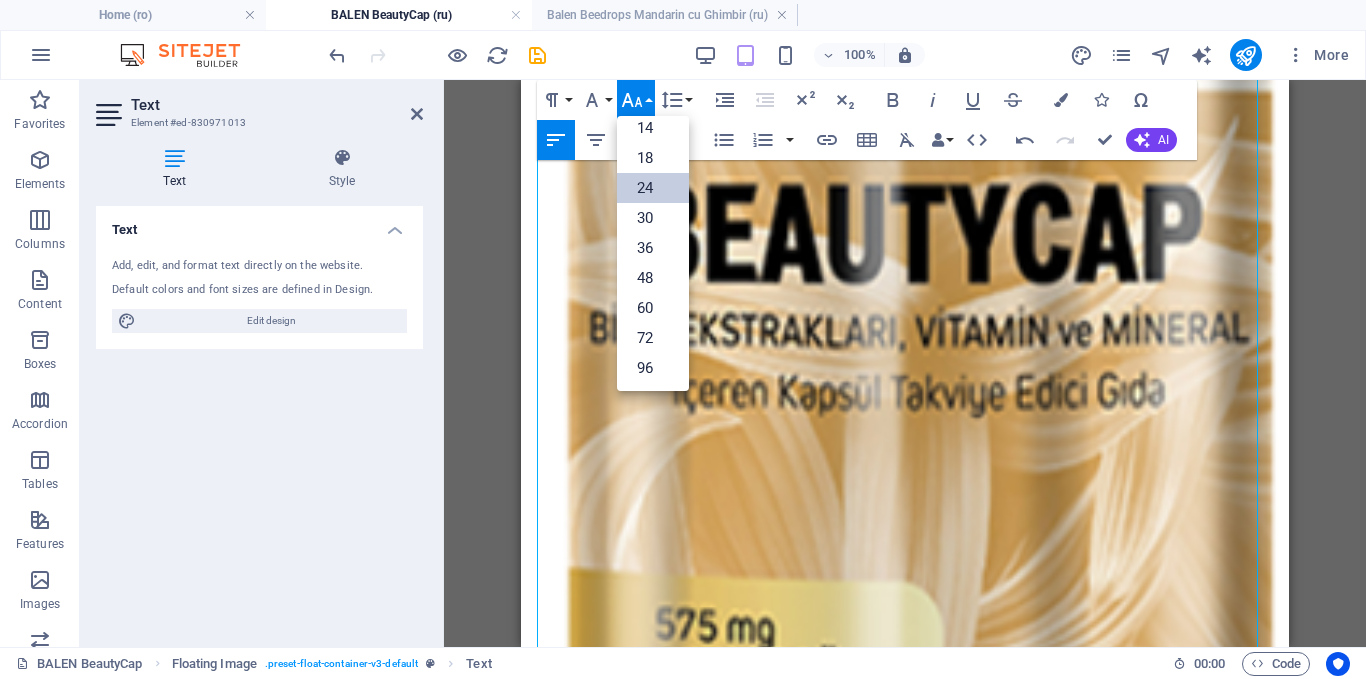 click on "24" at bounding box center [653, 188] 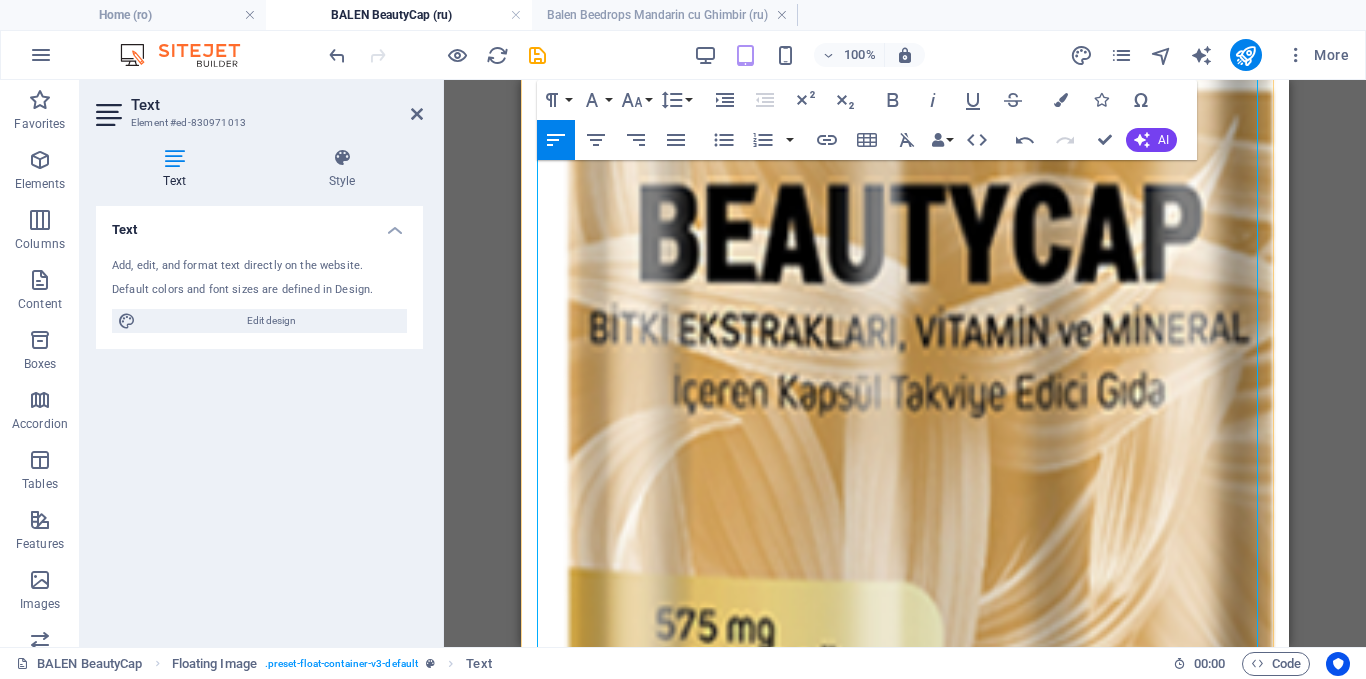 scroll, scrollTop: 1663, scrollLeft: 0, axis: vertical 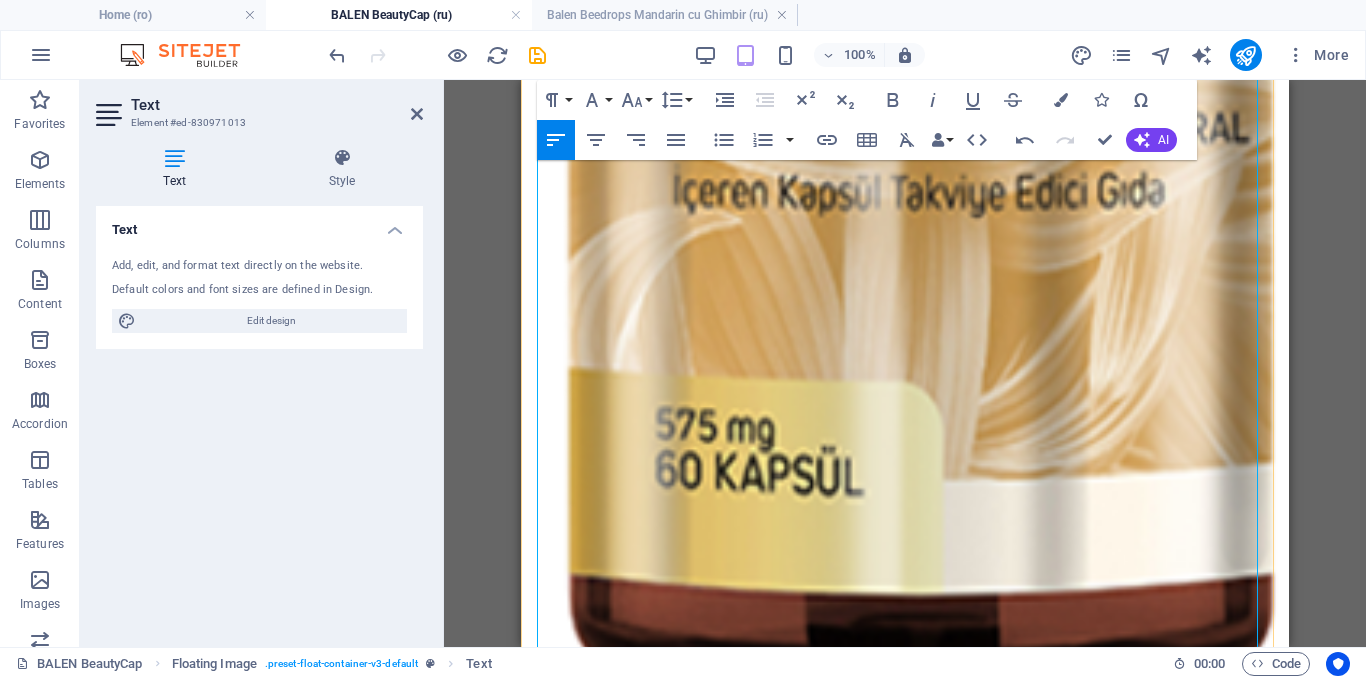 drag, startPoint x: 963, startPoint y: 310, endPoint x: 906, endPoint y: 306, distance: 57.14018 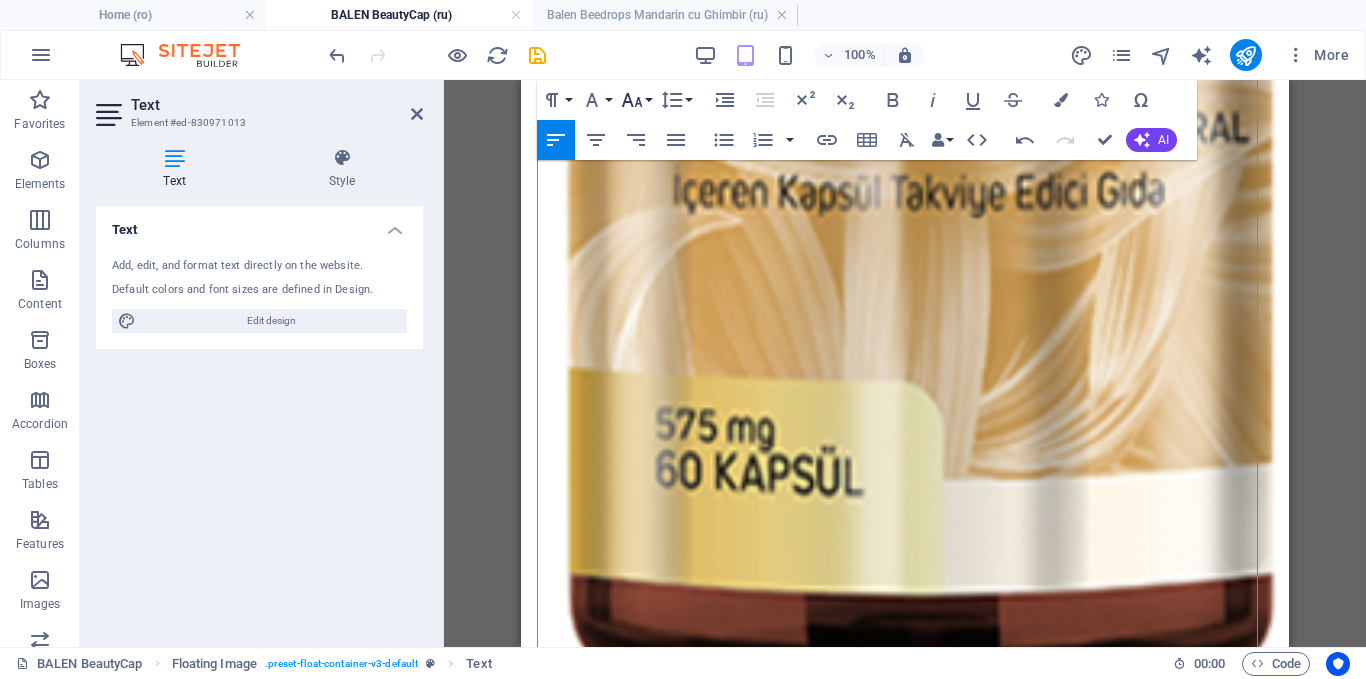 click on "Font Size" at bounding box center [636, 100] 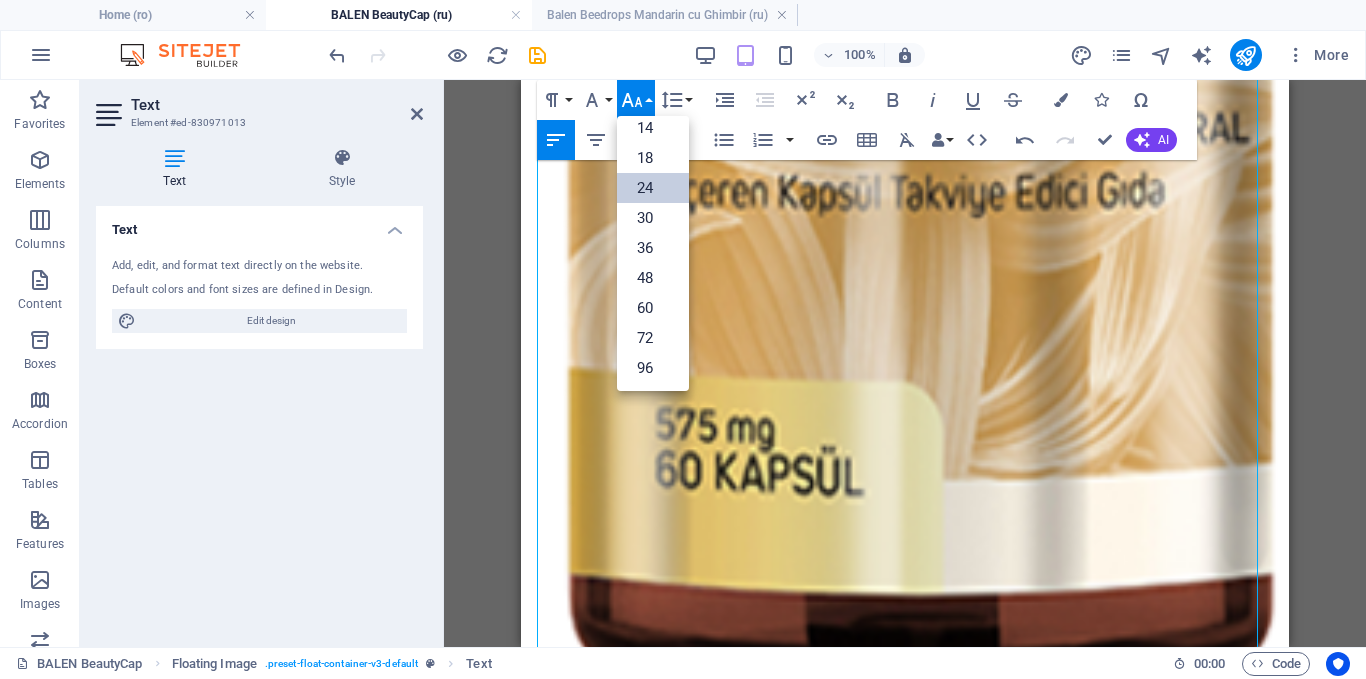 click on "24" at bounding box center [653, 188] 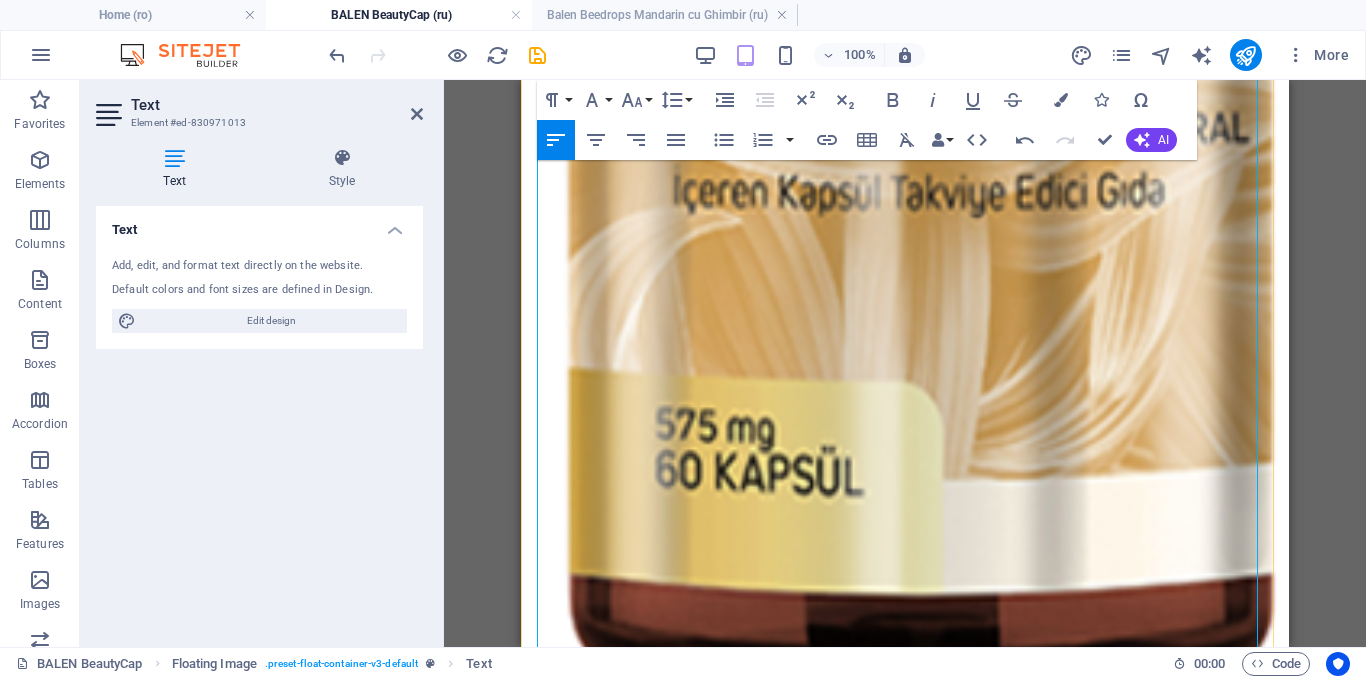 drag, startPoint x: 983, startPoint y: 343, endPoint x: 906, endPoint y: 337, distance: 77.23341 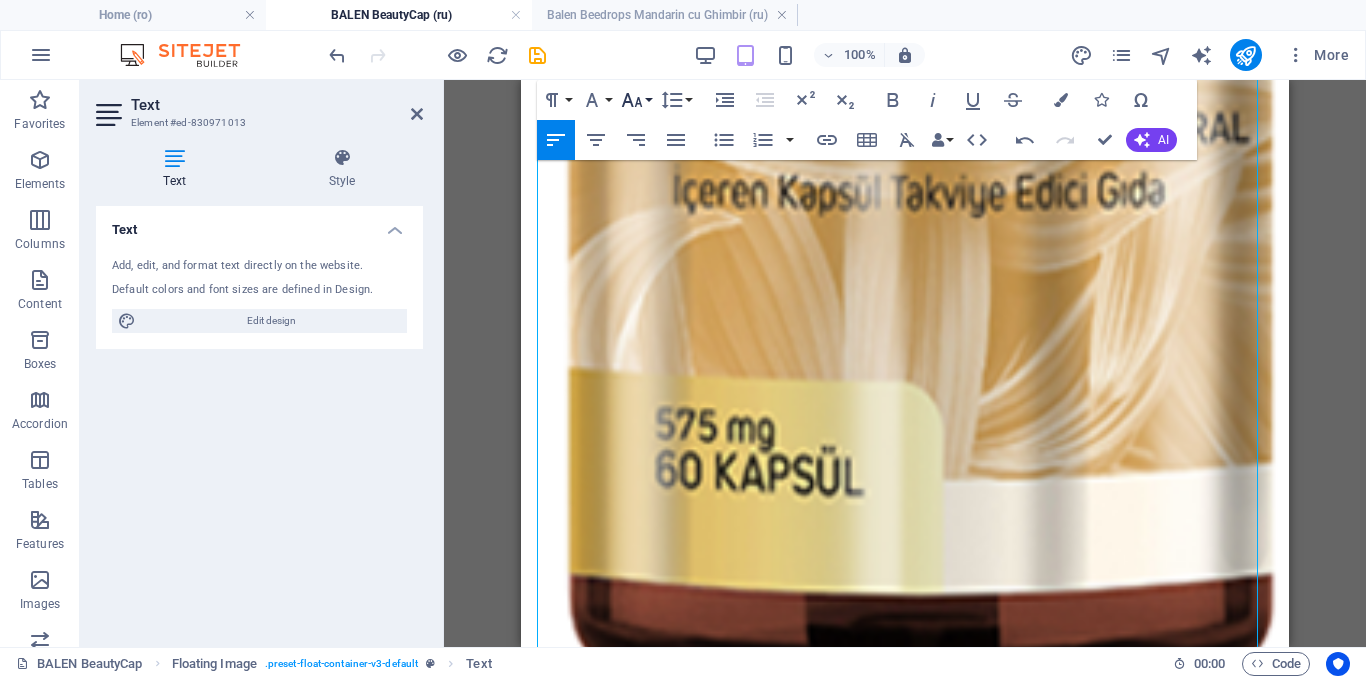 click 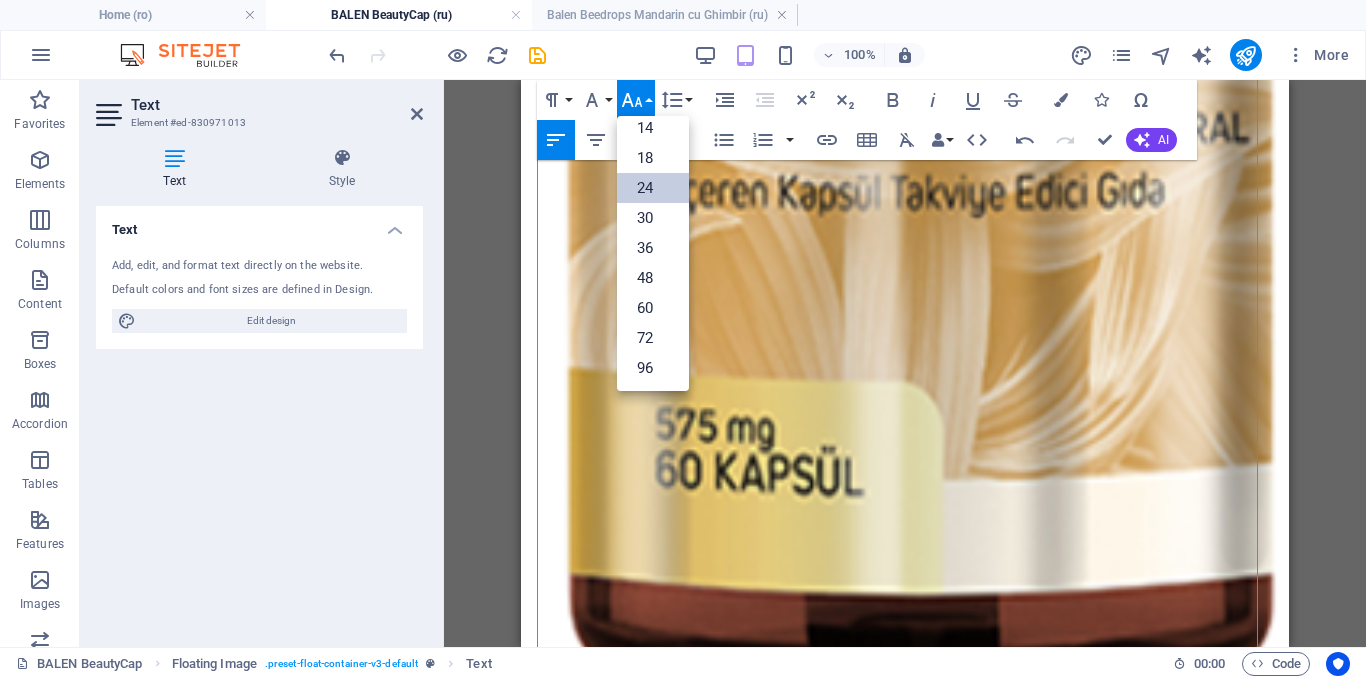 click on "24" at bounding box center [653, 188] 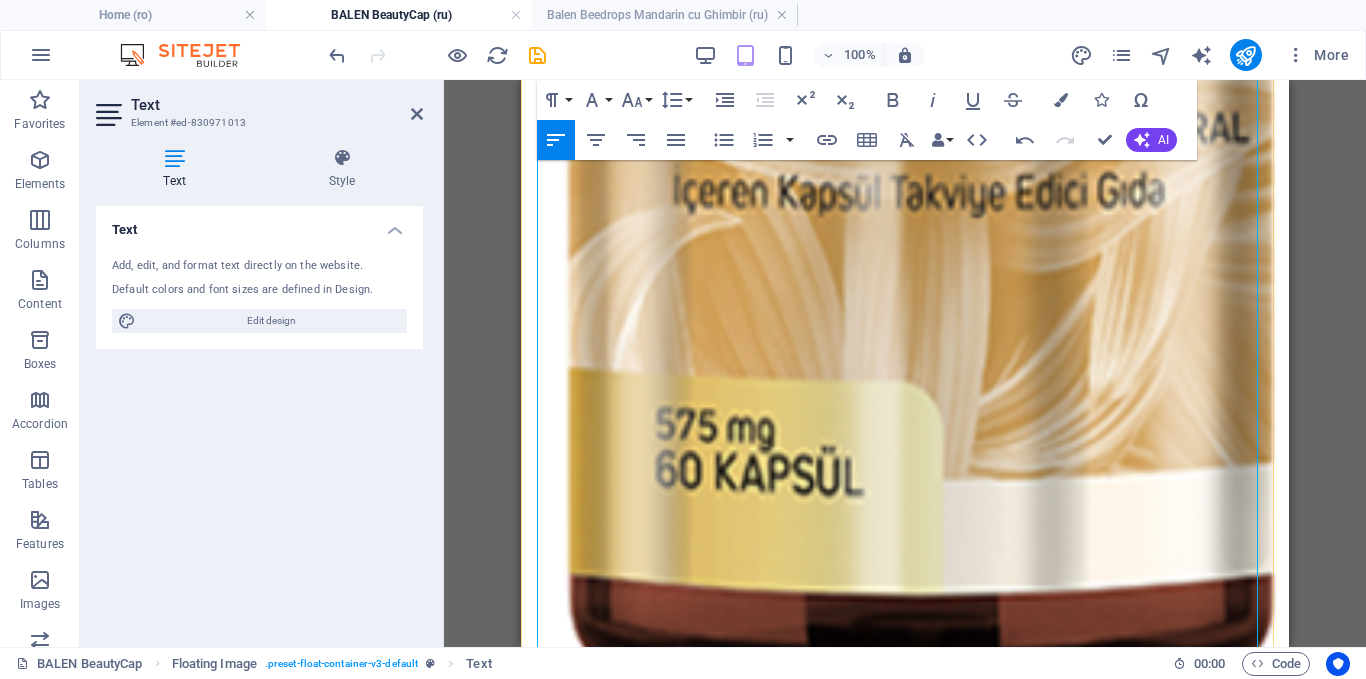 drag, startPoint x: 967, startPoint y: 364, endPoint x: 903, endPoint y: 372, distance: 64.49806 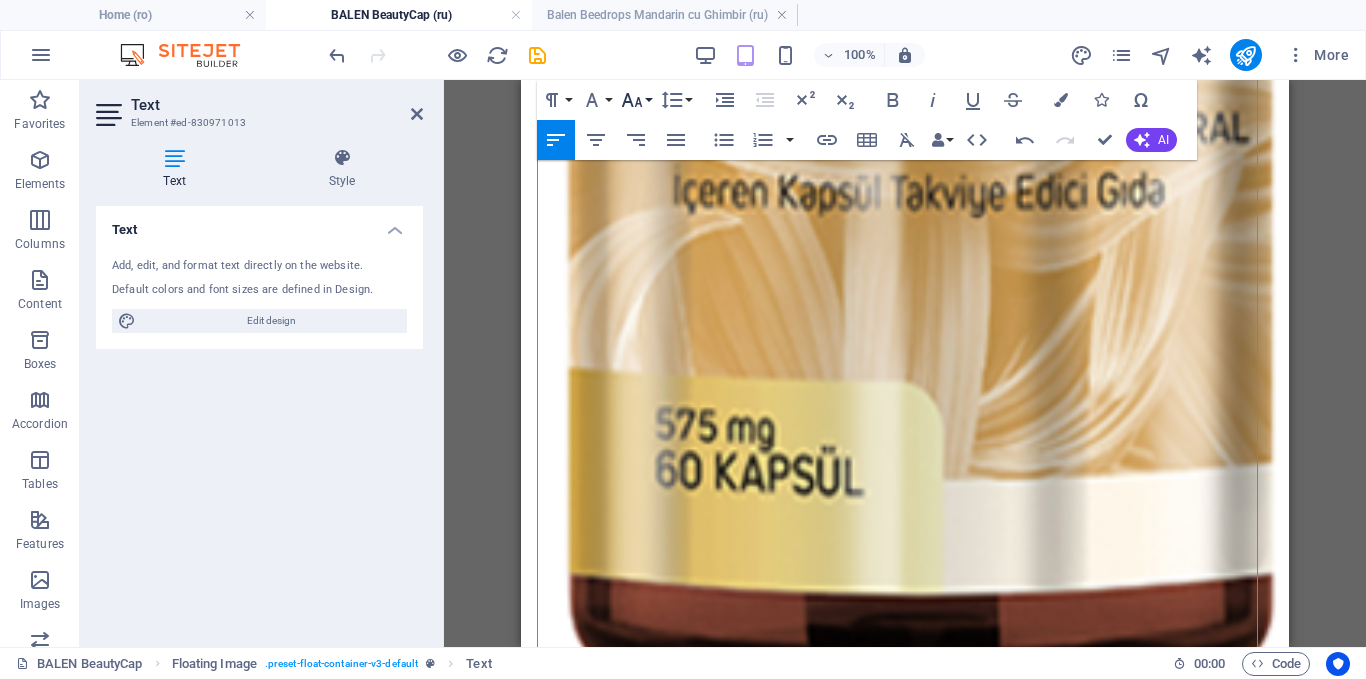 click on "Font Size" at bounding box center [636, 100] 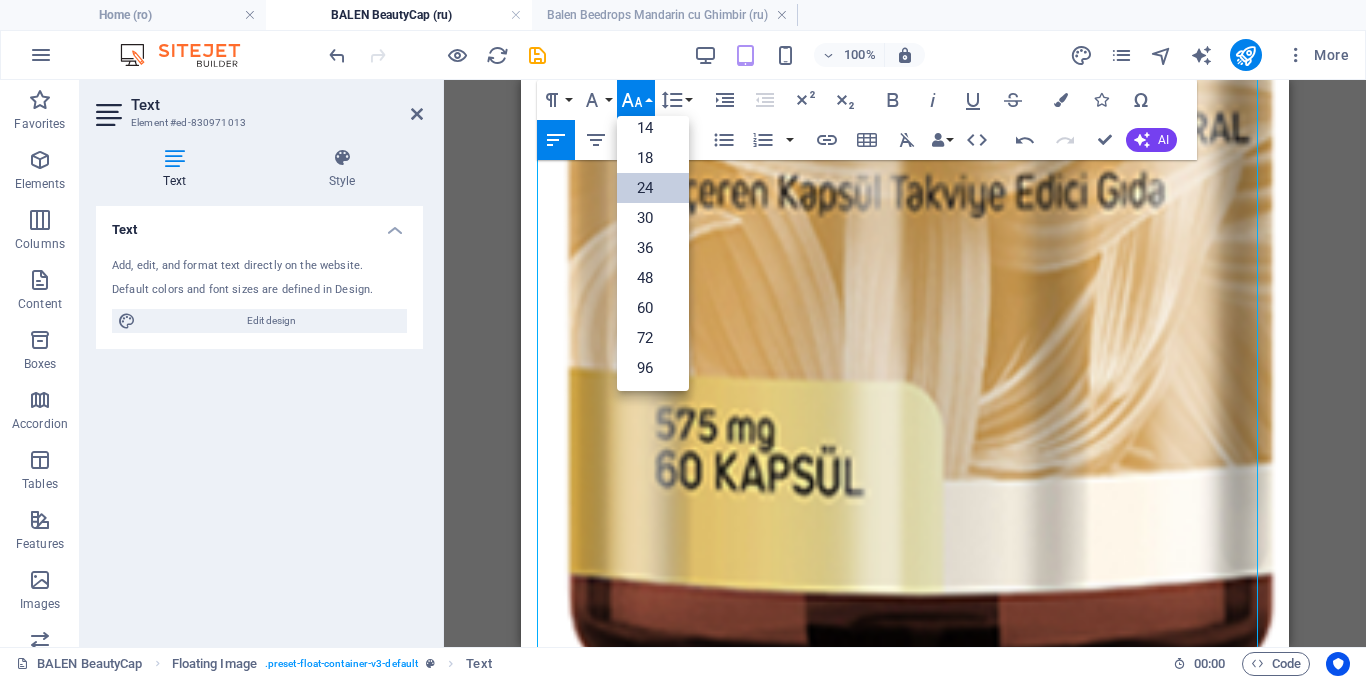 click on "24" at bounding box center (653, 188) 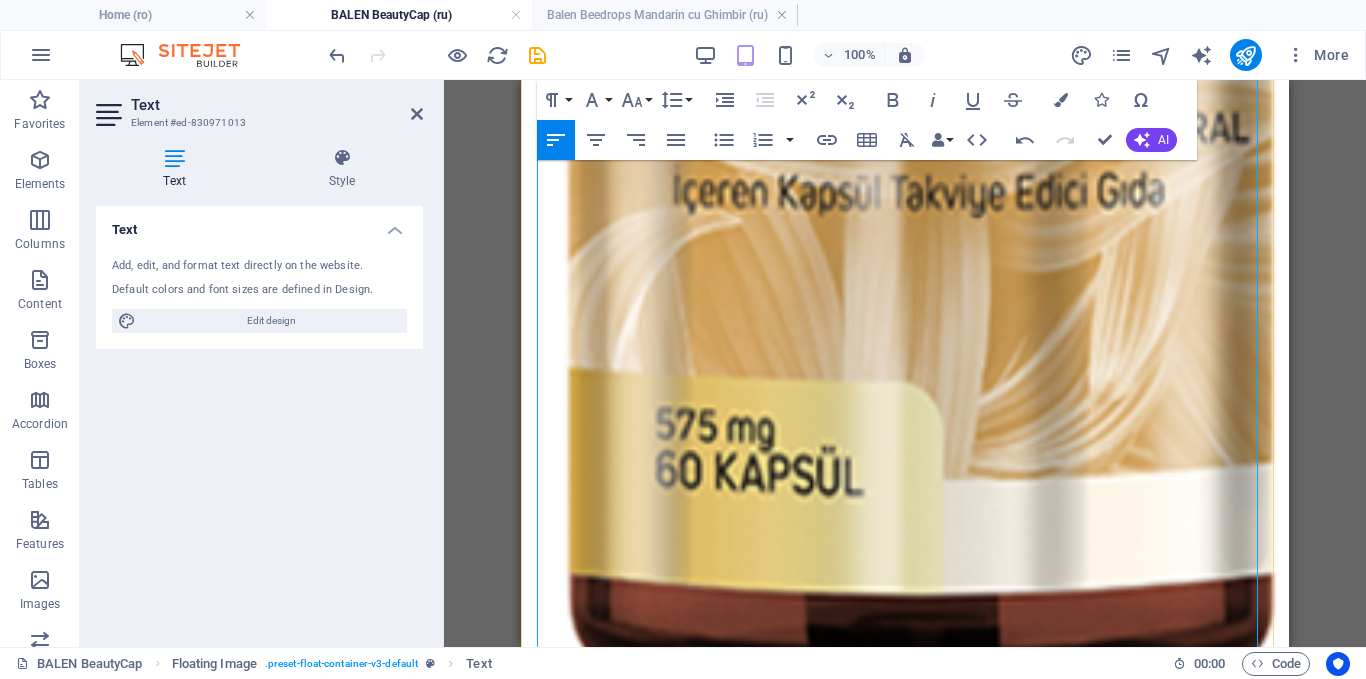 drag, startPoint x: 961, startPoint y: 402, endPoint x: 896, endPoint y: 402, distance: 65 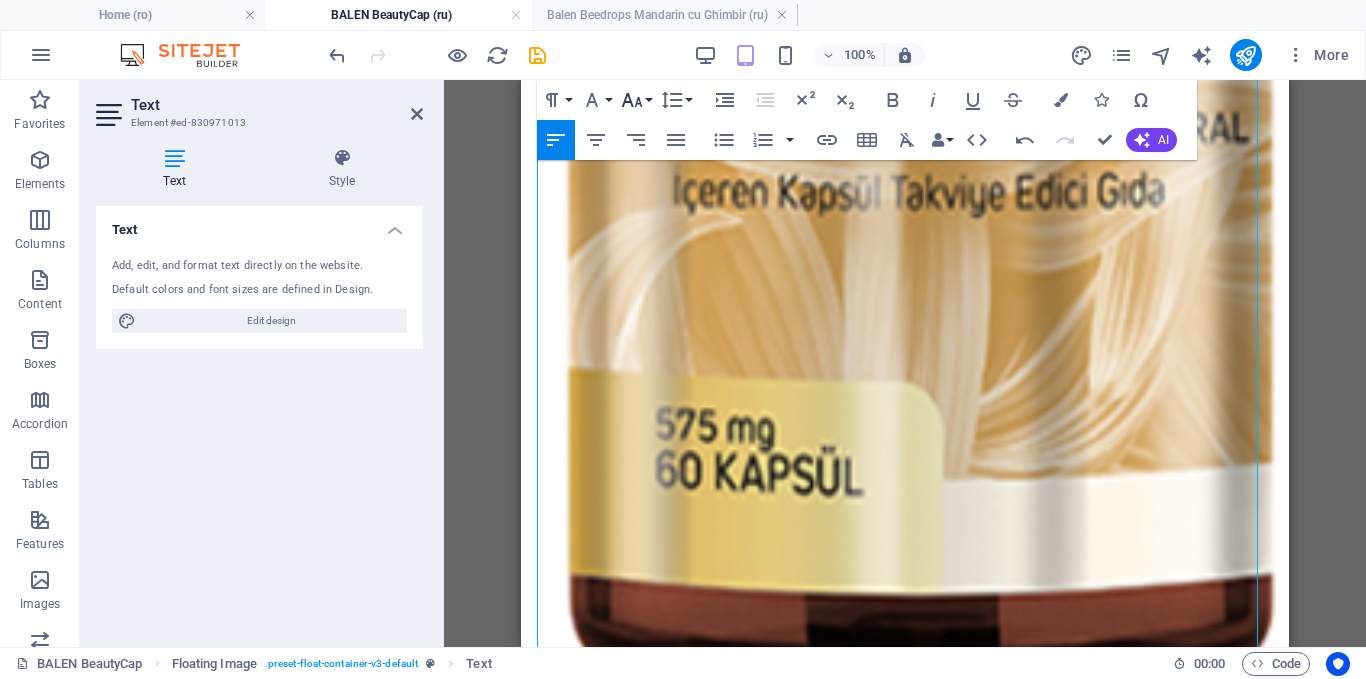 click 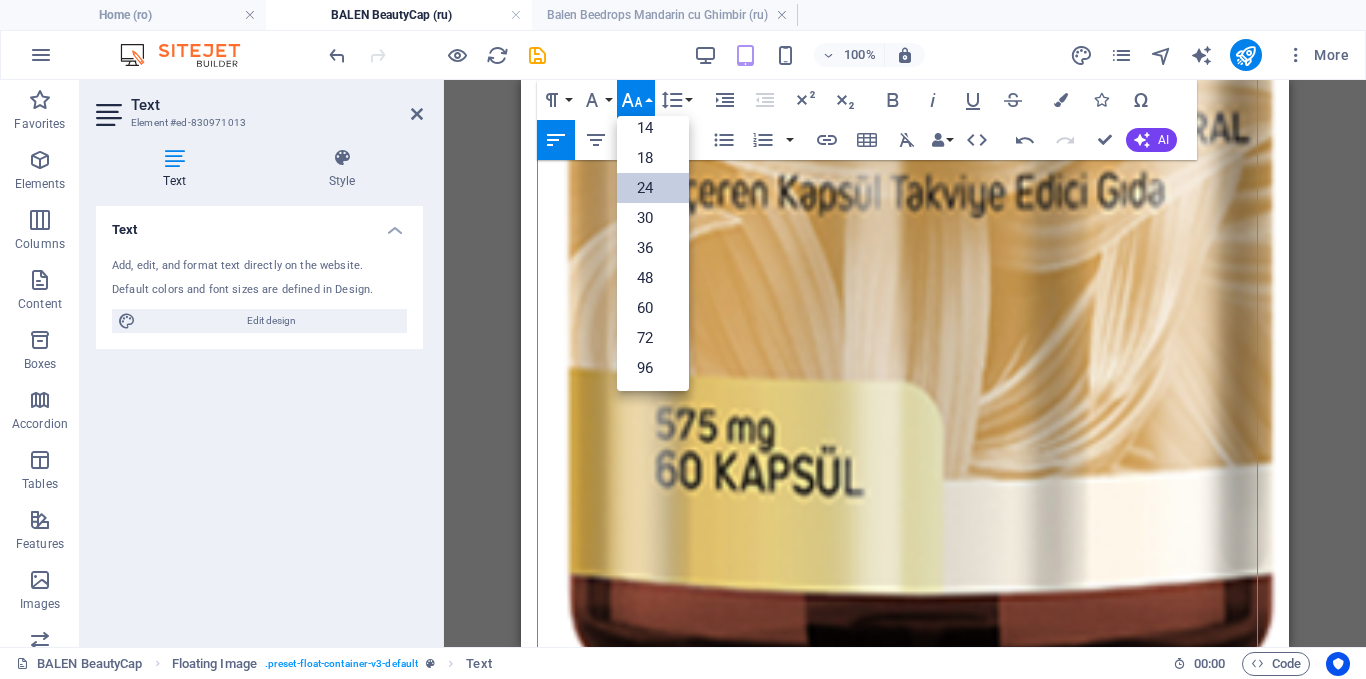 drag, startPoint x: 646, startPoint y: 182, endPoint x: 174, endPoint y: 138, distance: 474.04642 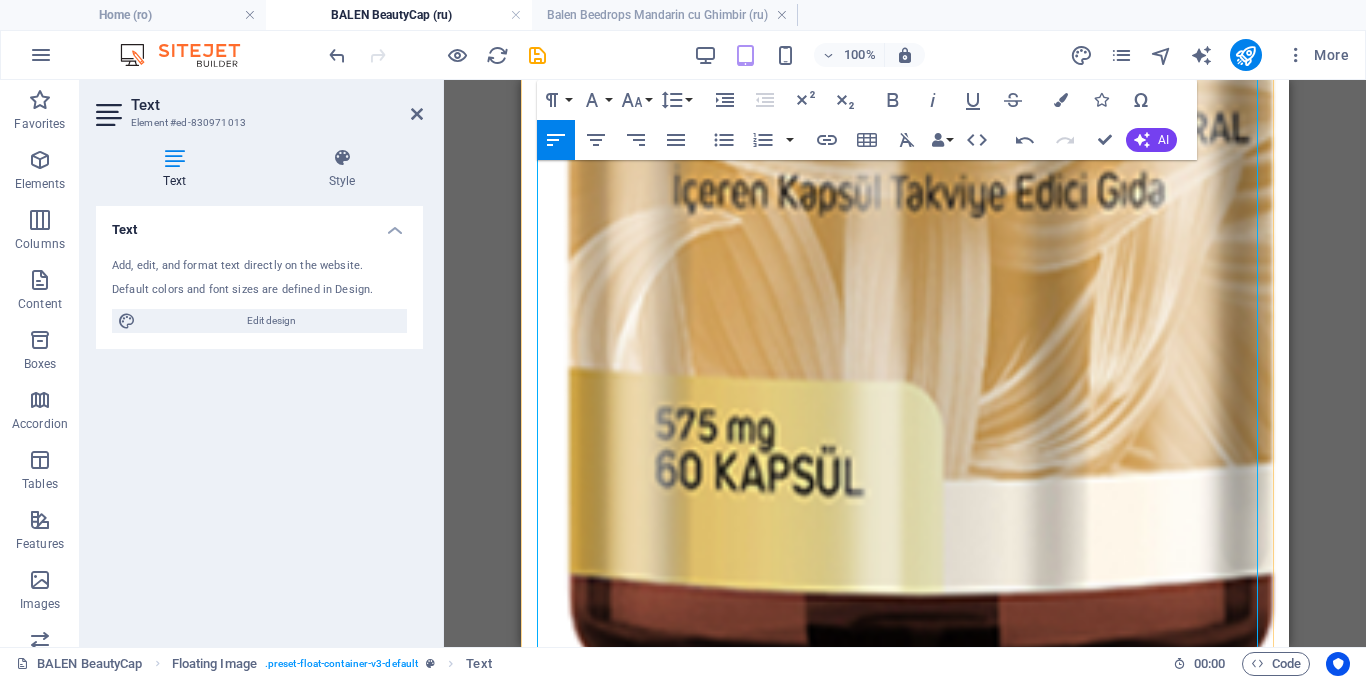 drag, startPoint x: 983, startPoint y: 440, endPoint x: 905, endPoint y: 434, distance: 78.23043 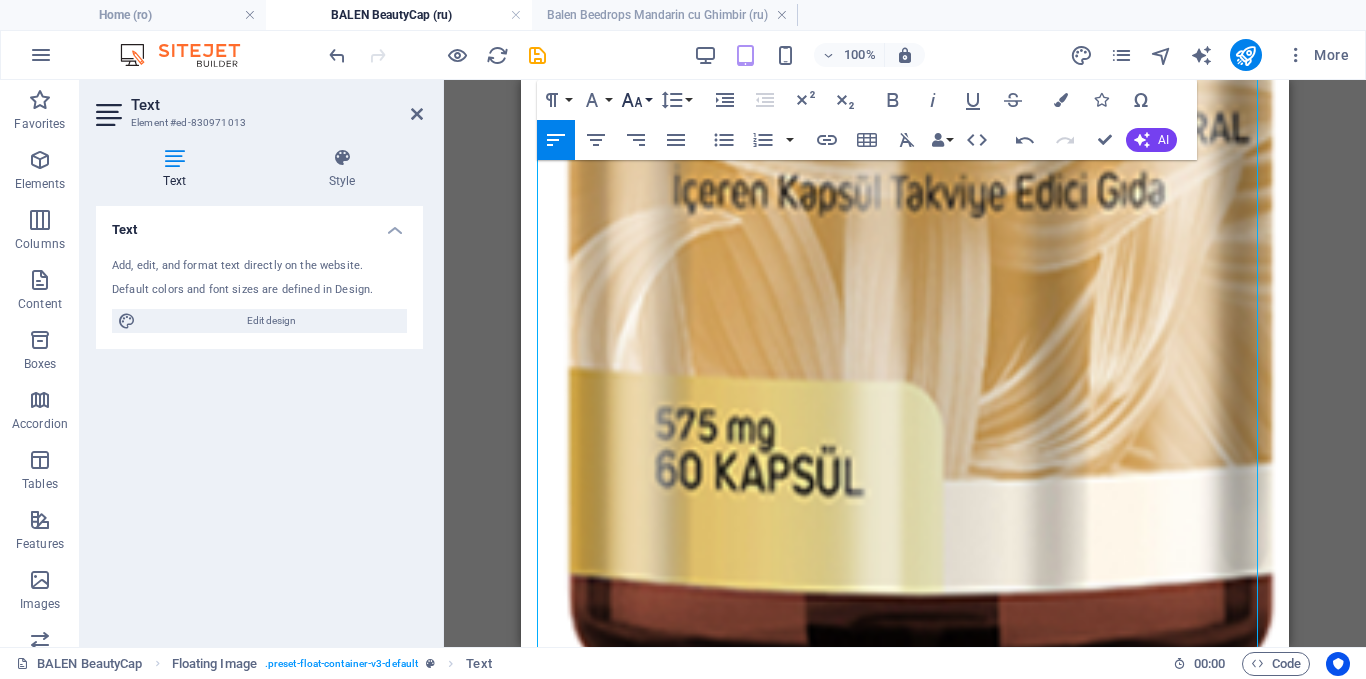 click 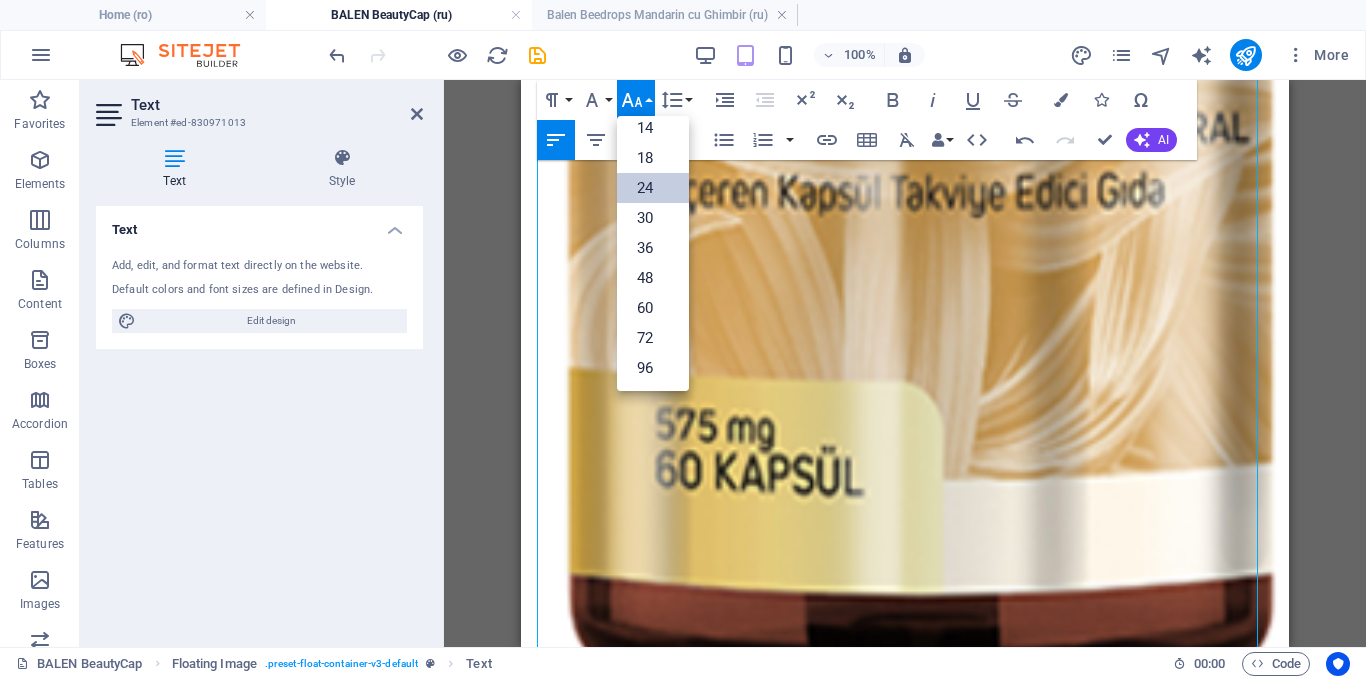 drag, startPoint x: 627, startPoint y: 191, endPoint x: 169, endPoint y: 178, distance: 458.18445 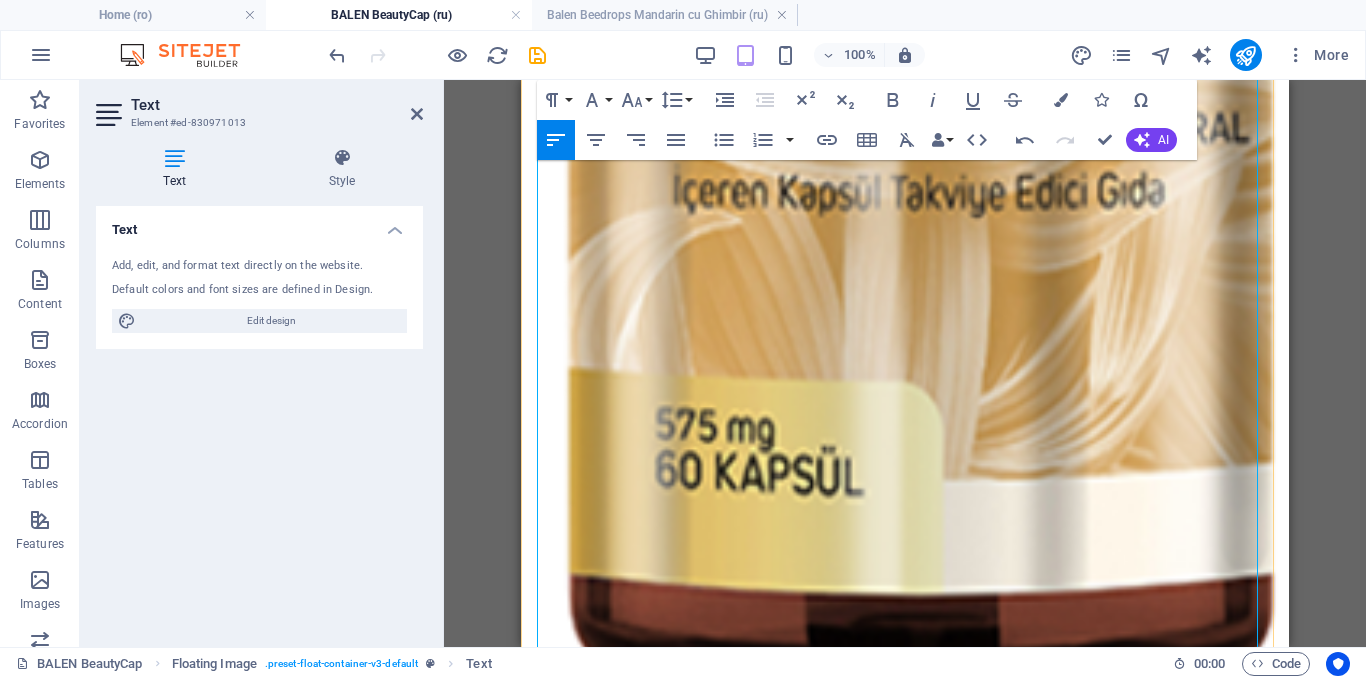 drag, startPoint x: 987, startPoint y: 475, endPoint x: 907, endPoint y: 475, distance: 80 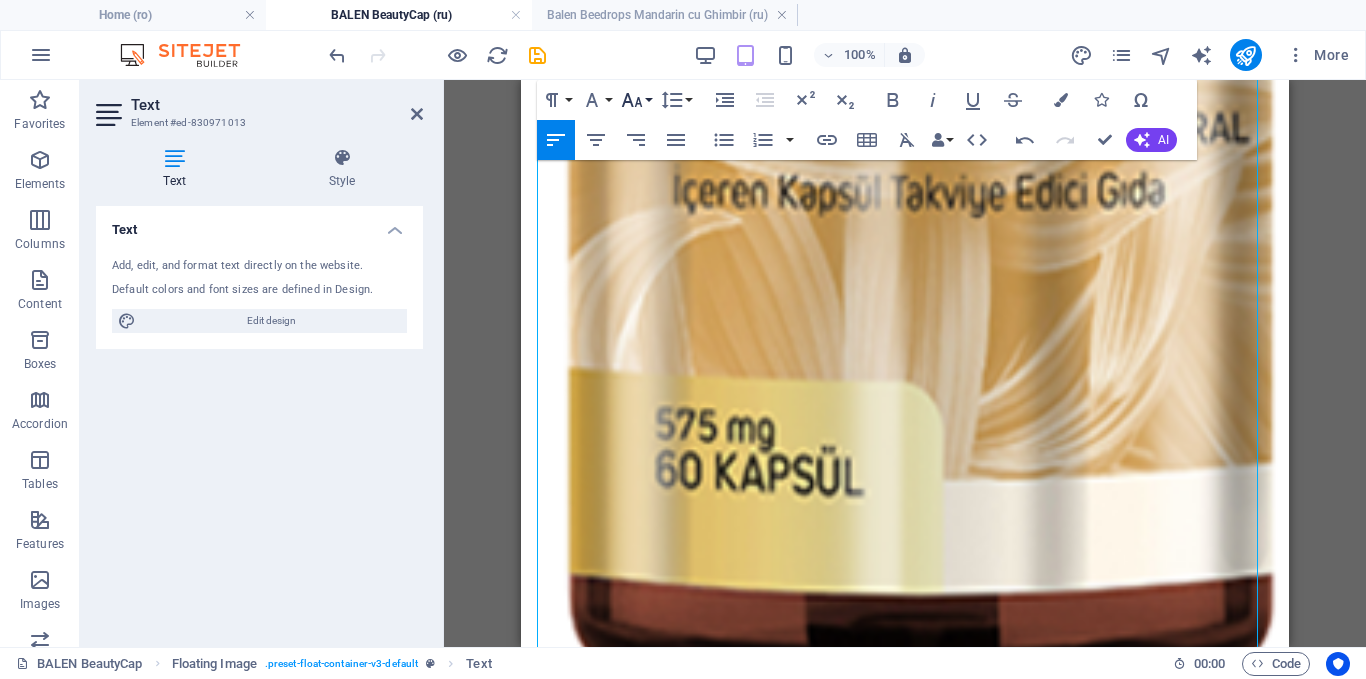 click on "Font Size" at bounding box center [636, 100] 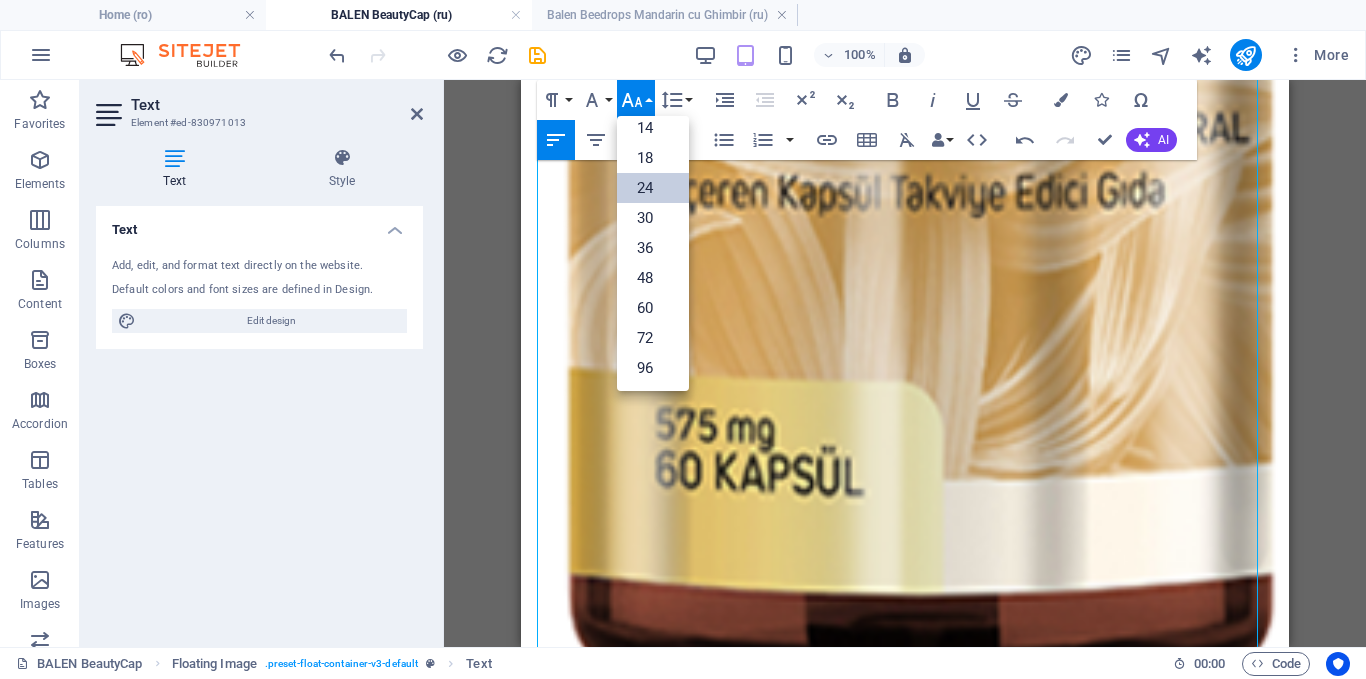 drag, startPoint x: 644, startPoint y: 196, endPoint x: 659, endPoint y: 199, distance: 15.297058 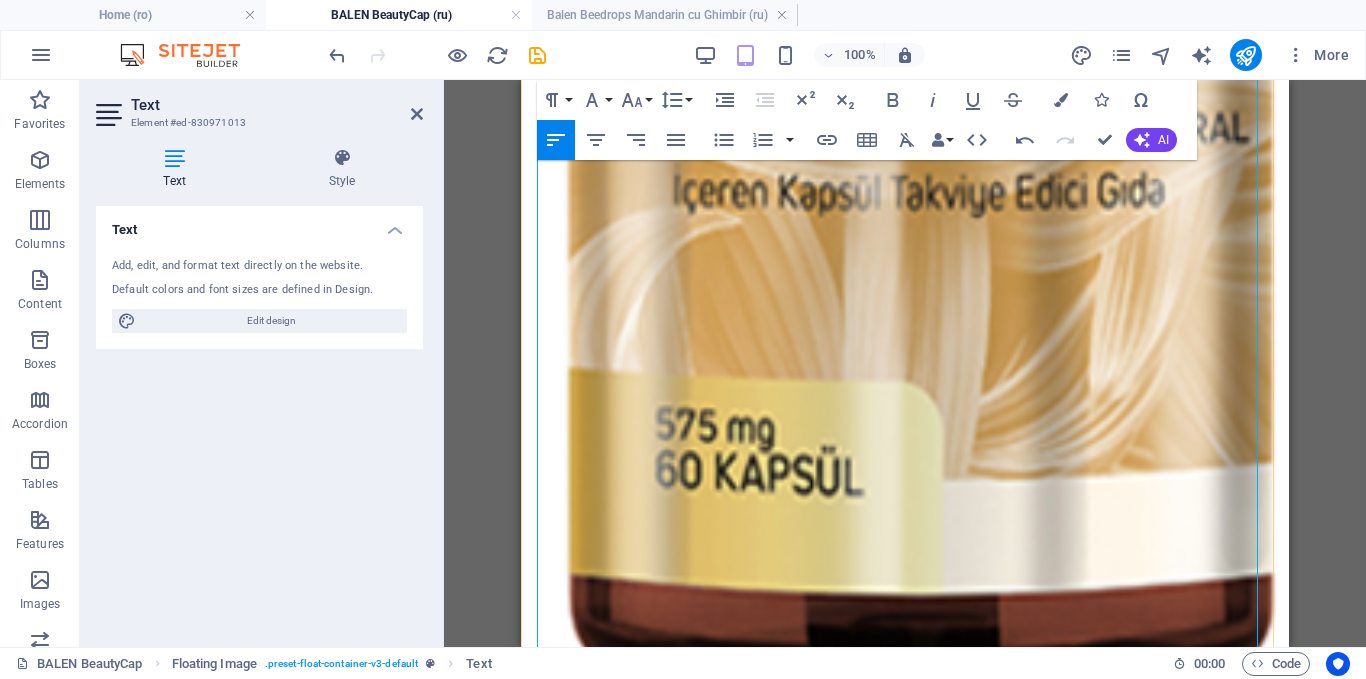 drag, startPoint x: 958, startPoint y: 509, endPoint x: 910, endPoint y: 513, distance: 48.166378 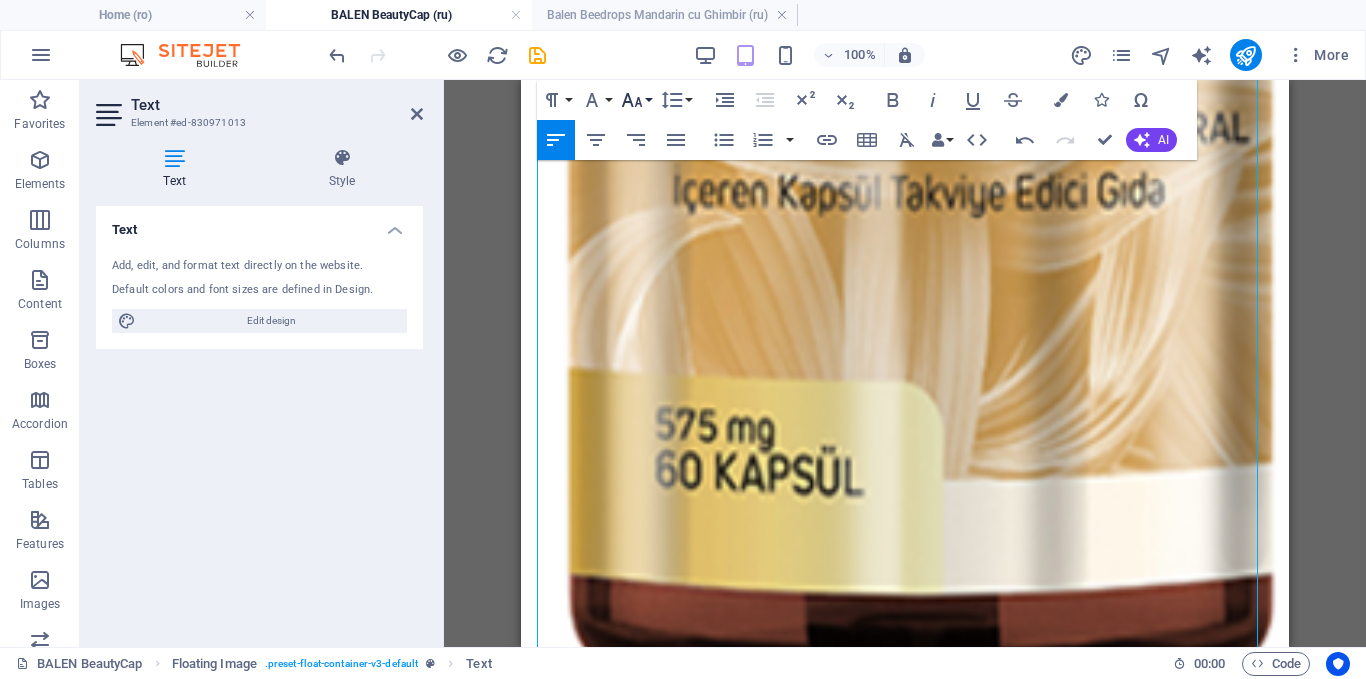 click 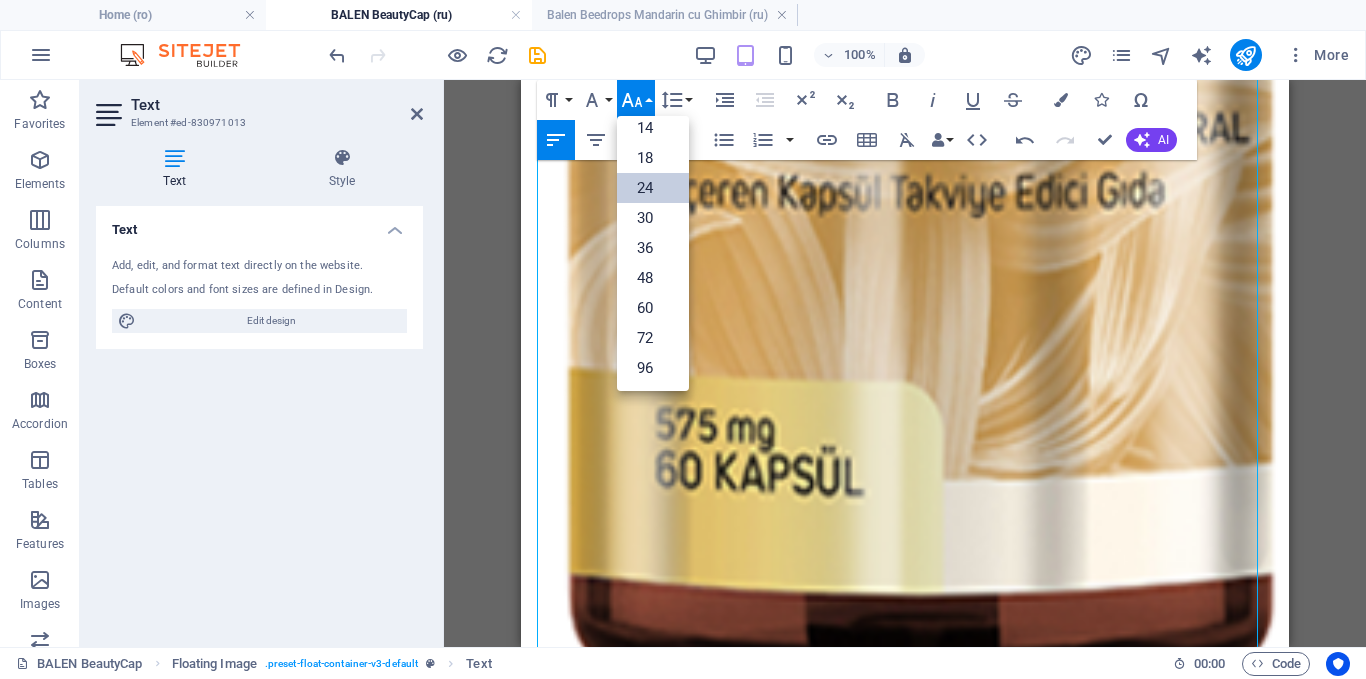 click on "24" at bounding box center [653, 188] 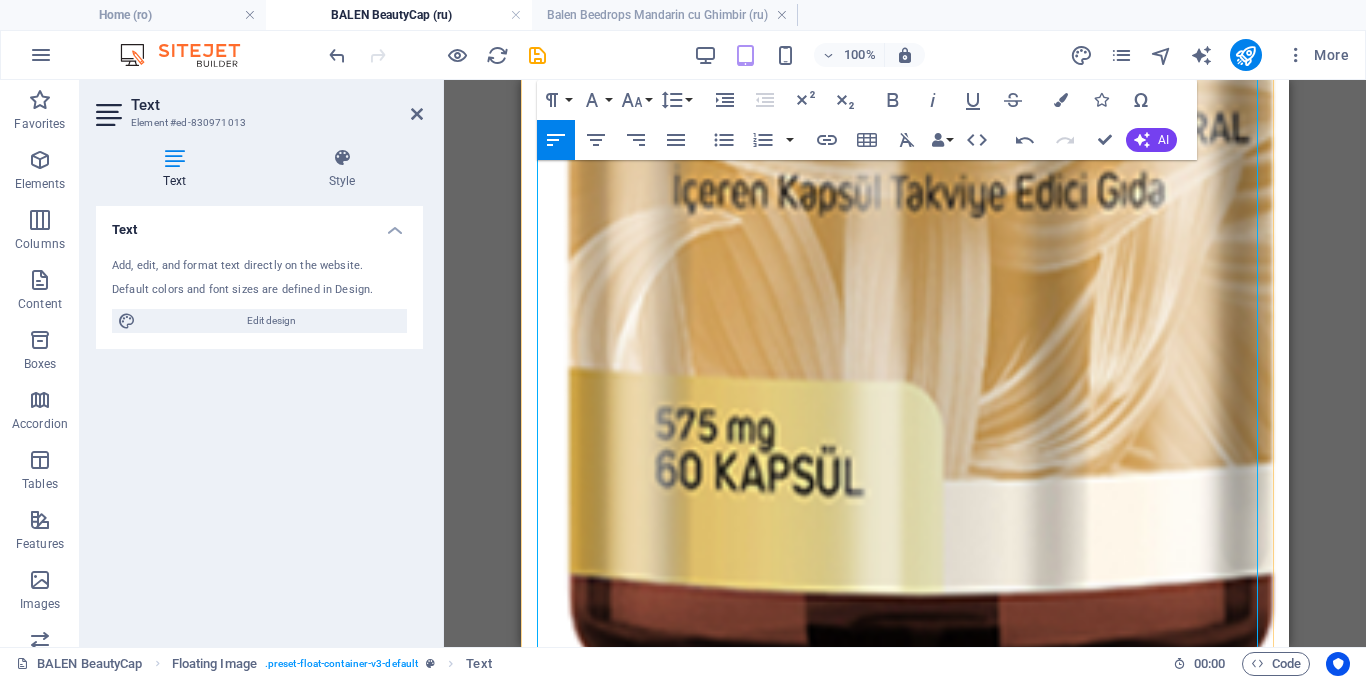 drag, startPoint x: 968, startPoint y: 548, endPoint x: 904, endPoint y: 547, distance: 64.00781 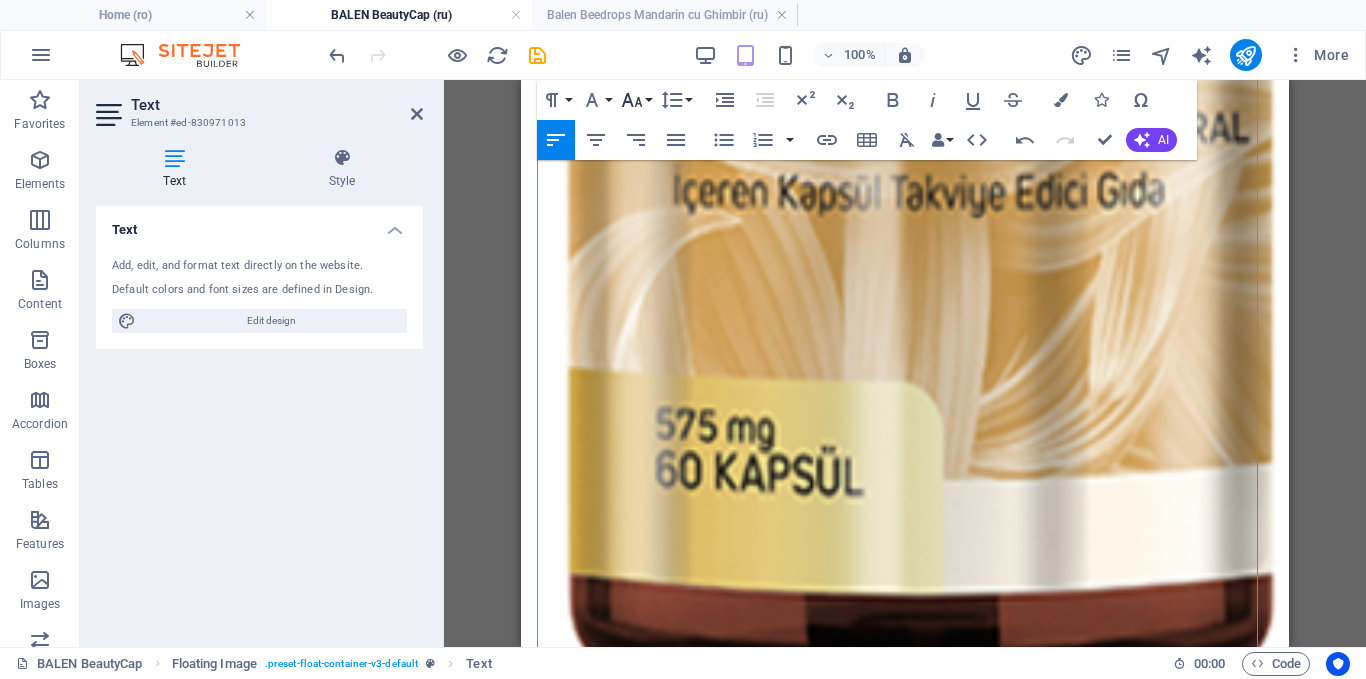 click on "Font Size" at bounding box center [636, 100] 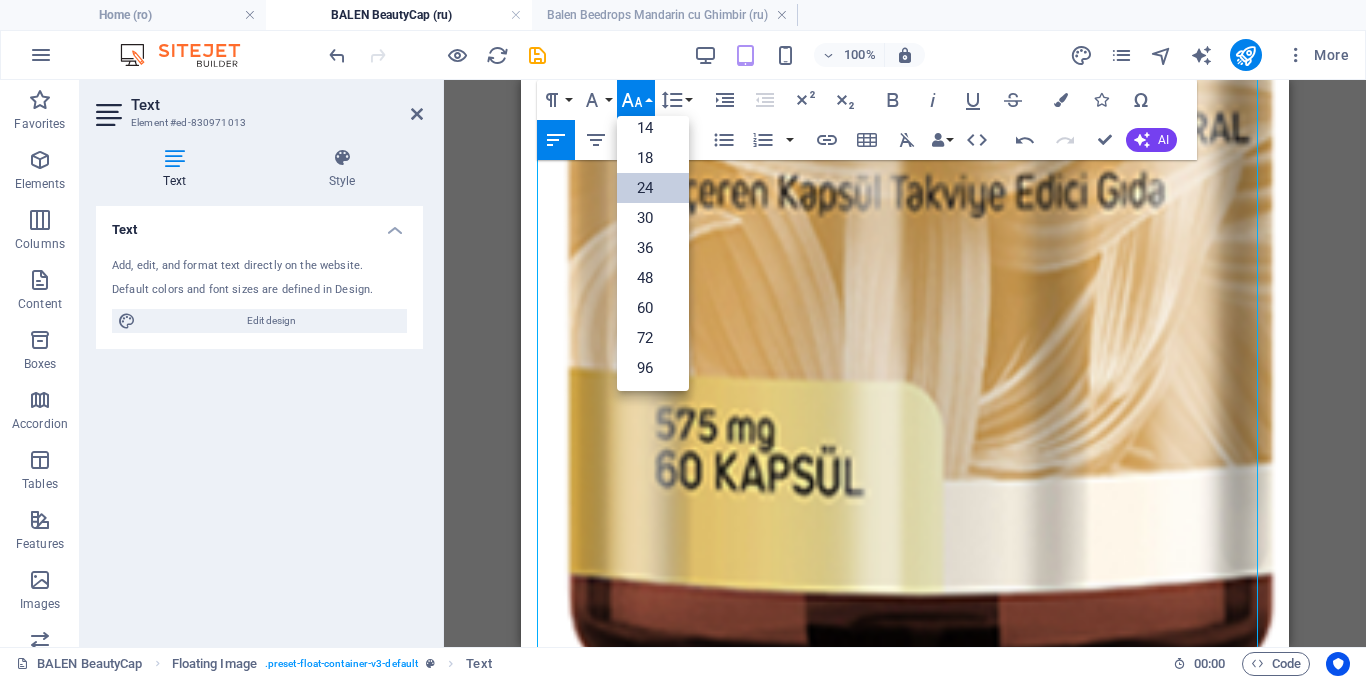 click on "24" at bounding box center [653, 188] 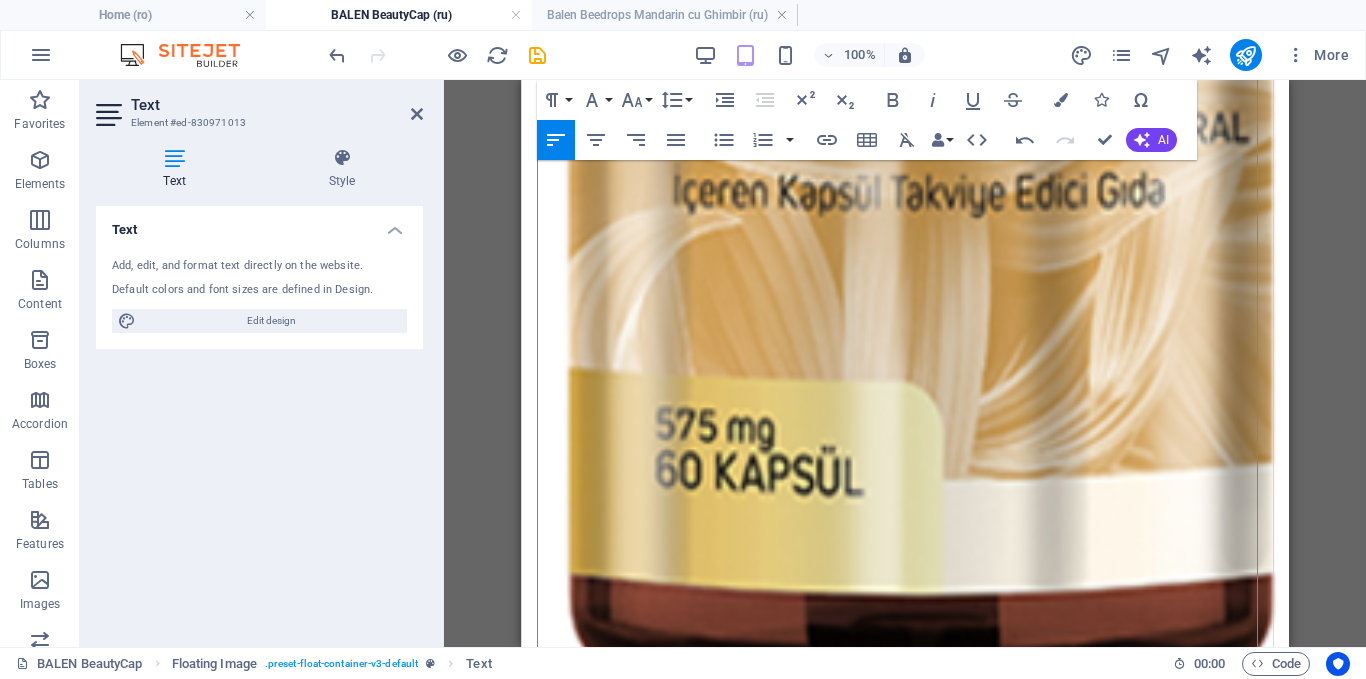 drag, startPoint x: 967, startPoint y: 579, endPoint x: 909, endPoint y: 577, distance: 58.034473 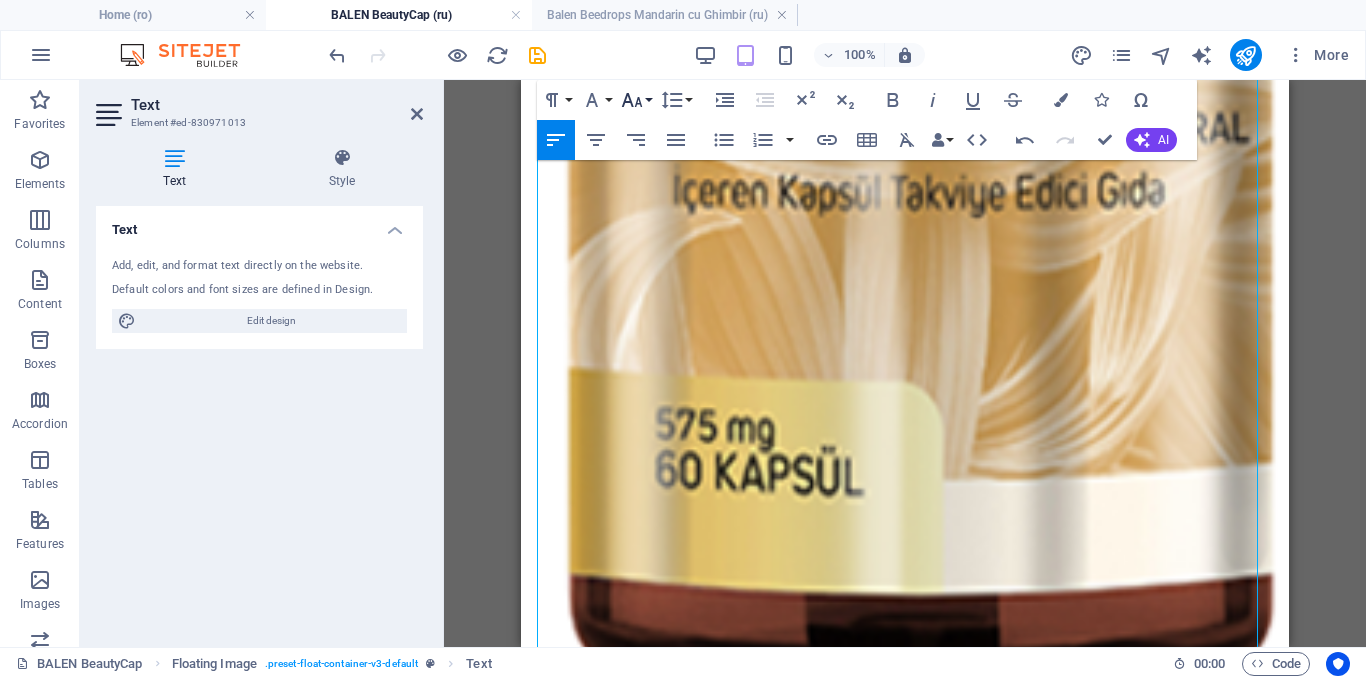 click on "Font Size" at bounding box center [636, 100] 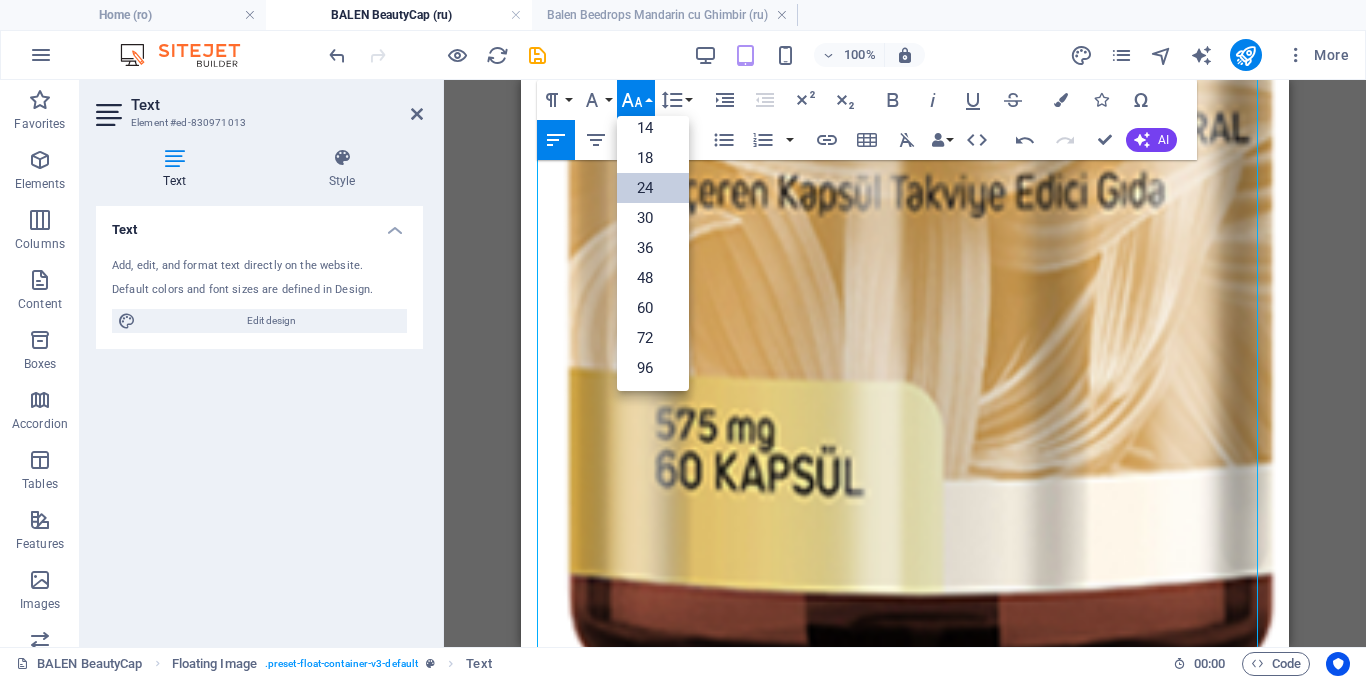 click on "24" at bounding box center [653, 188] 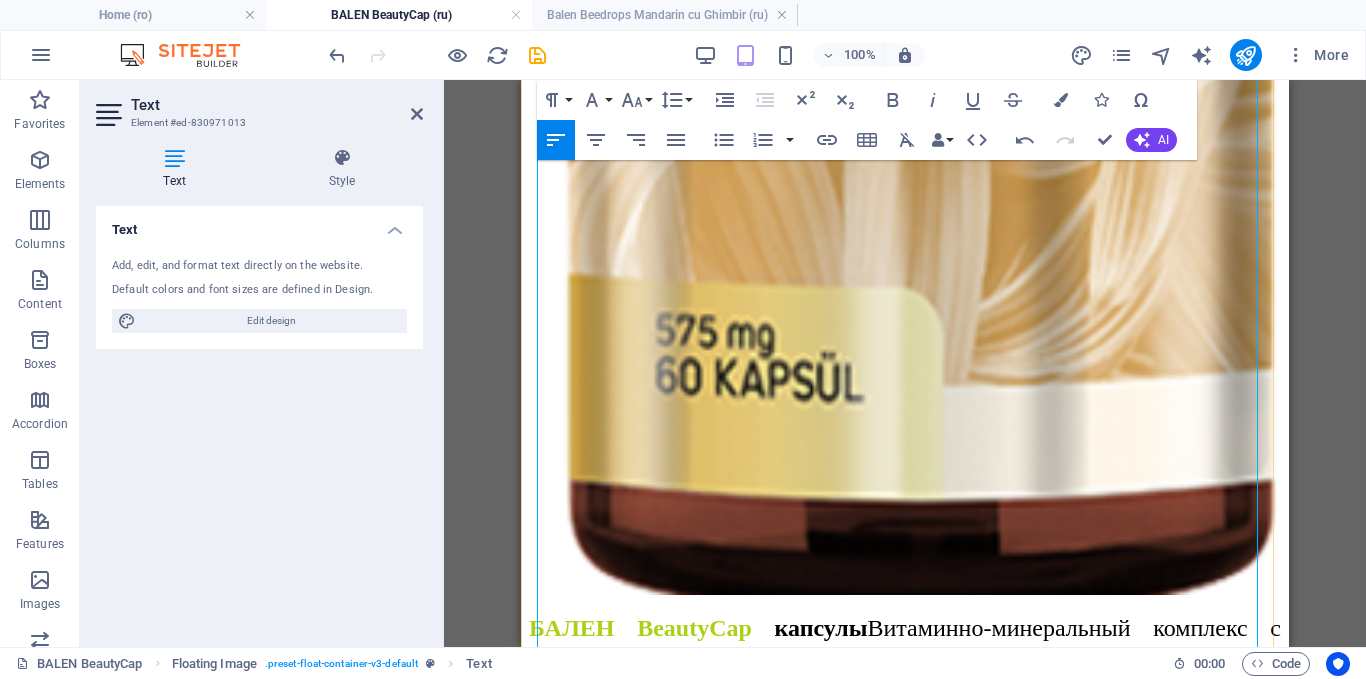 scroll, scrollTop: 1863, scrollLeft: 0, axis: vertical 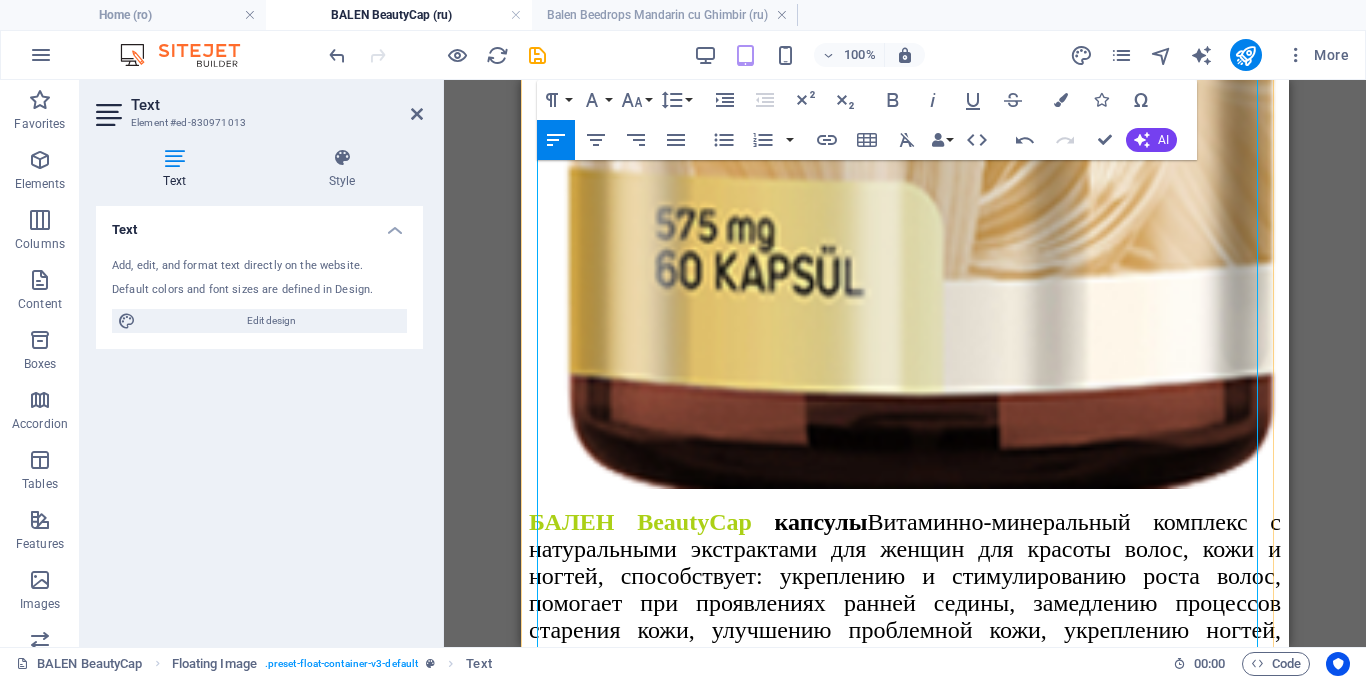 drag, startPoint x: 954, startPoint y: 409, endPoint x: 910, endPoint y: 412, distance: 44.102154 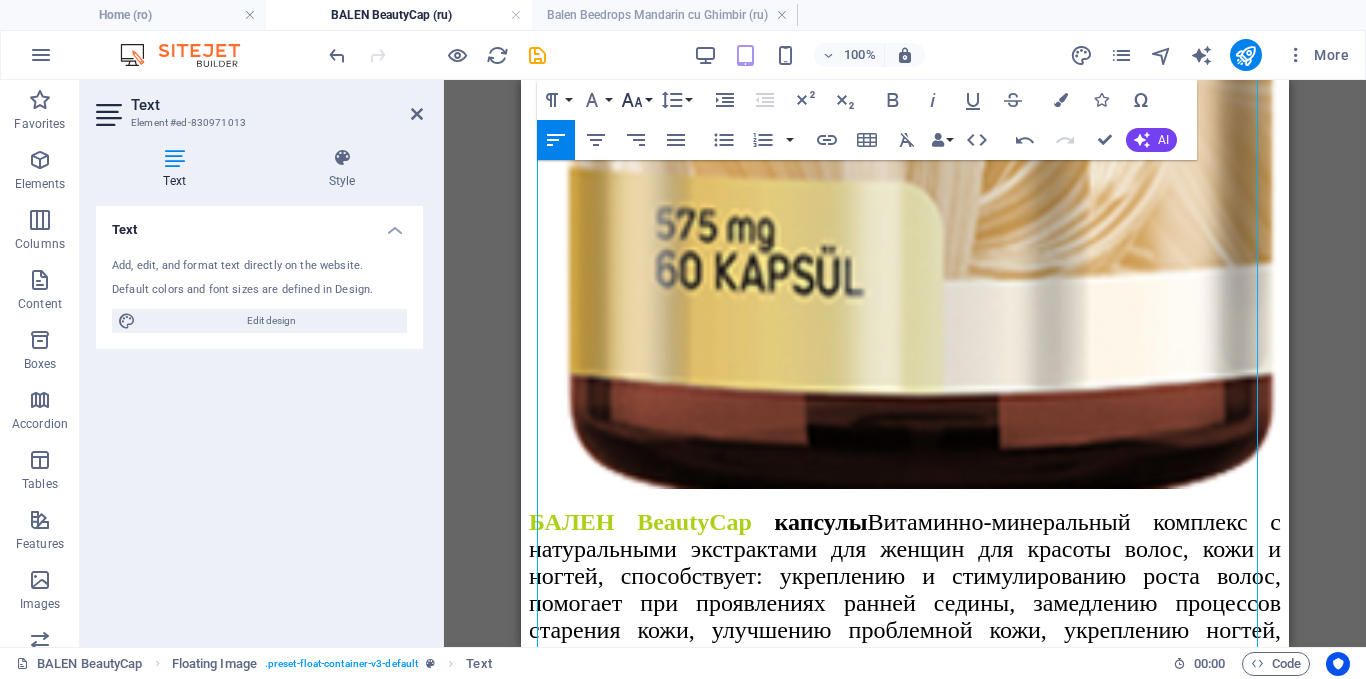 click 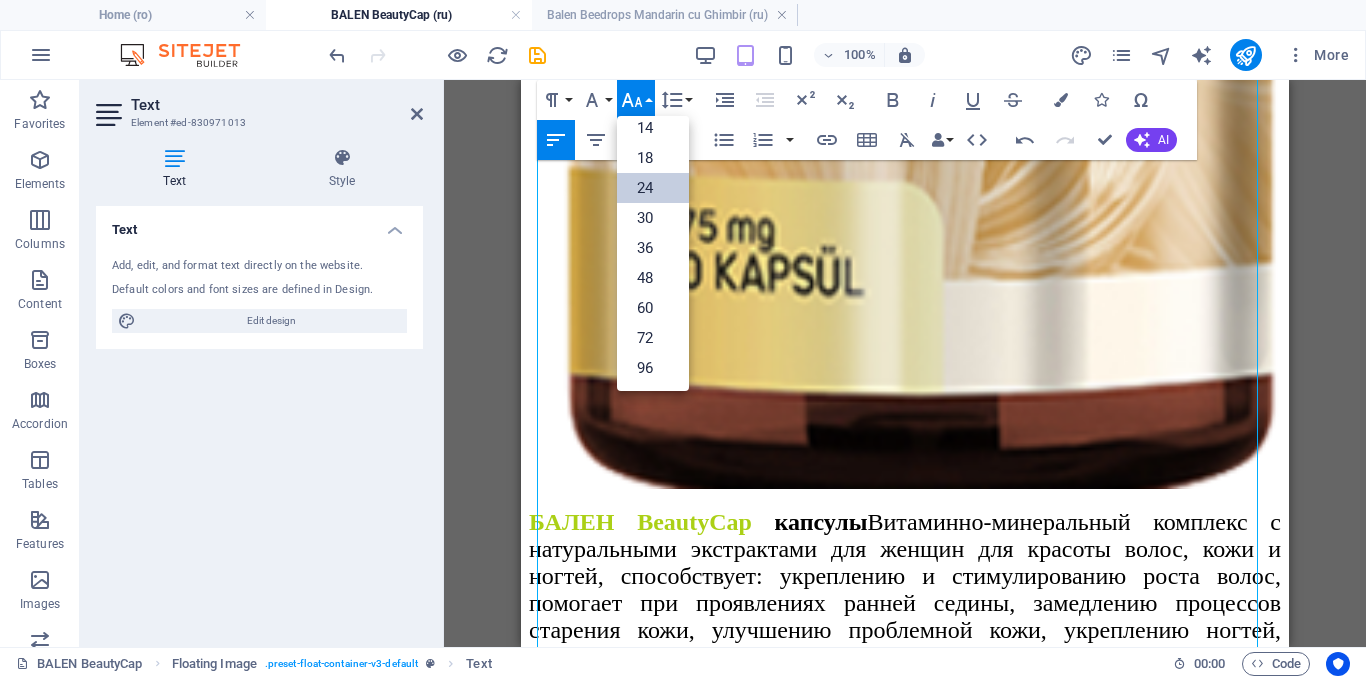 click on "24" at bounding box center (653, 188) 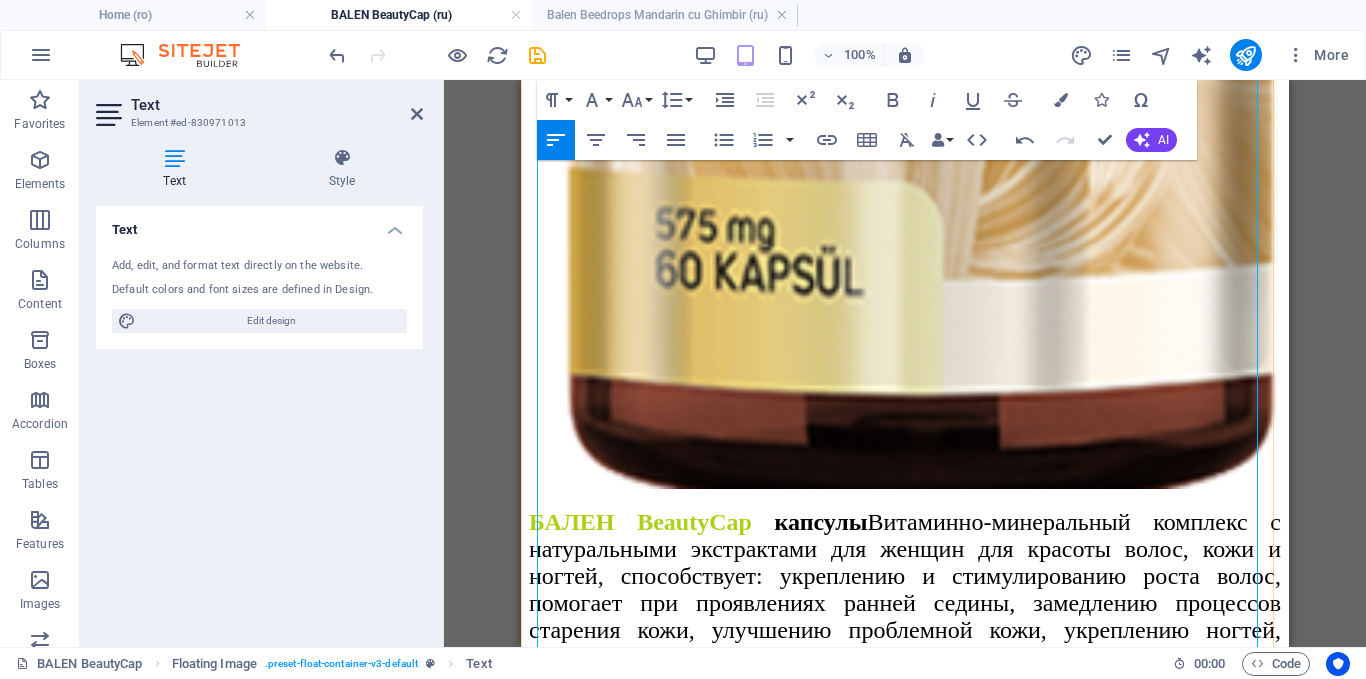 drag, startPoint x: 600, startPoint y: 408, endPoint x: 548, endPoint y: 414, distance: 52.34501 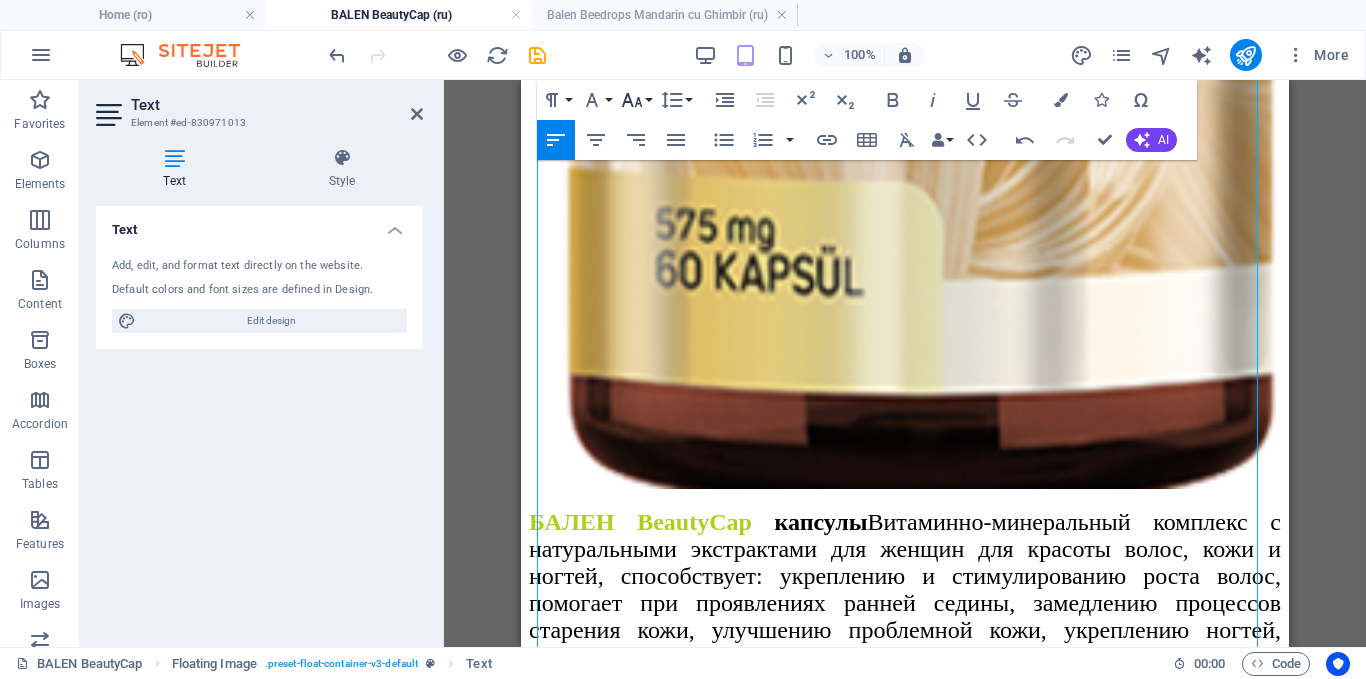 click 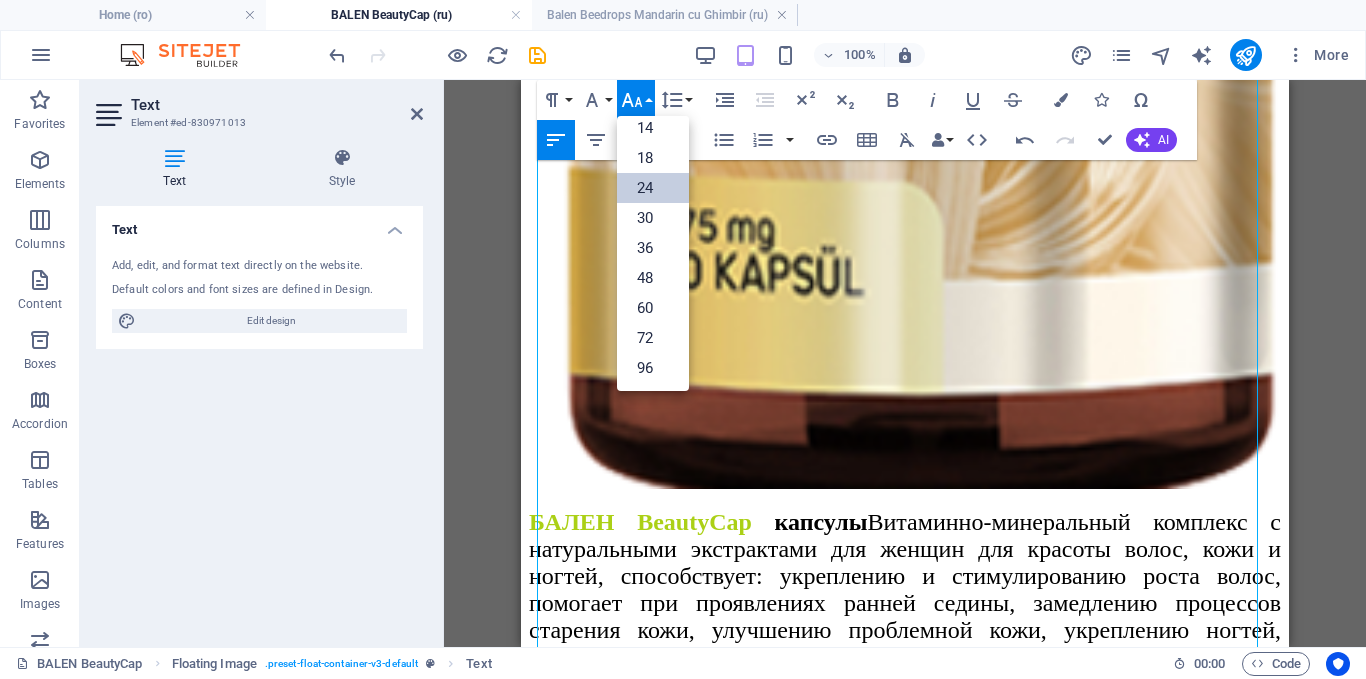 click on "24" at bounding box center (653, 188) 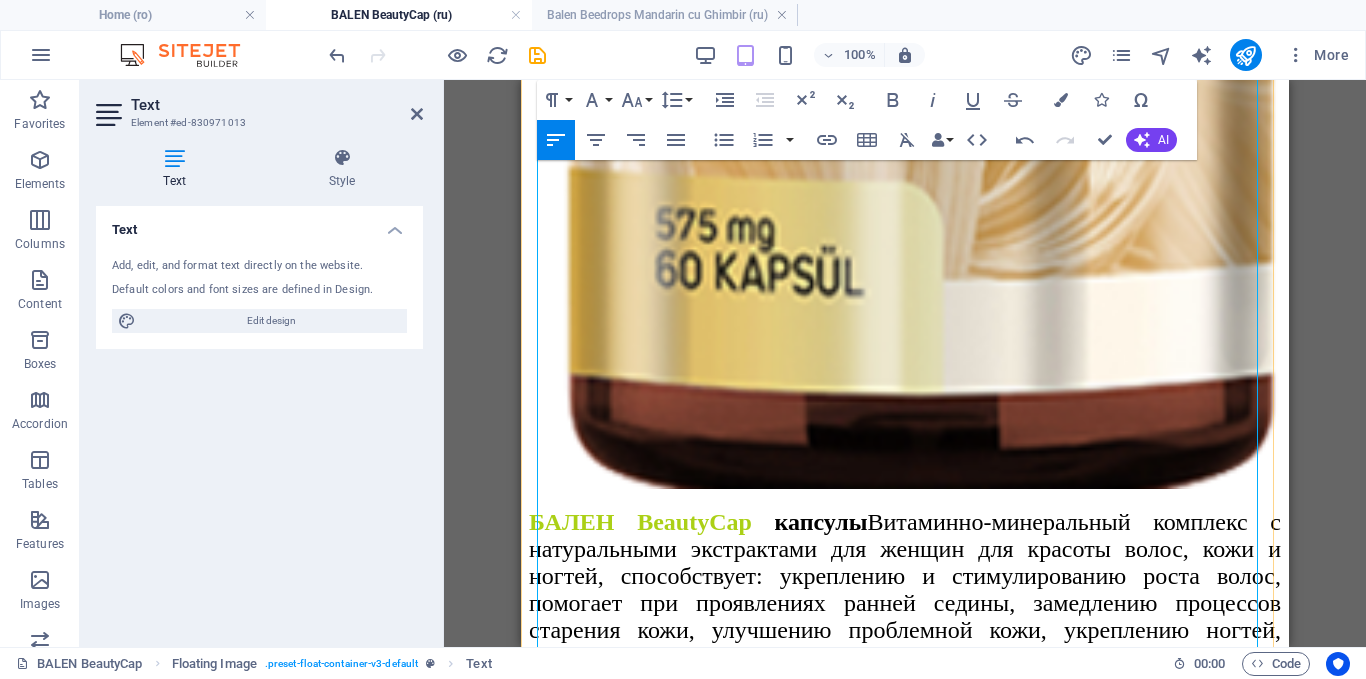 drag, startPoint x: 644, startPoint y: 375, endPoint x: 541, endPoint y: 385, distance: 103.4843 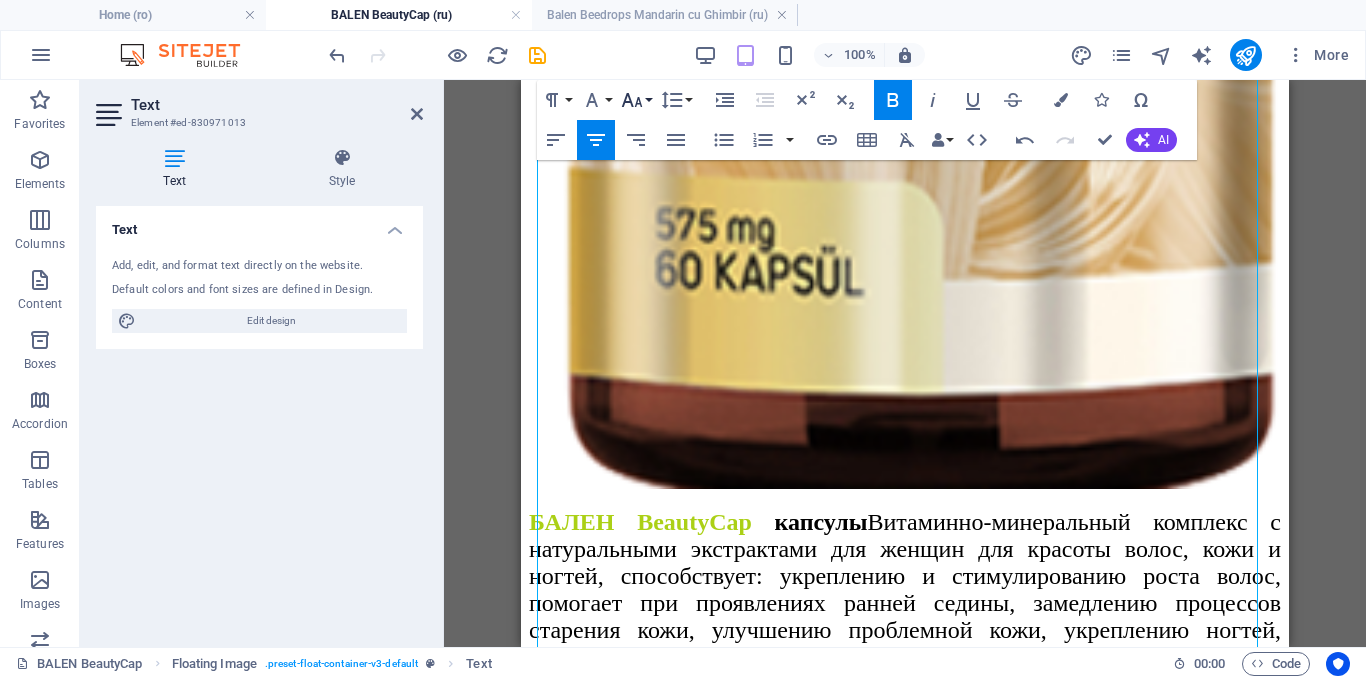 click 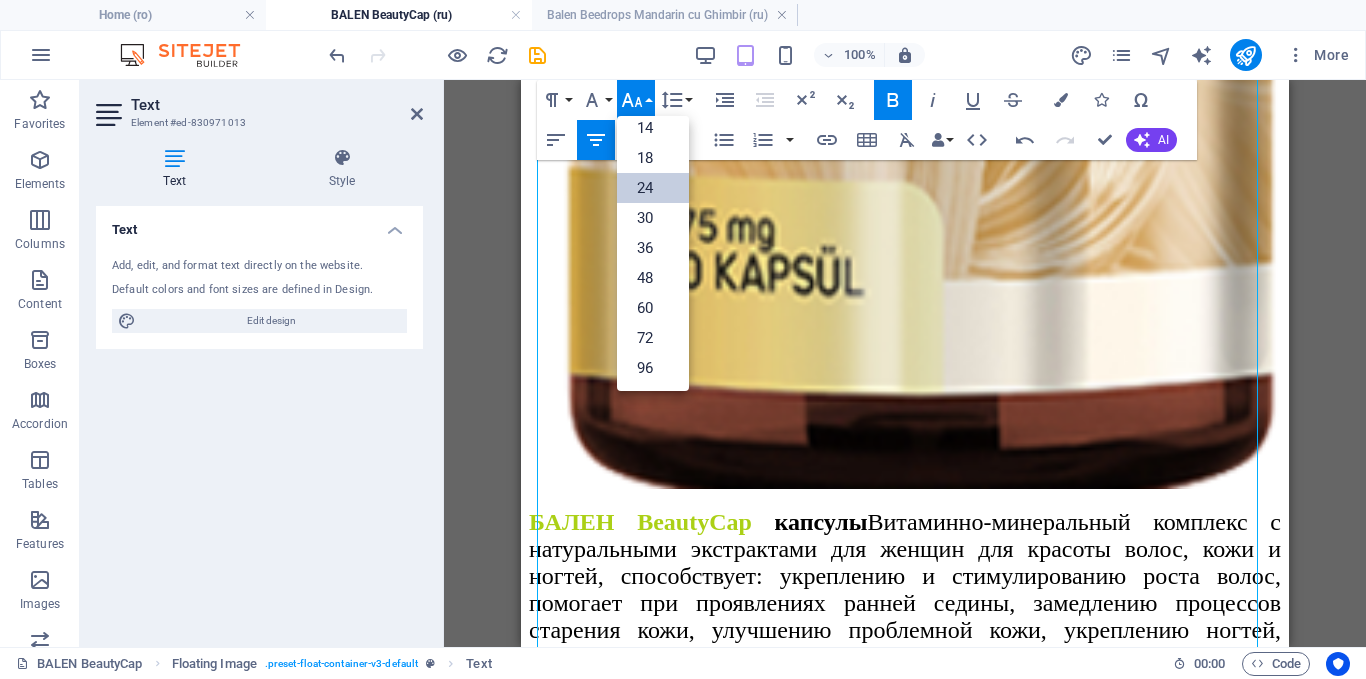 click on "24" at bounding box center [653, 188] 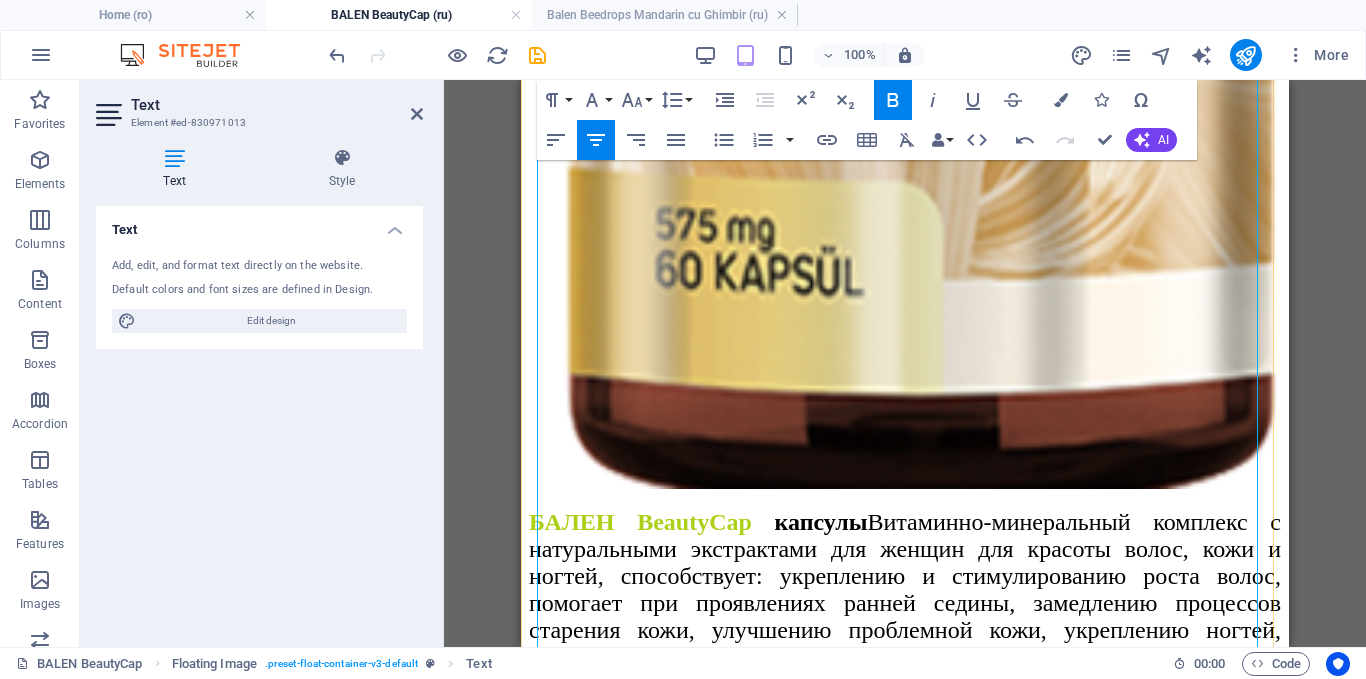 click on "L-лизин" at bounding box center (718, 1805) 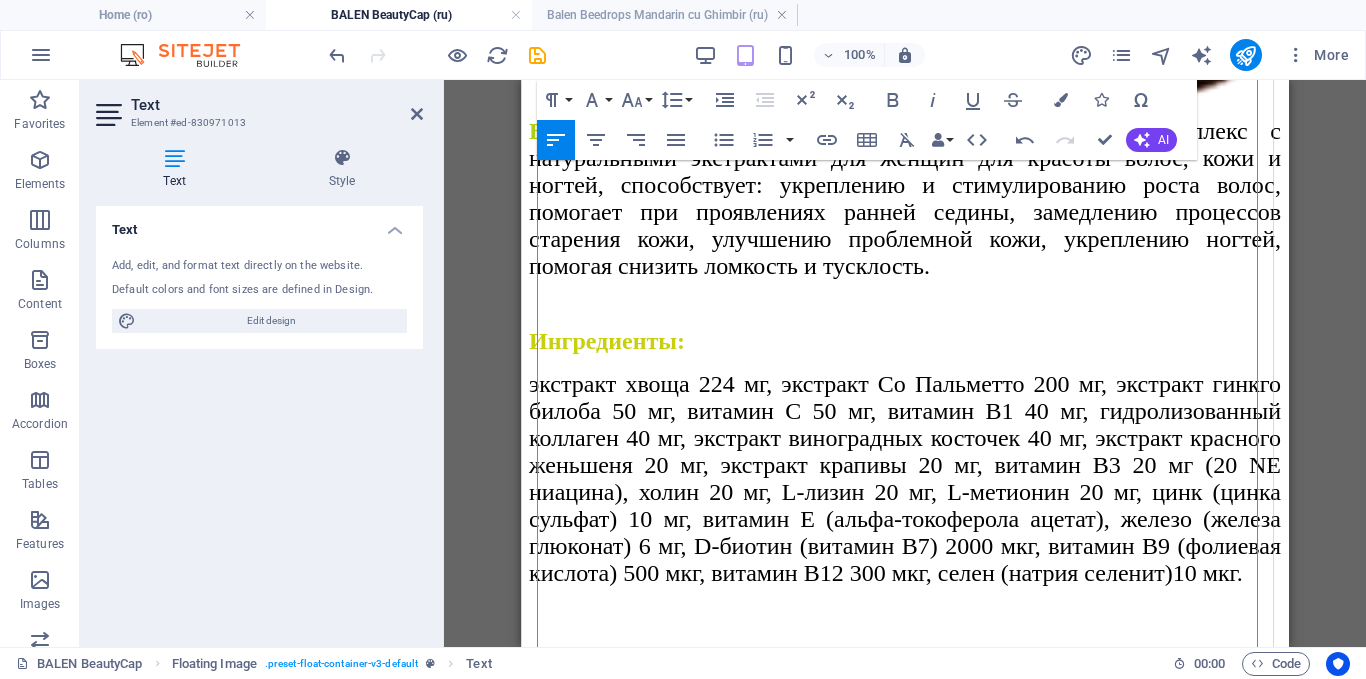 scroll, scrollTop: 2263, scrollLeft: 0, axis: vertical 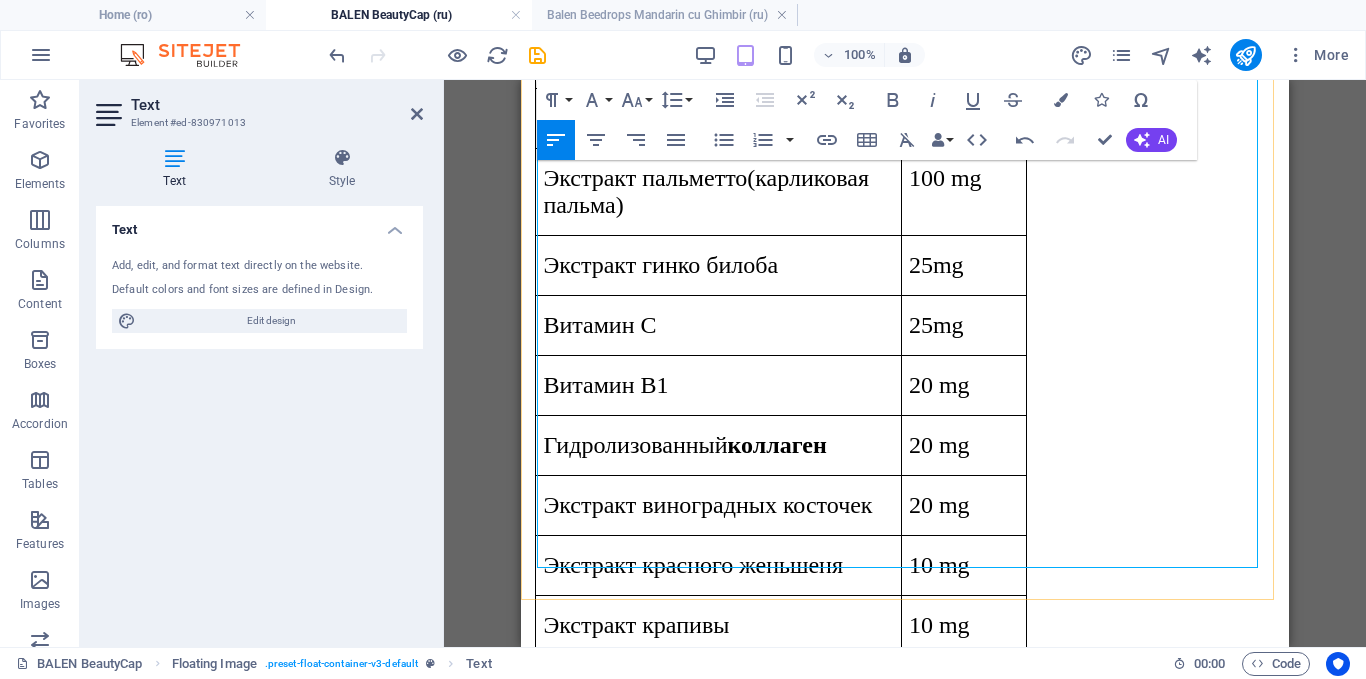 drag, startPoint x: 556, startPoint y: 279, endPoint x: 797, endPoint y: 436, distance: 287.62823 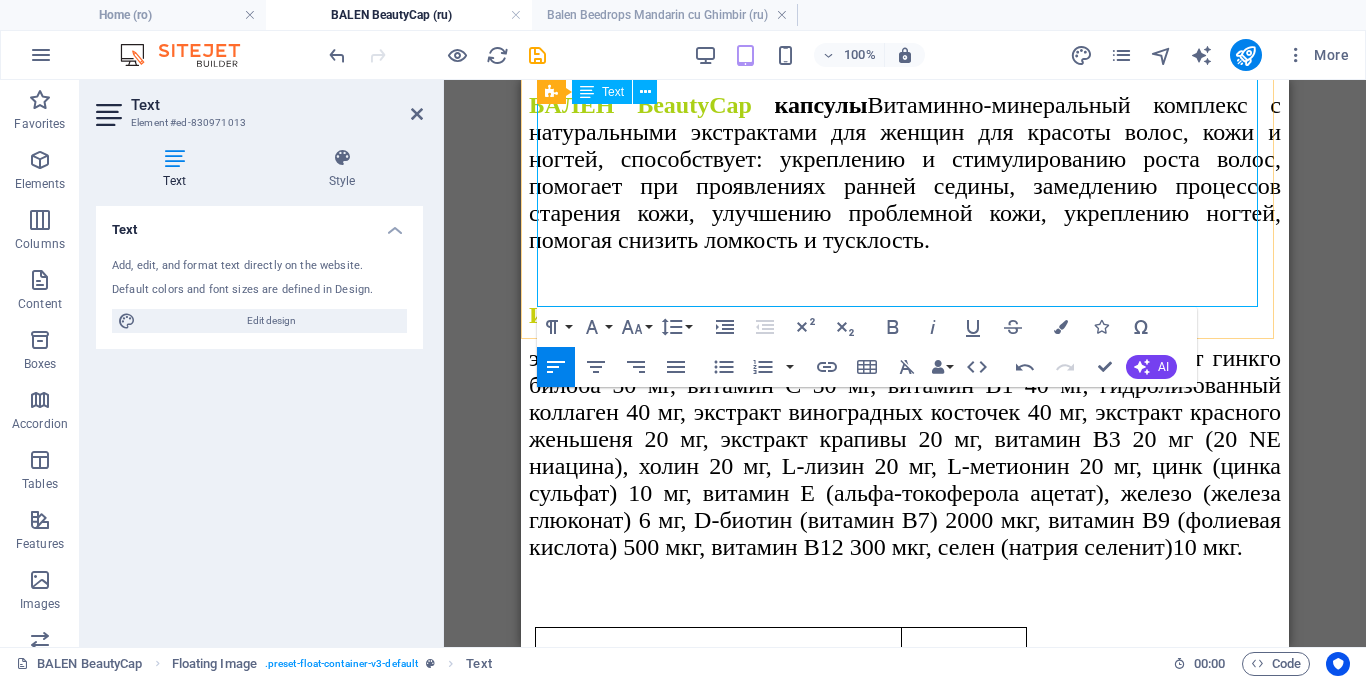scroll, scrollTop: 2241, scrollLeft: 0, axis: vertical 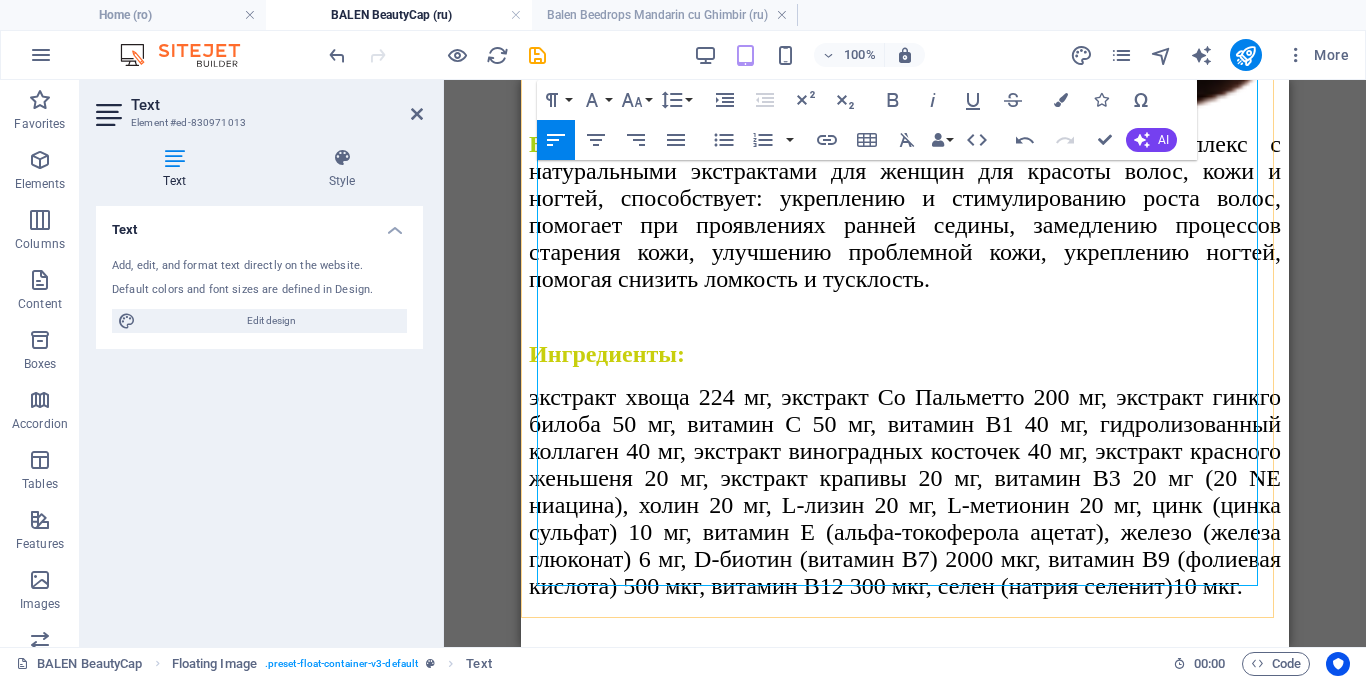 drag, startPoint x: 697, startPoint y: 457, endPoint x: 541, endPoint y: 272, distance: 241.9938 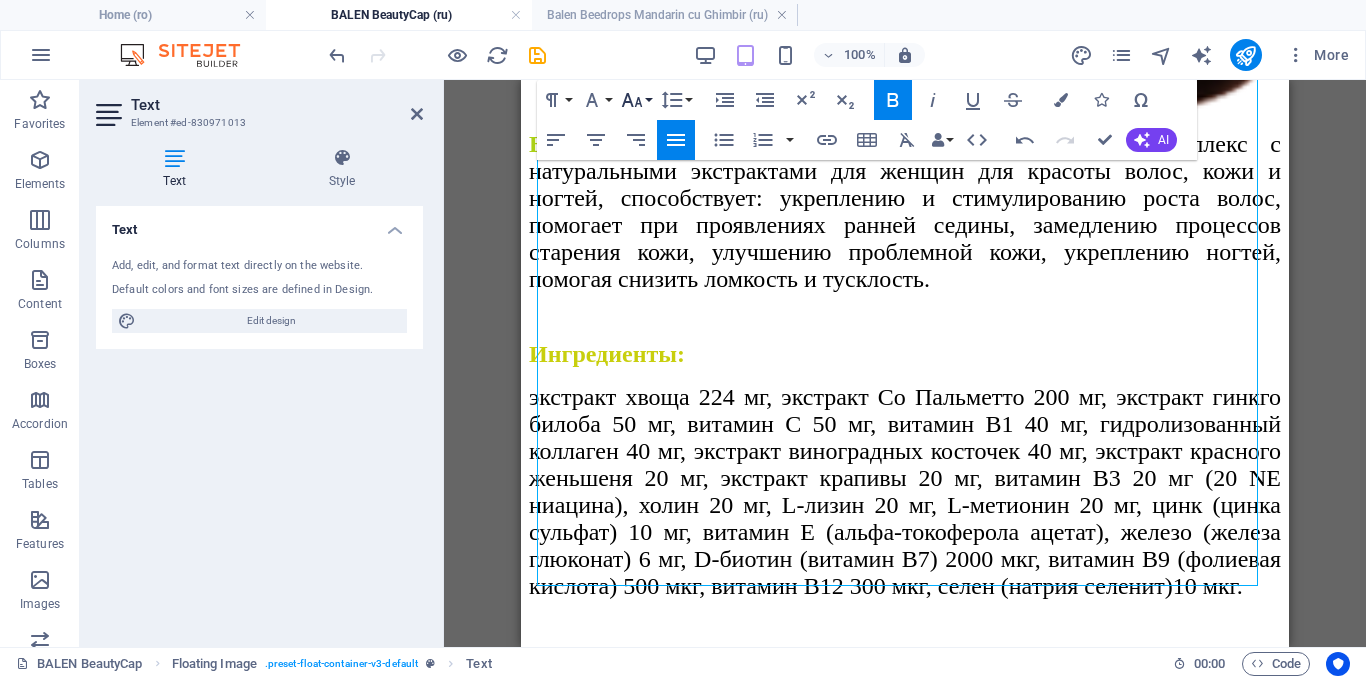 click 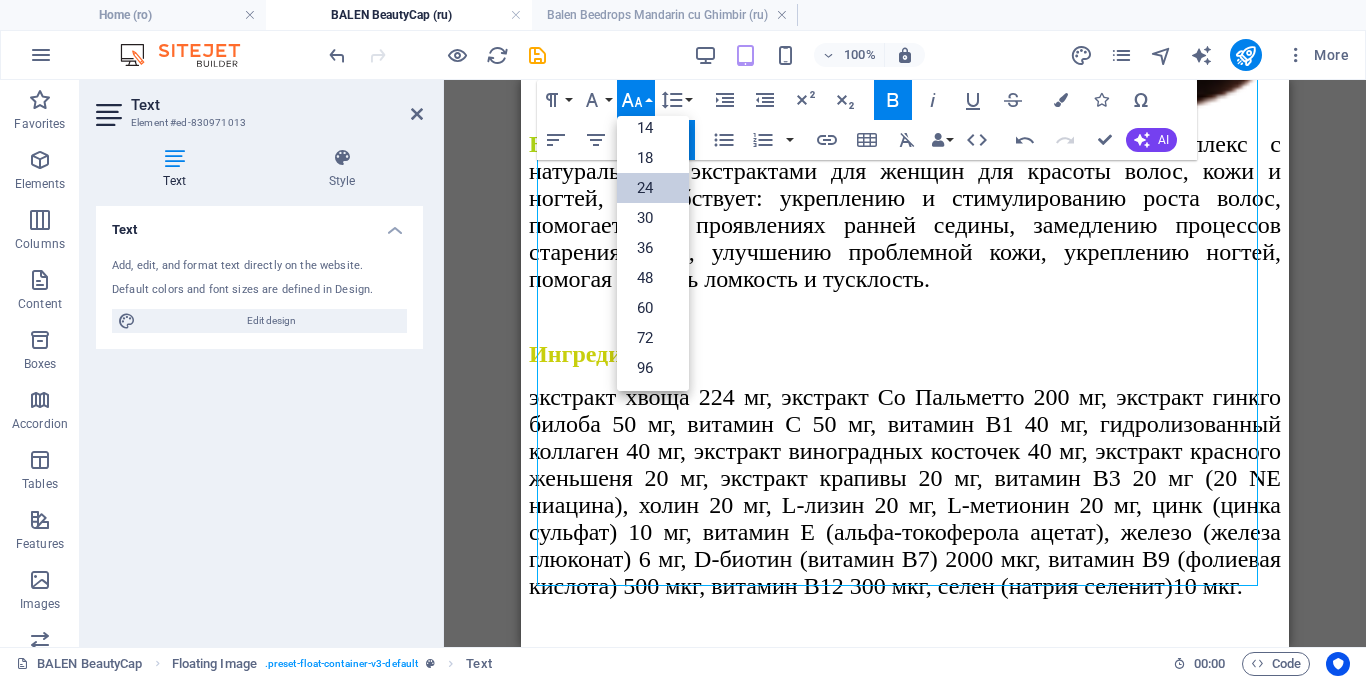 click on "24" at bounding box center [653, 188] 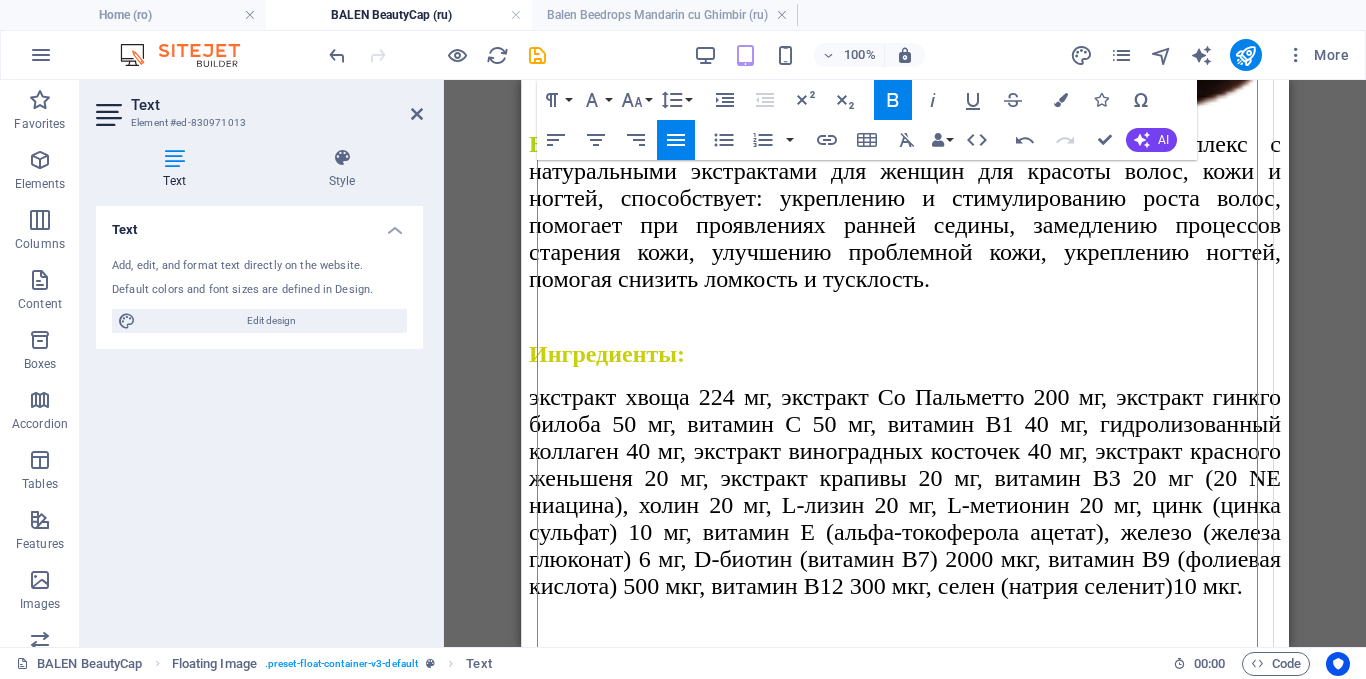 click on "Преимущества:" at bounding box center [614, 1806] 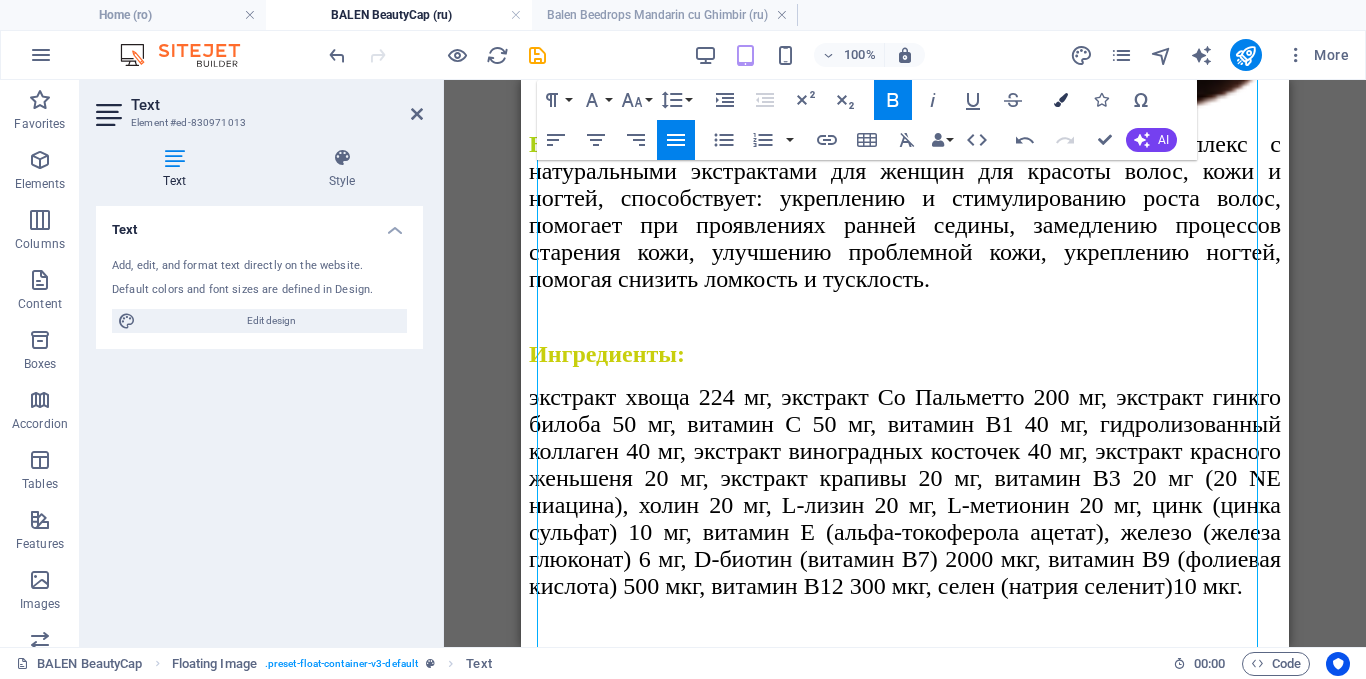click on "Colors" at bounding box center [1061, 100] 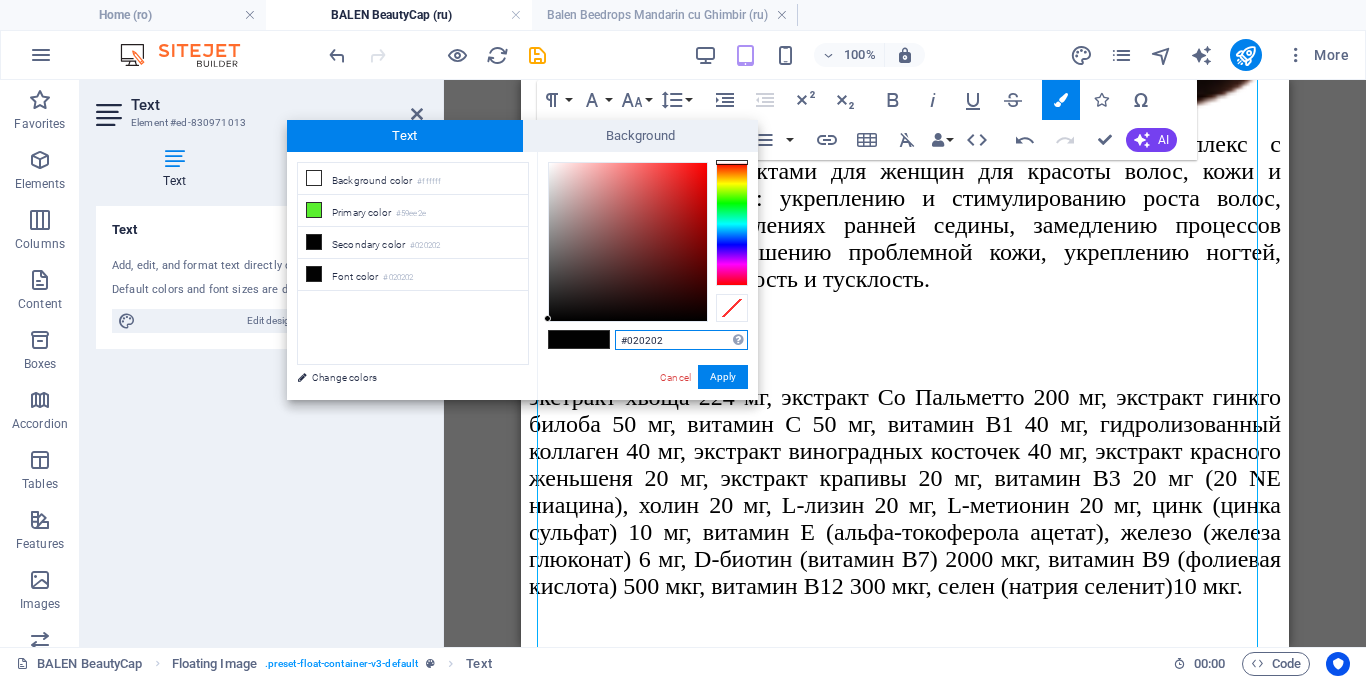 click at bounding box center [732, 224] 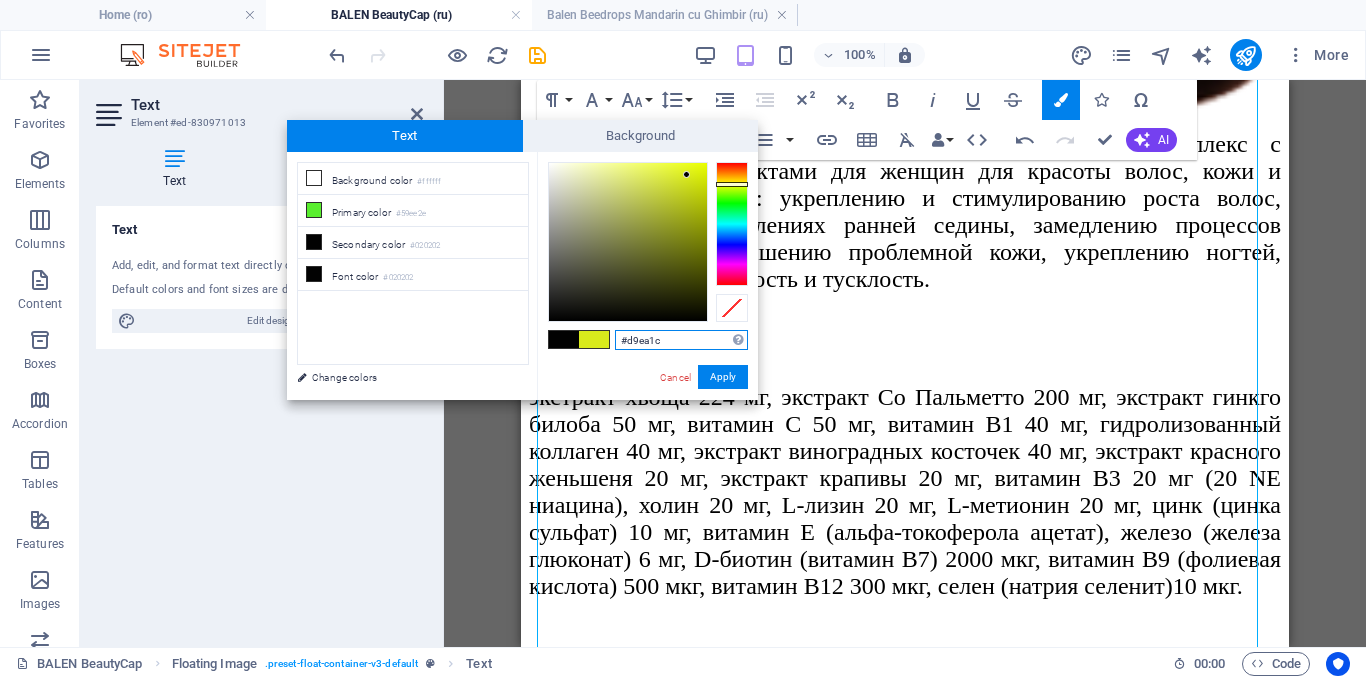 click at bounding box center [628, 242] 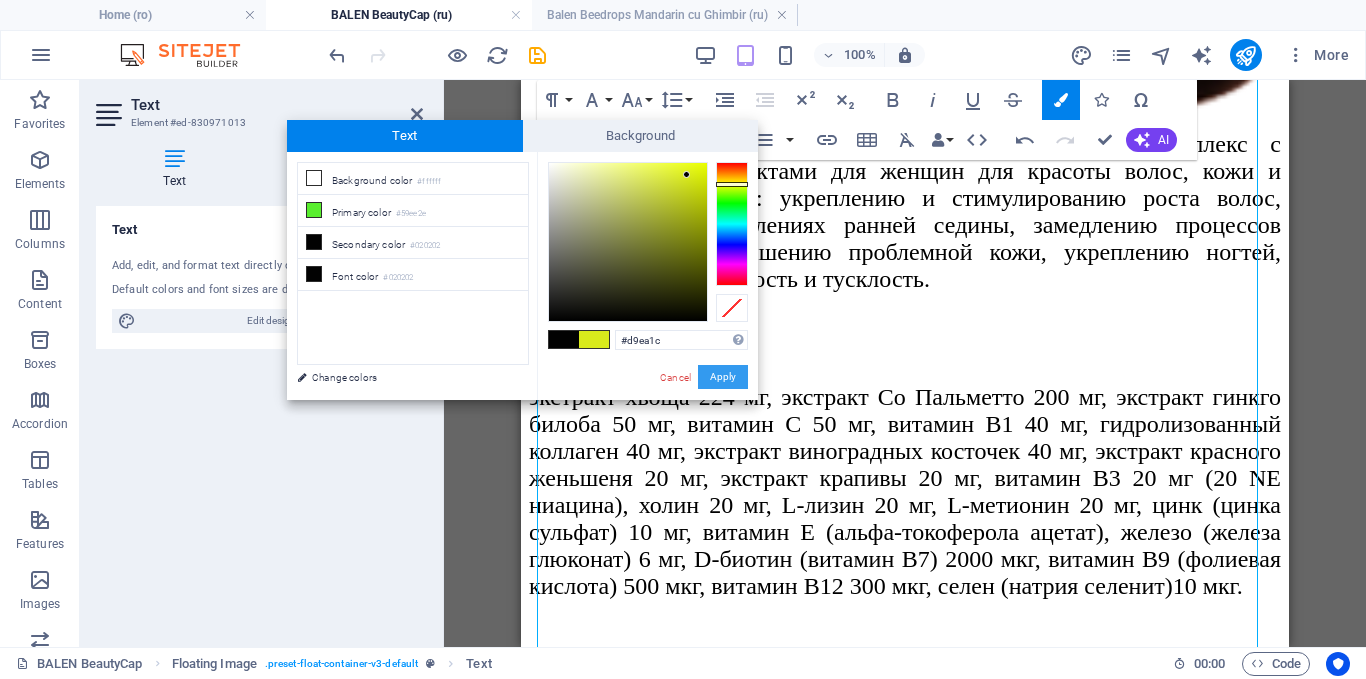 click on "Apply" at bounding box center (723, 377) 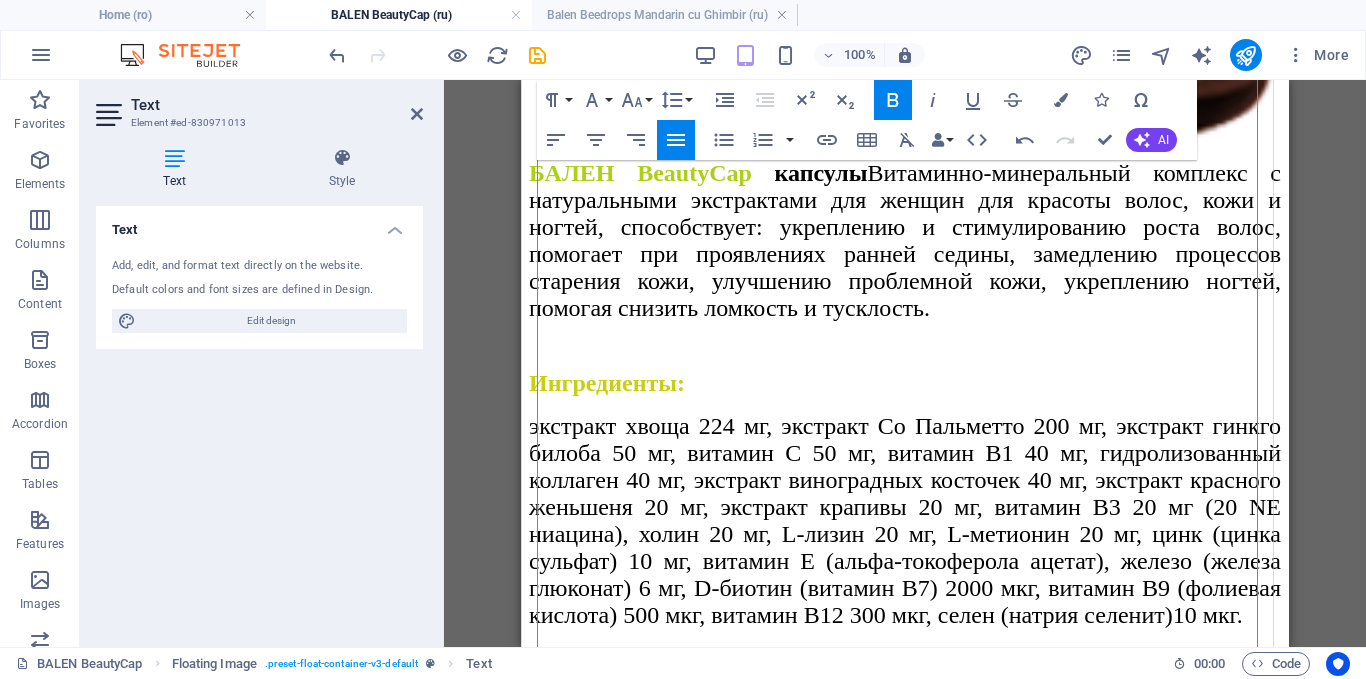 scroll, scrollTop: 2241, scrollLeft: 0, axis: vertical 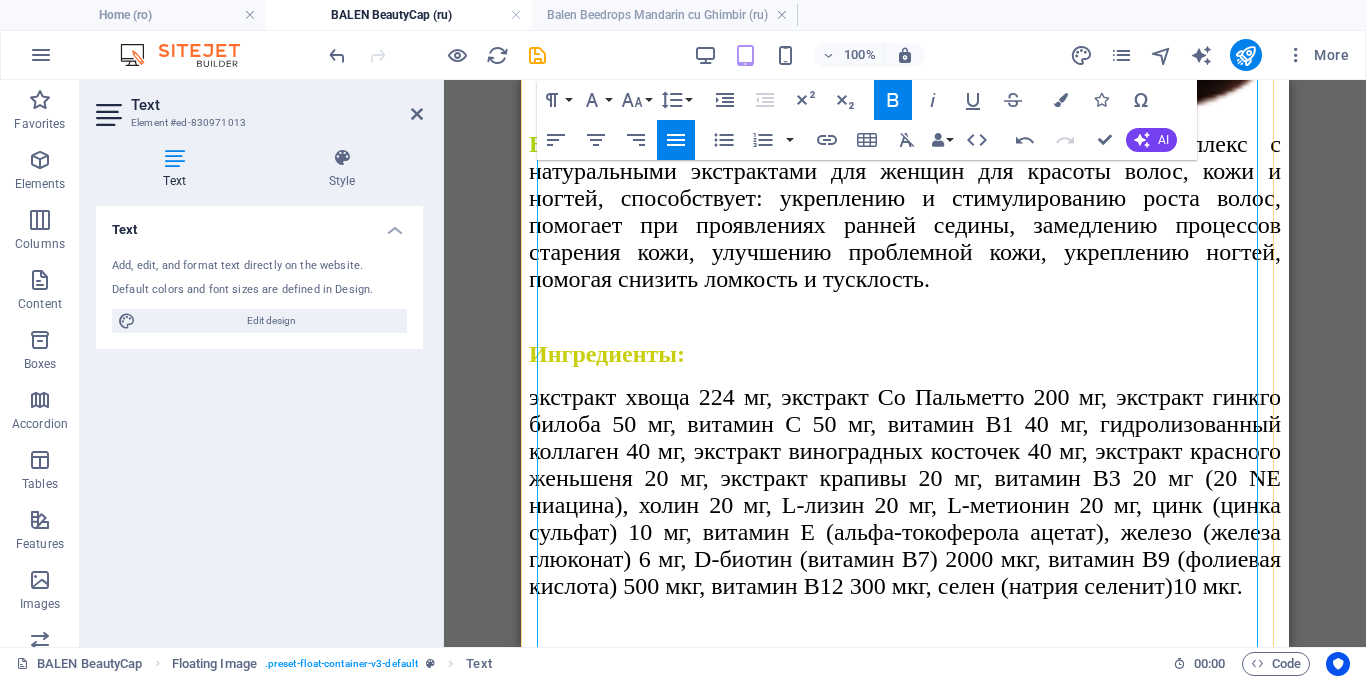 click on "Преимущества:" at bounding box center (614, 1840) 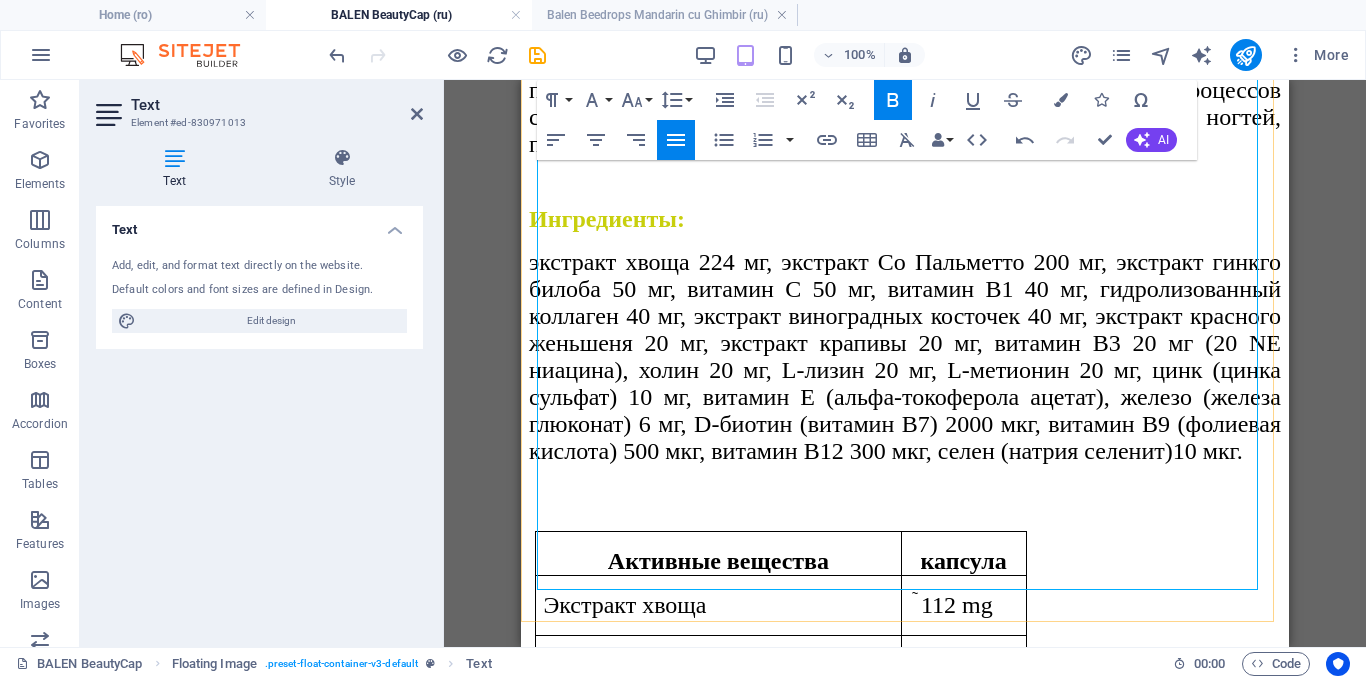 scroll, scrollTop: 2341, scrollLeft: 0, axis: vertical 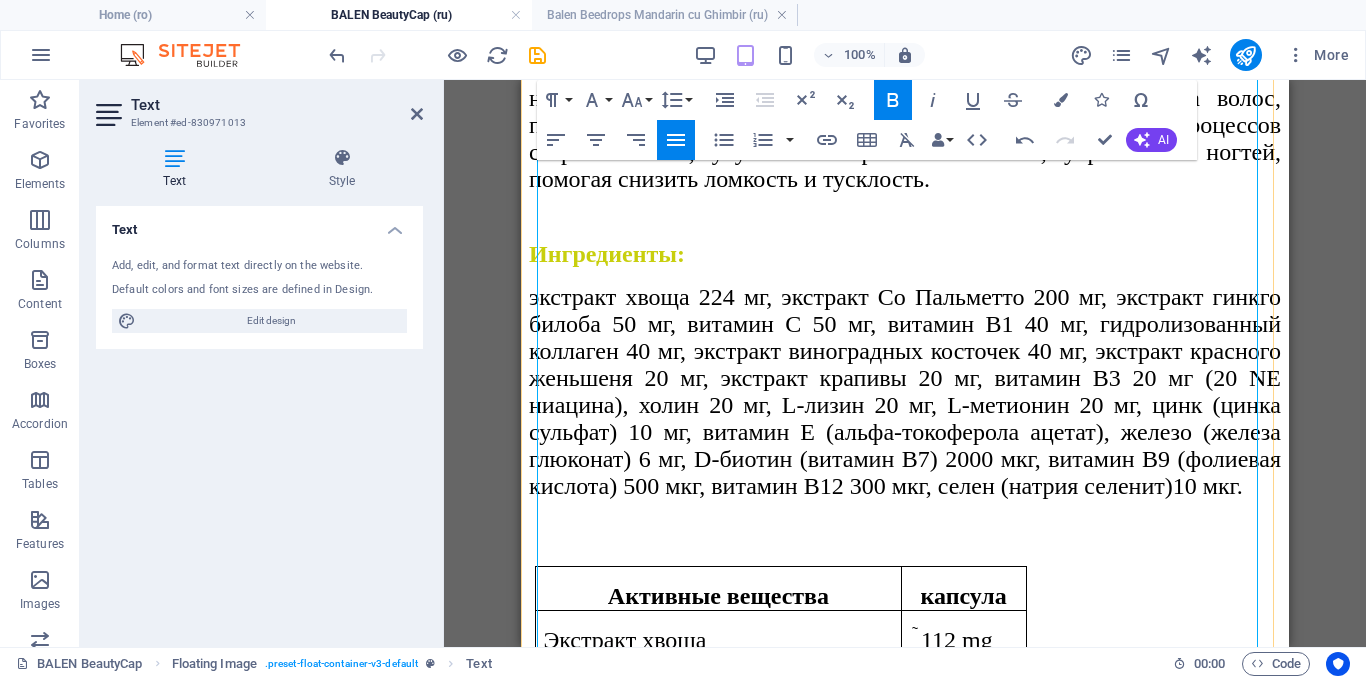 click on "Способ применения :   для детей от 16 лет и взрослых по 1 капсуле 2 раза в день во время еды." at bounding box center (905, 1797) 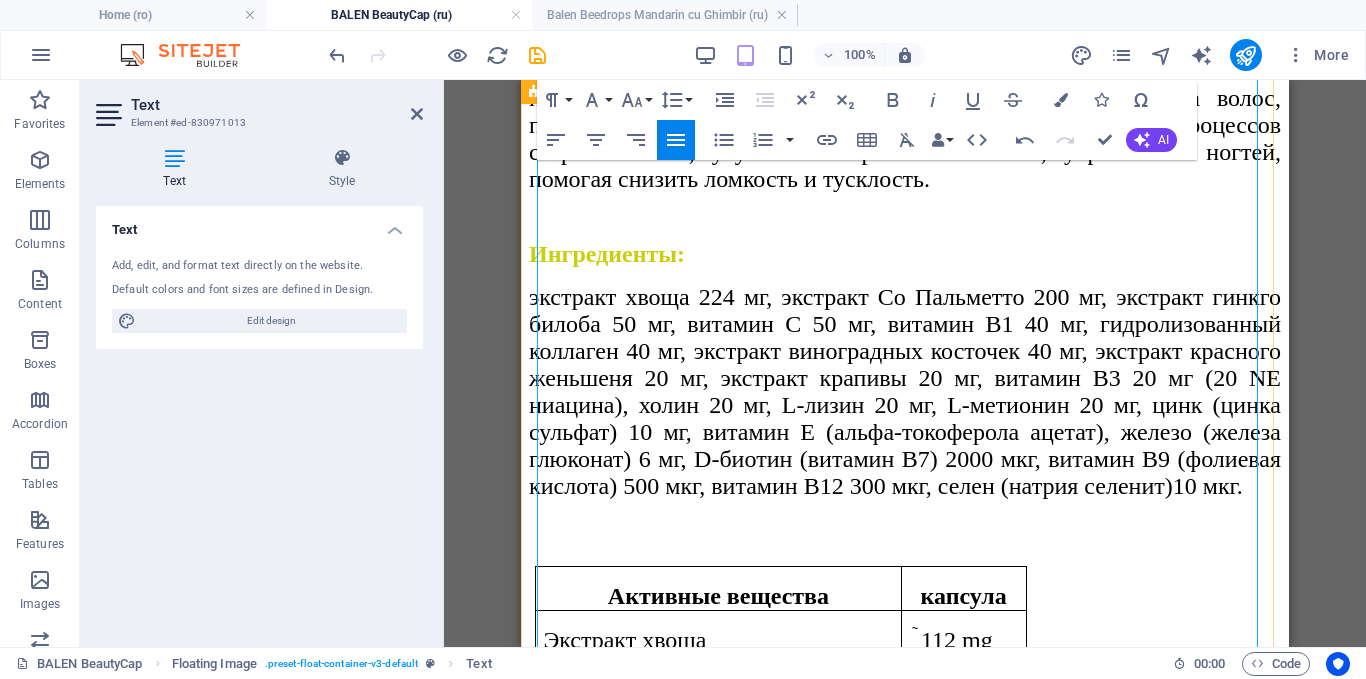drag, startPoint x: 740, startPoint y: 340, endPoint x: 530, endPoint y: 334, distance: 210.0857 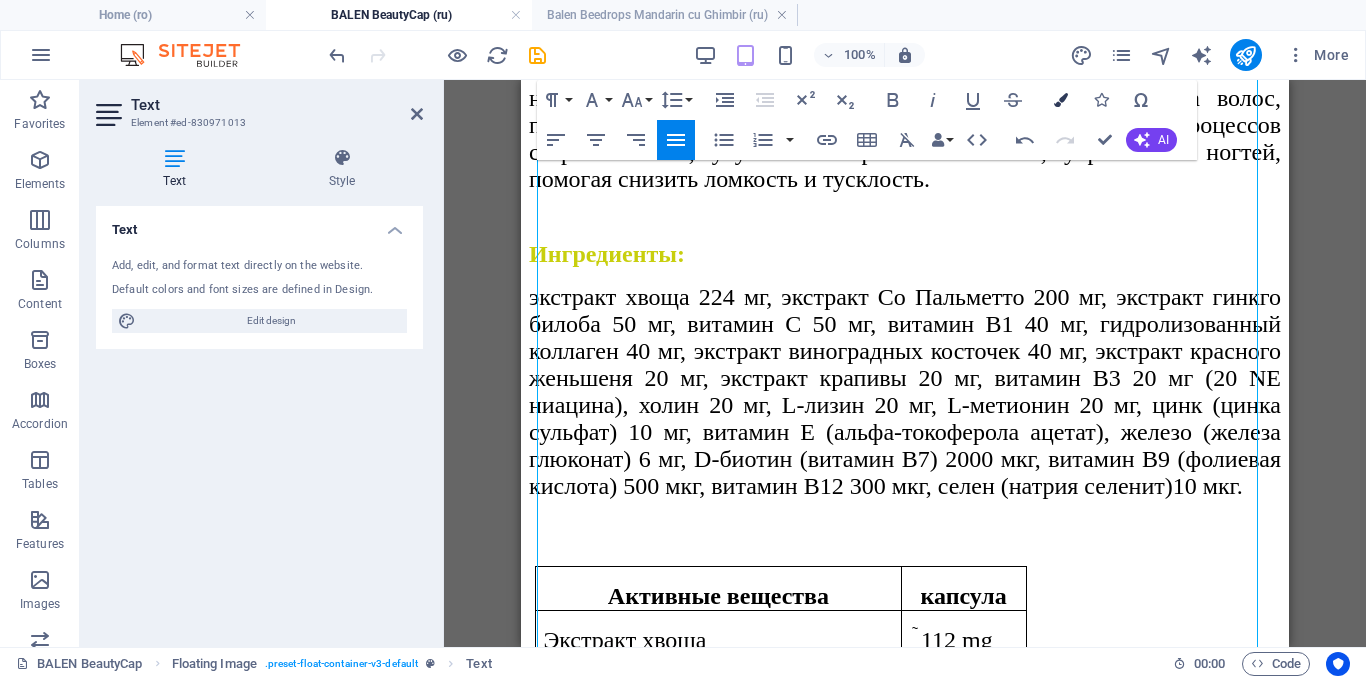 click at bounding box center (1061, 100) 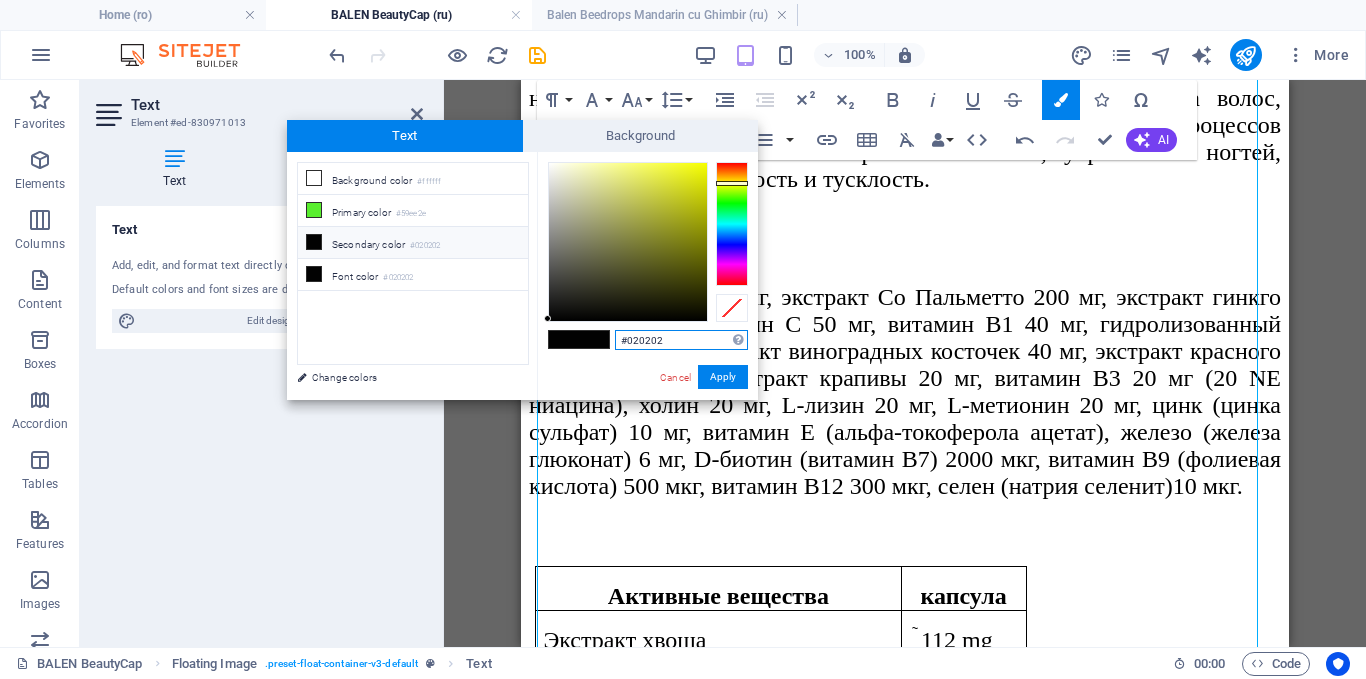 click at bounding box center (732, 224) 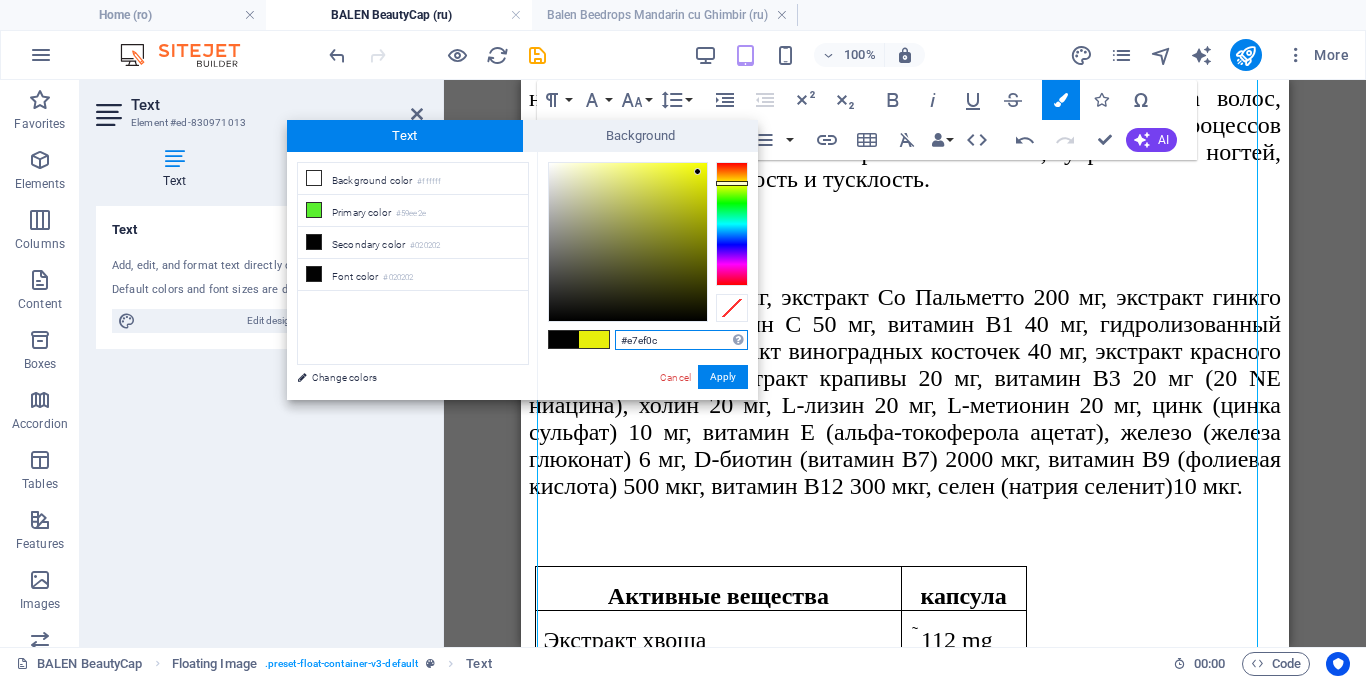 click at bounding box center [628, 242] 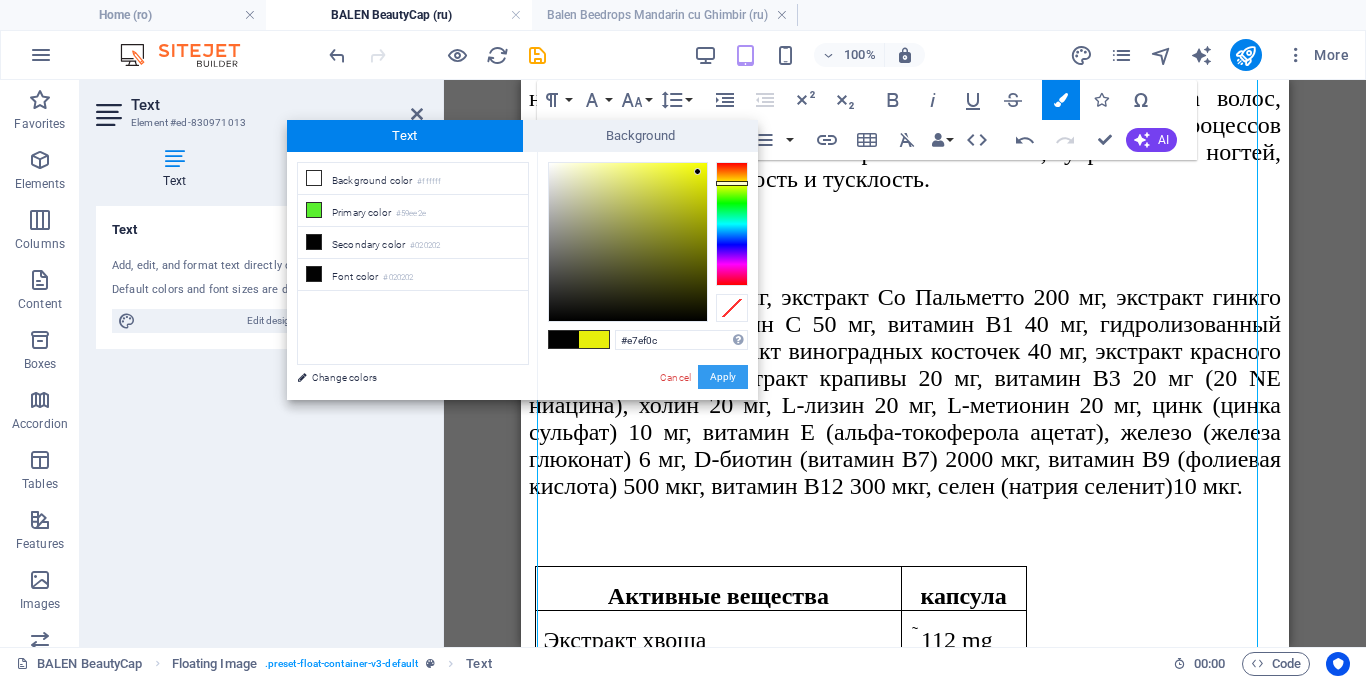 click on "Apply" at bounding box center (723, 377) 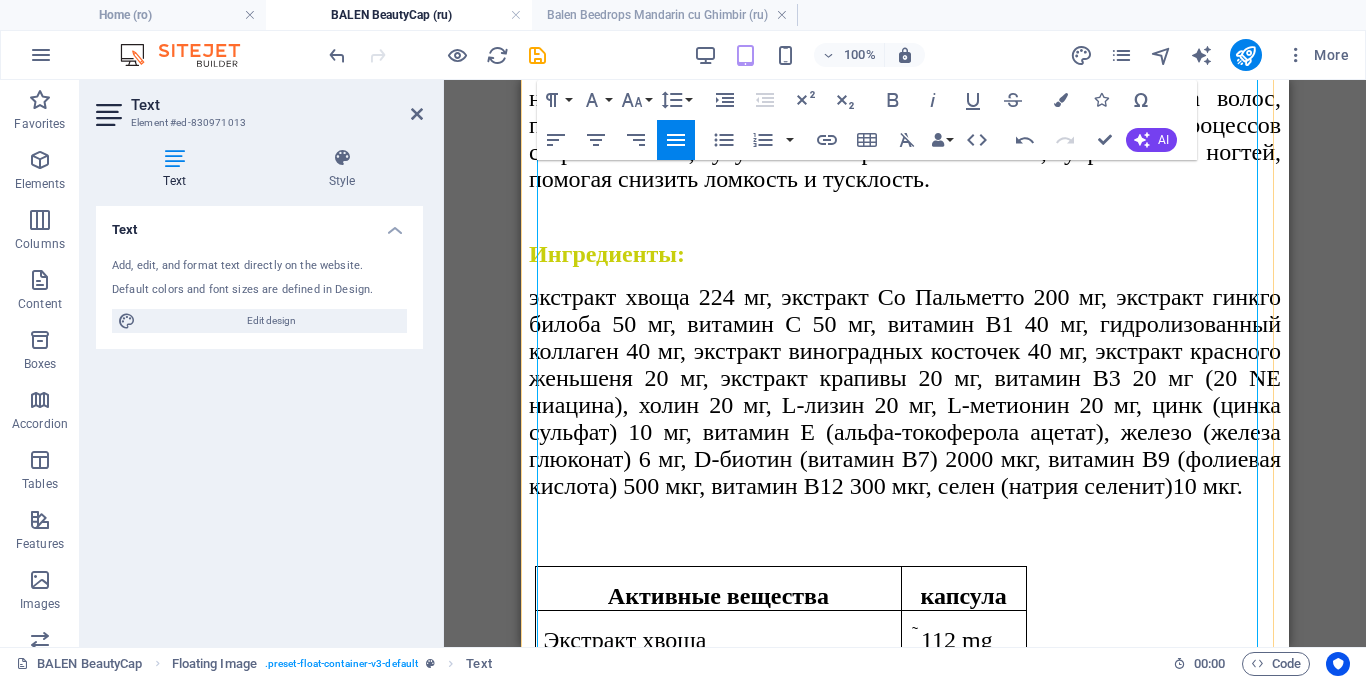 click on "Противопоказания :   Не принимать женщинам при беременности, в период лактации, детям до 16 лет." at bounding box center [905, 1910] 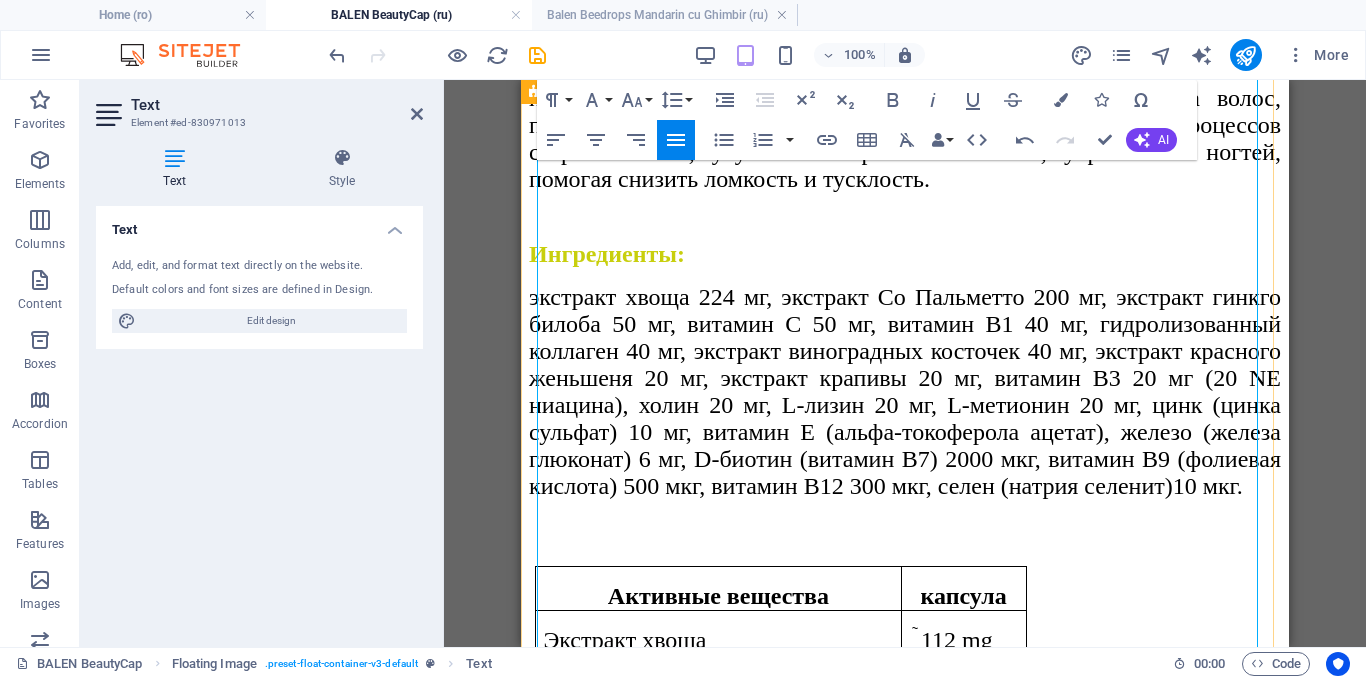 drag, startPoint x: 725, startPoint y: 450, endPoint x: 530, endPoint y: 440, distance: 195.25624 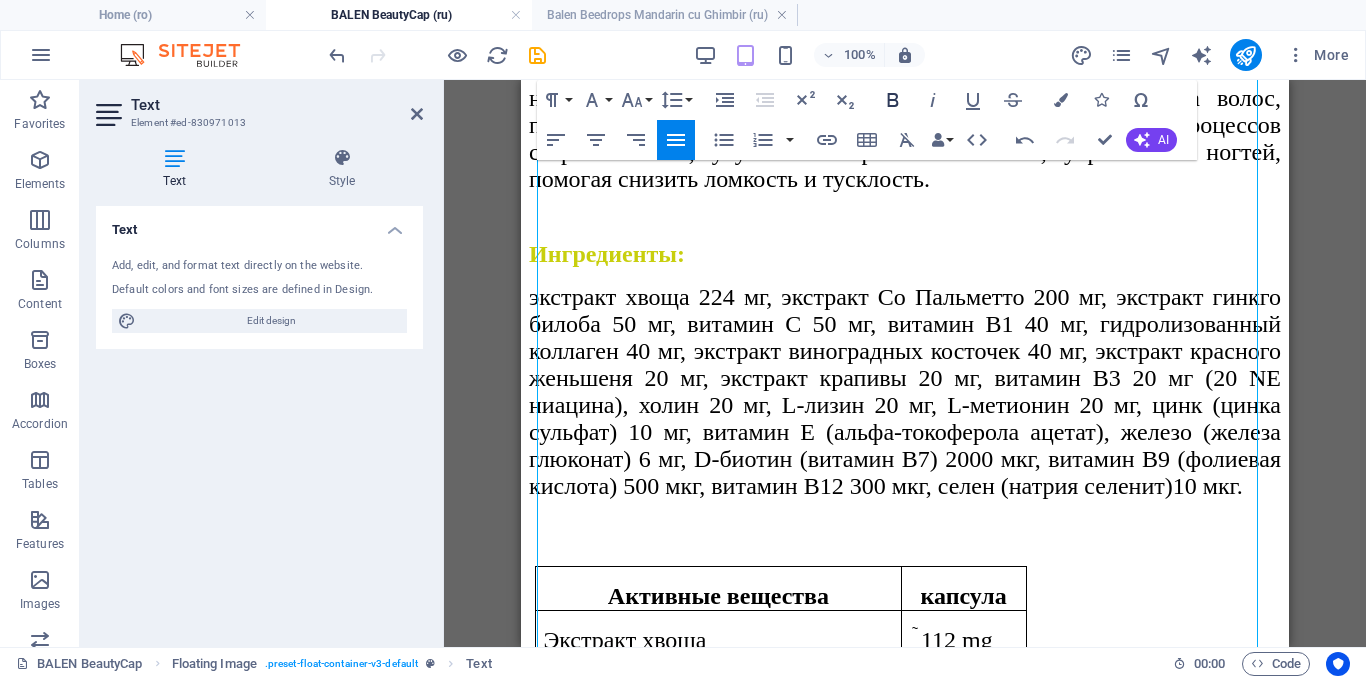click 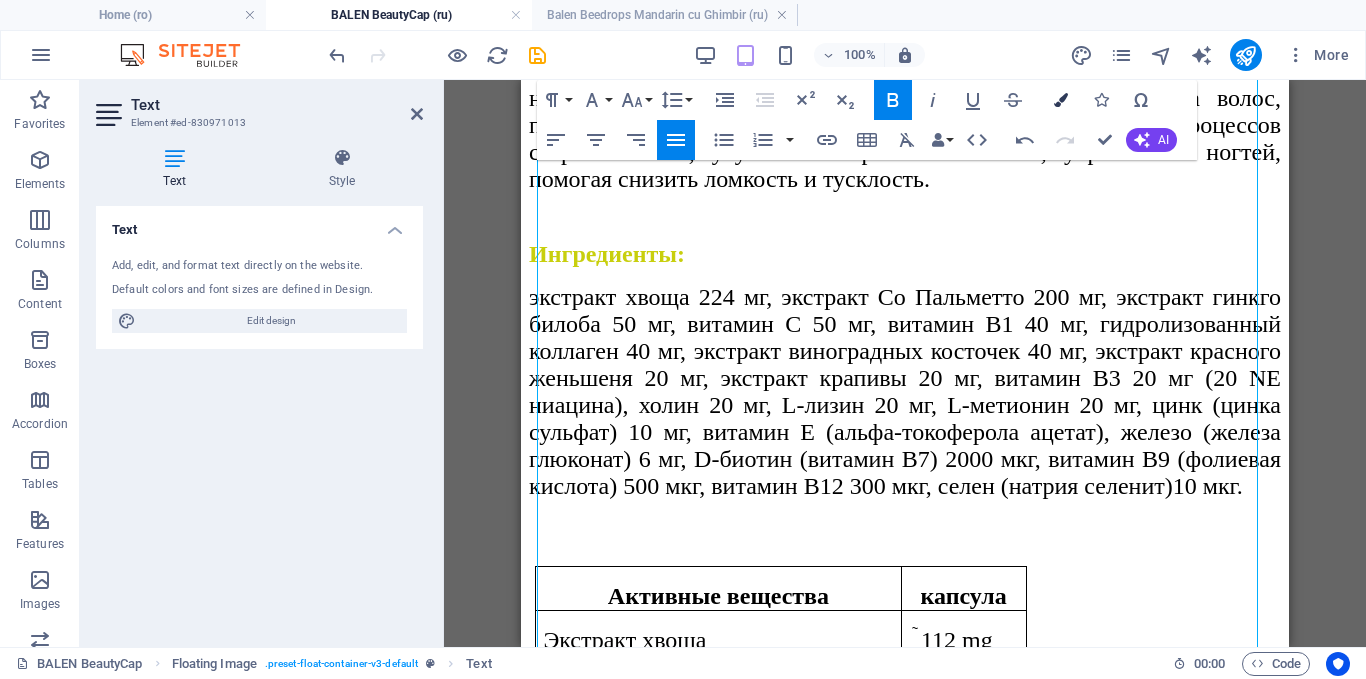 click at bounding box center (1061, 100) 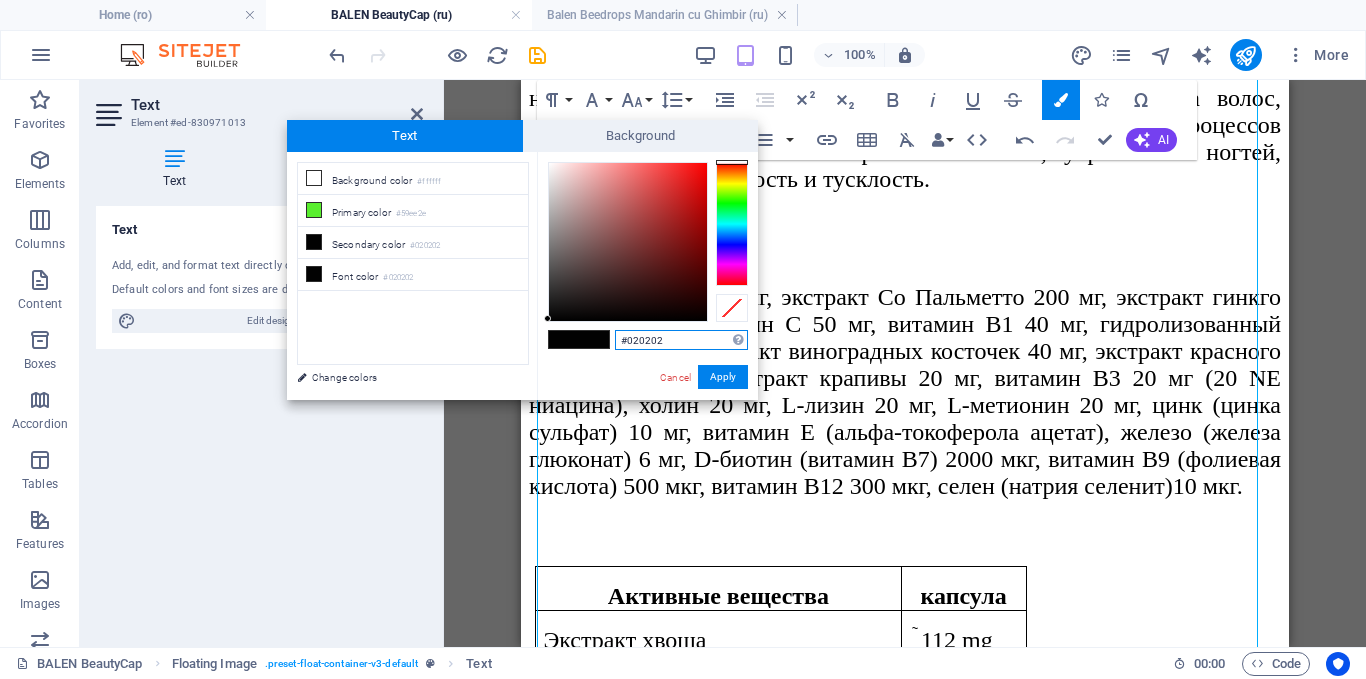 click at bounding box center (732, 224) 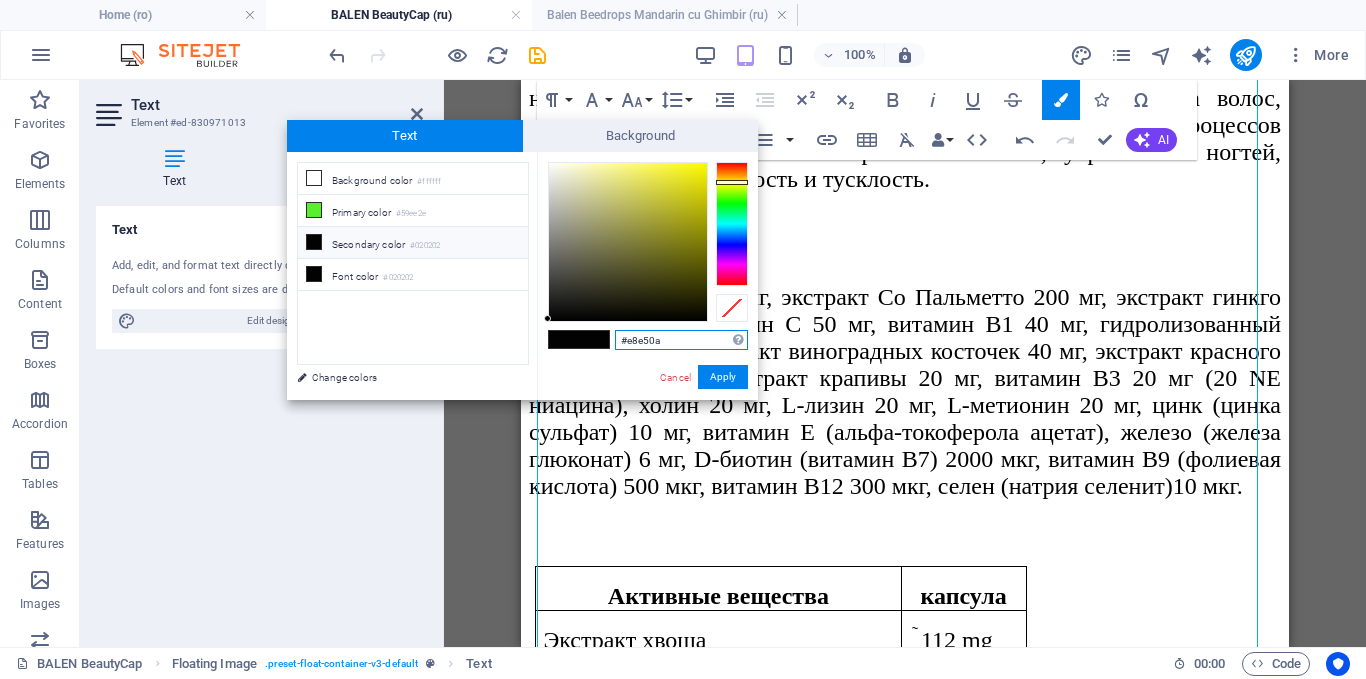 click at bounding box center [628, 242] 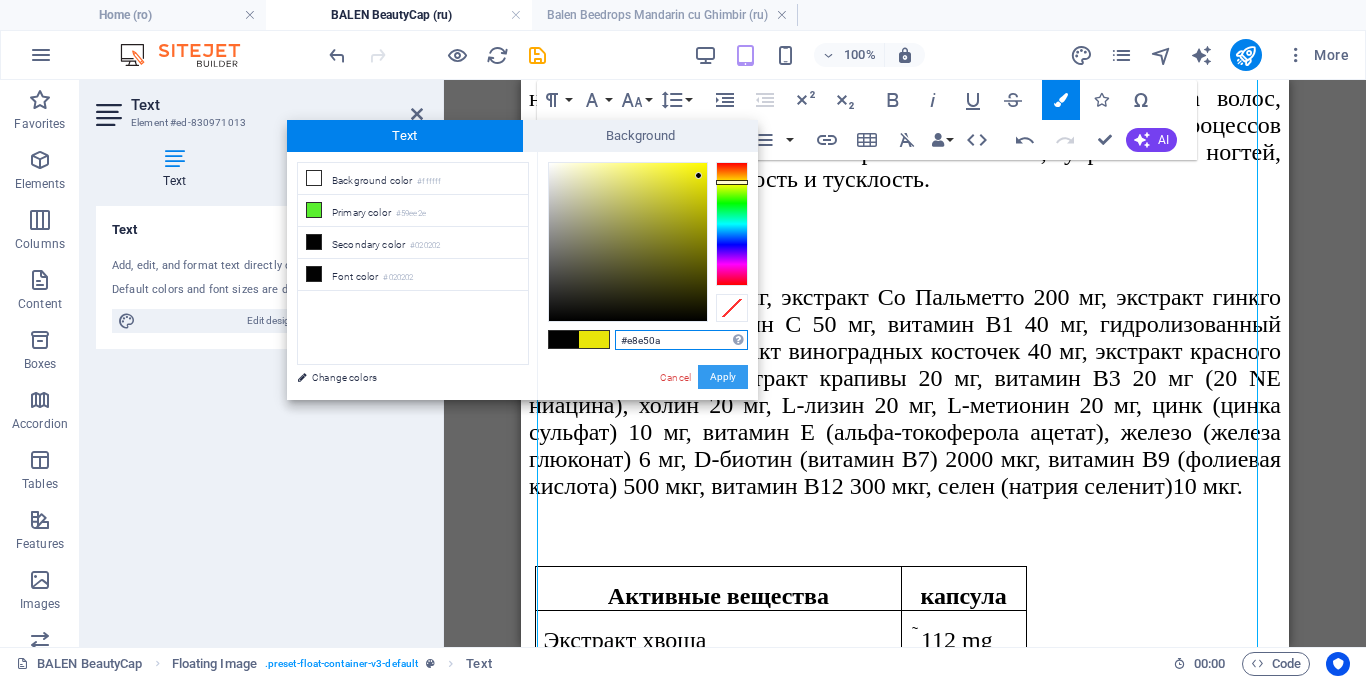 drag, startPoint x: 719, startPoint y: 374, endPoint x: 198, endPoint y: 296, distance: 526.8064 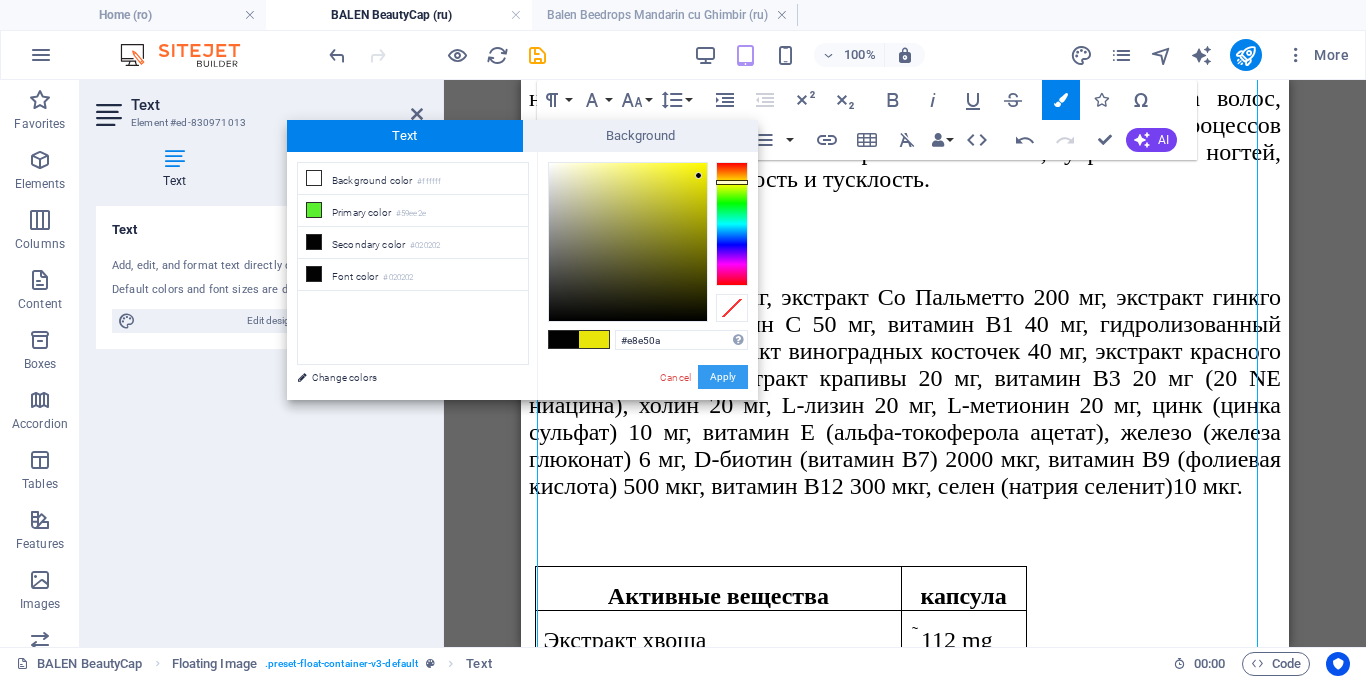 click on "Apply" at bounding box center (723, 377) 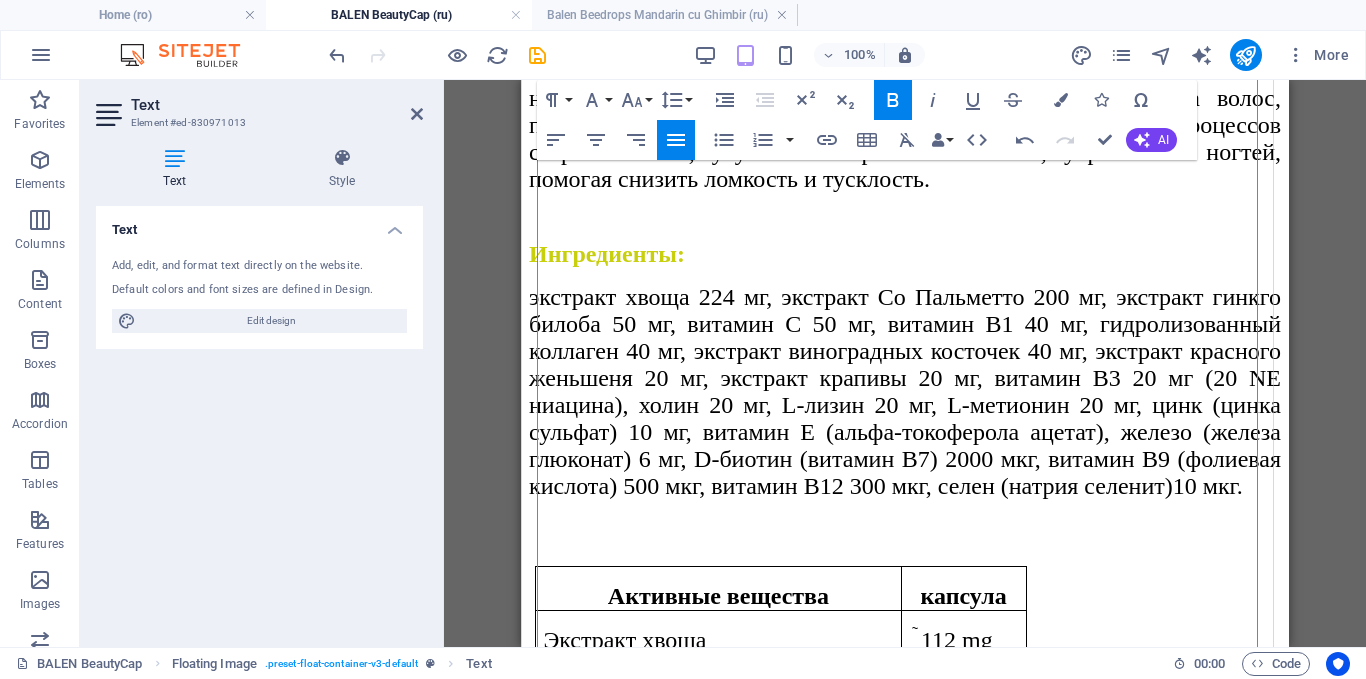 click on "Особые указания:" at bounding box center (905, 2009) 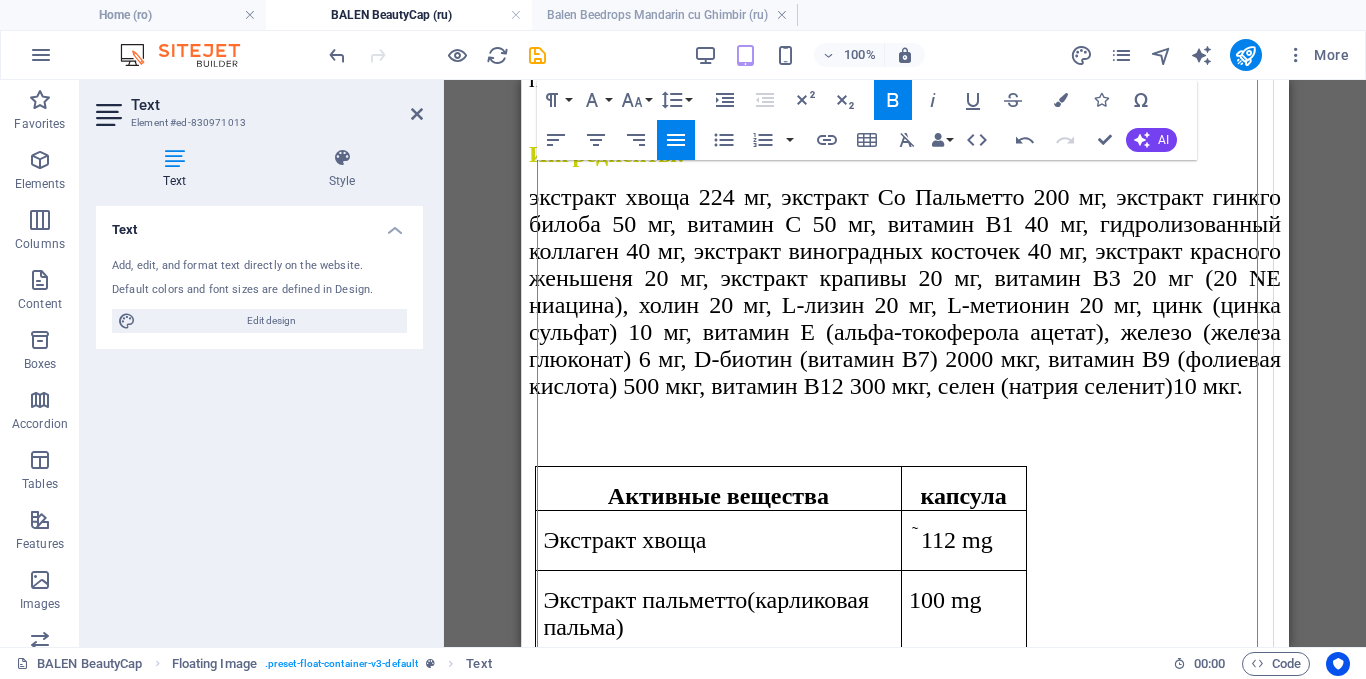 scroll, scrollTop: 2541, scrollLeft: 0, axis: vertical 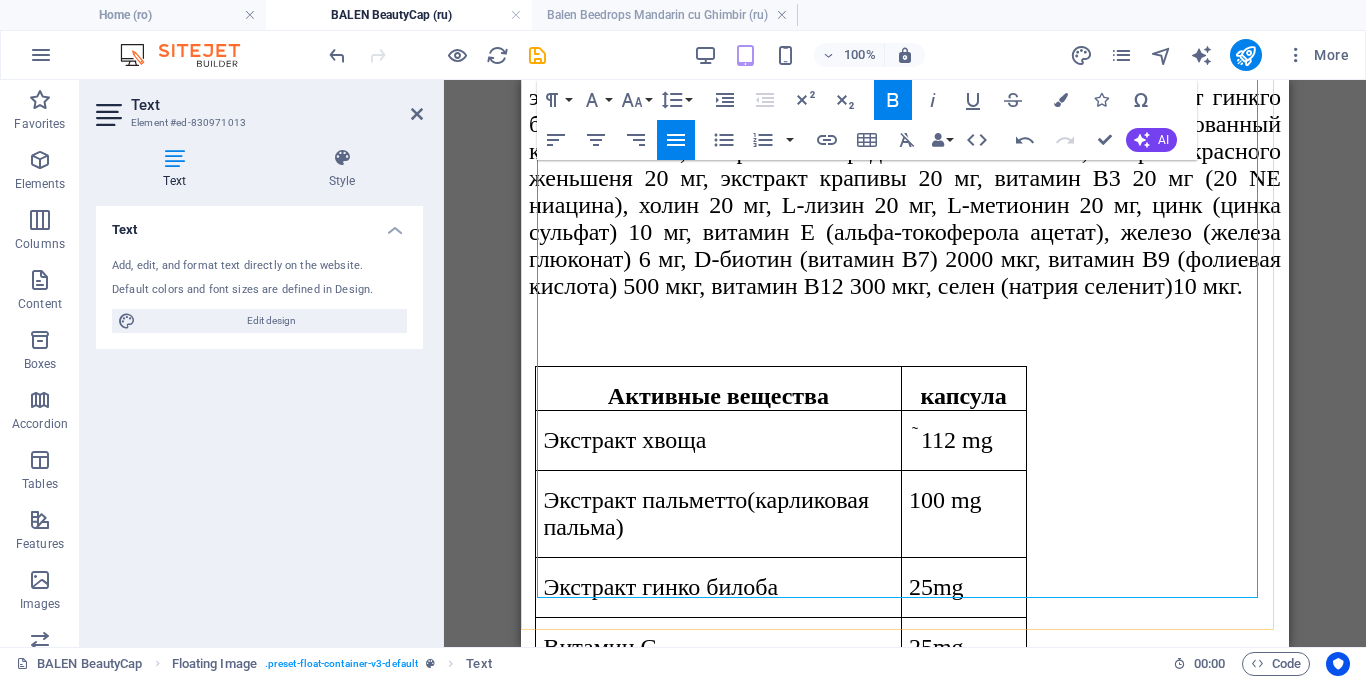click on "Хранить в оригинальной упаковке при температуре не выше 25 °С." at bounding box center [905, 2008] 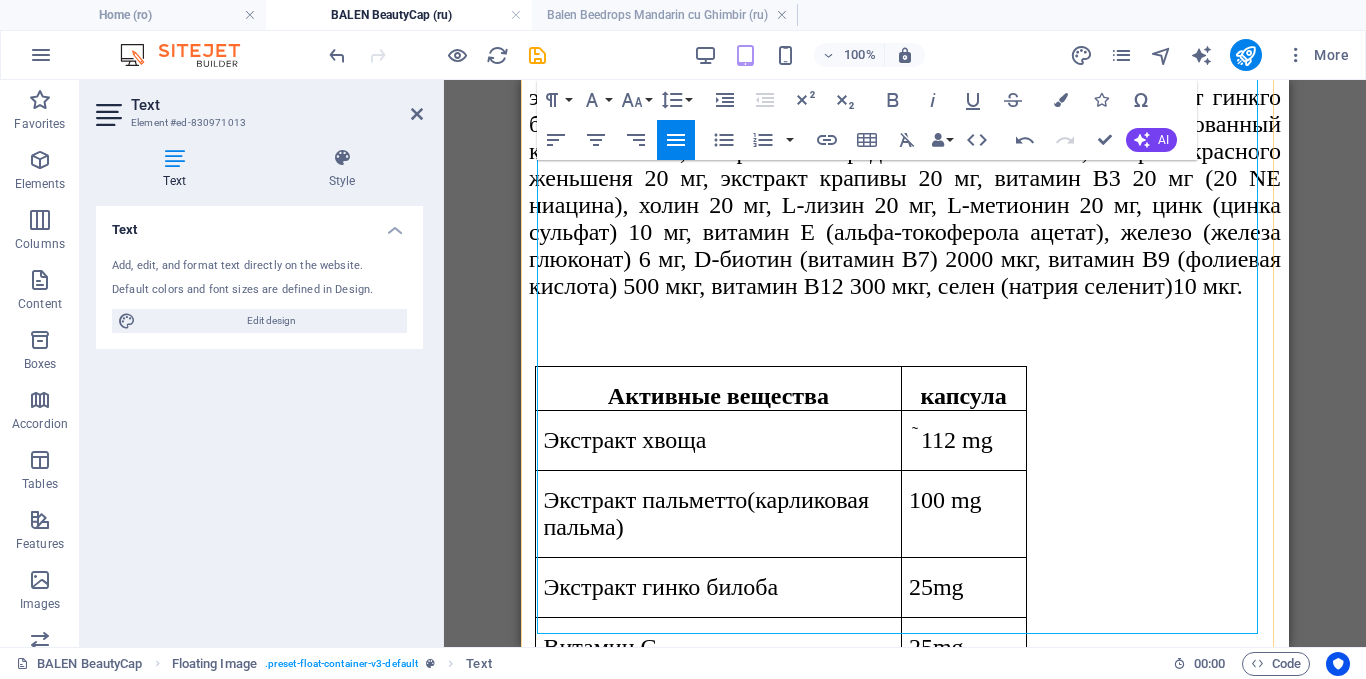 click on "Упаковка" at bounding box center (587, 2078) 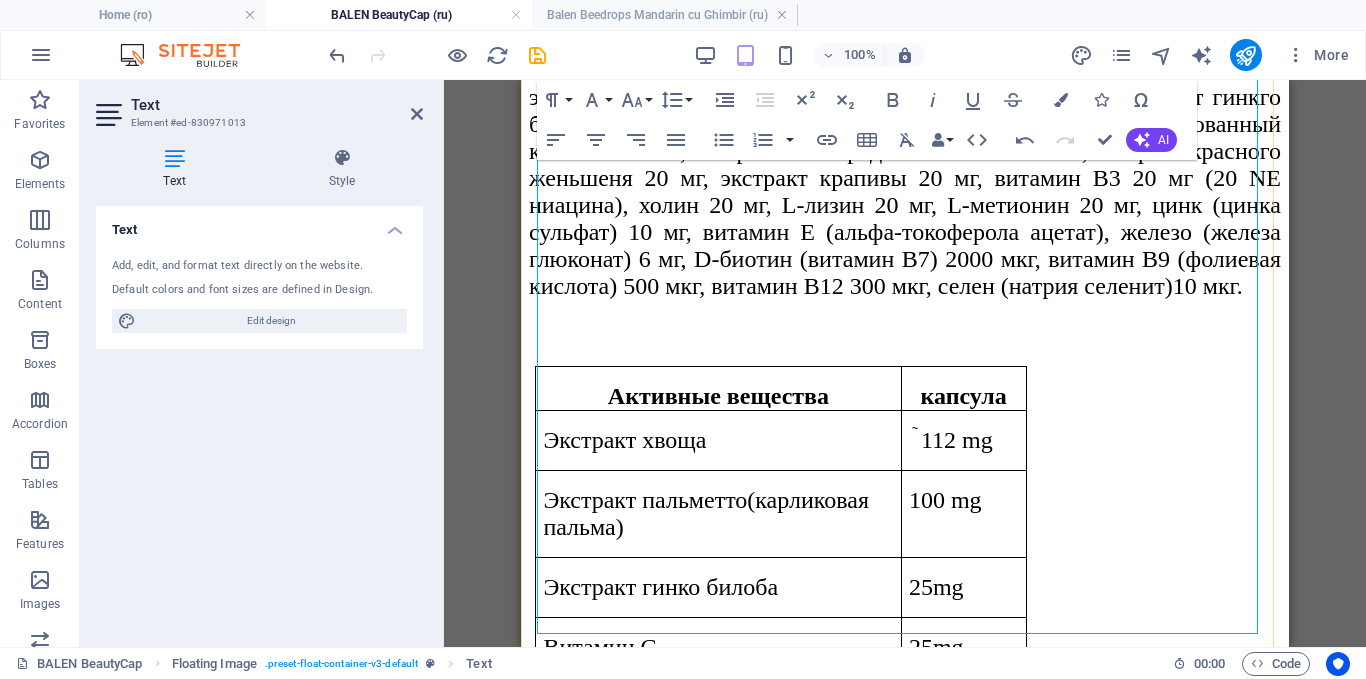 drag, startPoint x: 651, startPoint y: 506, endPoint x: 546, endPoint y: 506, distance: 105 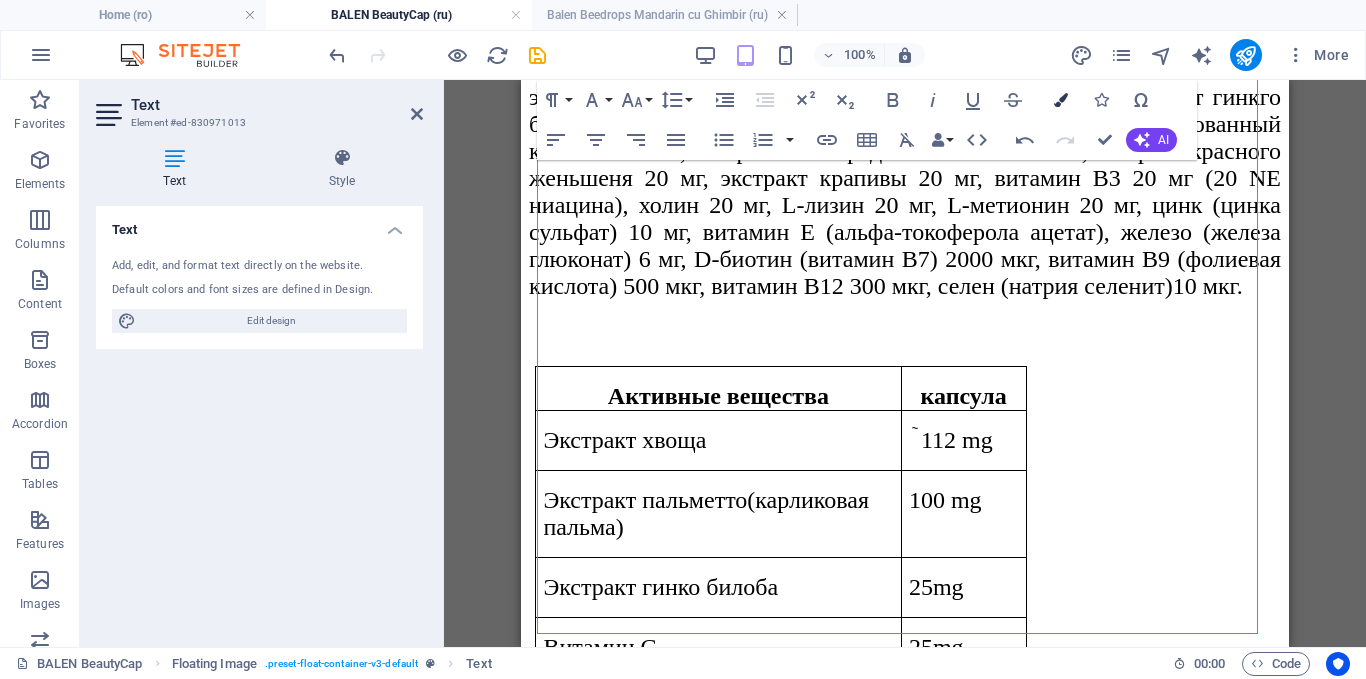 click at bounding box center [1061, 100] 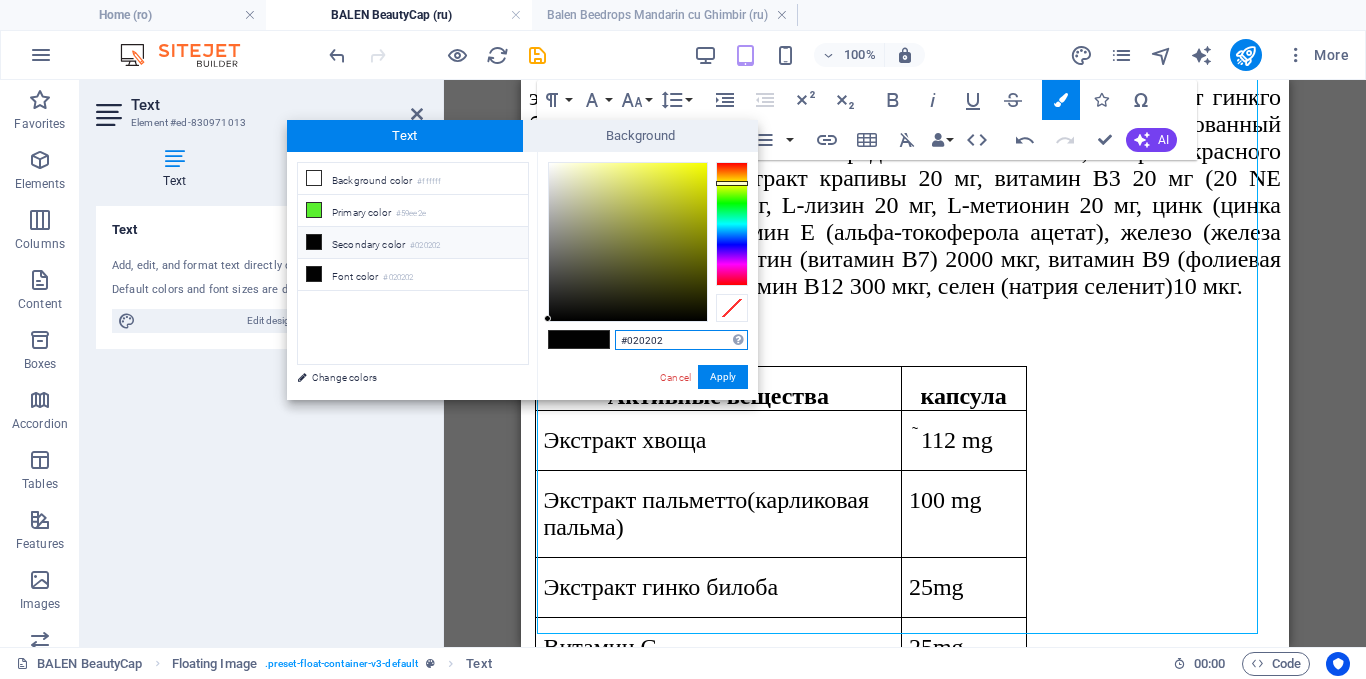 click at bounding box center [732, 224] 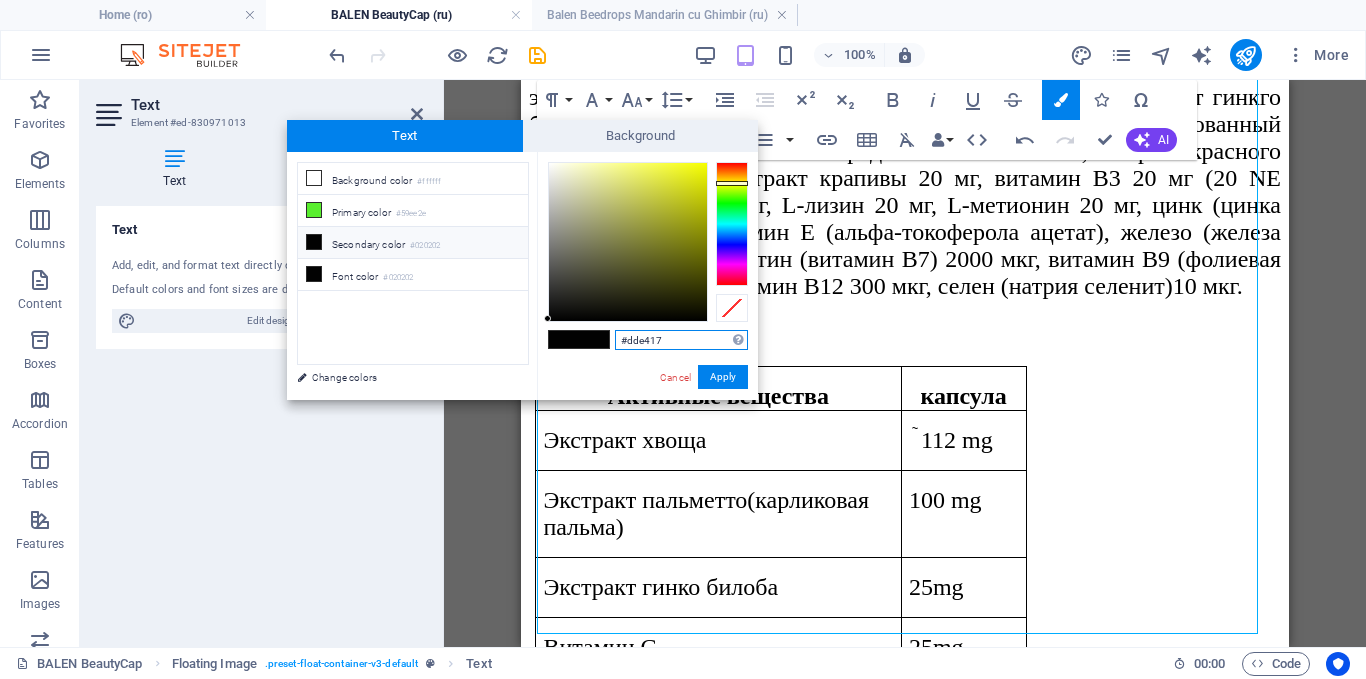 click at bounding box center [628, 242] 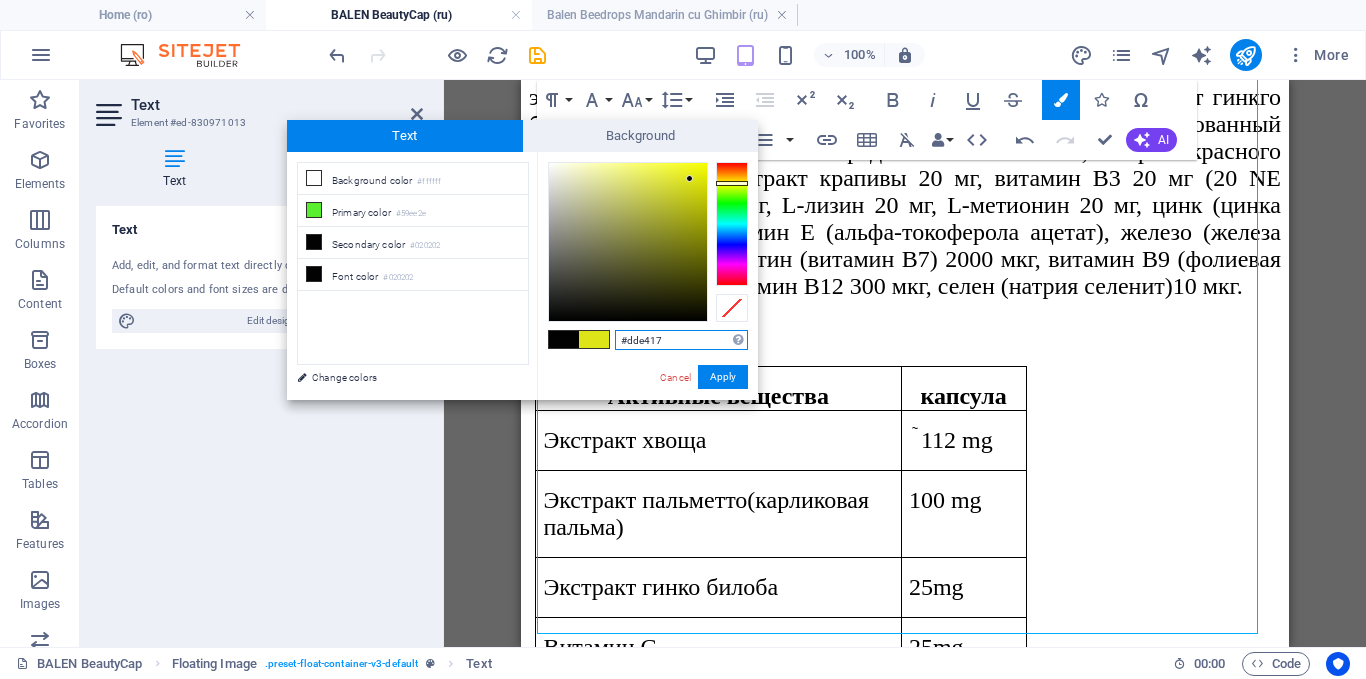 type on "#dde40e" 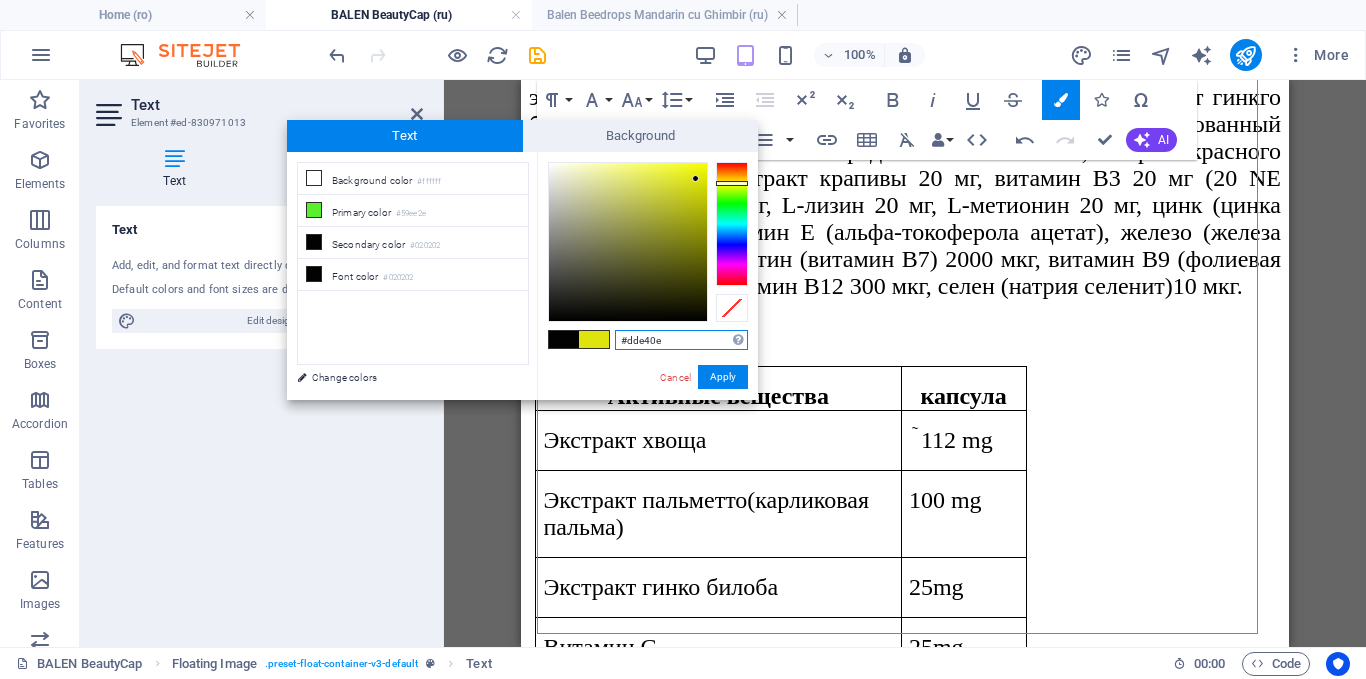 click at bounding box center [628, 242] 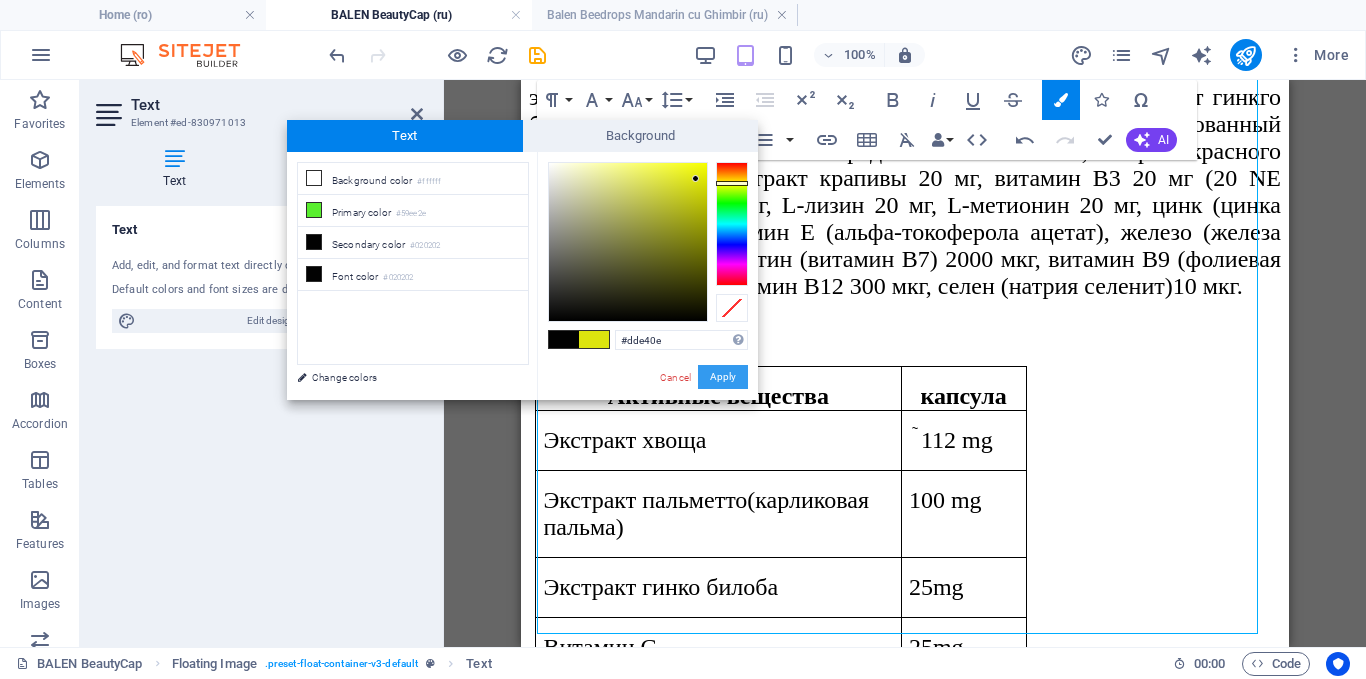 click on "Apply" at bounding box center (723, 377) 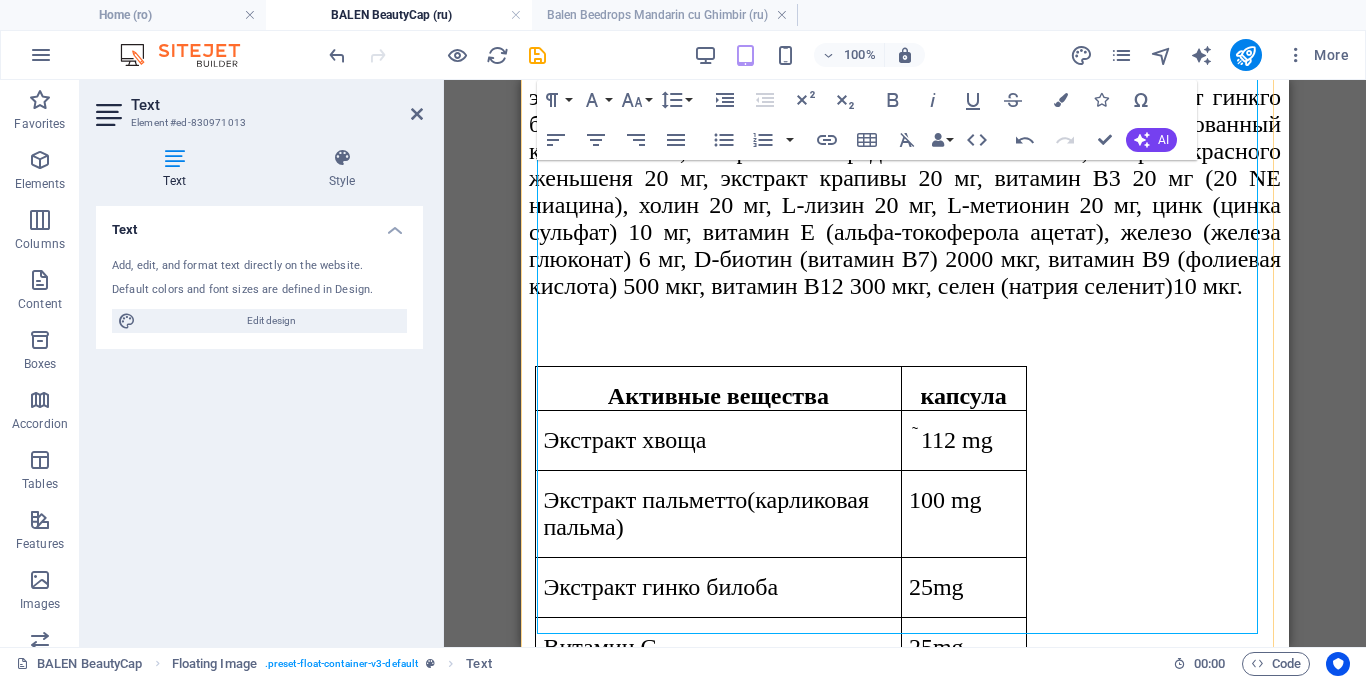 click on "БАЛЕН BeautyCap   капсулы    Витаминно-минеральный комплекс с натуральными экстрактами для женщин для красоты волос, кожи и ногтей, способствует: укреплению и стимулированию роста волос, помогает при проявлениях ранней седины, замедлению процессов старения кожи, улучшению проблемной кожи, укреплению ногтей, помогая снизить ломкость и тусклость. Ингредиенты:   Aктивные вещества  капсулa        Экстракт хвоща ̃112 mg Экстракт пальметто(карликовая пальма) 100 mg Экстракт гинко билоба 25mg Витамин С 25mg Витамин В1 20 mg Гидролизованный  коллаген 20 mg 20 mg 10 mg 10 mg Витамин В3 10 mg" at bounding box center (905, 1022) 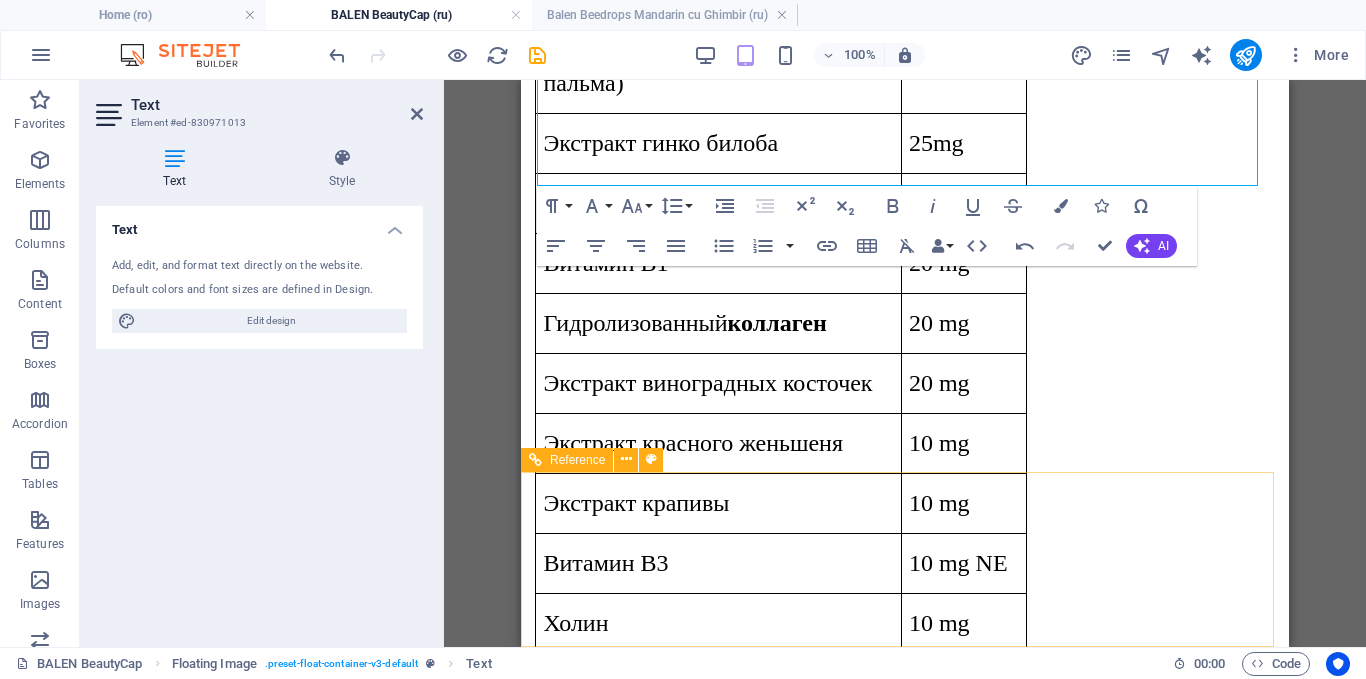 scroll, scrollTop: 2989, scrollLeft: 0, axis: vertical 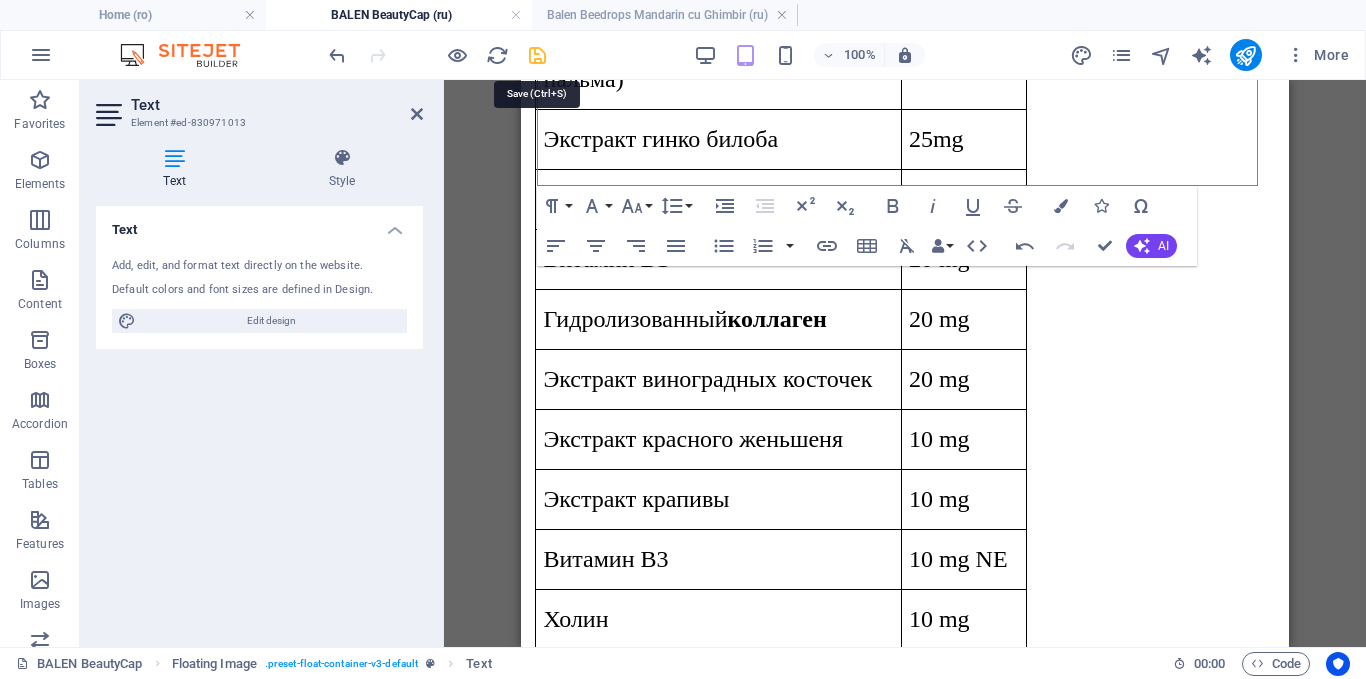 drag, startPoint x: 536, startPoint y: 55, endPoint x: 230, endPoint y: 18, distance: 308.22882 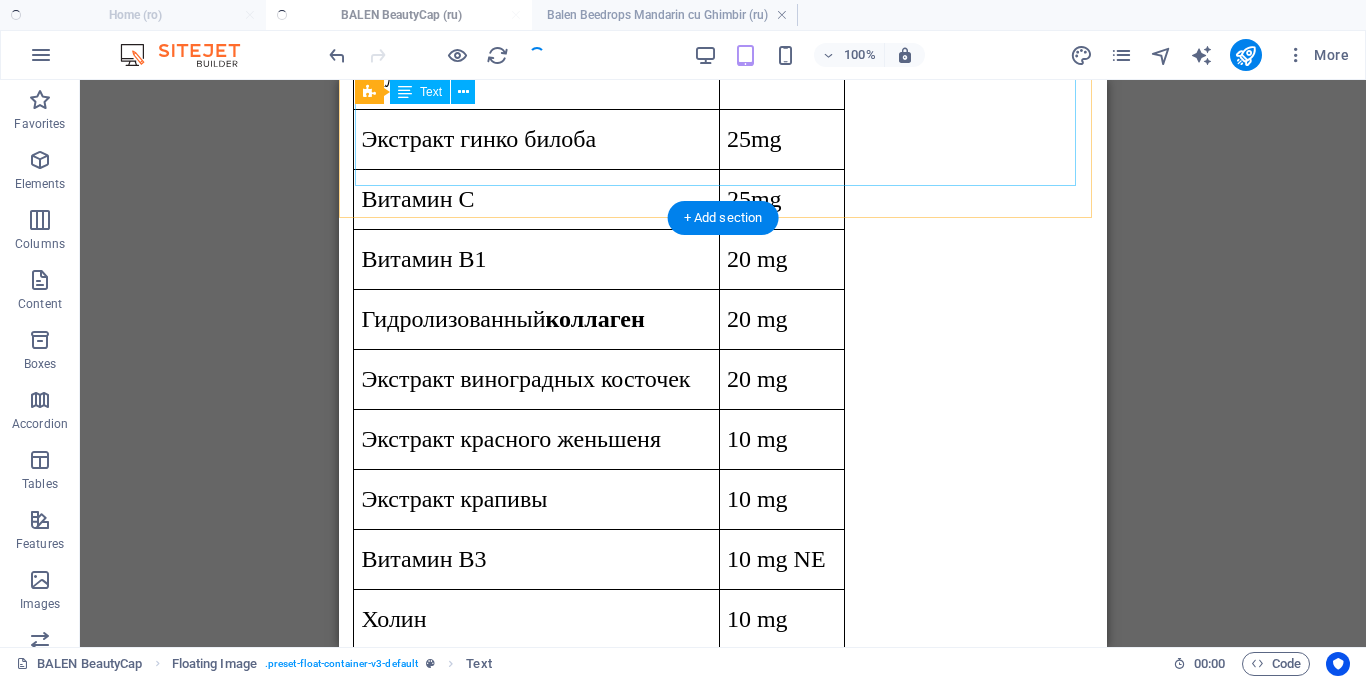 scroll, scrollTop: 2953, scrollLeft: 0, axis: vertical 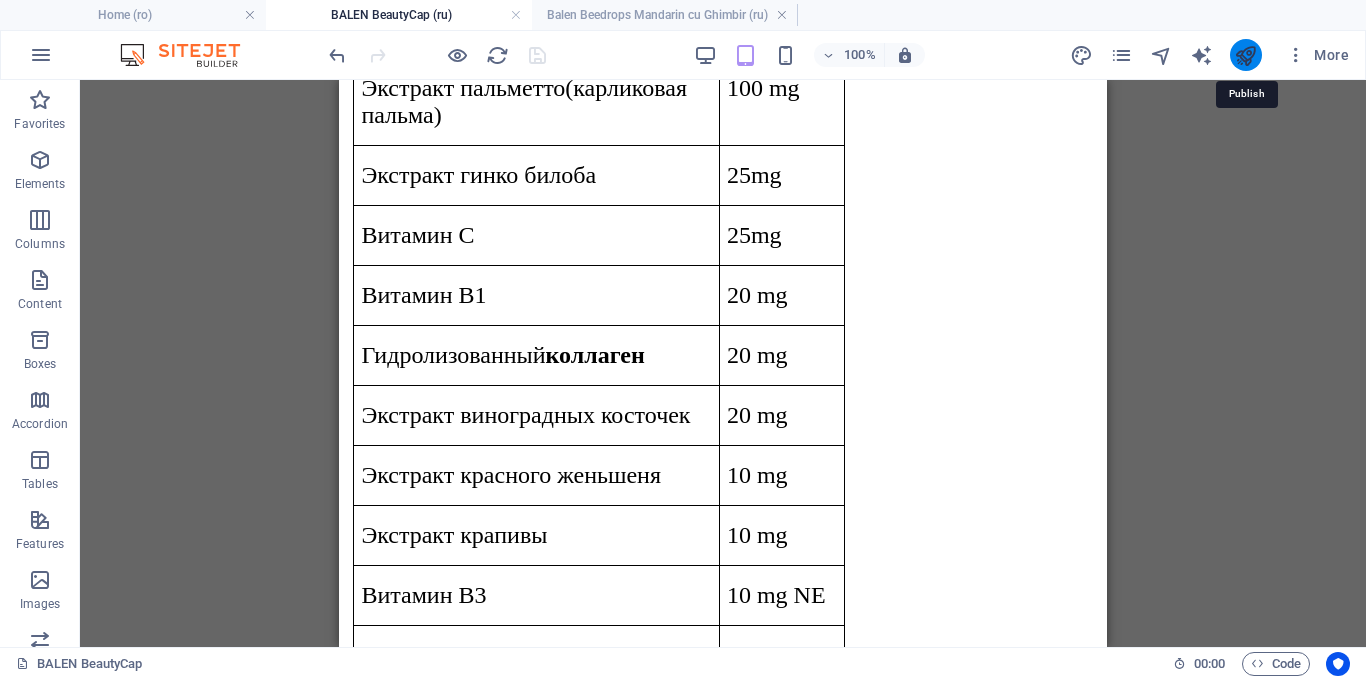 click at bounding box center (1245, 55) 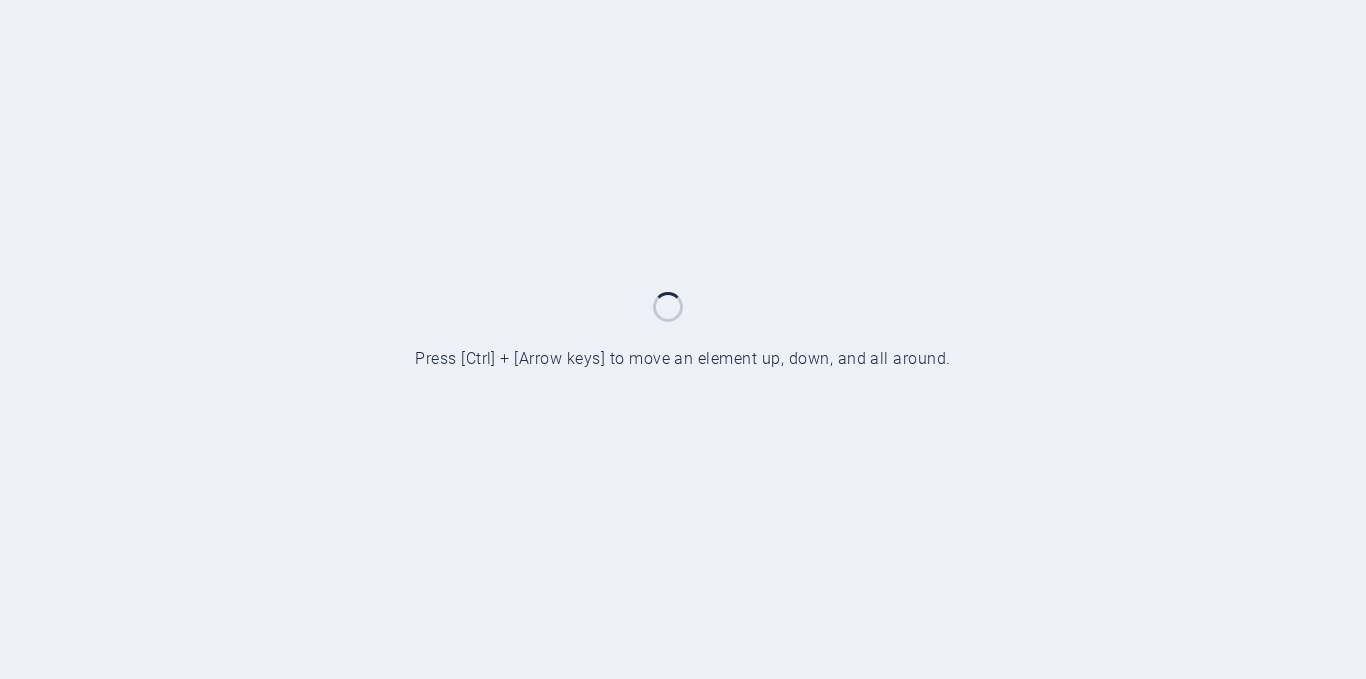 scroll, scrollTop: 0, scrollLeft: 0, axis: both 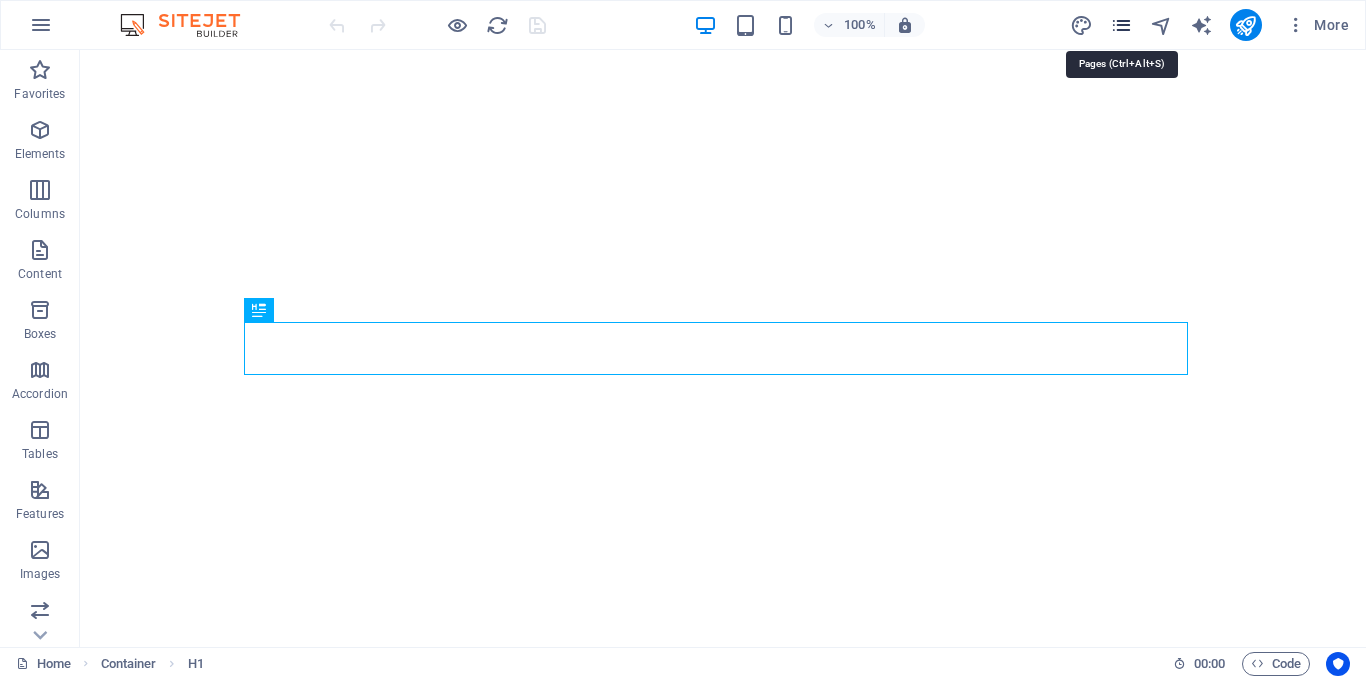 click at bounding box center [1121, 25] 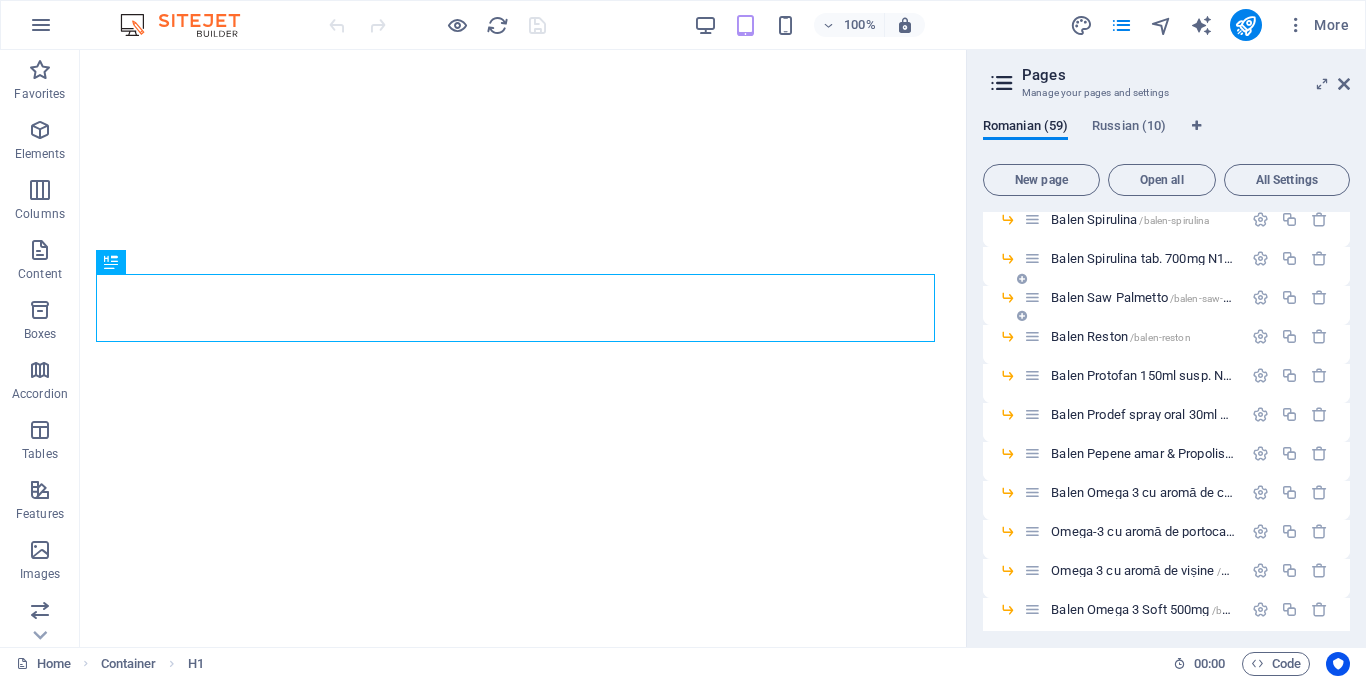 scroll, scrollTop: 1726, scrollLeft: 0, axis: vertical 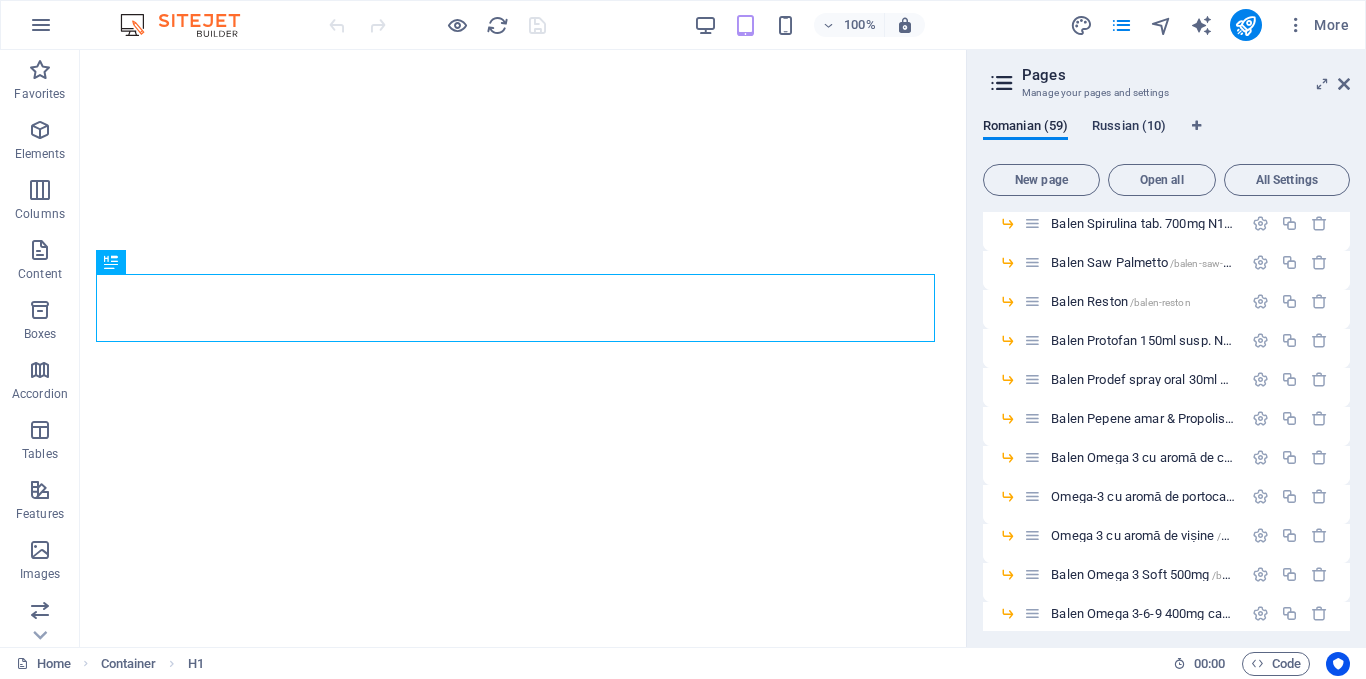 click on "Russian (10)" at bounding box center (1129, 128) 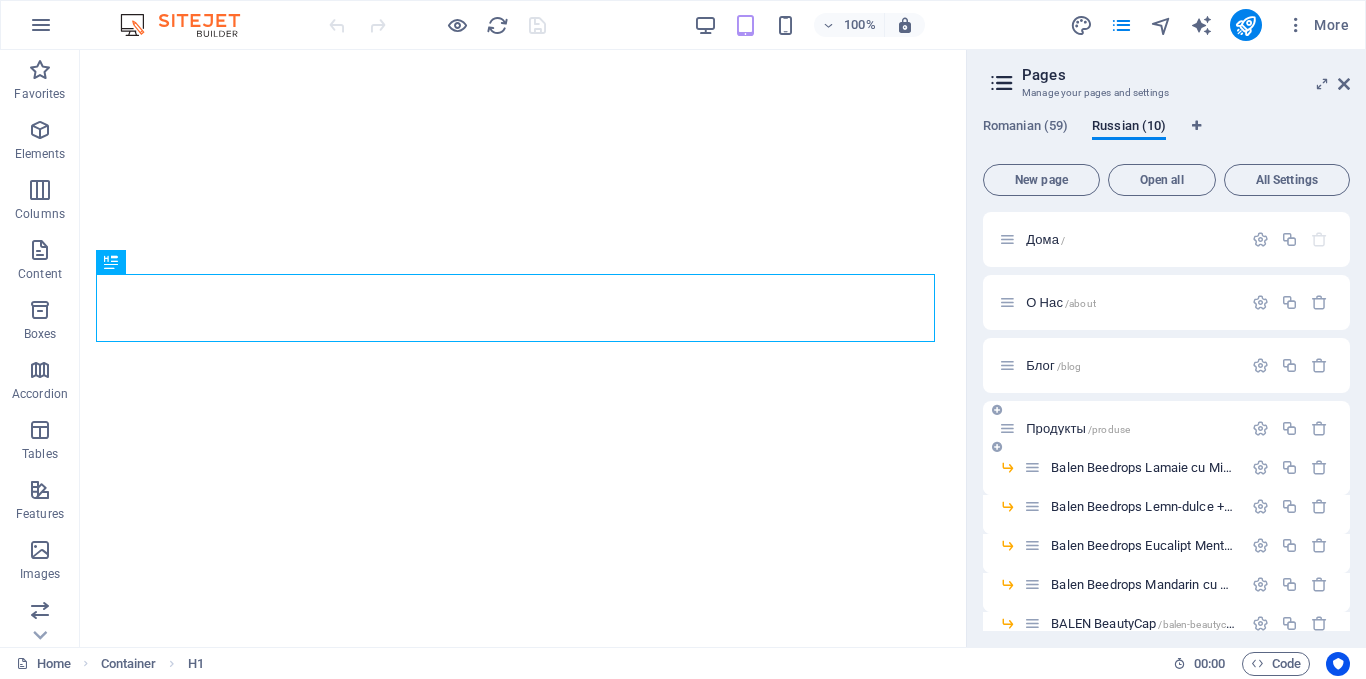 click on "Продукты /produse" at bounding box center (1078, 428) 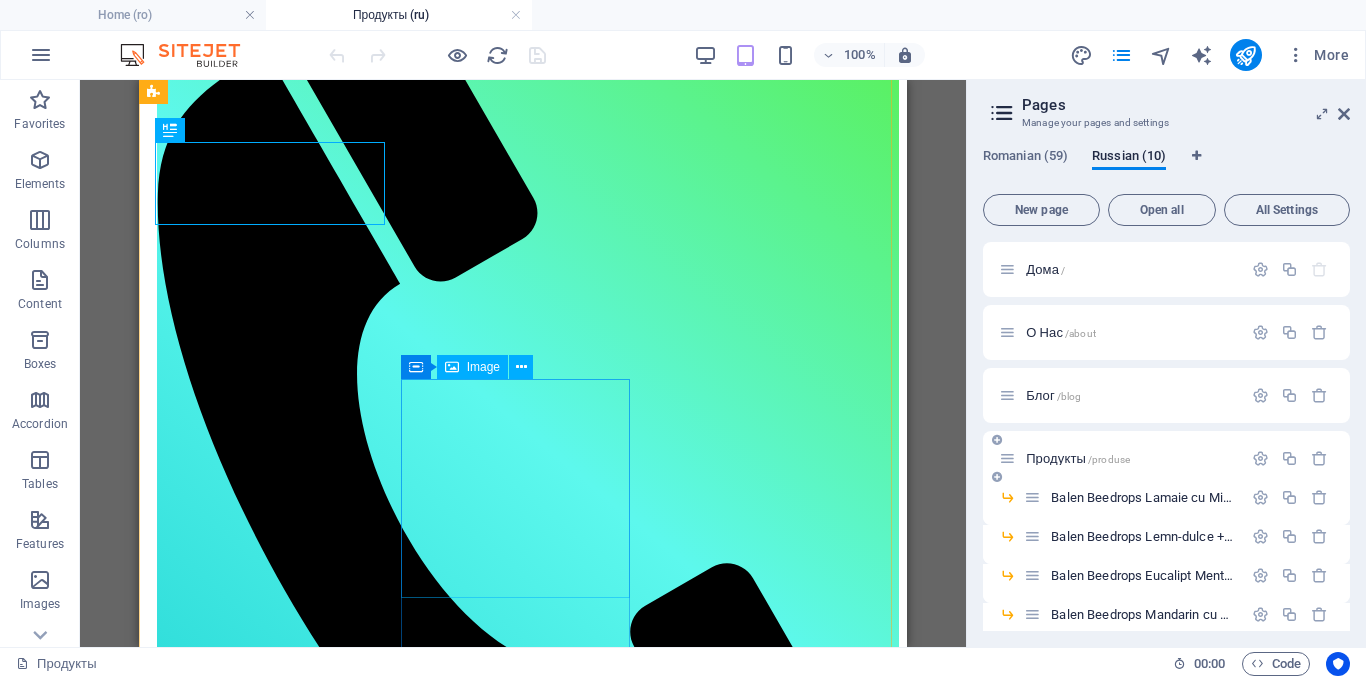 scroll, scrollTop: 746, scrollLeft: 0, axis: vertical 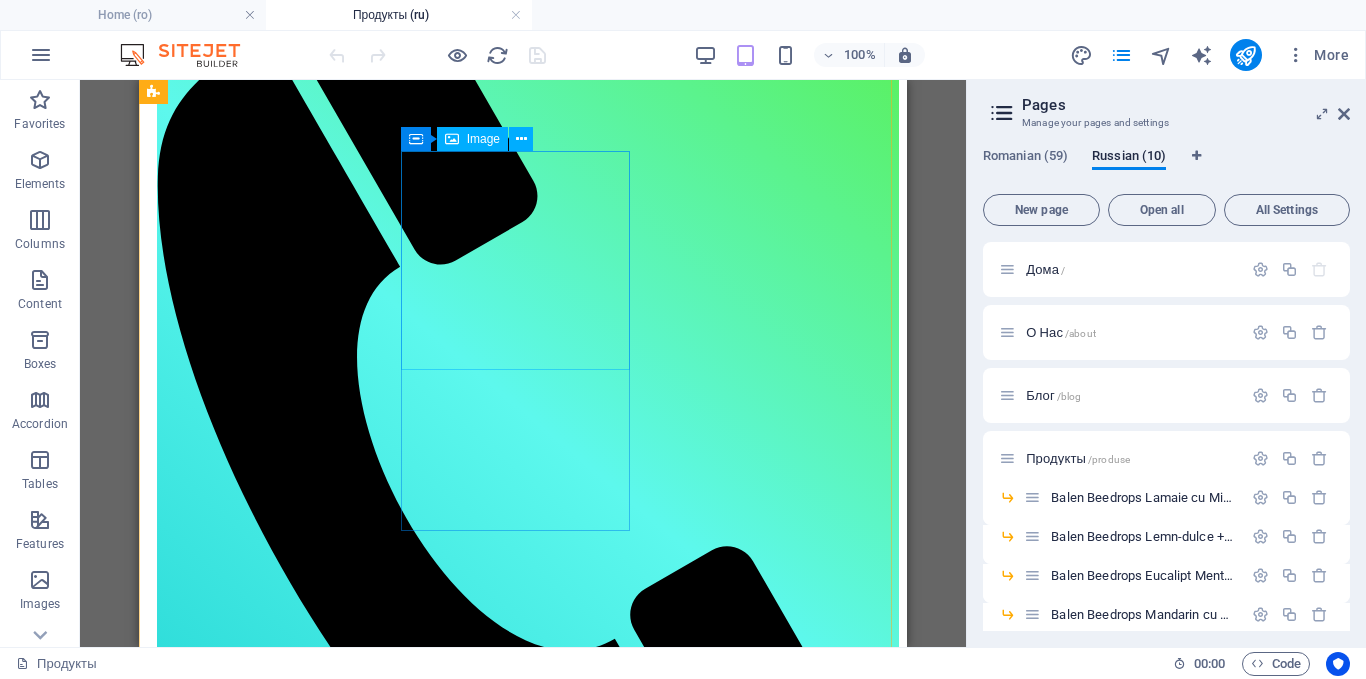 click at bounding box center [523, 2906] 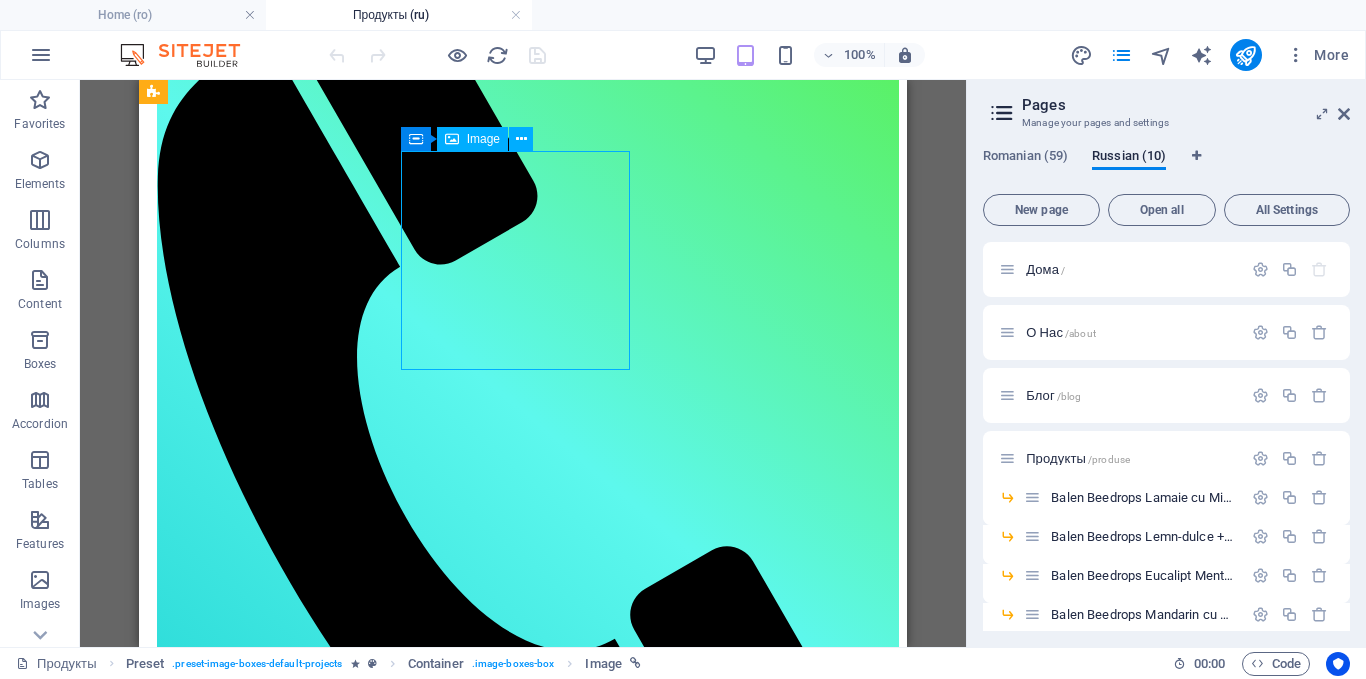 click at bounding box center (523, 2906) 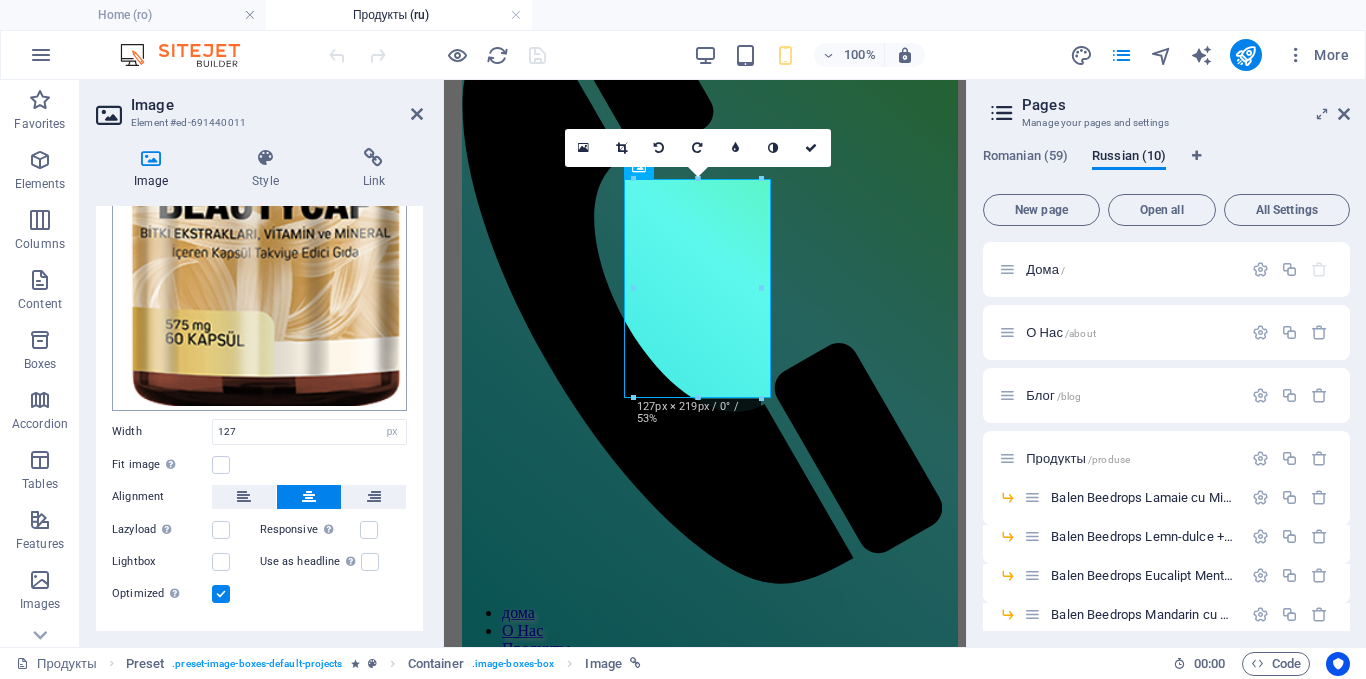 scroll, scrollTop: 381, scrollLeft: 0, axis: vertical 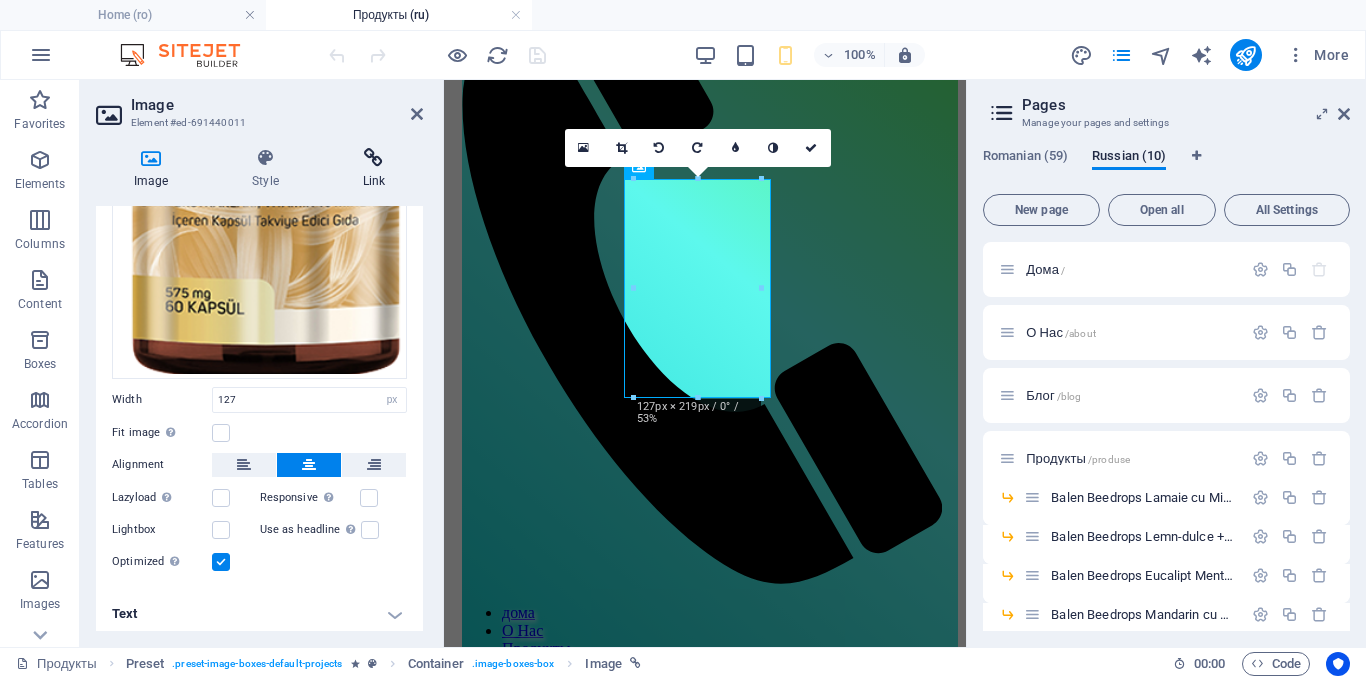 click on "Link" at bounding box center (374, 169) 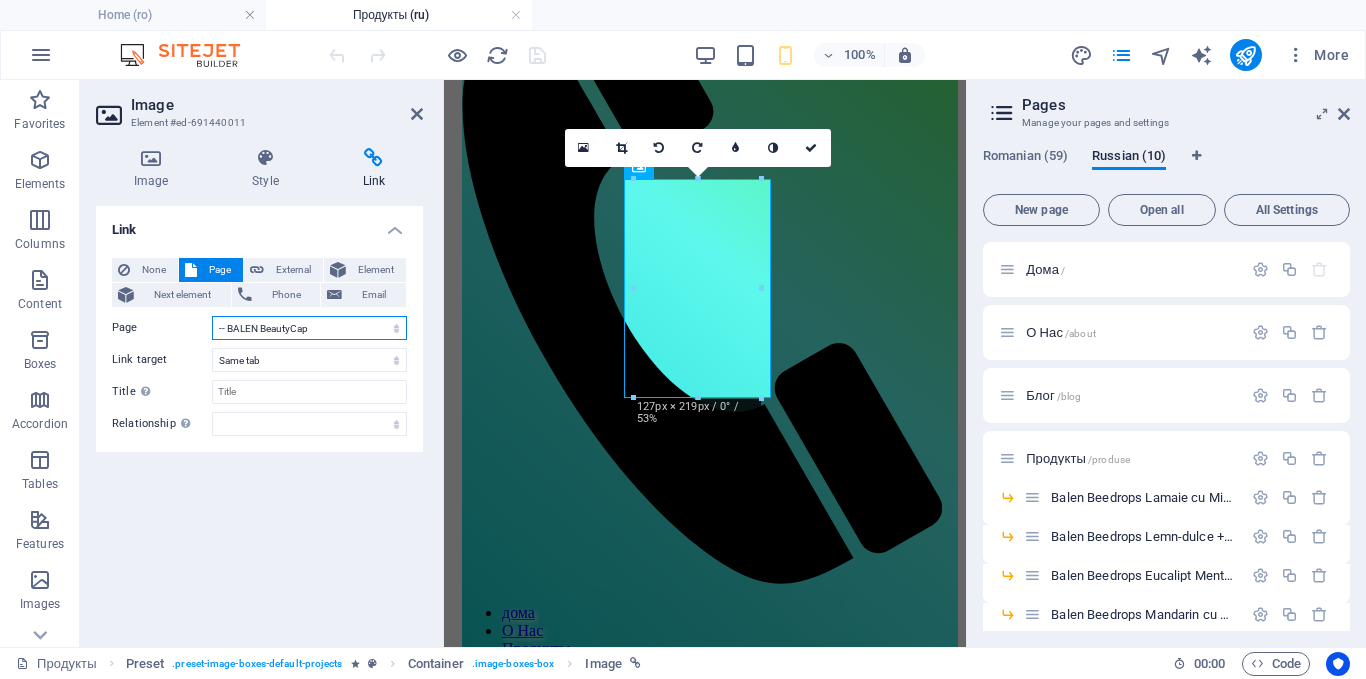 click on "Home About blog Produse -- Balen Beedrops Lamaie cu Miere  -- Balen Beedrops Lemn-dulce + Vitamina C + Zinc -- Balen Beedrops Eucalipt Mentol -- Balen Beedrops Mandarin cu Ghimbir -- BALEN BeautyCap   -- Balen Calciu, Magneziu, Zinc capsule  -- Balen Coenzym Q10  -- Balen COLLAGEN 800mg  -- Balen Curcuma extract -- Balen Echinaceea extract  -- Balen Extract de anghinare , extract de ciulin de lapte 475mg caps -- Balen Extract de ciulin de lapte 300mg  -- Balen For Men  -- Balen For Women  -- Ginkgo biloba -- Balen Ginseng  -- Balen Glucozamin &amp; Hondroitin &amp; MSM &amp; Boswelia -- Balen Glucozamin &amp; Hondroitin &amp; MSM &amp; Boswelia 1 -- Balen Kelp  -- Balen Lăptișor de matcă capsule  300mg  -- Balen Mag 3  -- Balen Magsical   -- Balen Migrover (migrena, dureri de cap)  -- Balen Multi C Vitamin &amp; Propolis  -- Balen Zinc capsule 15mg  -- Balen Vitamina D3 20ml pic. -- Balen Vitamina C 1000mg+Zn 10mg tab.eff -- Balen Vitamina B Complex  -- Balen Vitamin K2 (100 mcg) +D (10 mcg, 400UI)" at bounding box center (309, 328) 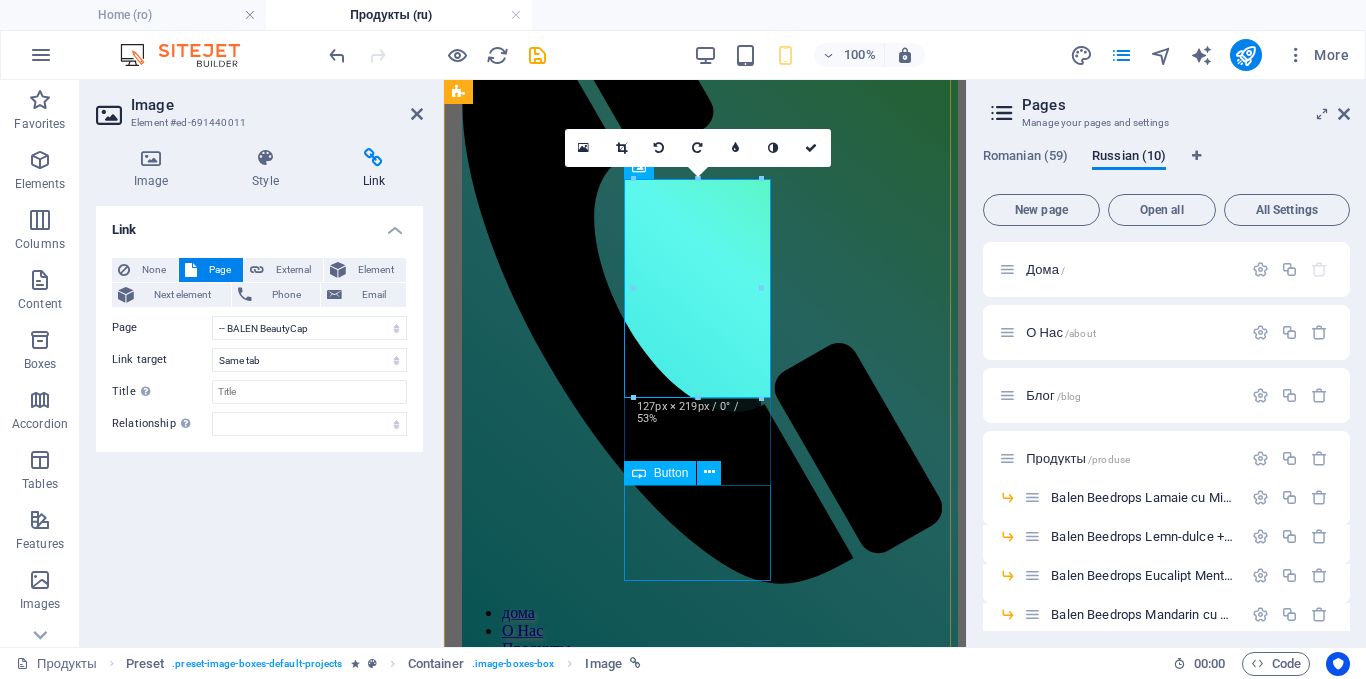click on "Узнать больше" at bounding box center [705, 2459] 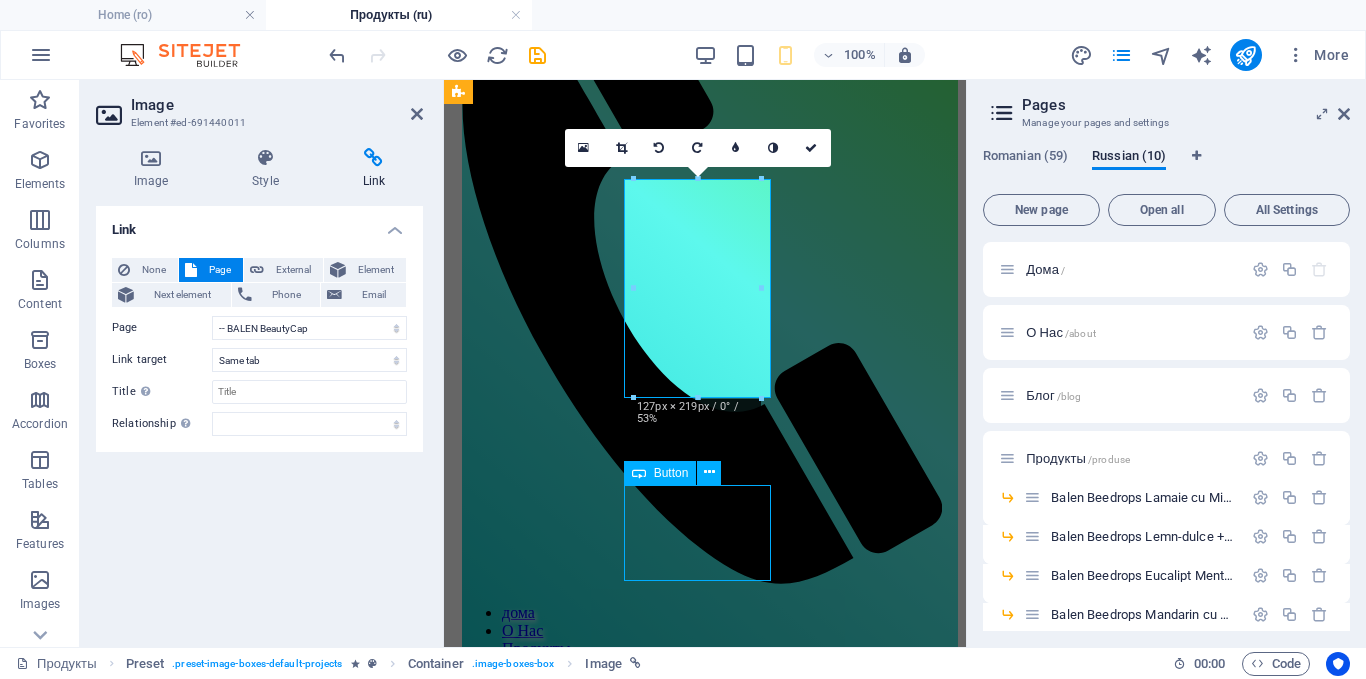 click on "Узнать больше" at bounding box center (705, 2459) 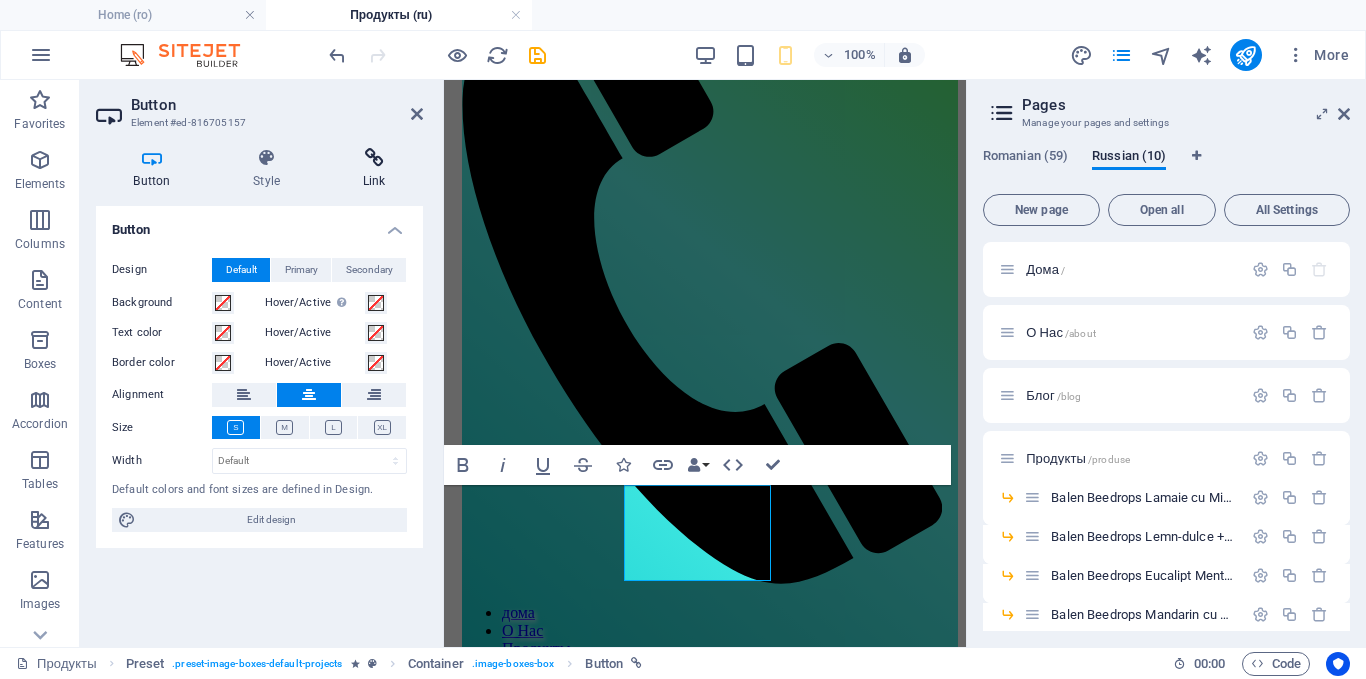 click on "Link" at bounding box center [374, 169] 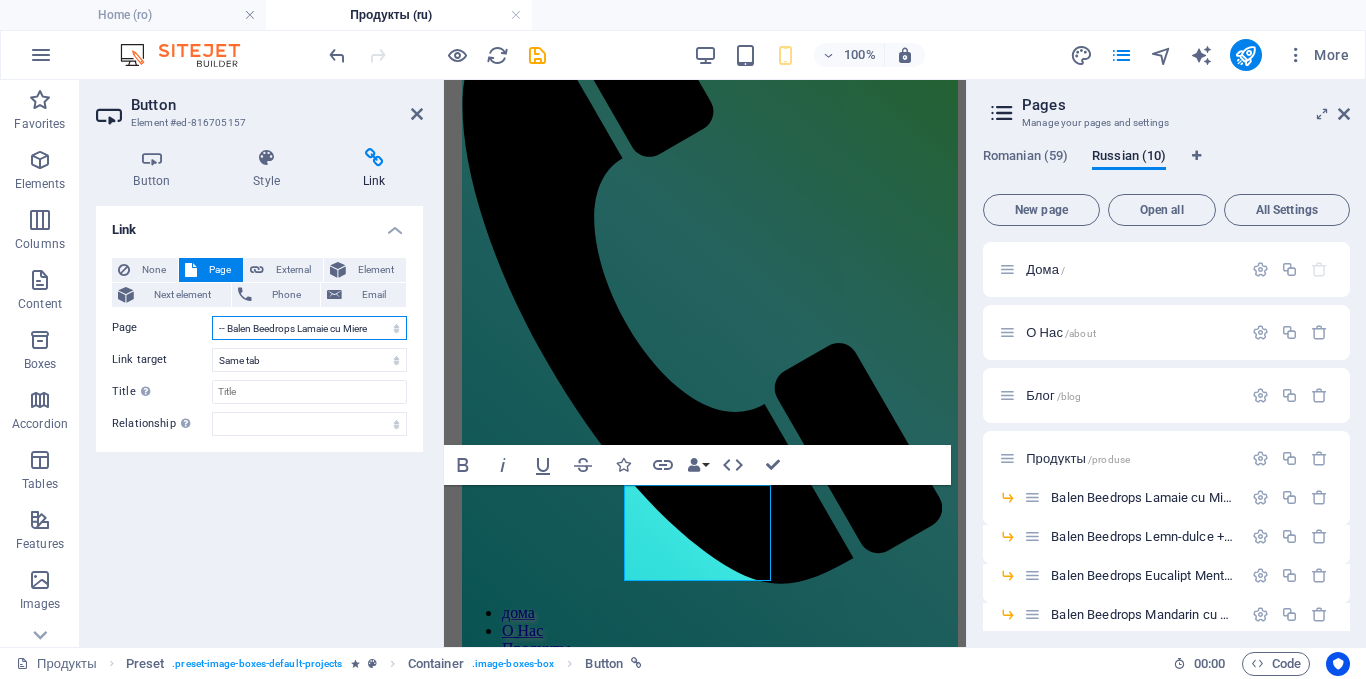 click on "Home About blog Produse -- Balen Beedrops Lamaie cu Miere  -- Balen Beedrops Lemn-dulce + Vitamina C + Zinc -- Balen Beedrops Eucalipt Mentol -- Balen Beedrops Mandarin cu Ghimbir -- BALEN BeautyCap   -- Balen Calciu, Magneziu, Zinc capsule  -- Balen Coenzym Q10  -- Balen COLLAGEN 800mg  -- Balen Curcuma extract -- Balen Echinaceea extract  -- Balen Extract de anghinare , extract de ciulin de lapte 475mg caps -- Balen Extract de ciulin de lapte 300mg  -- Balen For Men  -- Balen For Women  -- Ginkgo biloba -- Balen Ginseng  -- Balen Glucozamin &amp; Hondroitin &amp; MSM &amp; Boswelia -- Balen Glucozamin &amp; Hondroitin &amp; MSM &amp; Boswelia 1 -- Balen Kelp  -- Balen Lăptișor de matcă capsule  300mg  -- Balen Mag 3  -- Balen Magsical   -- Balen Migrover (migrena, dureri de cap)  -- Balen Multi C Vitamin &amp; Propolis  -- Balen Zinc capsule 15mg  -- Balen Vitamina D3 20ml pic. -- Balen Vitamina C 1000mg+Zn 10mg tab.eff -- Balen Vitamina B Complex  -- Balen Vitamin K2 (100 mcg) +D (10 mcg, 400UI)" at bounding box center (309, 328) 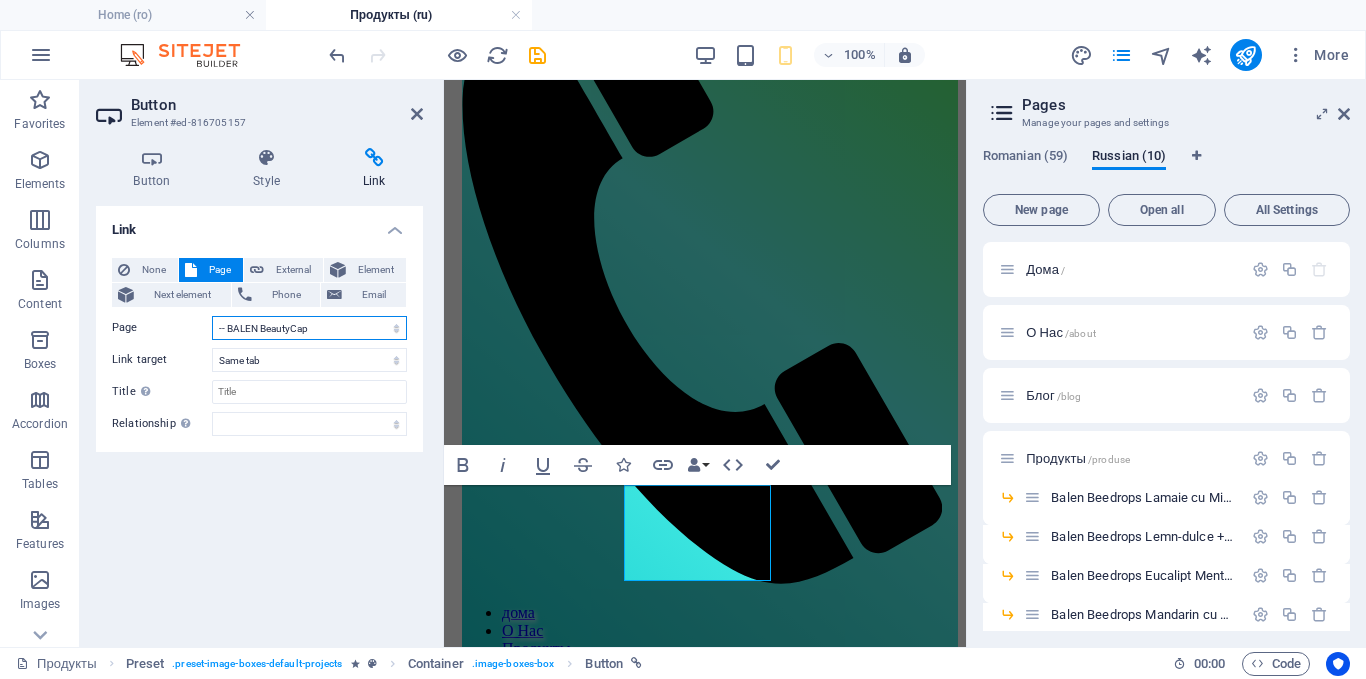click on "Home About blog Produse -- Balen Beedrops Lamaie cu Miere  -- Balen Beedrops Lemn-dulce + Vitamina C + Zinc -- Balen Beedrops Eucalipt Mentol -- Balen Beedrops Mandarin cu Ghimbir -- BALEN BeautyCap   -- Balen Calciu, Magneziu, Zinc capsule  -- Balen Coenzym Q10  -- Balen COLLAGEN 800mg  -- Balen Curcuma extract -- Balen Echinaceea extract  -- Balen Extract de anghinare , extract de ciulin de lapte 475mg caps -- Balen Extract de ciulin de lapte 300mg  -- Balen For Men  -- Balen For Women  -- Ginkgo biloba -- Balen Ginseng  -- Balen Glucozamin &amp; Hondroitin &amp; MSM &amp; Boswelia -- Balen Glucozamin &amp; Hondroitin &amp; MSM &amp; Boswelia 1 -- Balen Kelp  -- Balen Lăptișor de matcă capsule  300mg  -- Balen Mag 3  -- Balen Magsical   -- Balen Migrover (migrena, dureri de cap)  -- Balen Multi C Vitamin &amp; Propolis  -- Balen Zinc capsule 15mg  -- Balen Vitamina D3 20ml pic. -- Balen Vitamina C 1000mg+Zn 10mg tab.eff -- Balen Vitamina B Complex  -- Balen Vitamin K2 (100 mcg) +D (10 mcg, 400UI)" at bounding box center [309, 328] 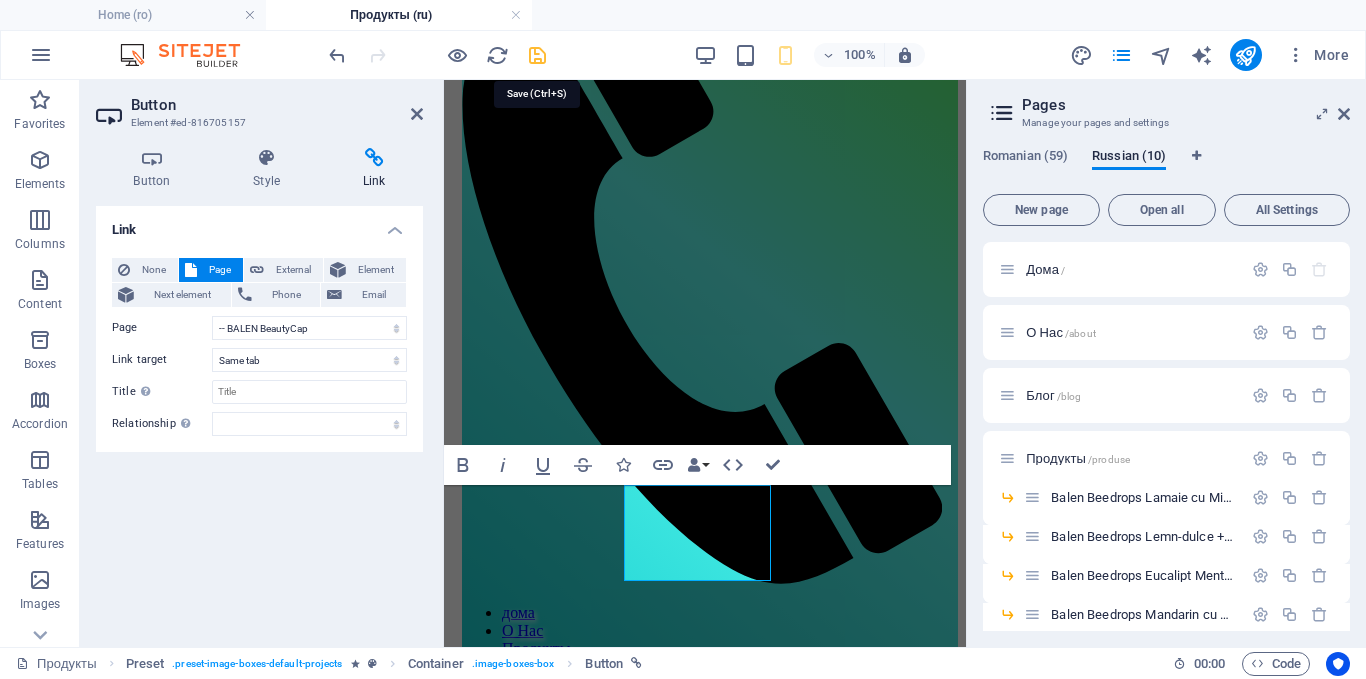 click at bounding box center [537, 55] 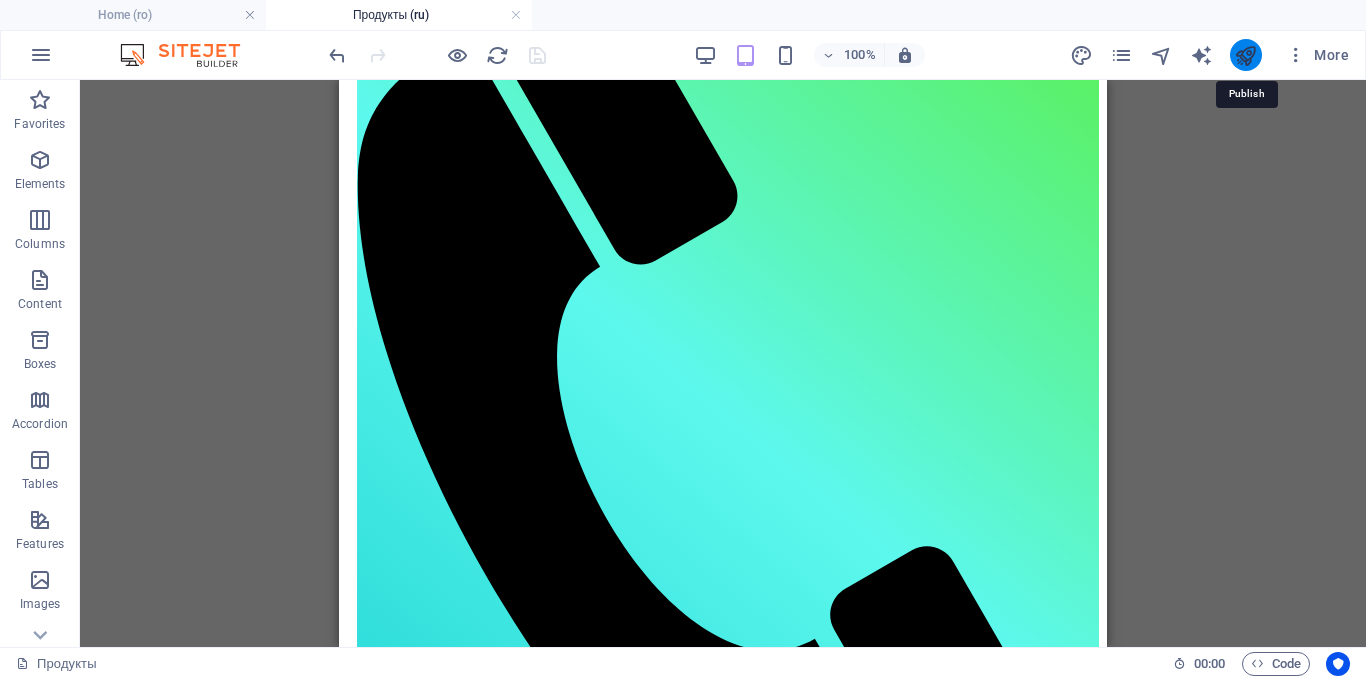 click at bounding box center [1245, 55] 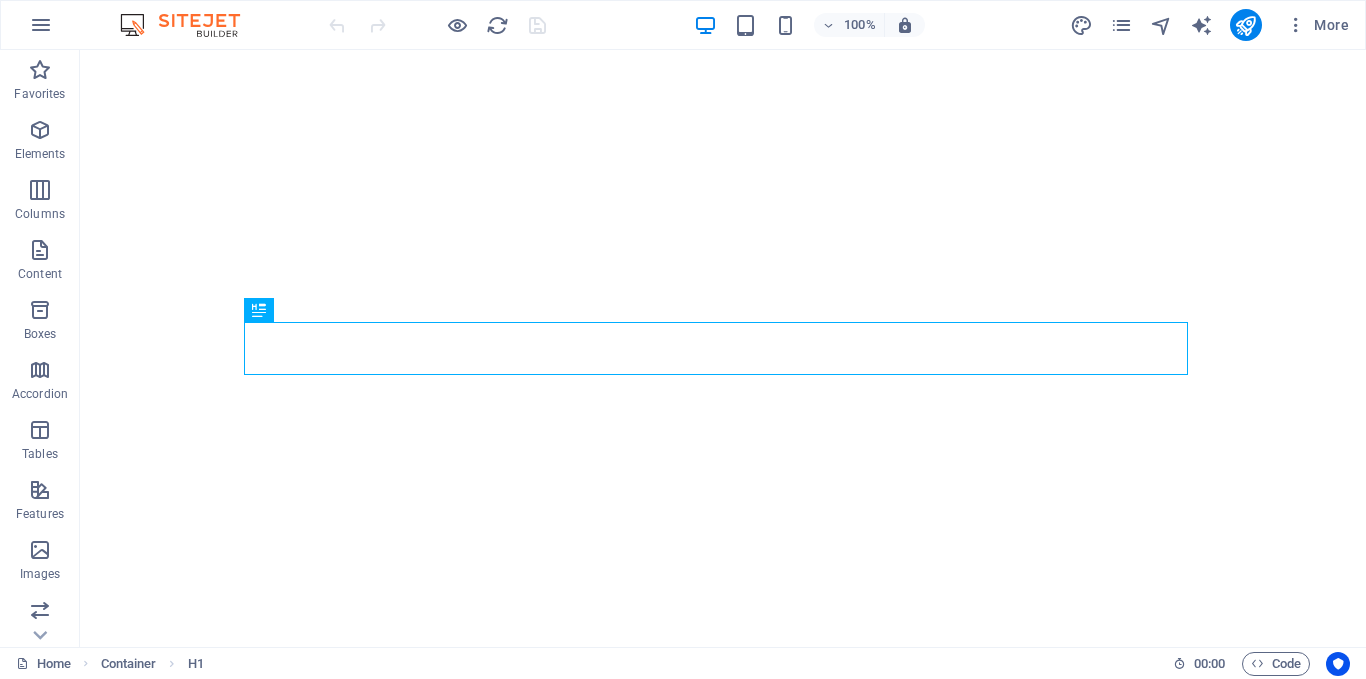 scroll, scrollTop: 0, scrollLeft: 0, axis: both 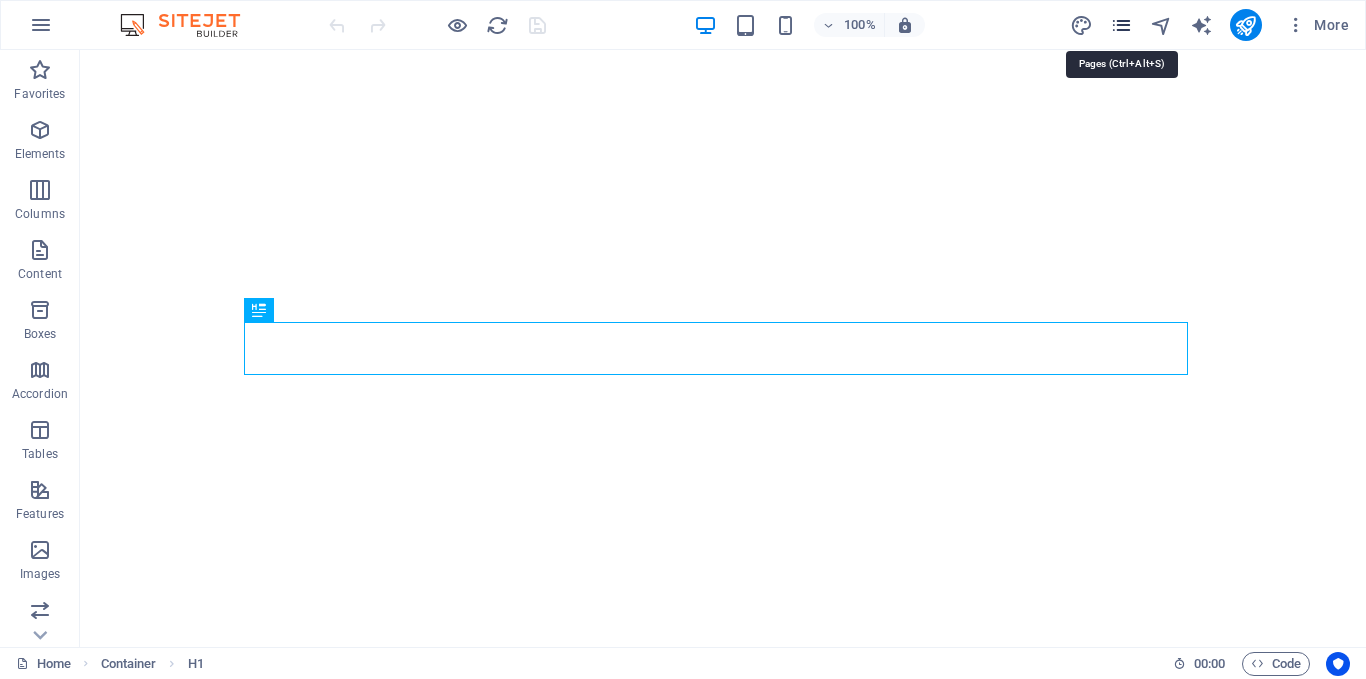 click at bounding box center (1121, 25) 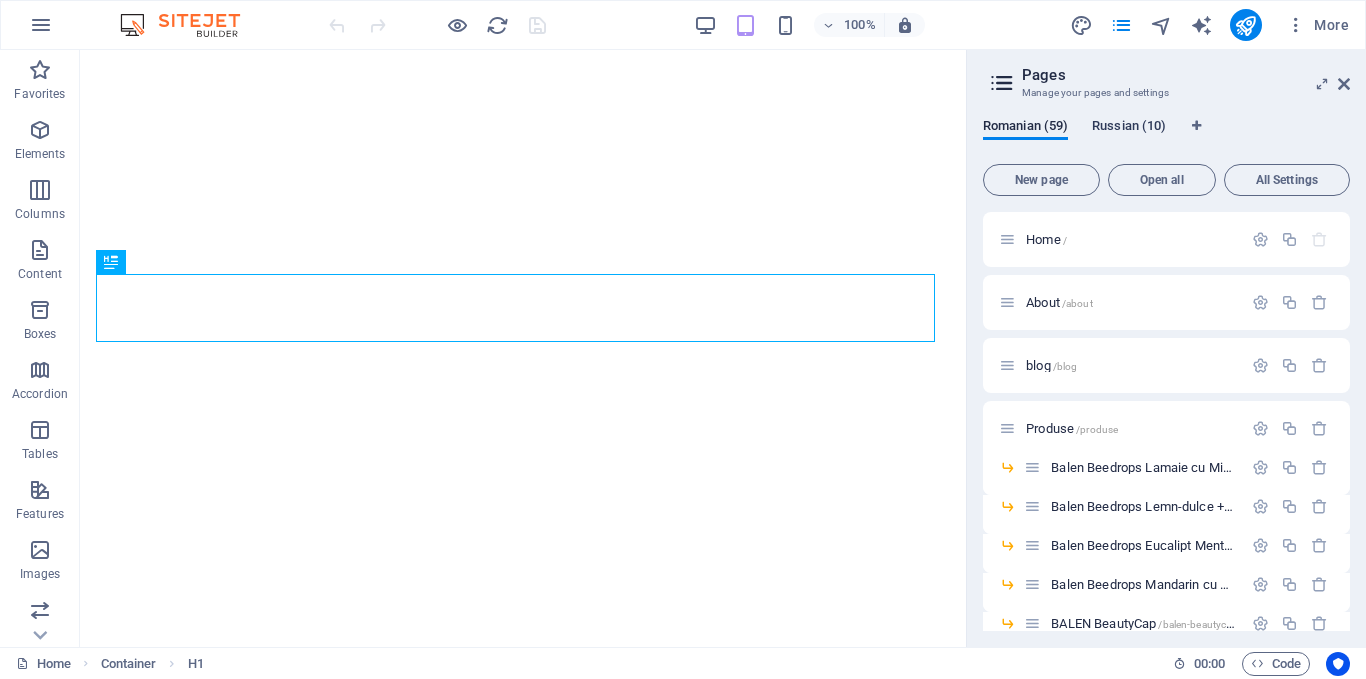 click on "Russian (10)" at bounding box center [1129, 128] 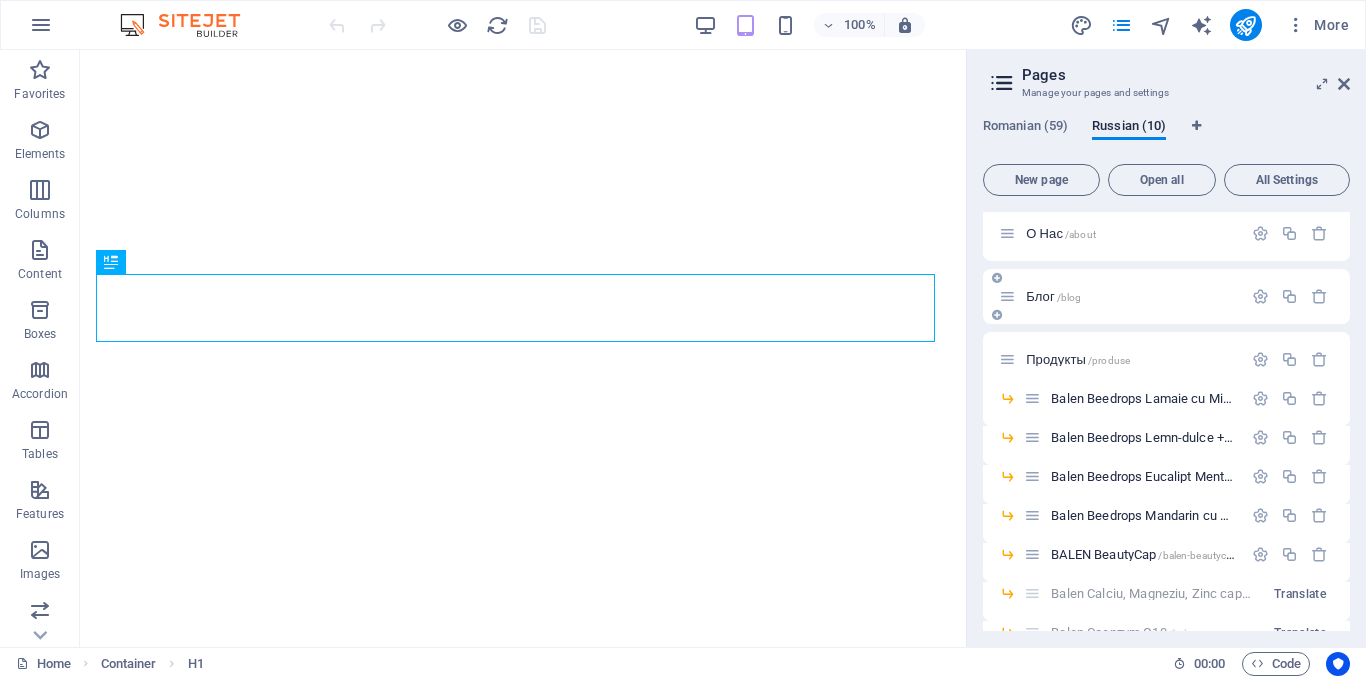 scroll, scrollTop: 100, scrollLeft: 0, axis: vertical 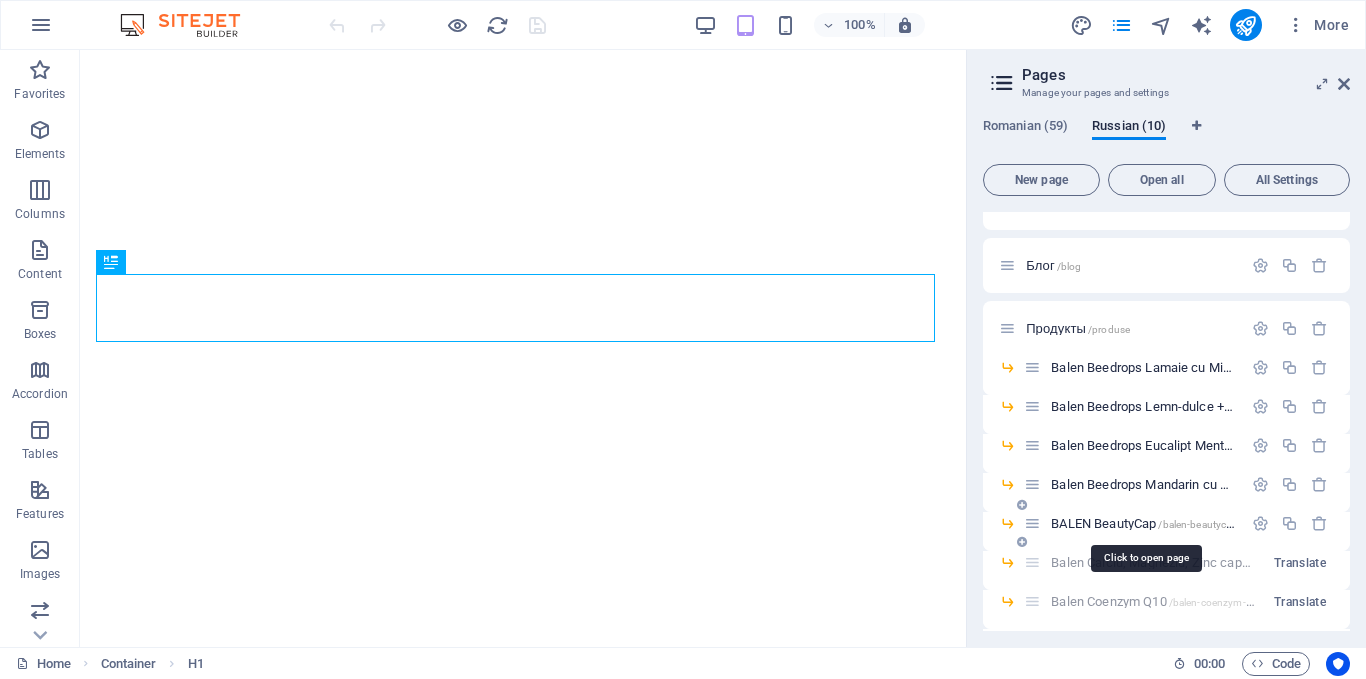 click on "BALEN BeautyCap   /balen-beautycap" at bounding box center [1144, 523] 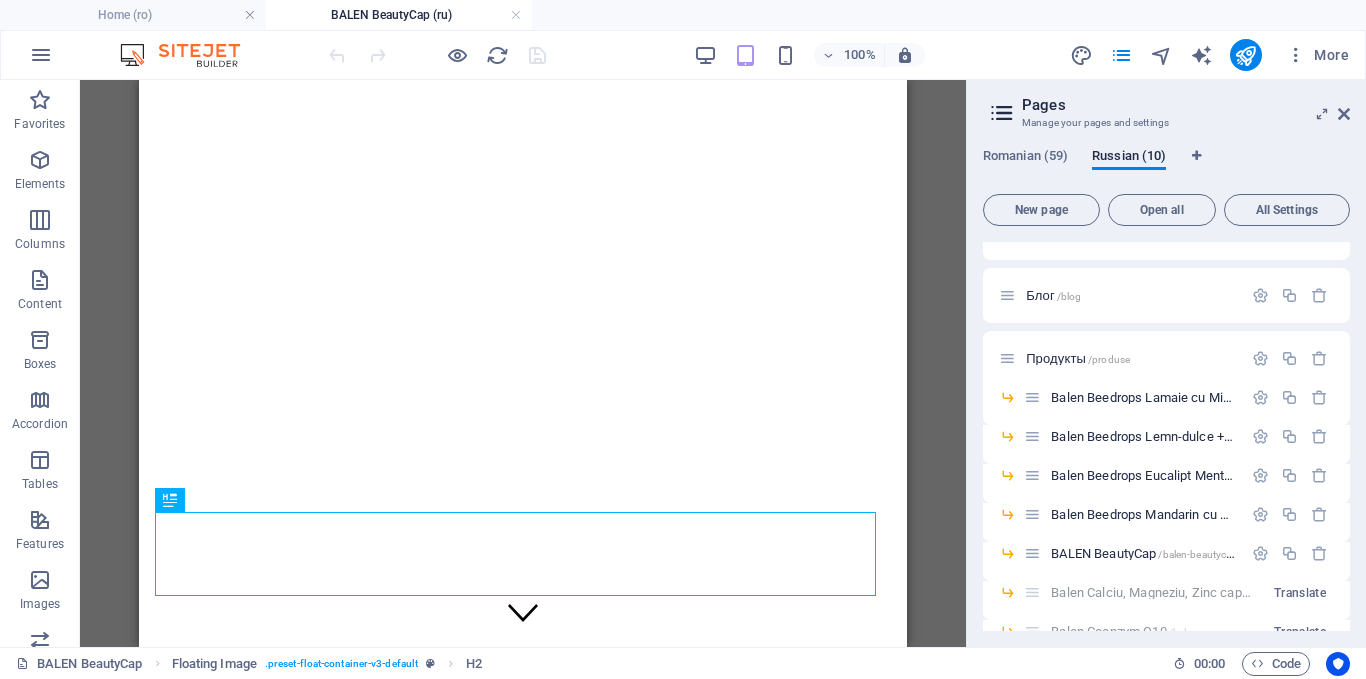 scroll, scrollTop: 0, scrollLeft: 0, axis: both 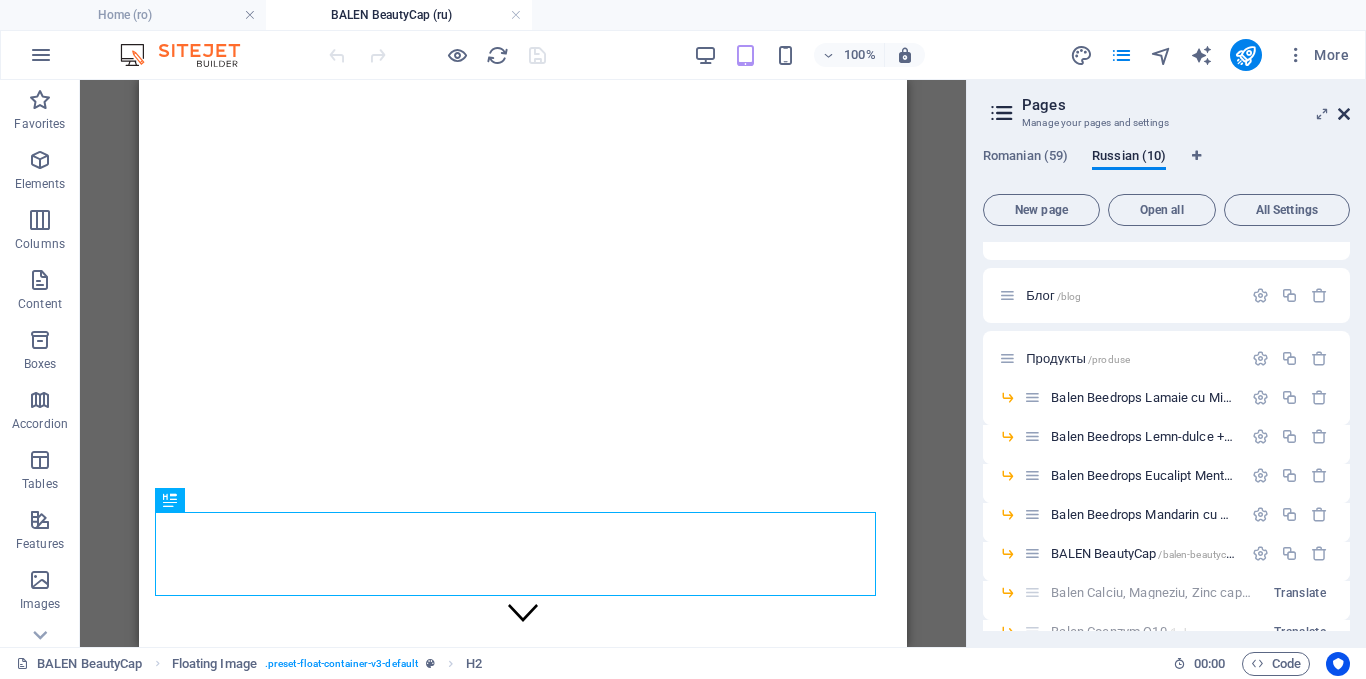 click at bounding box center [1344, 114] 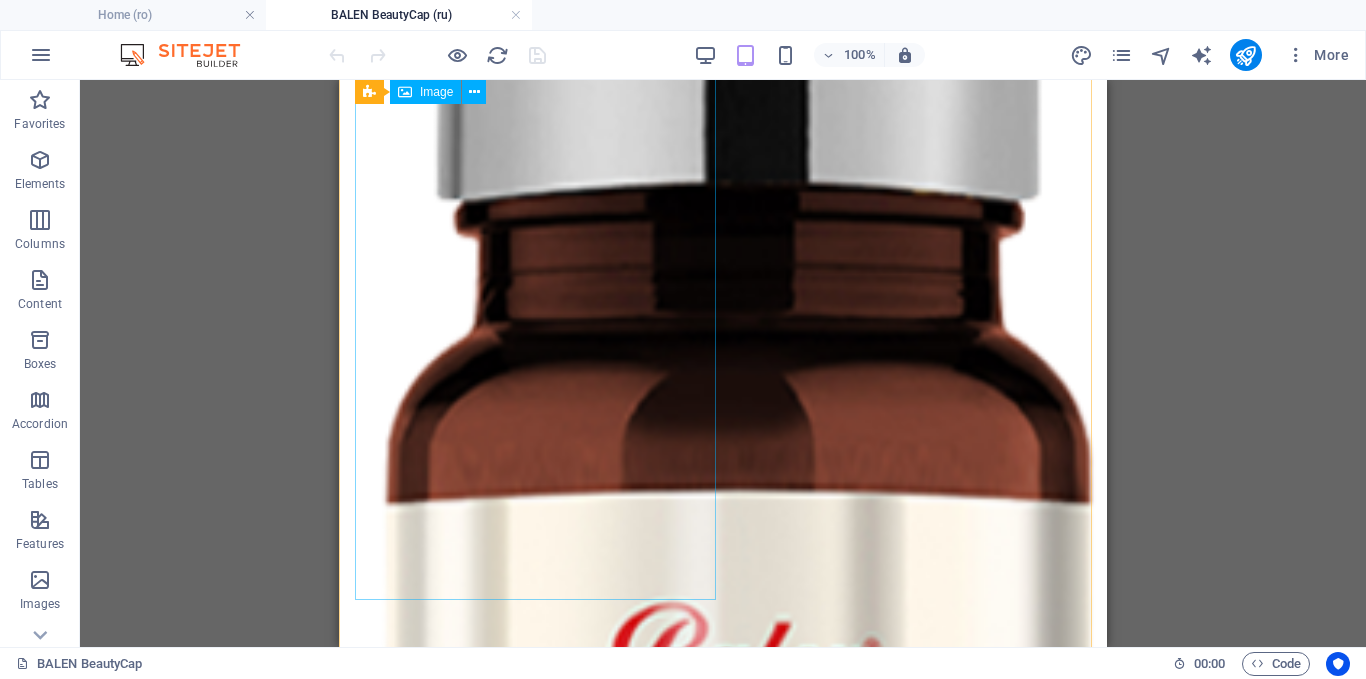 scroll, scrollTop: 900, scrollLeft: 0, axis: vertical 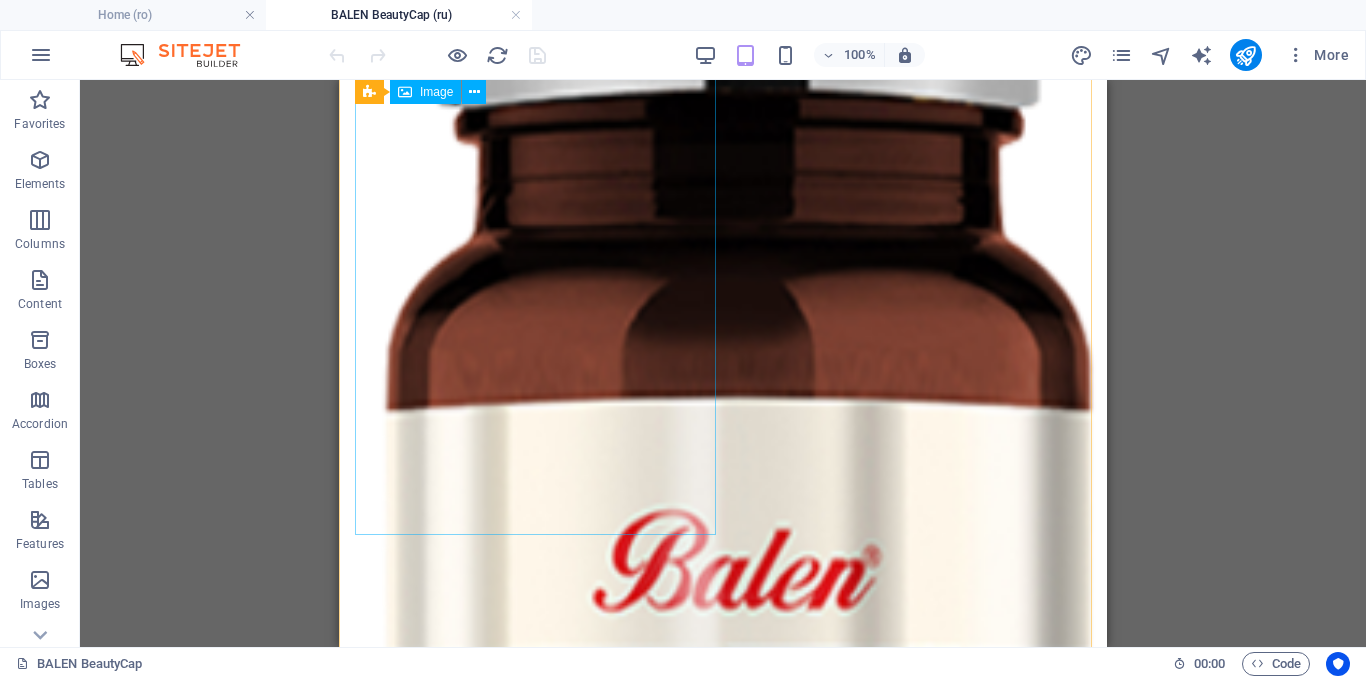 click at bounding box center [723, 656] 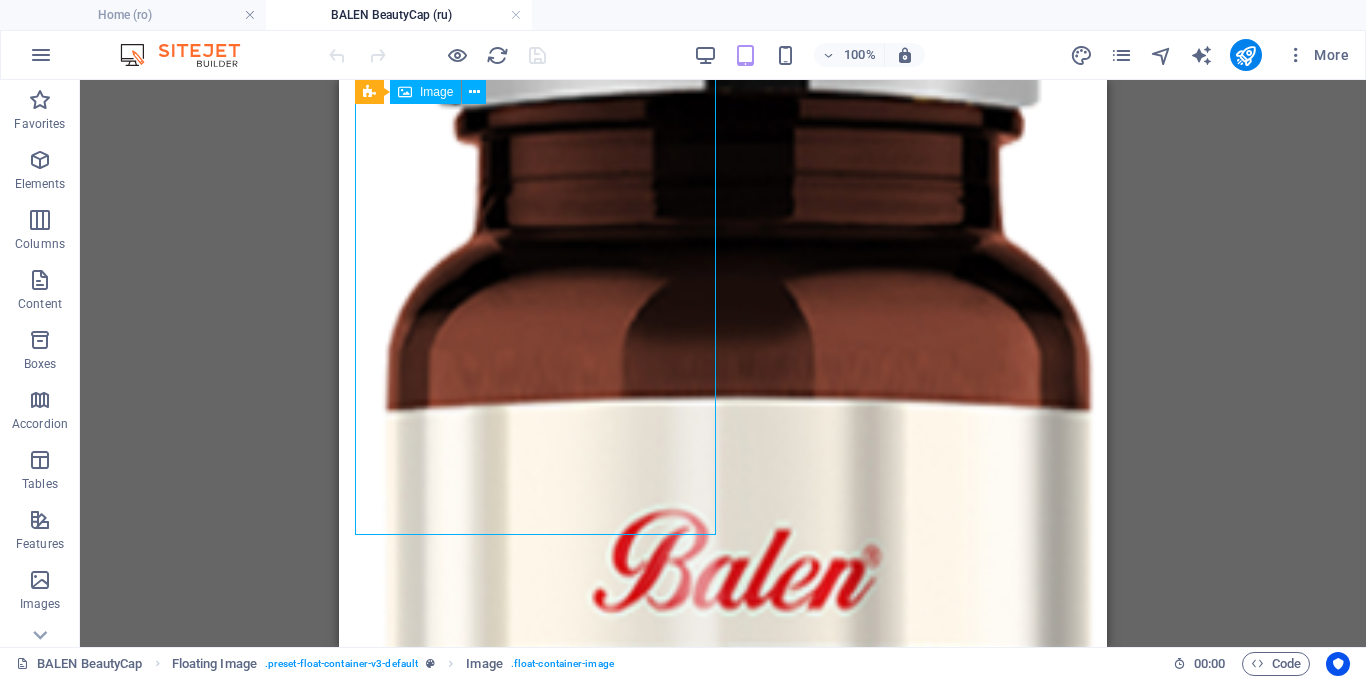 click at bounding box center (723, 656) 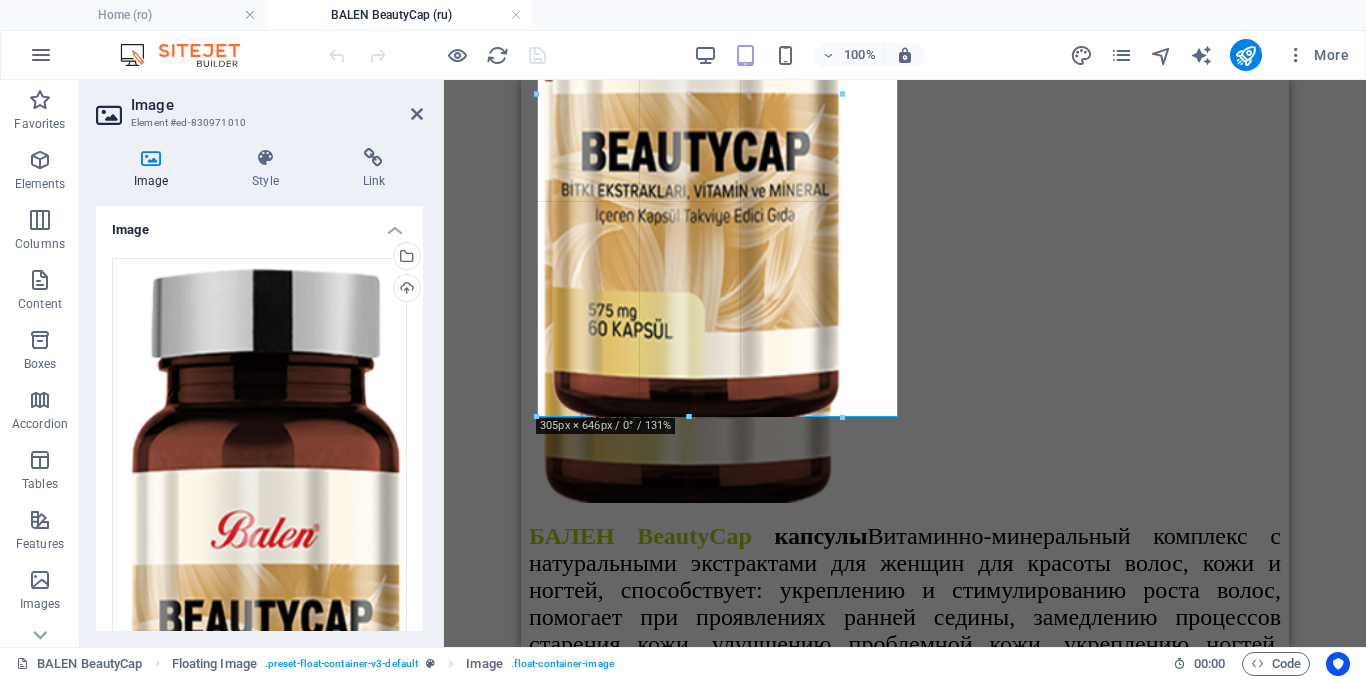 drag, startPoint x: 720, startPoint y: 533, endPoint x: 708, endPoint y: 415, distance: 118.6086 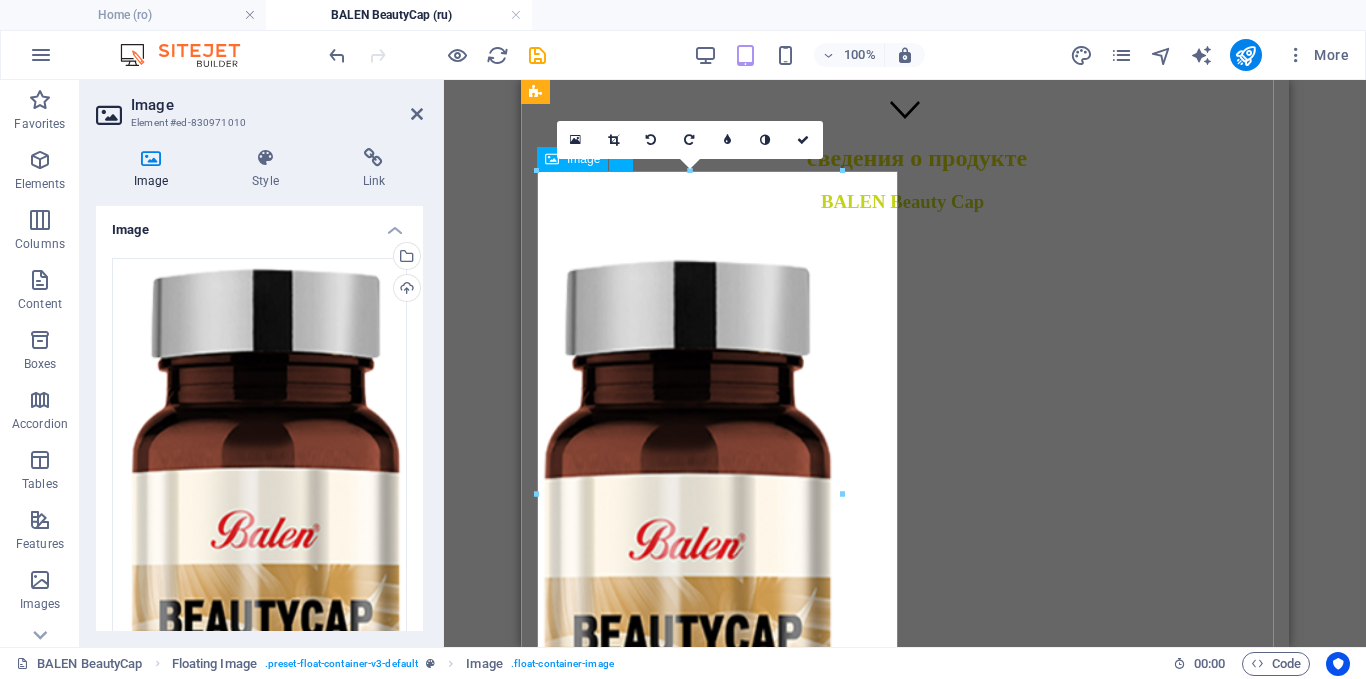 scroll, scrollTop: 500, scrollLeft: 0, axis: vertical 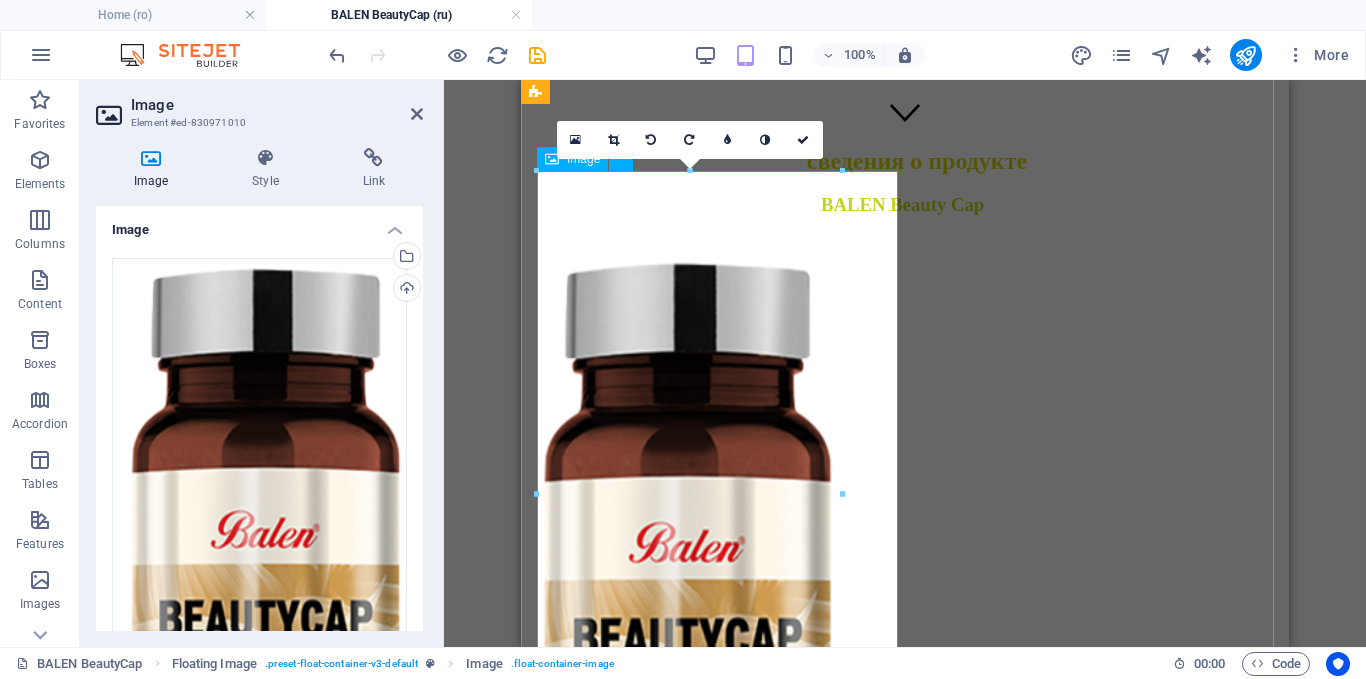 drag, startPoint x: 1366, startPoint y: 574, endPoint x: 869, endPoint y: 494, distance: 503.39746 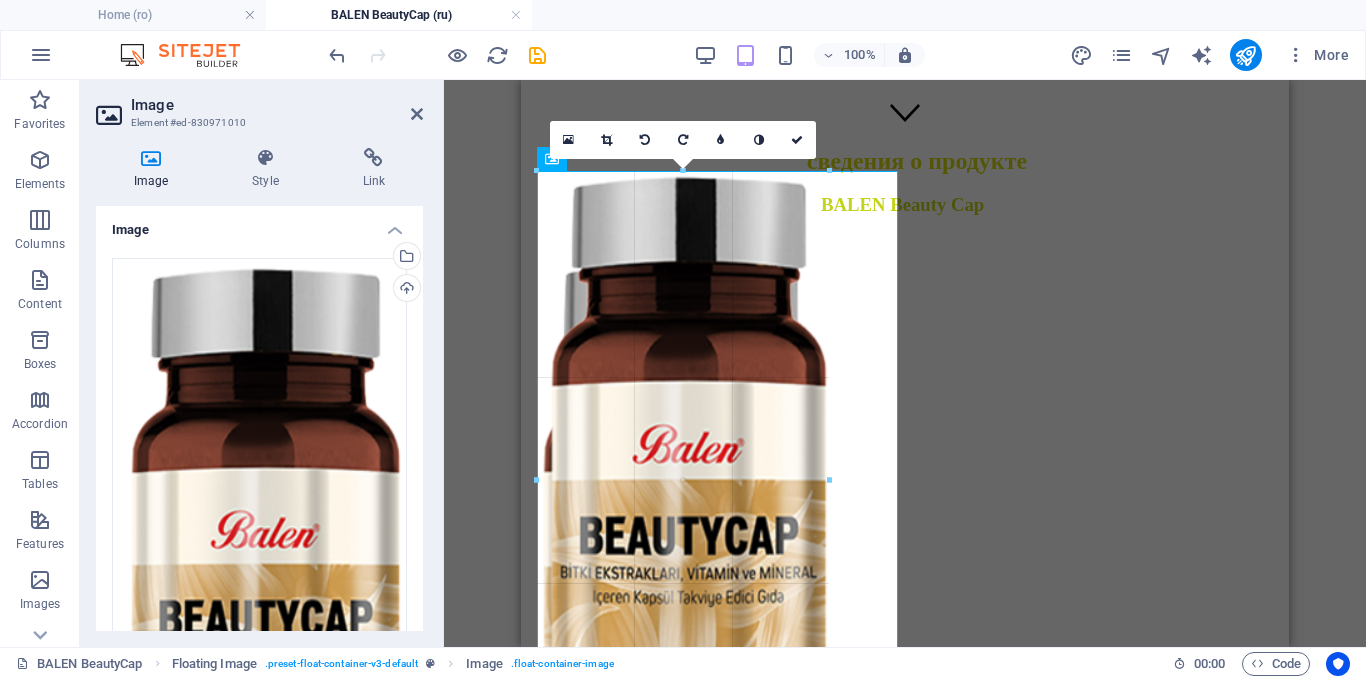 drag, startPoint x: 843, startPoint y: 491, endPoint x: 830, endPoint y: 489, distance: 13.152946 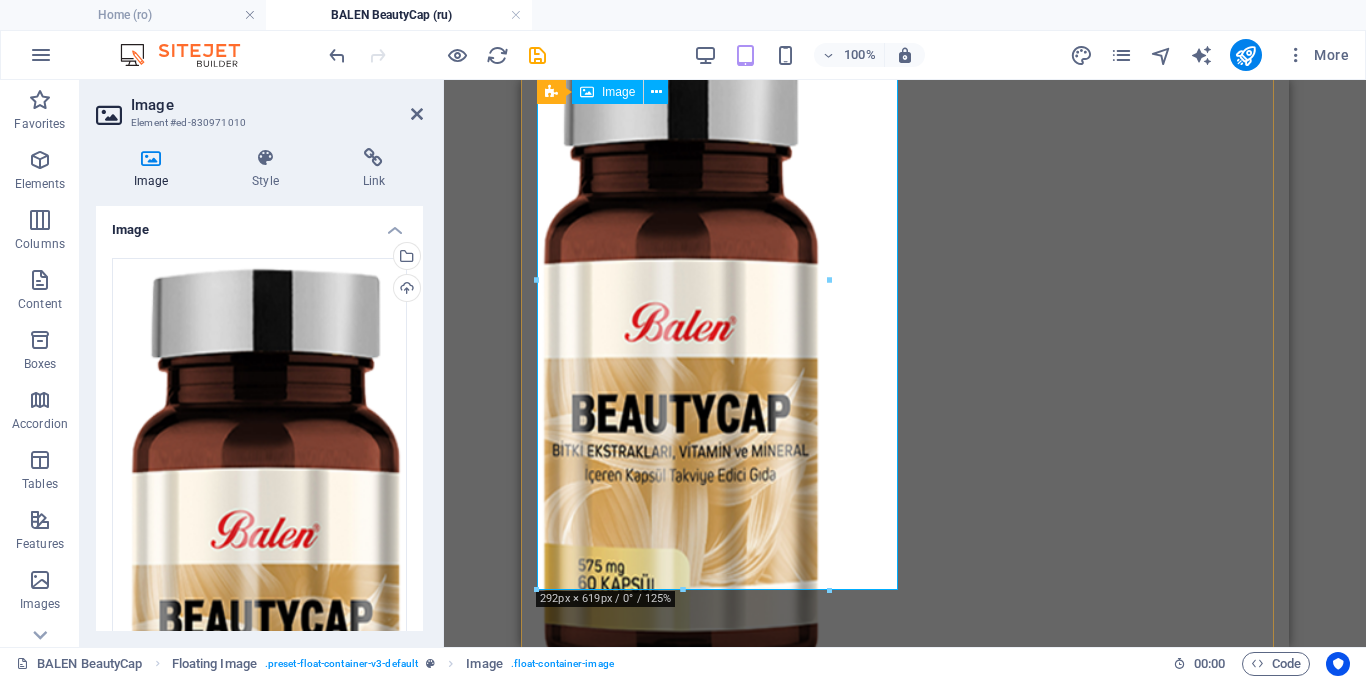 scroll, scrollTop: 700, scrollLeft: 0, axis: vertical 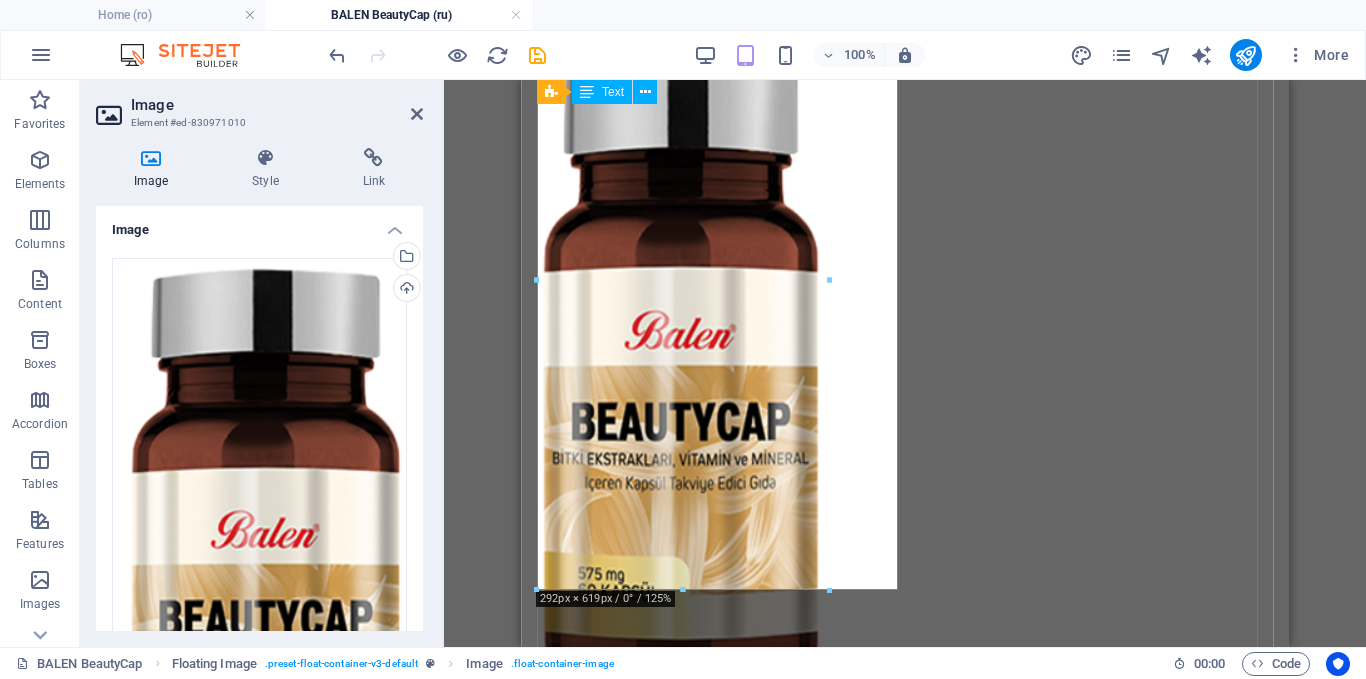 click at bounding box center (965, 874) 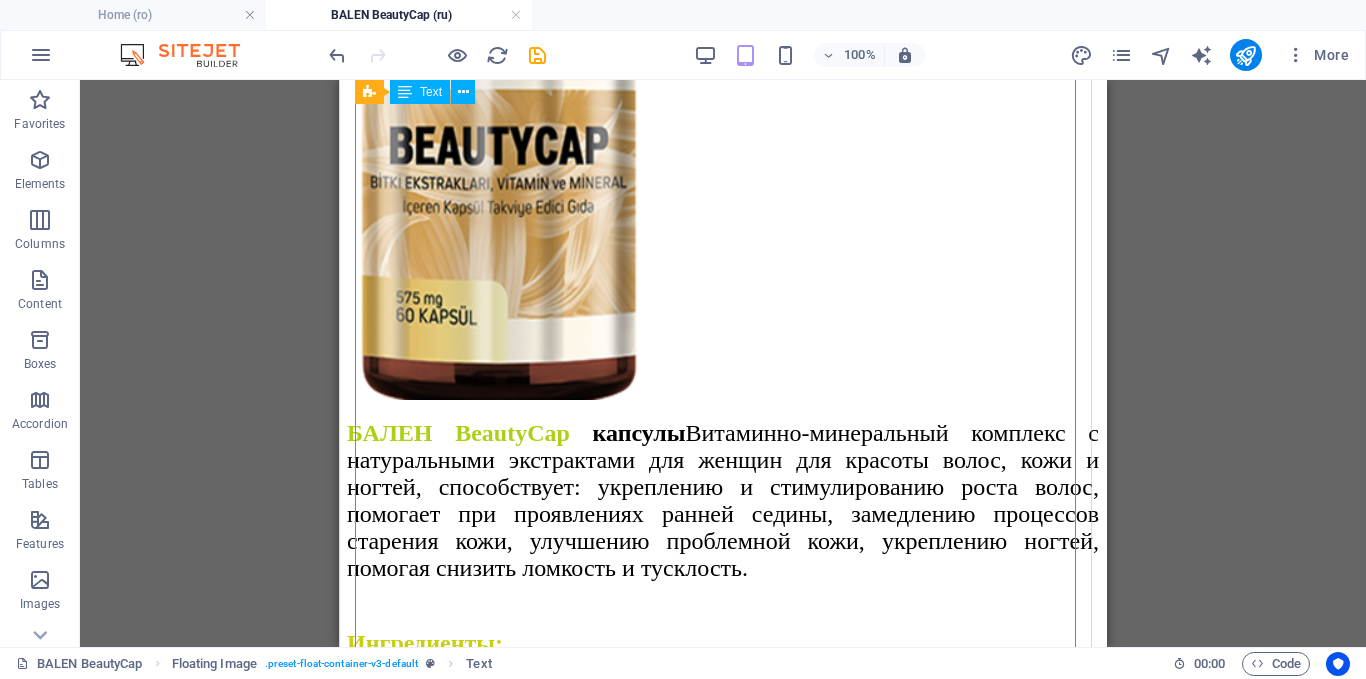 scroll, scrollTop: 800, scrollLeft: 0, axis: vertical 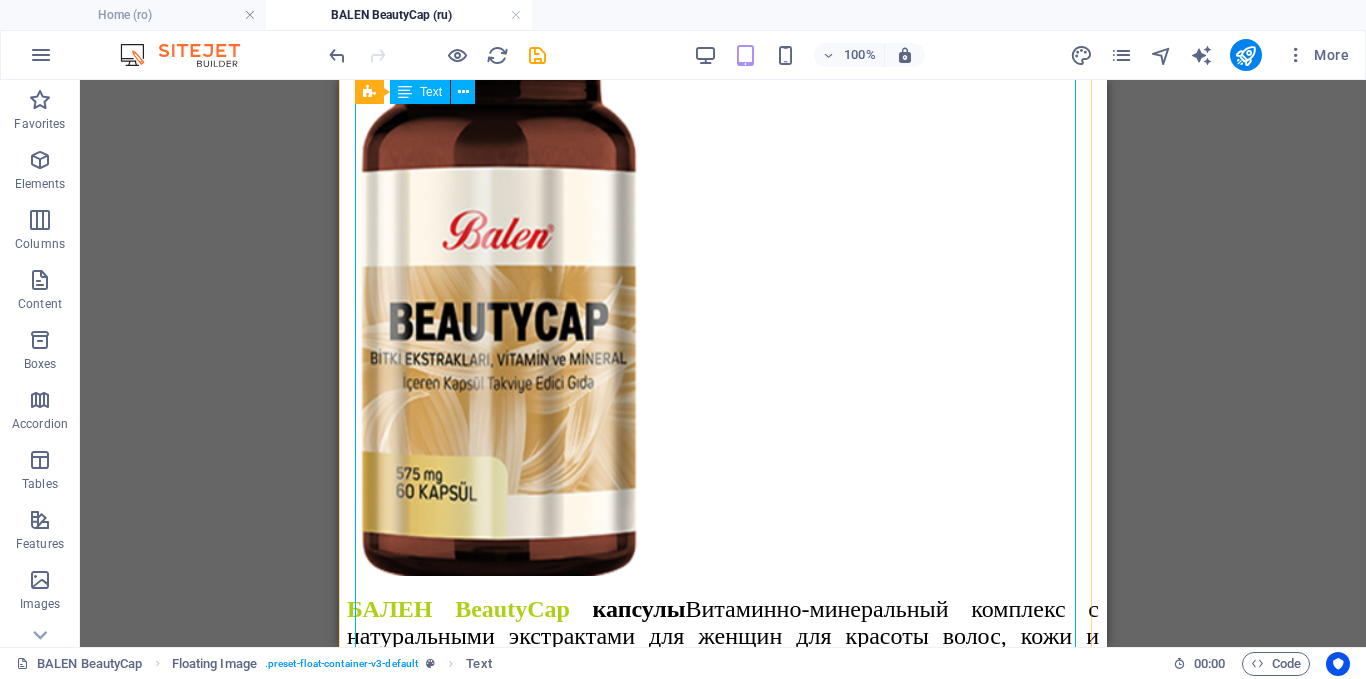 click on "БАЛЕН BeautyCap   капсулы    Витаминно-минеральный комплекс с натуральными экстрактами для женщин для красоты волос, кожи и ногтей, способствует: укреплению и стимулированию роста волос, помогает при проявлениях ранней седины, замедлению процессов старения кожи, улучшению проблемной кожи, укреплению ногтей, помогая снизить ломкость и тусклость. Ингредиенты:   Aктивные вещества  капсулa        Экстракт хвоща ̃112 mg Экстракт пальметто(карликовая пальма) 100 mg Экстракт гинко билоба 25mg Витамин С 25mg Витамин В1 20 mg Гидролизованный  коллаген 20 mg 20 mg 10 mg 10 mg Витамин В3 10 mg" at bounding box center (723, 1774) 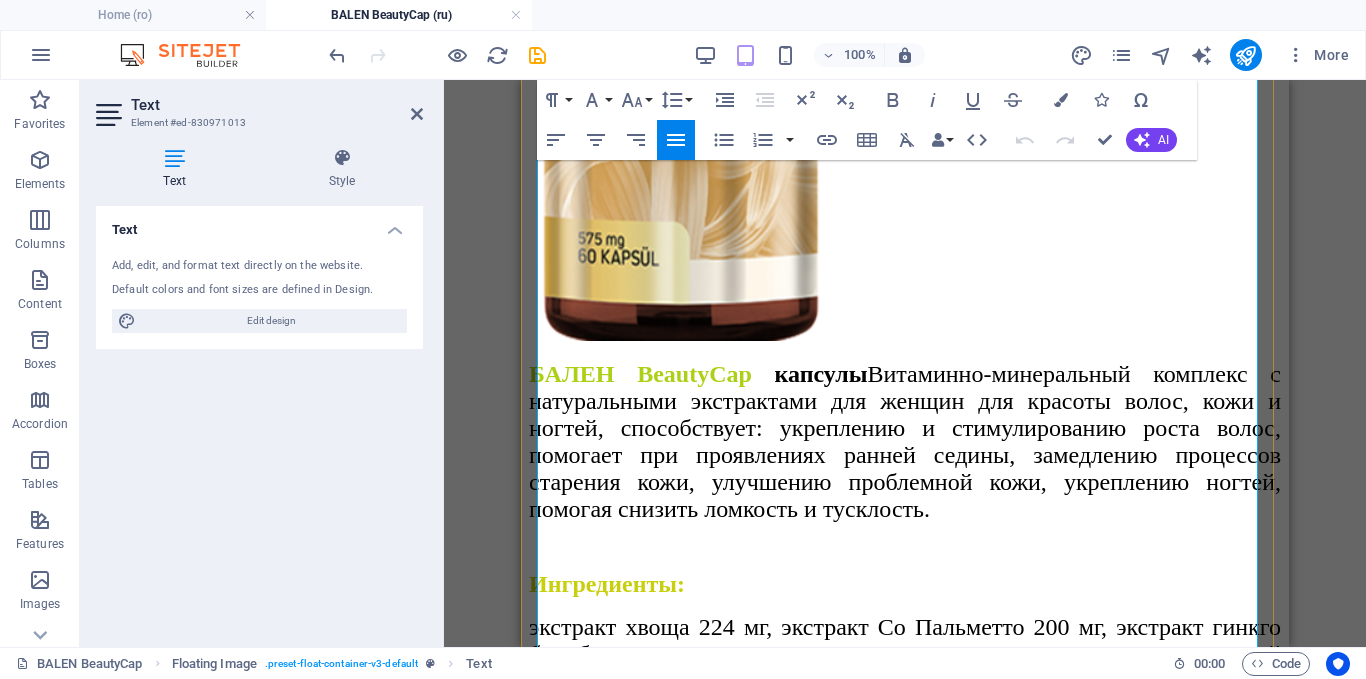 scroll, scrollTop: 1007, scrollLeft: 0, axis: vertical 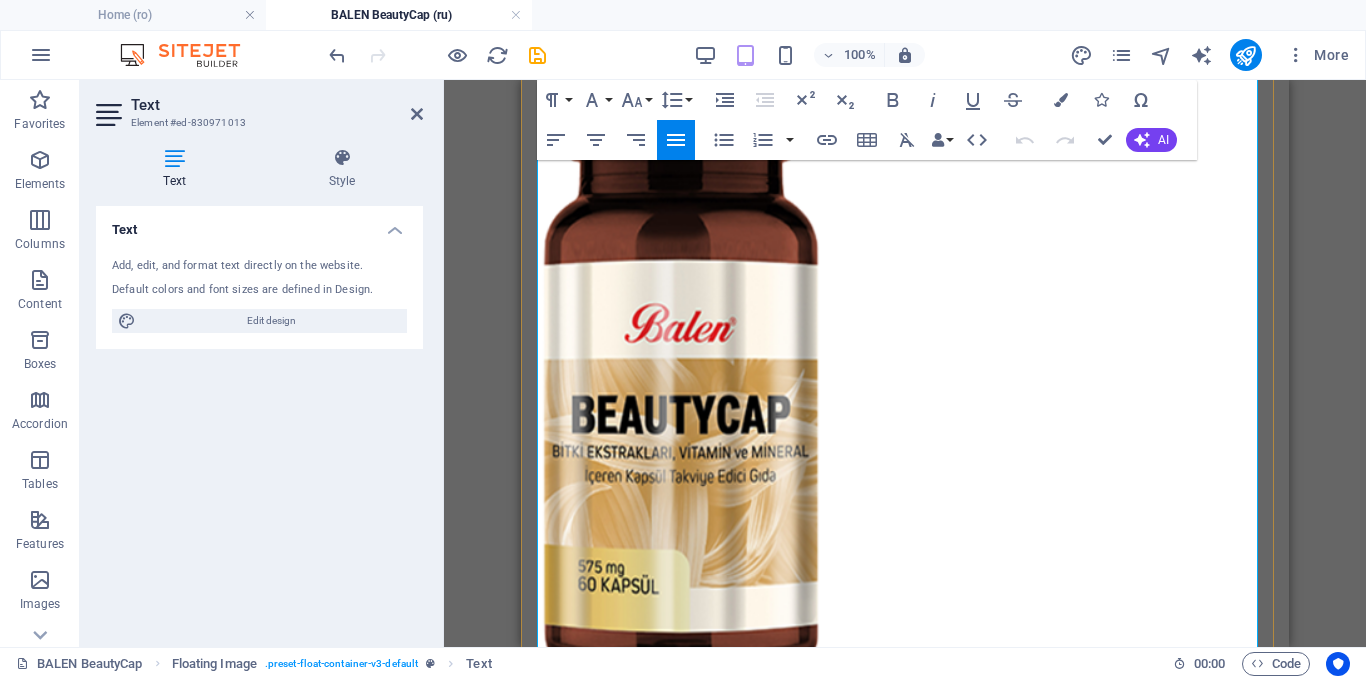 drag, startPoint x: 1099, startPoint y: 537, endPoint x: 922, endPoint y: 481, distance: 185.64752 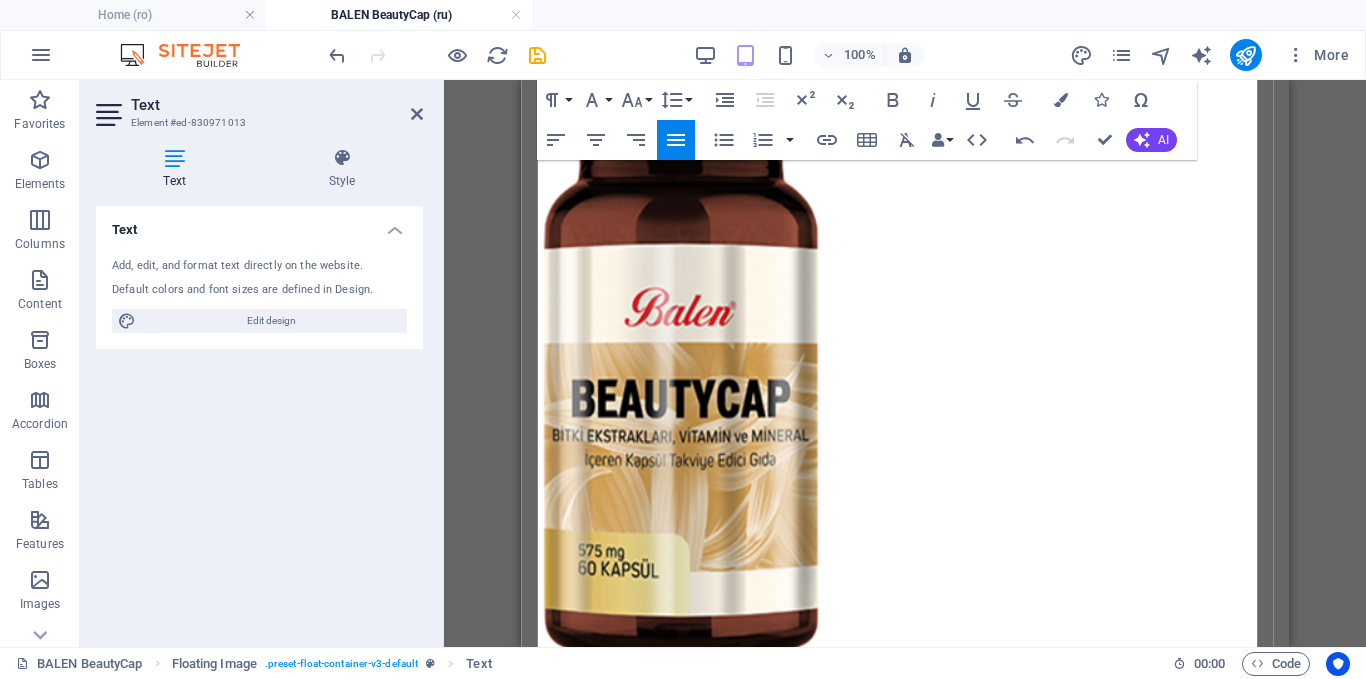 scroll, scrollTop: 707, scrollLeft: 0, axis: vertical 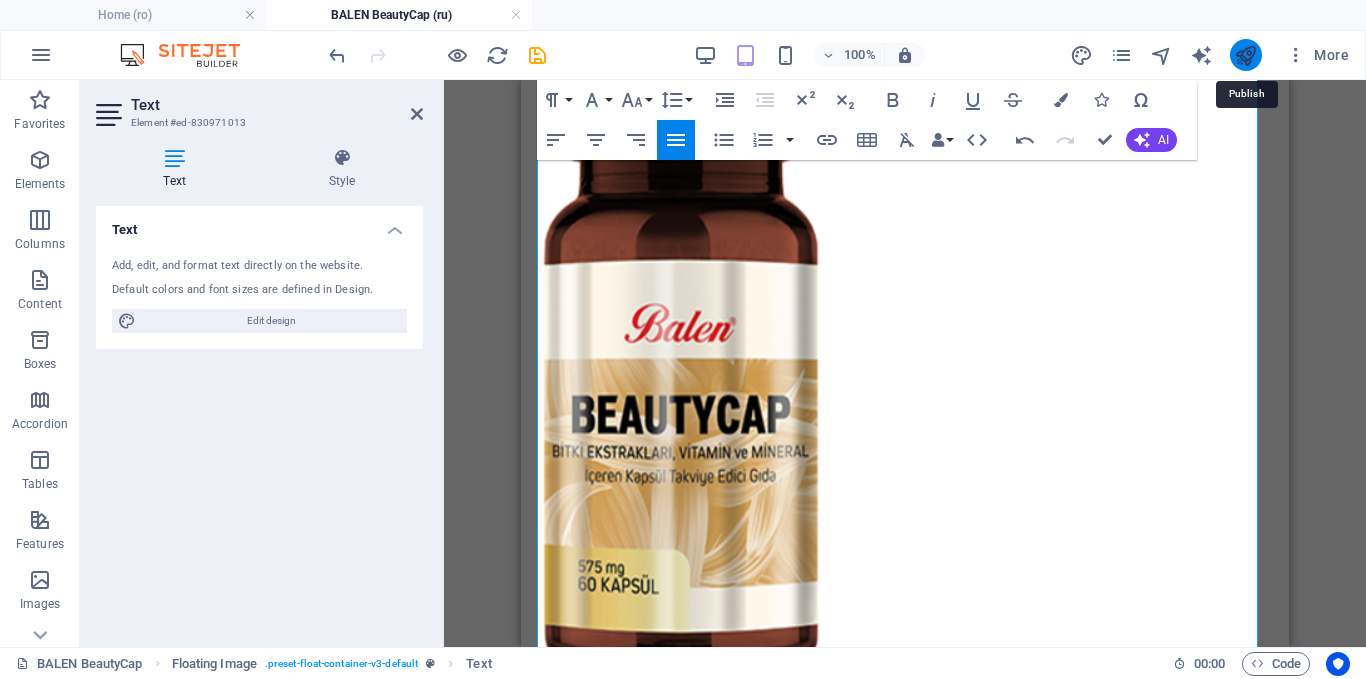 click at bounding box center (1245, 55) 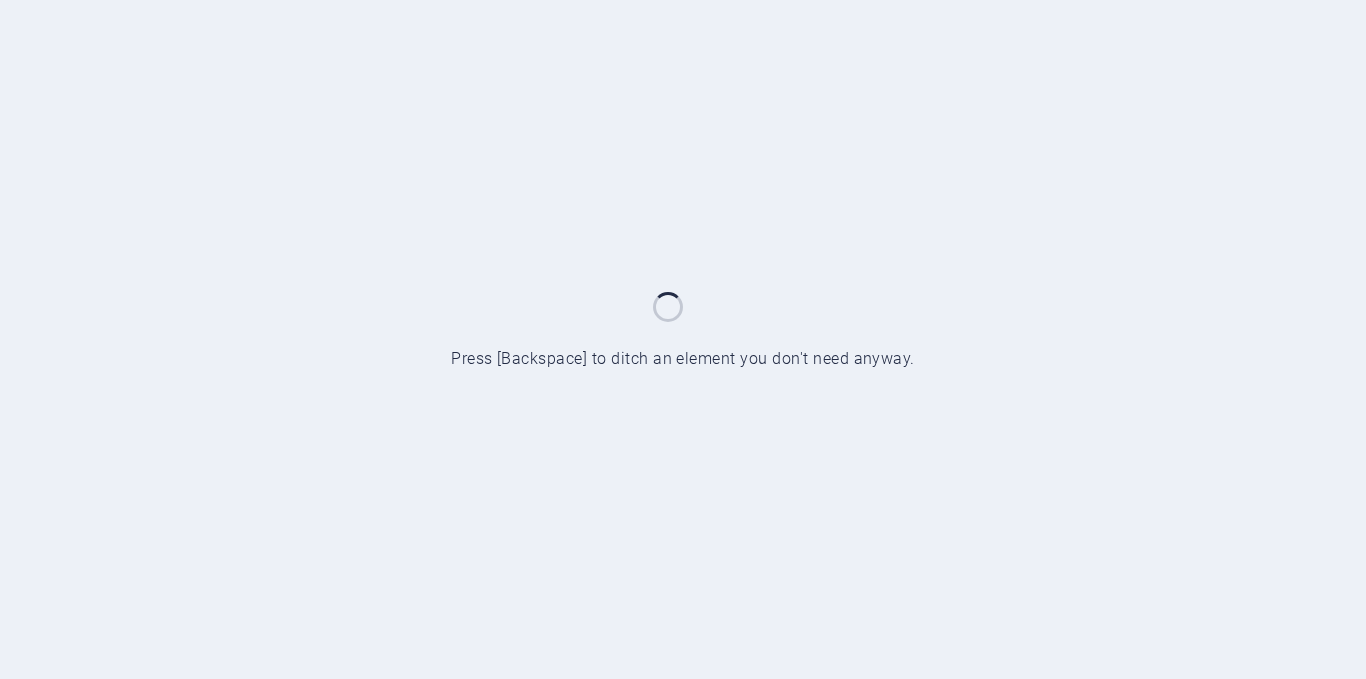 scroll, scrollTop: 0, scrollLeft: 0, axis: both 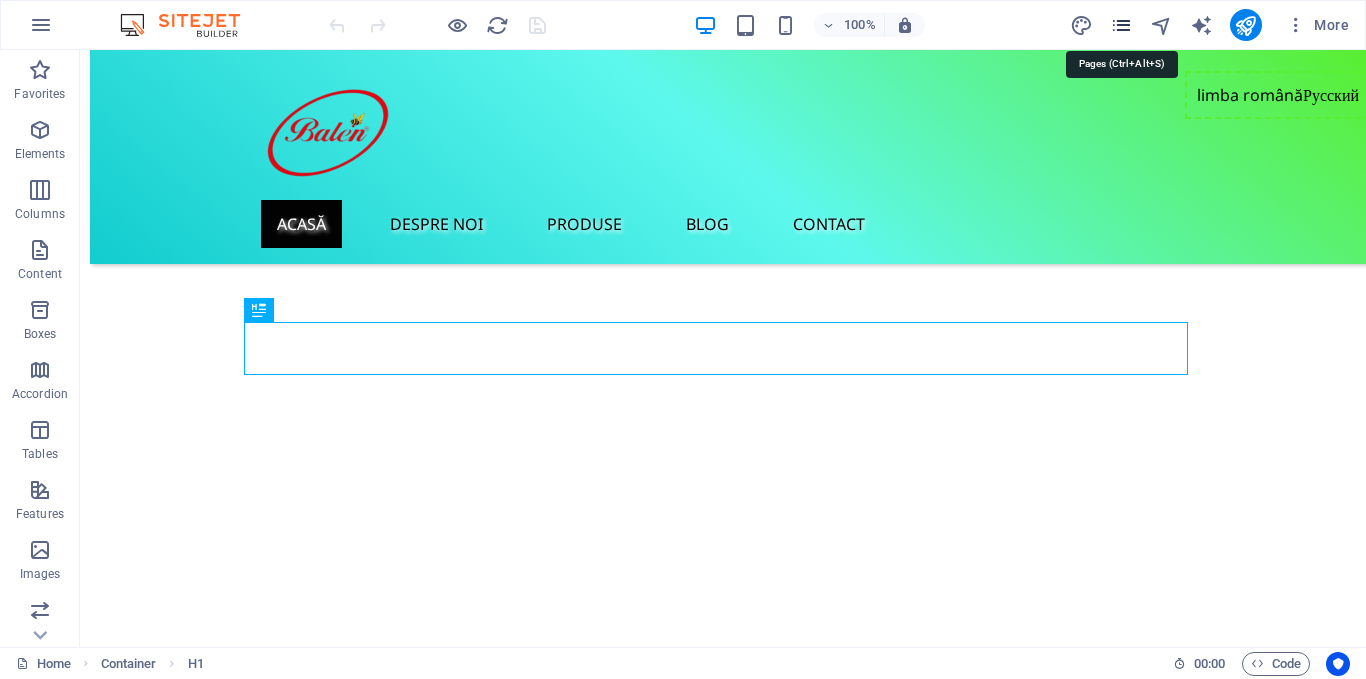 click at bounding box center [1121, 25] 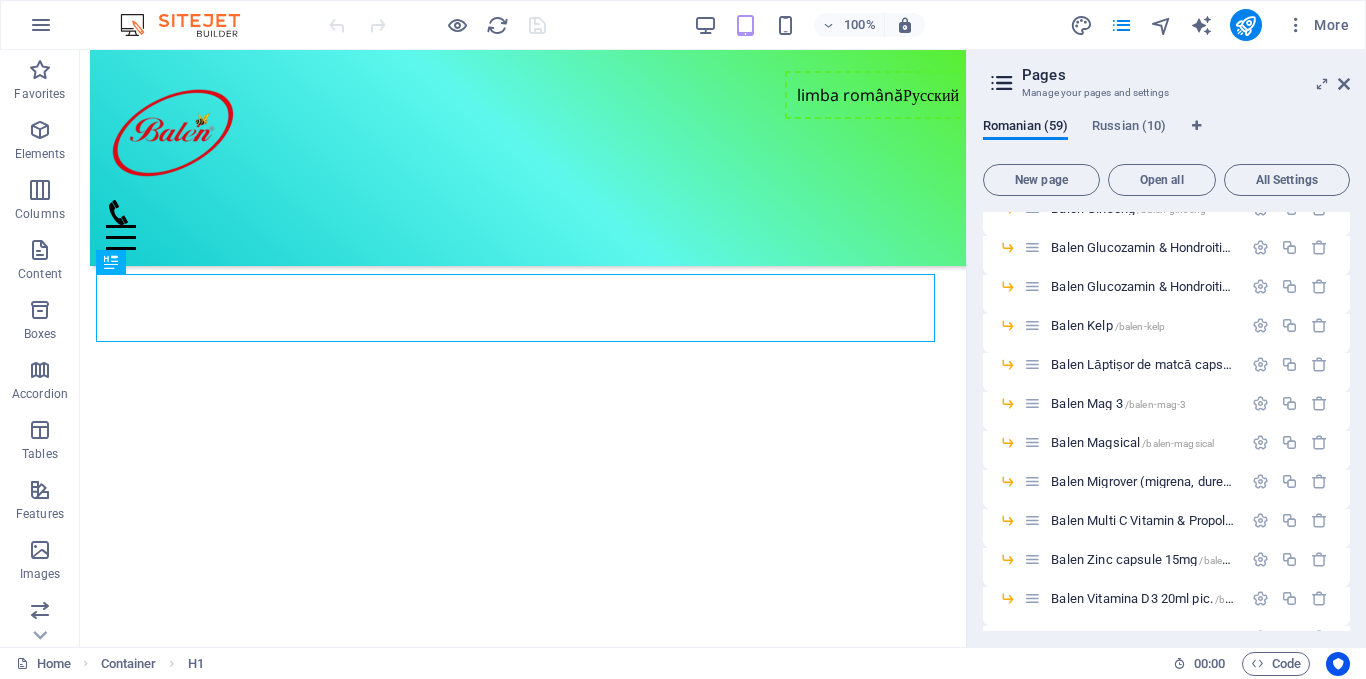 scroll, scrollTop: 826, scrollLeft: 0, axis: vertical 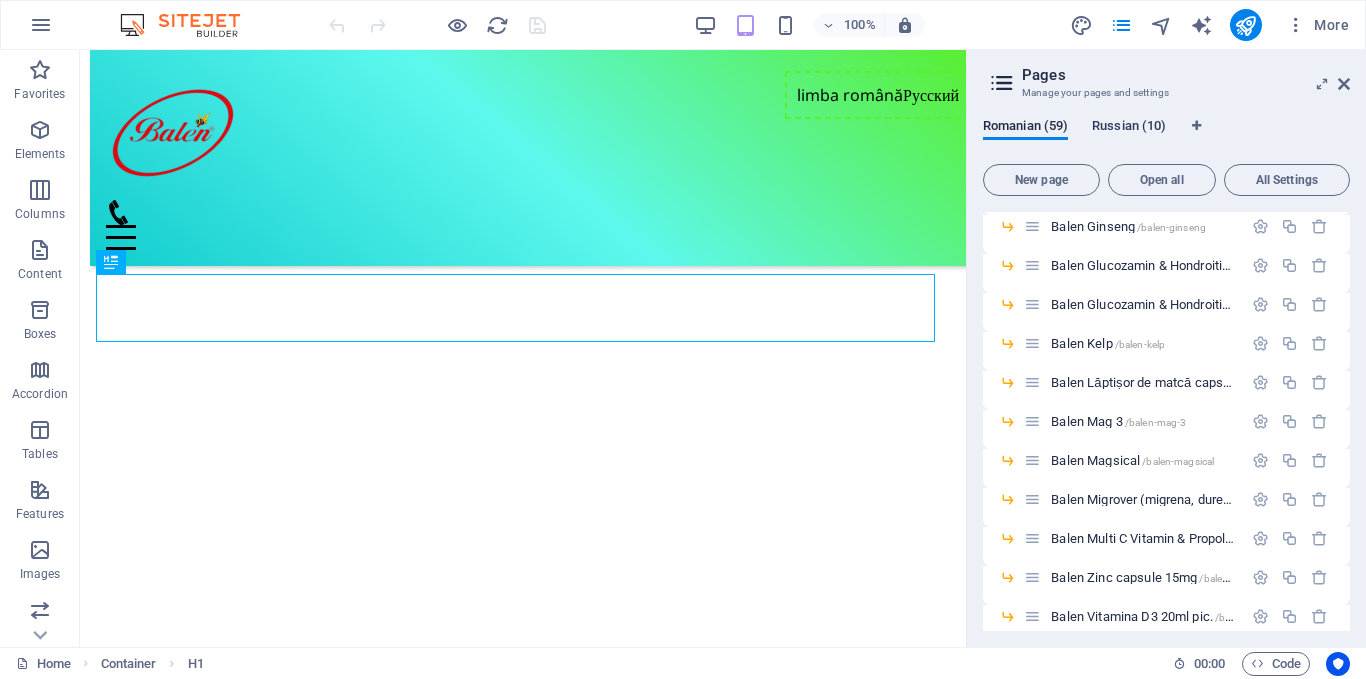click on "Russian (10)" at bounding box center [1129, 128] 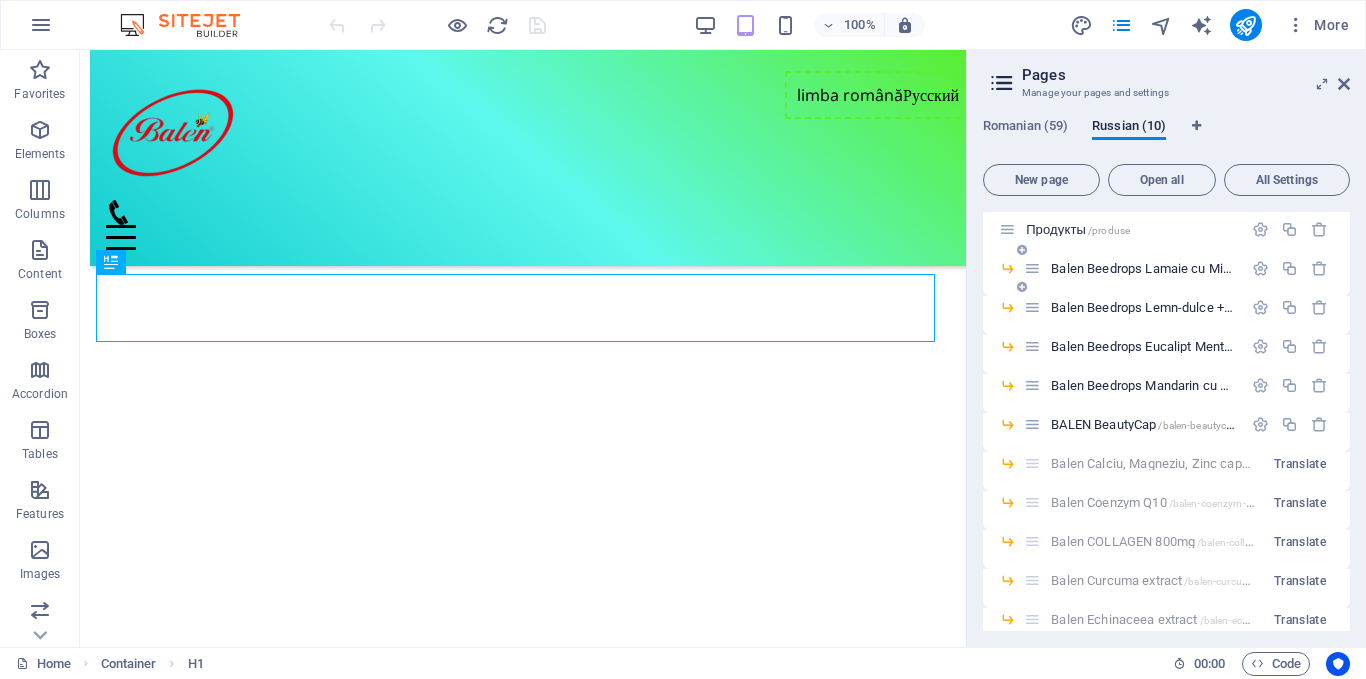 scroll, scrollTop: 200, scrollLeft: 0, axis: vertical 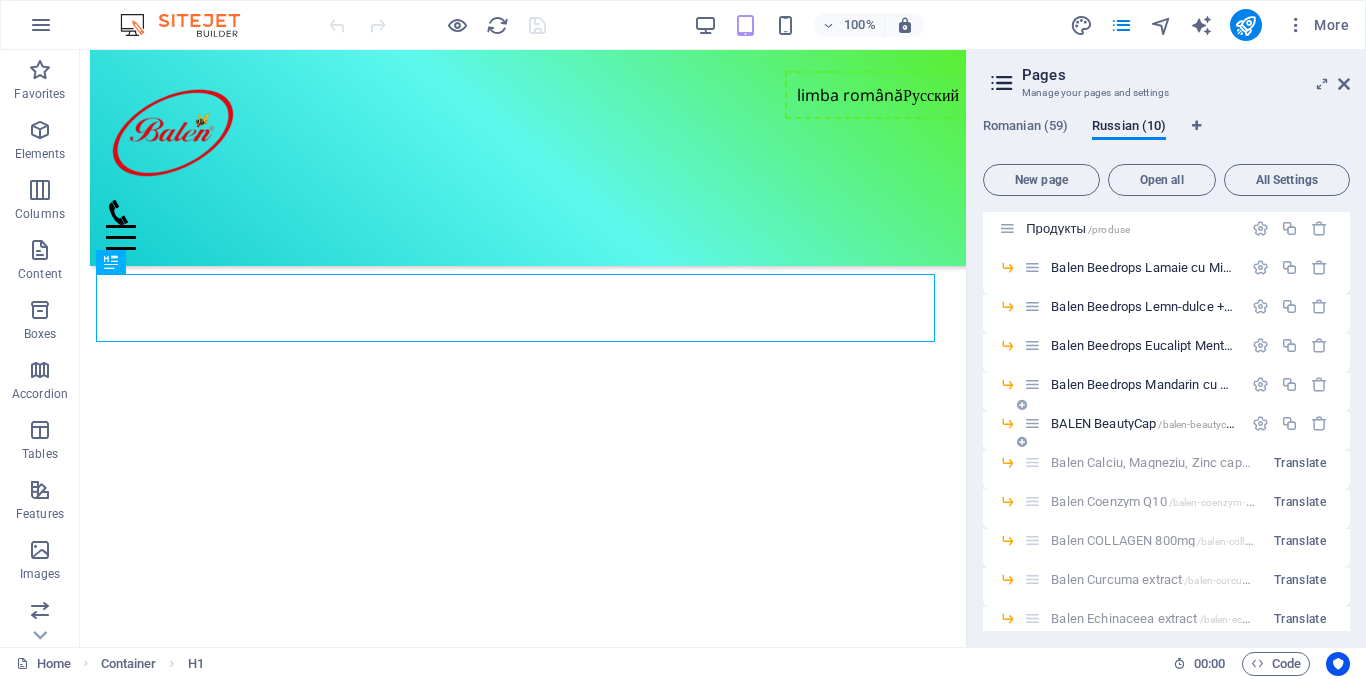 click on "BALEN BeautyCap   /balen-beautycap" at bounding box center (1144, 423) 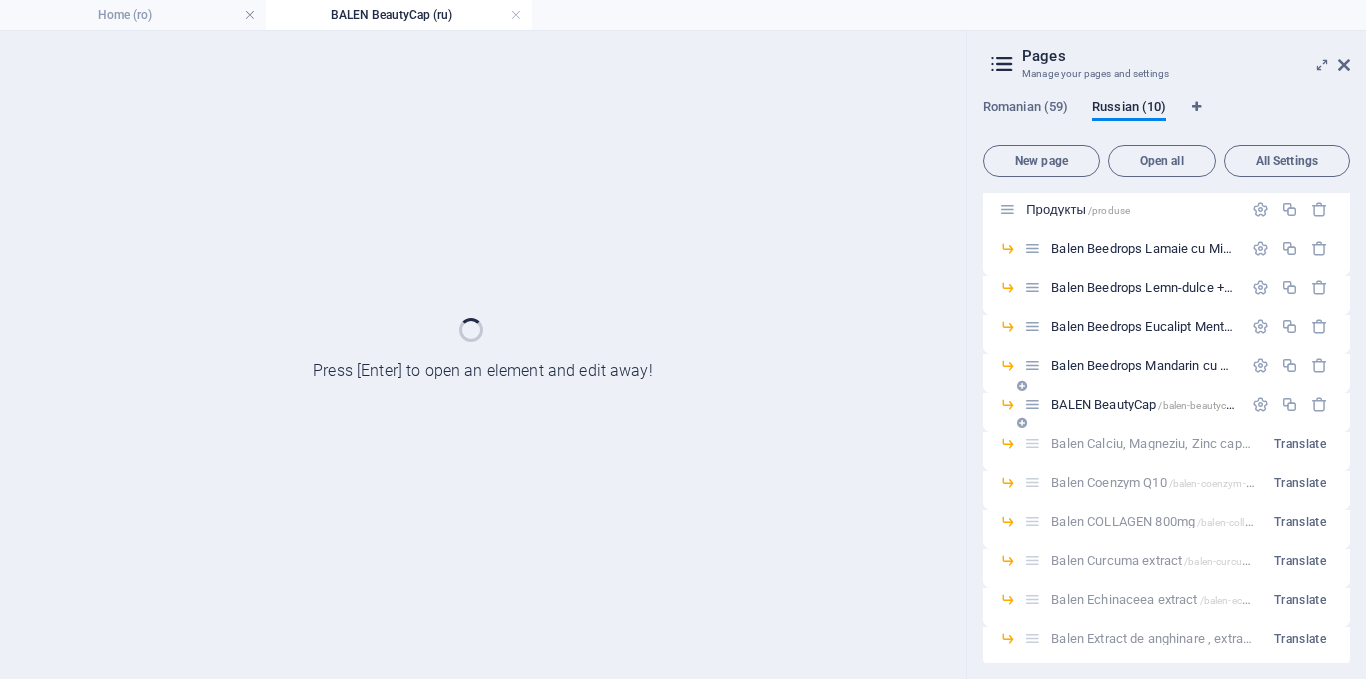 scroll, scrollTop: 0, scrollLeft: 0, axis: both 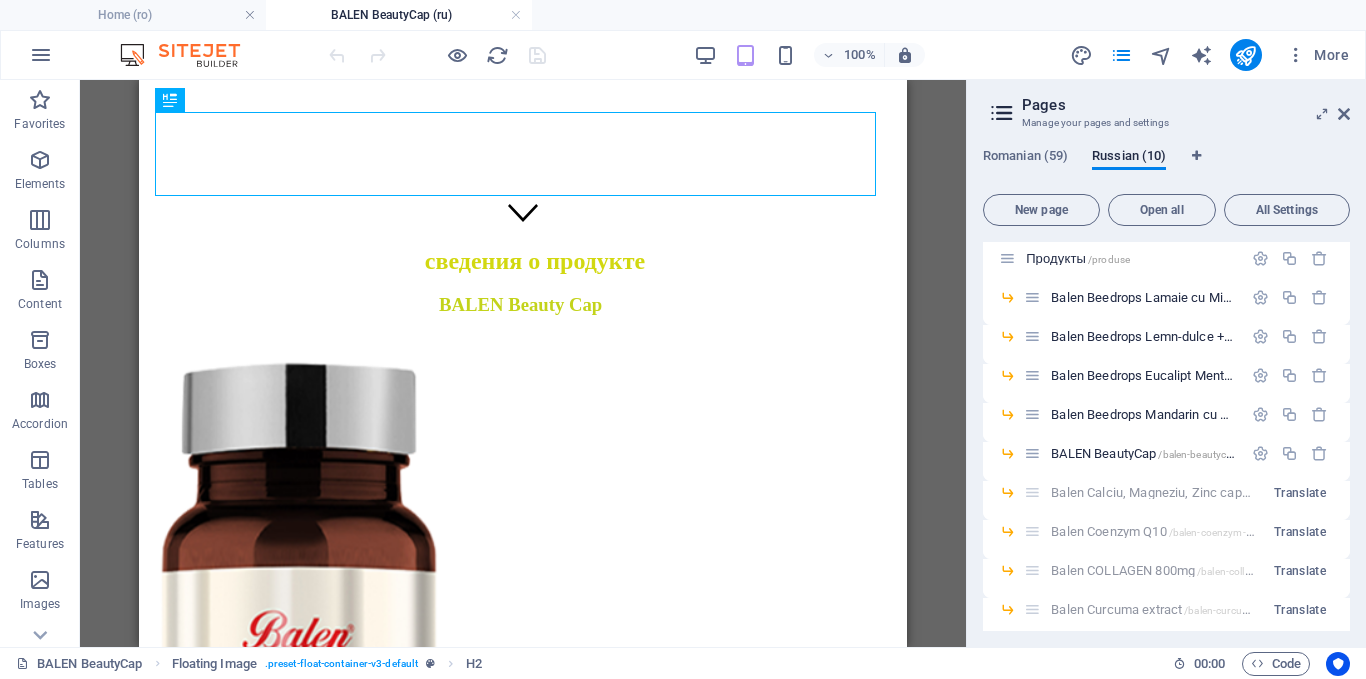 drag, startPoint x: 1337, startPoint y: 114, endPoint x: 1132, endPoint y: 178, distance: 214.75801 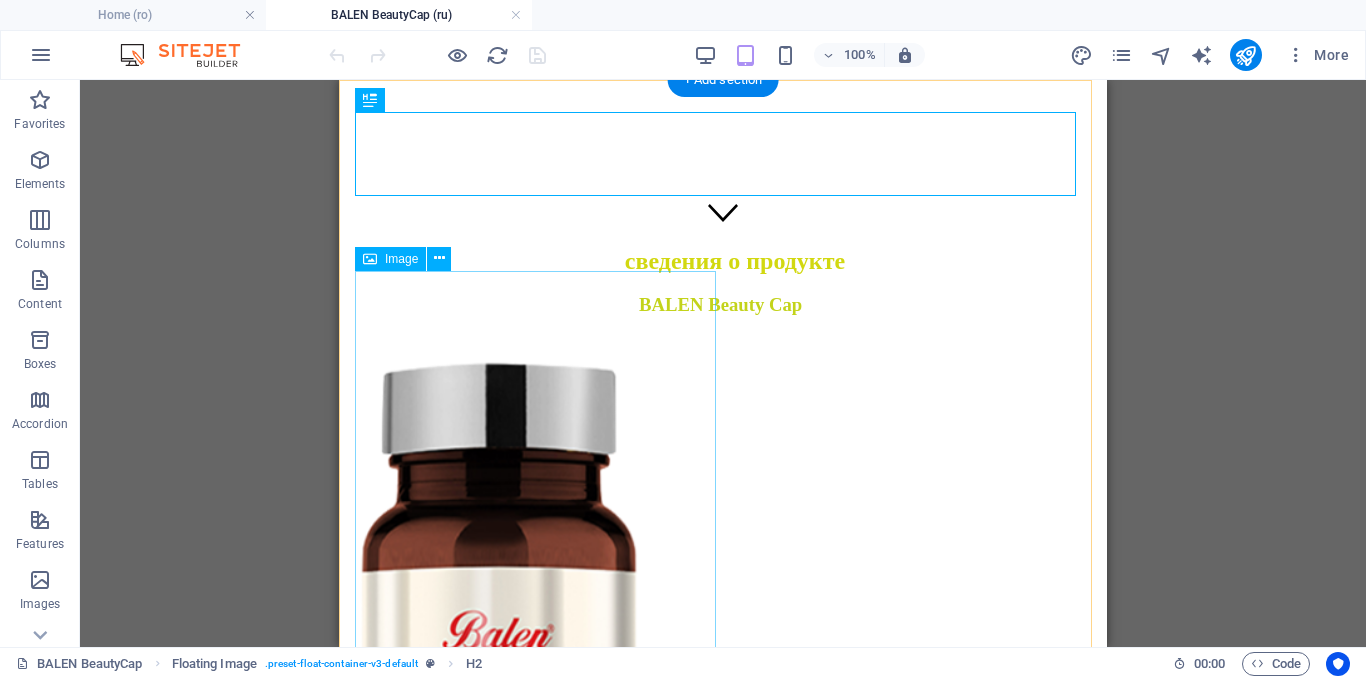 click at bounding box center (723, 668) 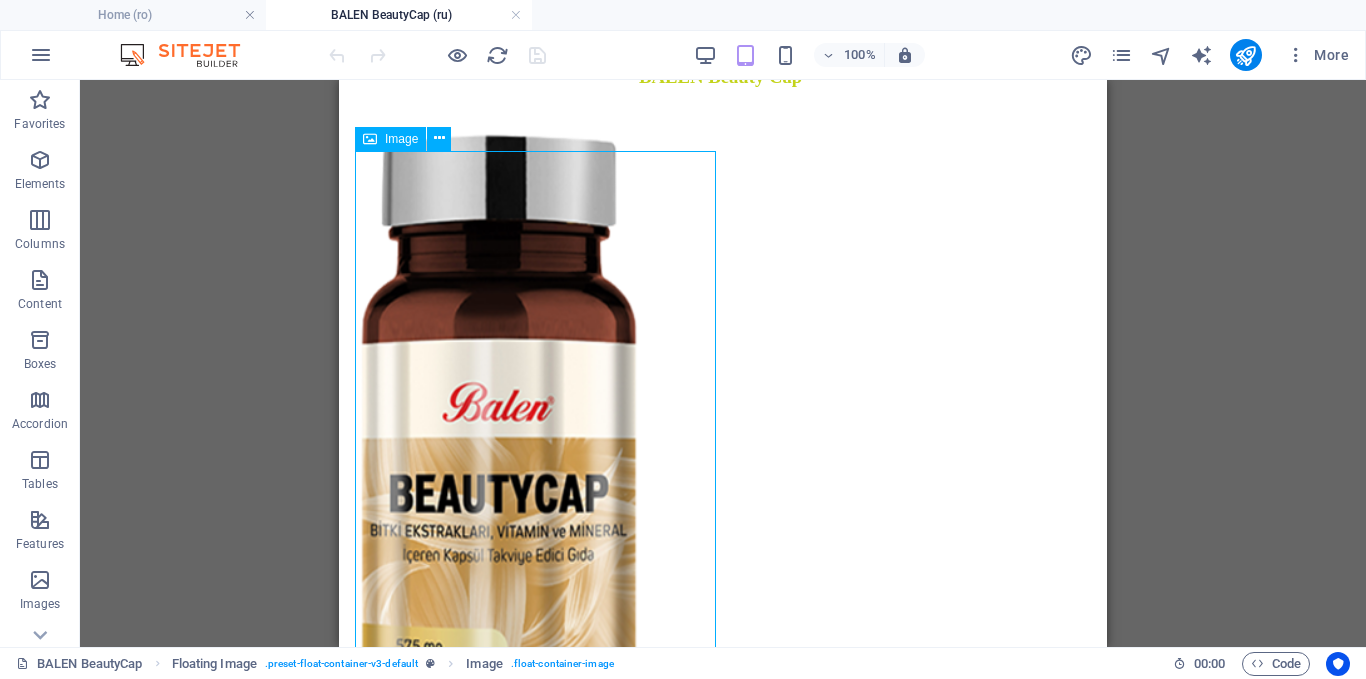 scroll, scrollTop: 800, scrollLeft: 0, axis: vertical 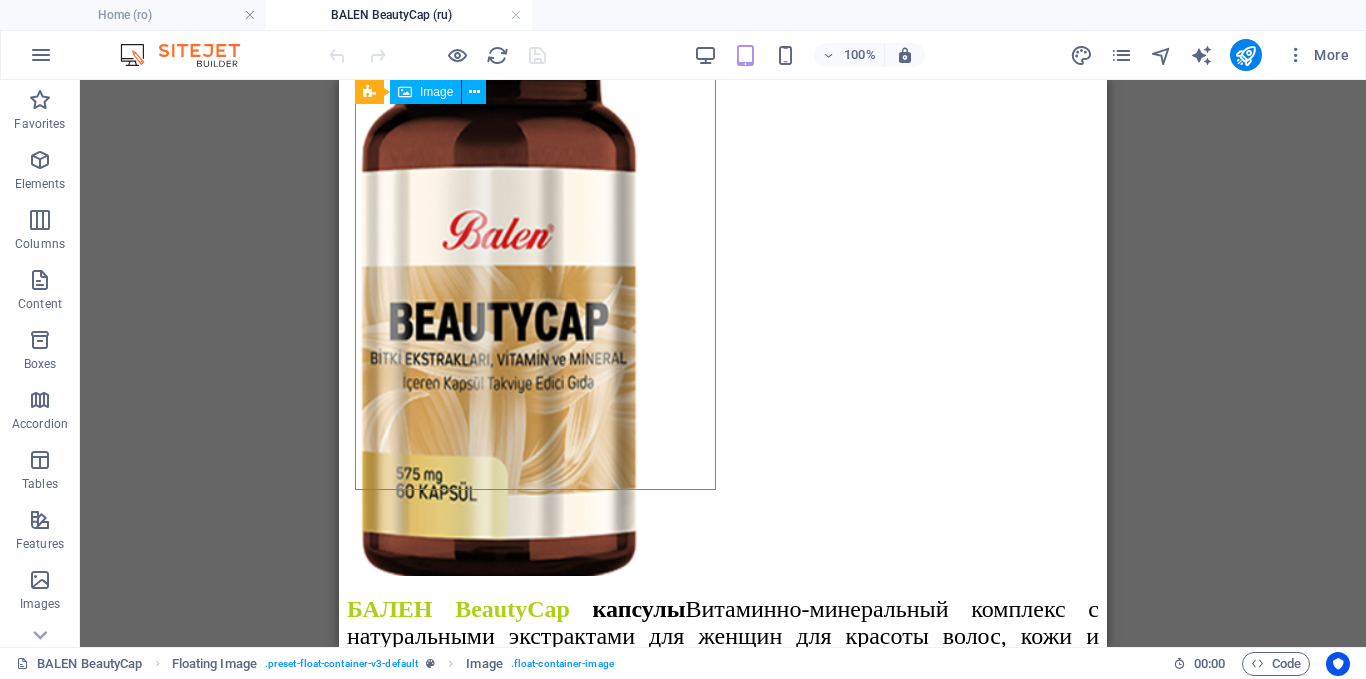 click at bounding box center [723, 268] 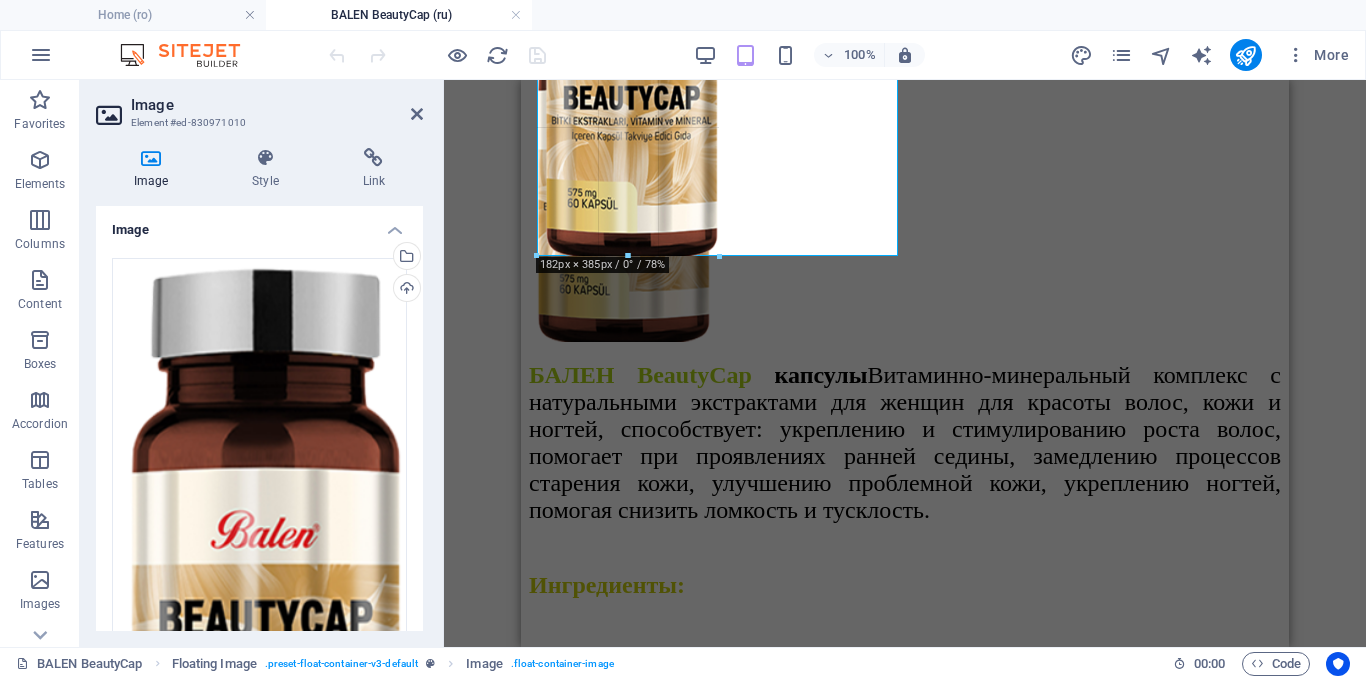 drag, startPoint x: 829, startPoint y: 485, endPoint x: 194, endPoint y: 148, distance: 718.88385 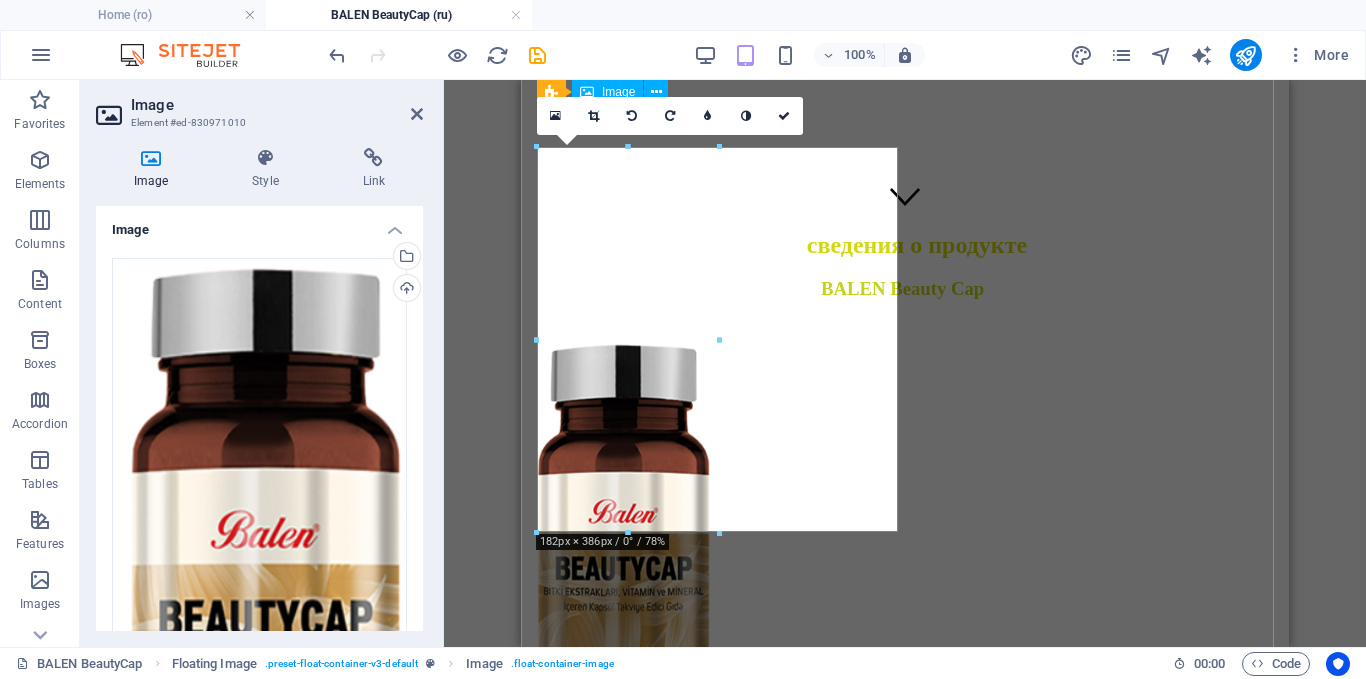 scroll, scrollTop: 400, scrollLeft: 0, axis: vertical 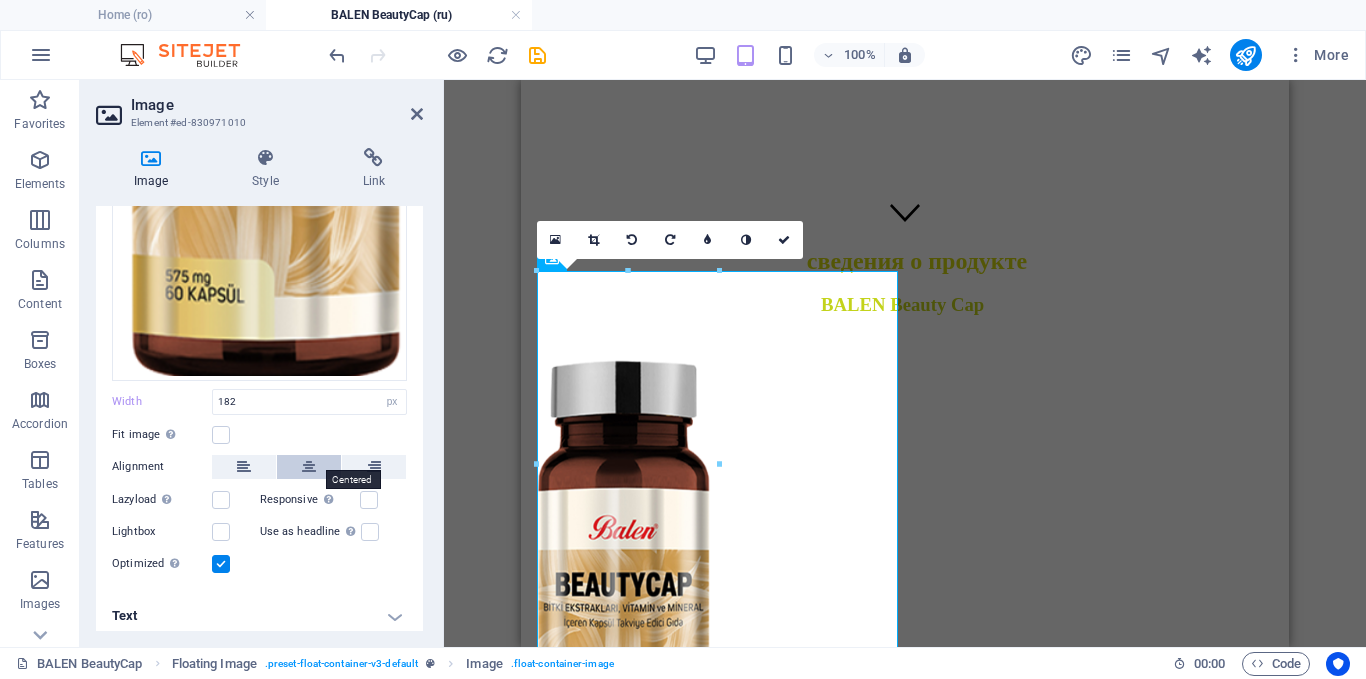 click at bounding box center [309, 467] 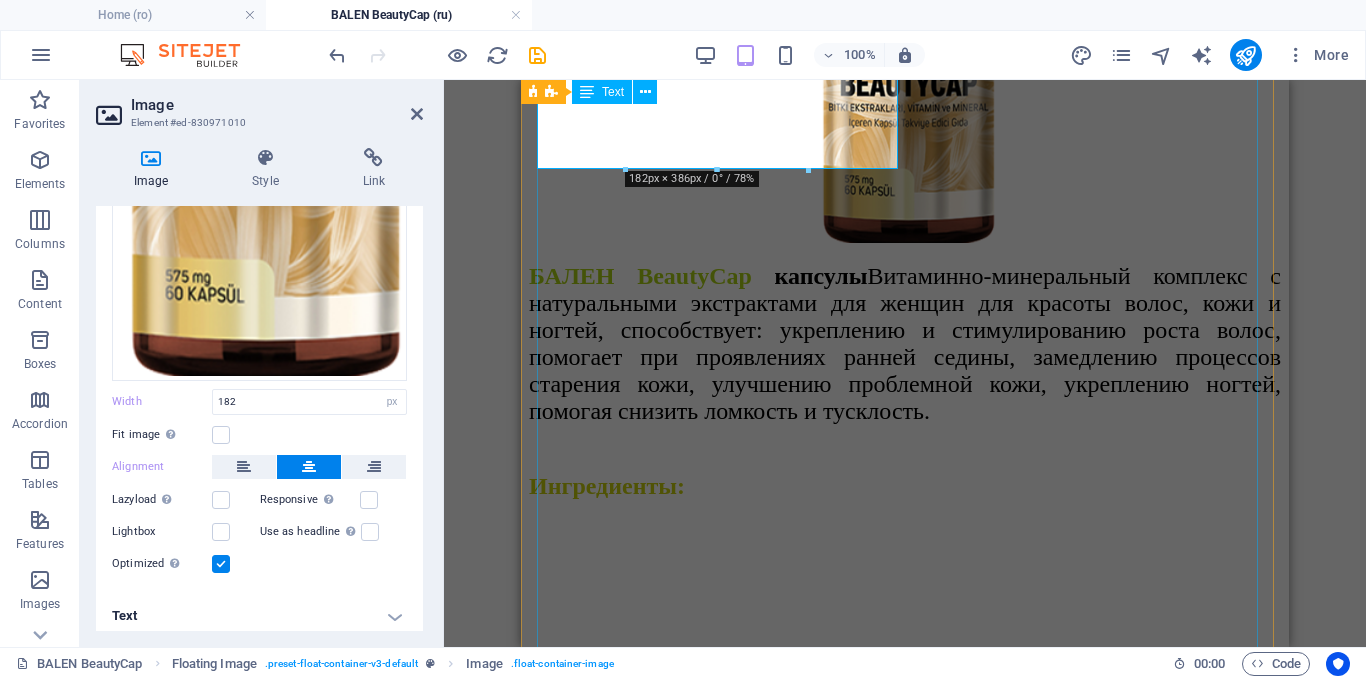 scroll, scrollTop: 800, scrollLeft: 0, axis: vertical 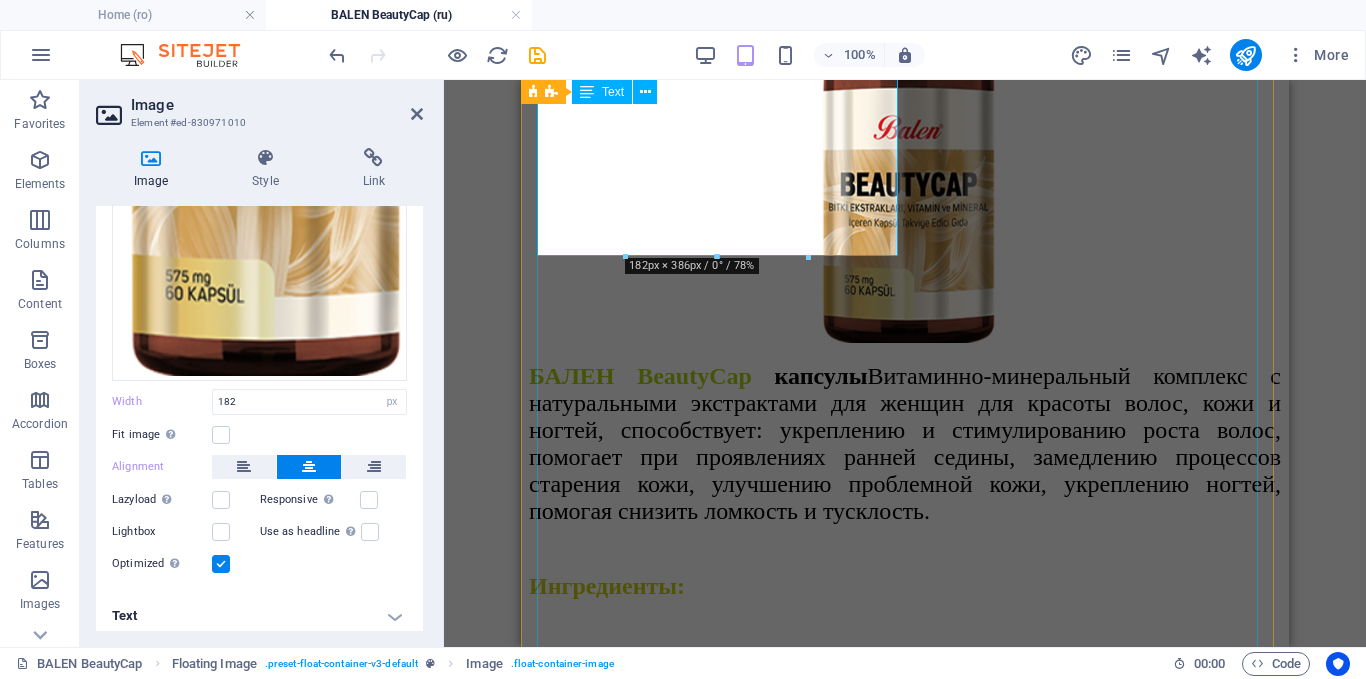 click on "БАЛЕН BeautyCap   капсулы    Витаминно-минеральный комплекс с натуральными экстрактами для женщин для красоты волос, кожи и ногтей, способствует: укреплению и стимулированию роста волос, помогает при проявлениях ранней седины, замедлению процессов старения кожи, улучшению проблемной кожи, укреплению ногтей, помогая снизить ломкость и тусклость. Ингредиенты:   Aктивные вещества  капсулa        Экстракт хвоща ̃112 mg Экстракт пальметто(карликовая пальма) 100 mg Экстракт гинко билоба 25mg Витамин С 25mg Витамин В1 20 mg Гидролизованный  коллаген 20 mg 20 mg 10 mg 10 mg Витамин В3 10 mg" at bounding box center [905, 1544] 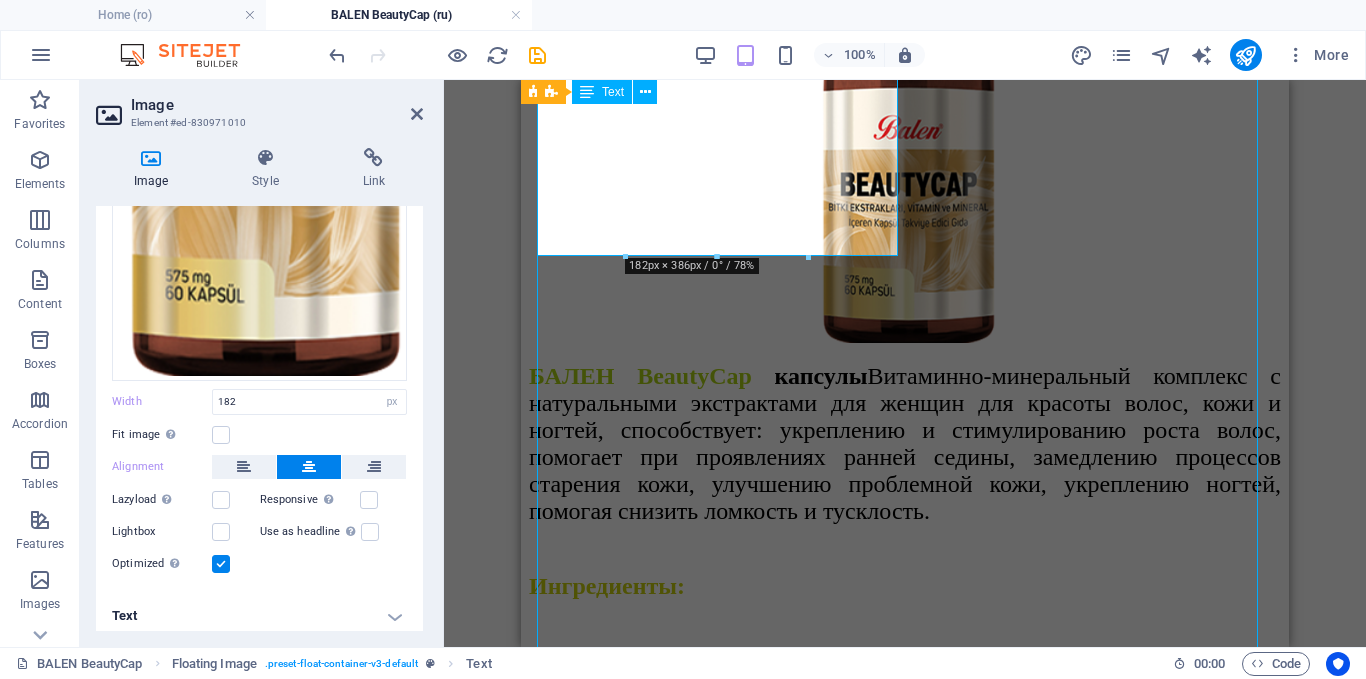 click on "БАЛЕН BeautyCap   капсулы    Витаминно-минеральный комплекс с натуральными экстрактами для женщин для красоты волос, кожи и ногтей, способствует: укреплению и стимулированию роста волос, помогает при проявлениях ранней седины, замедлению процессов старения кожи, улучшению проблемной кожи, укреплению ногтей, помогая снизить ломкость и тусклость. Ингредиенты:   Aктивные вещества  капсулa        Экстракт хвоща ̃112 mg Экстракт пальметто(карликовая пальма) 100 mg Экстракт гинко билоба 25mg Витамин С 25mg Витамин В1 20 mg Гидролизованный  коллаген 20 mg 20 mg 10 mg 10 mg Витамин В3 10 mg" at bounding box center (905, 1544) 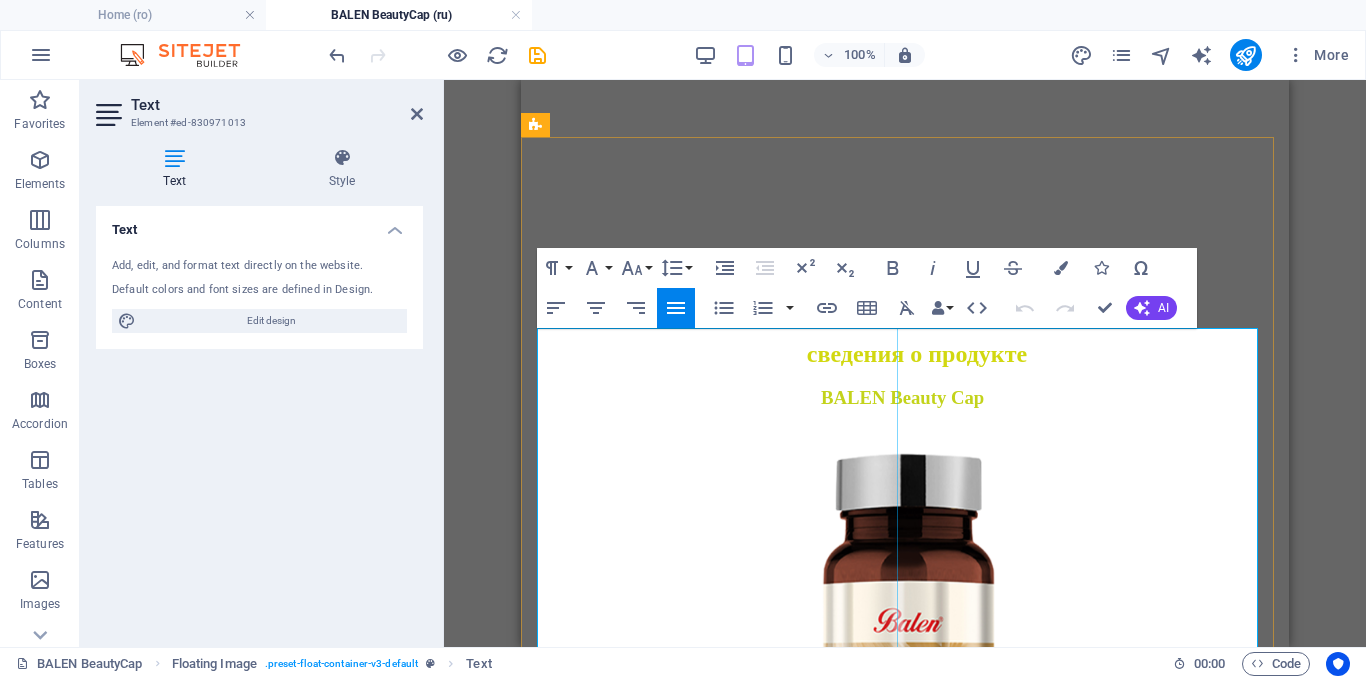 scroll, scrollTop: 807, scrollLeft: 0, axis: vertical 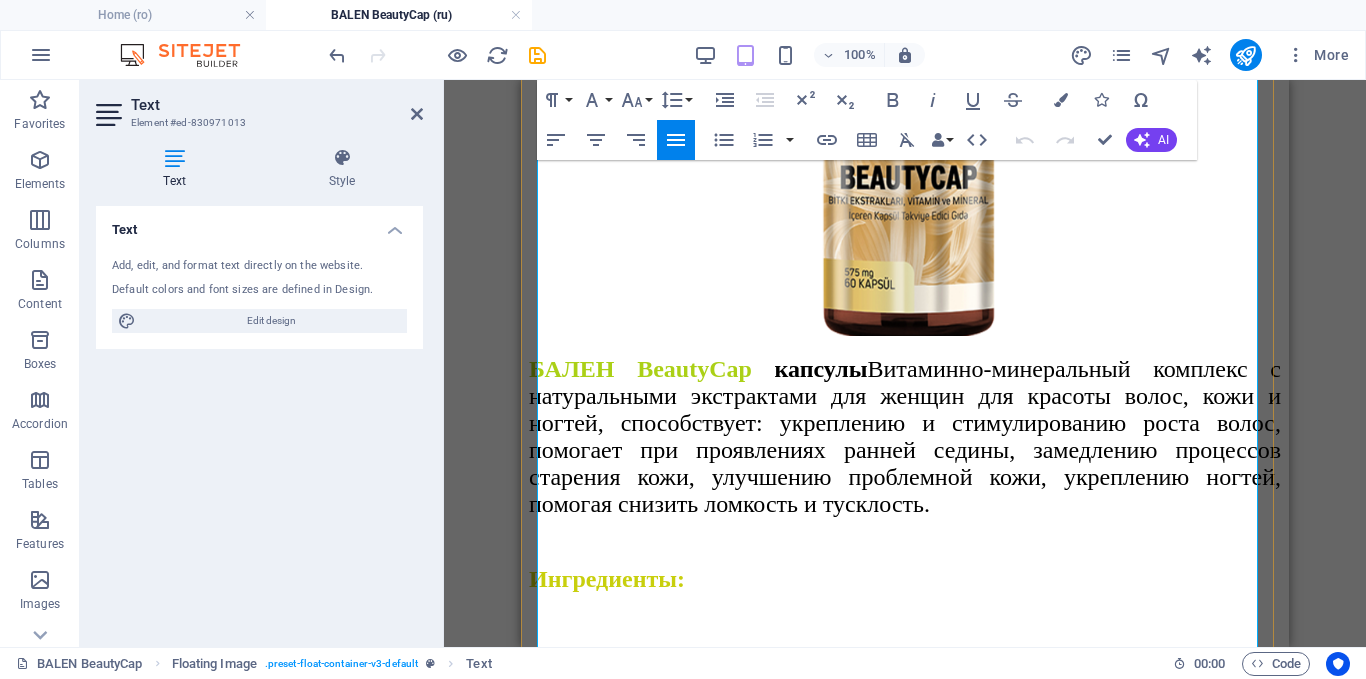 click at bounding box center [905, 686] 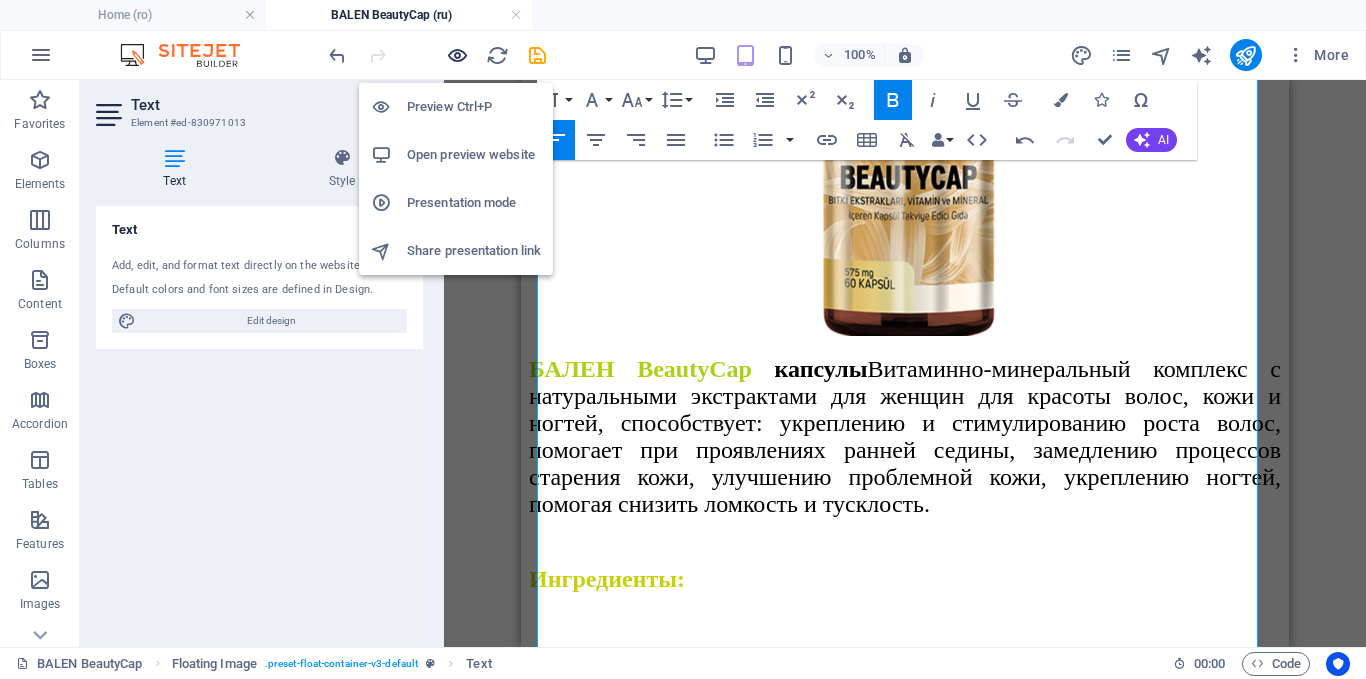 click at bounding box center (457, 55) 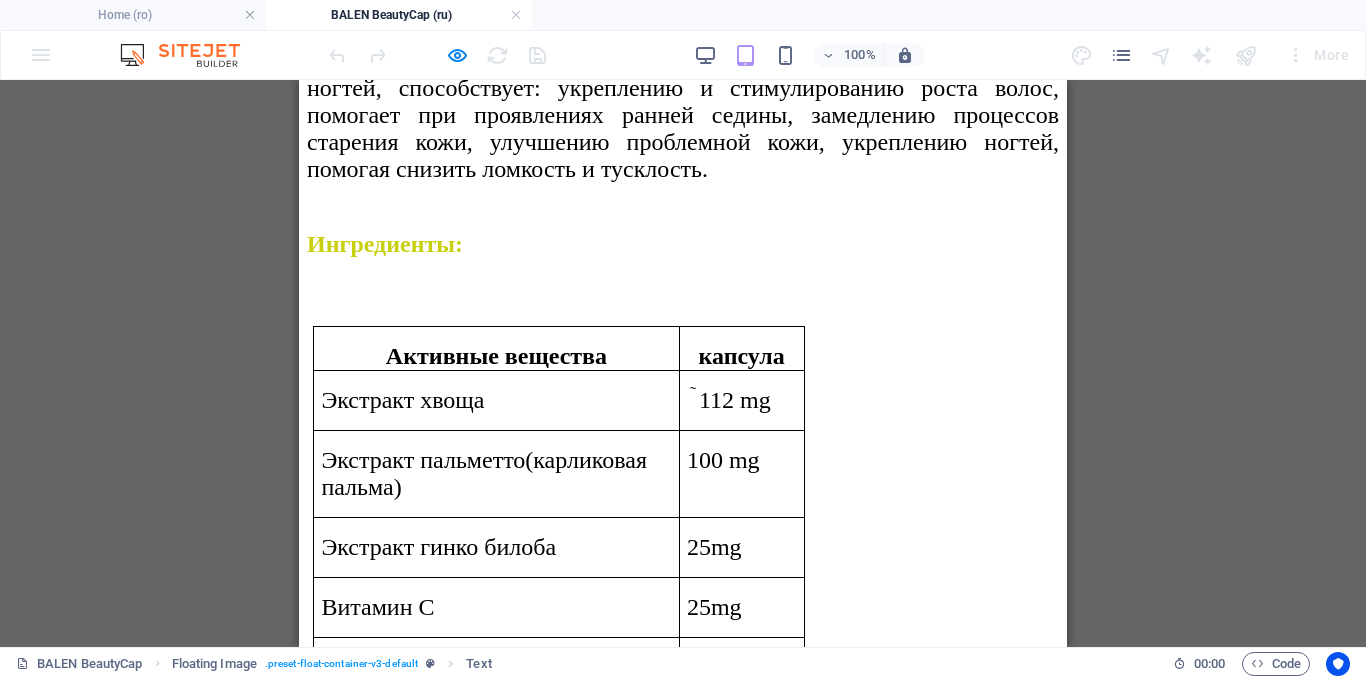 scroll, scrollTop: 1207, scrollLeft: 0, axis: vertical 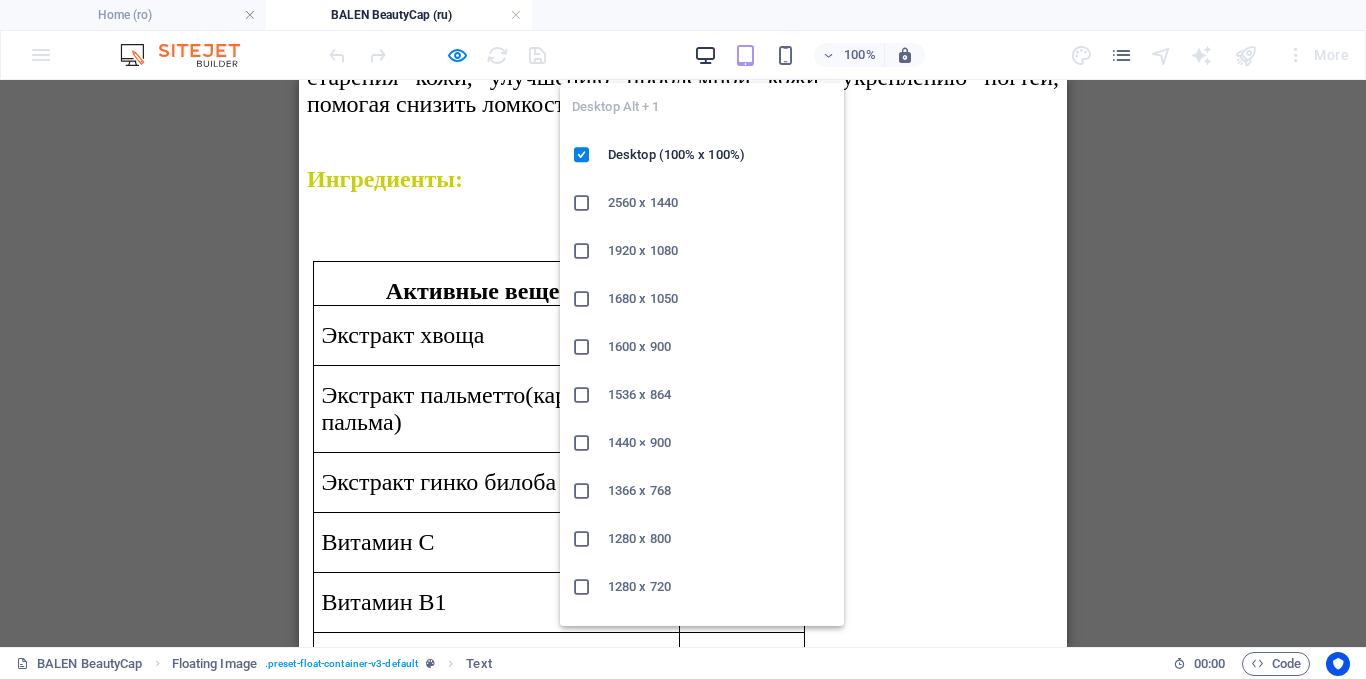 click at bounding box center (705, 55) 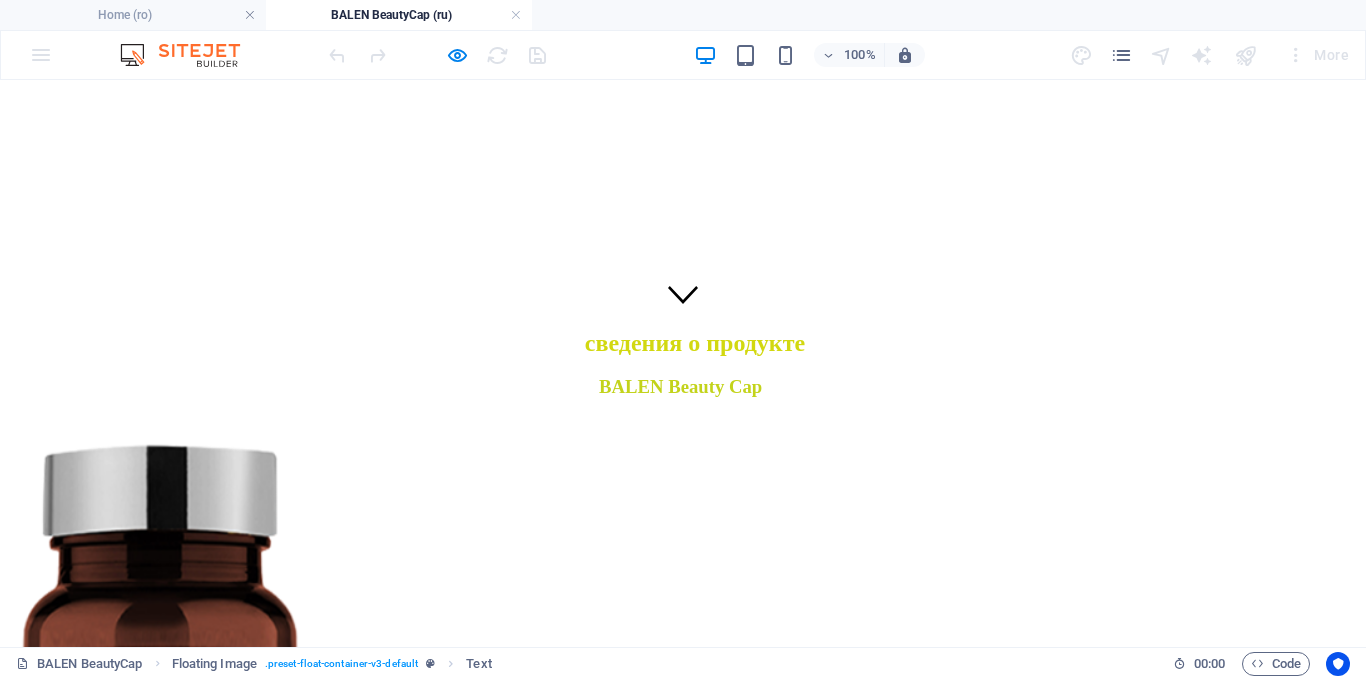 scroll, scrollTop: 307, scrollLeft: 0, axis: vertical 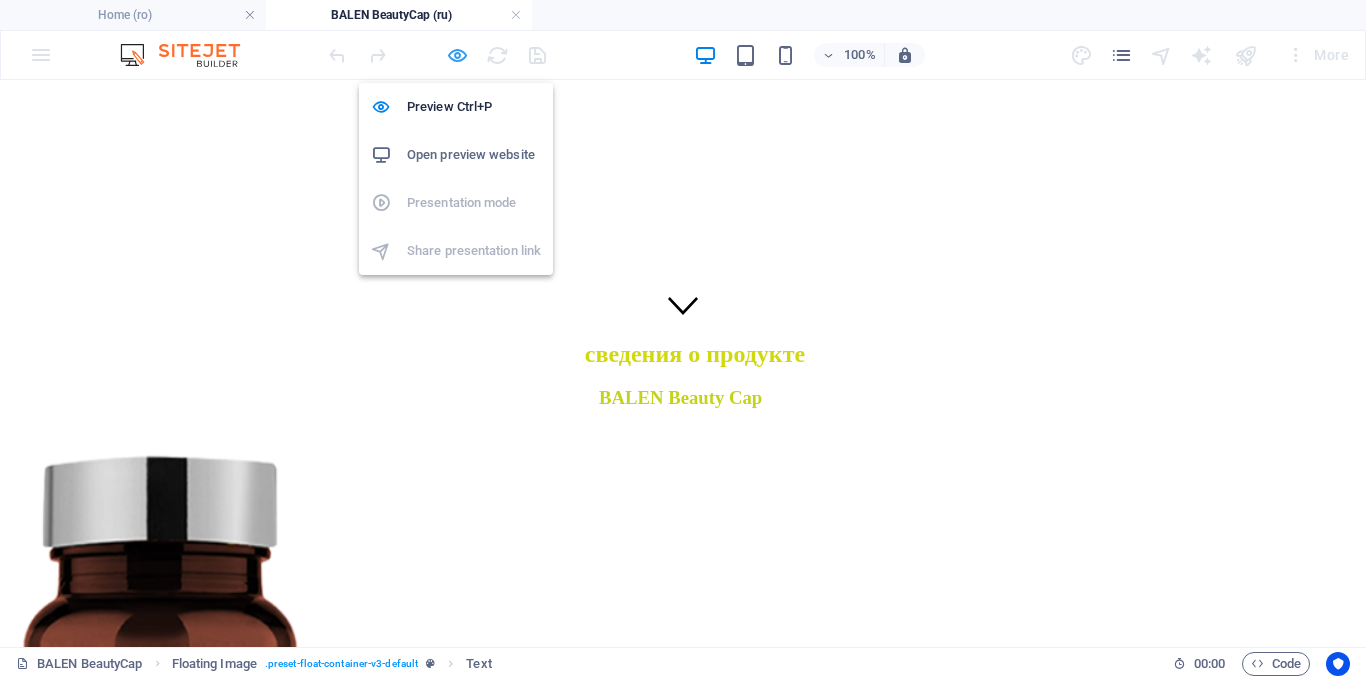 click at bounding box center (457, 55) 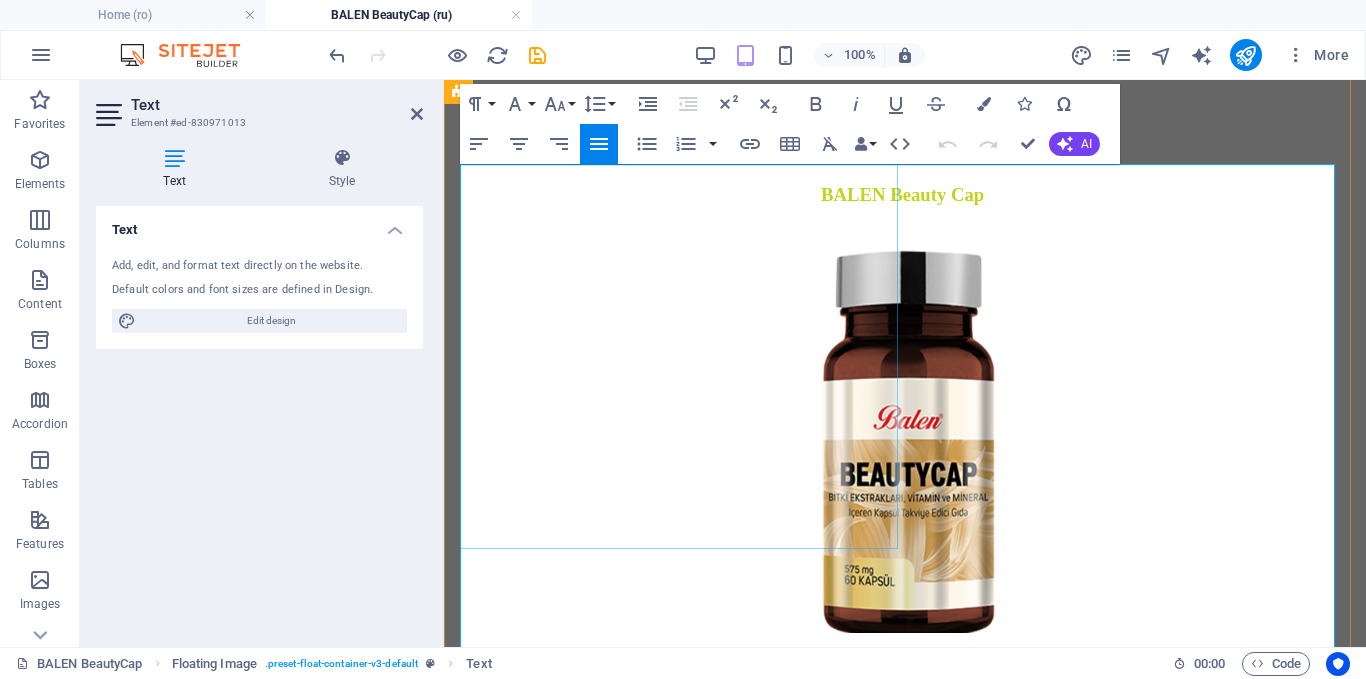 scroll, scrollTop: 507, scrollLeft: 0, axis: vertical 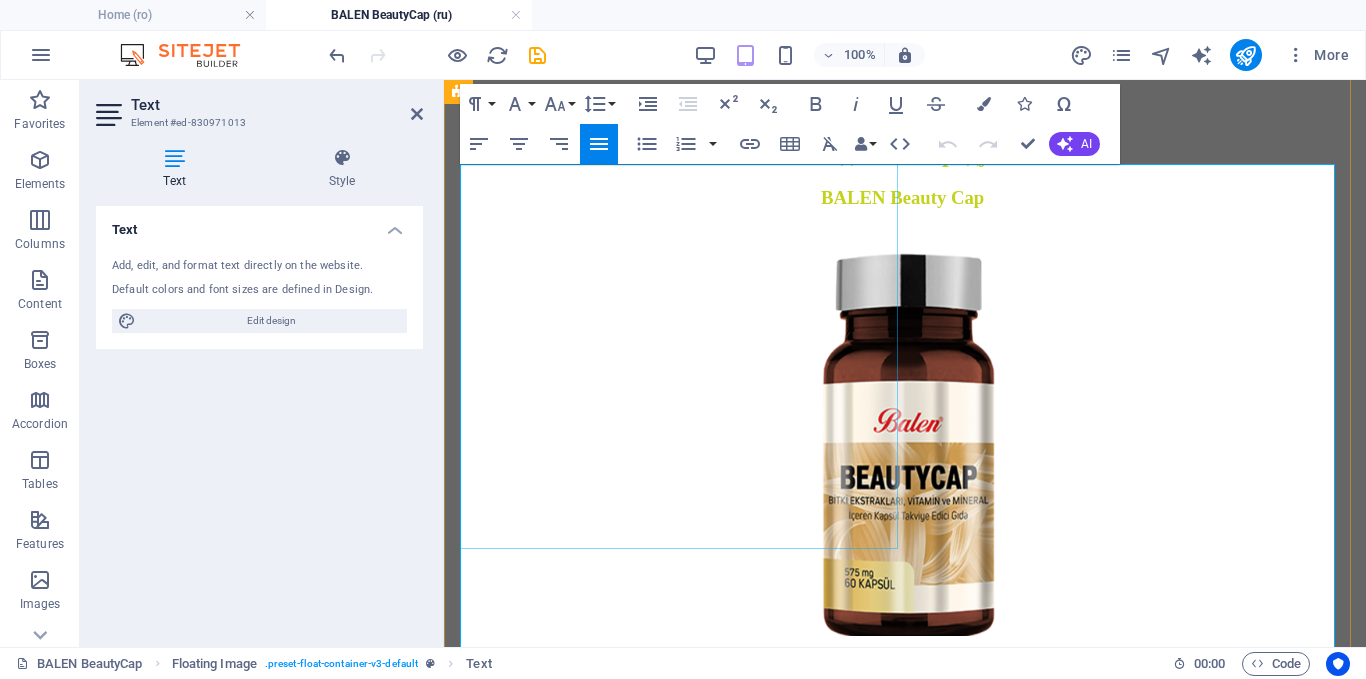 click at bounding box center (905, 445) 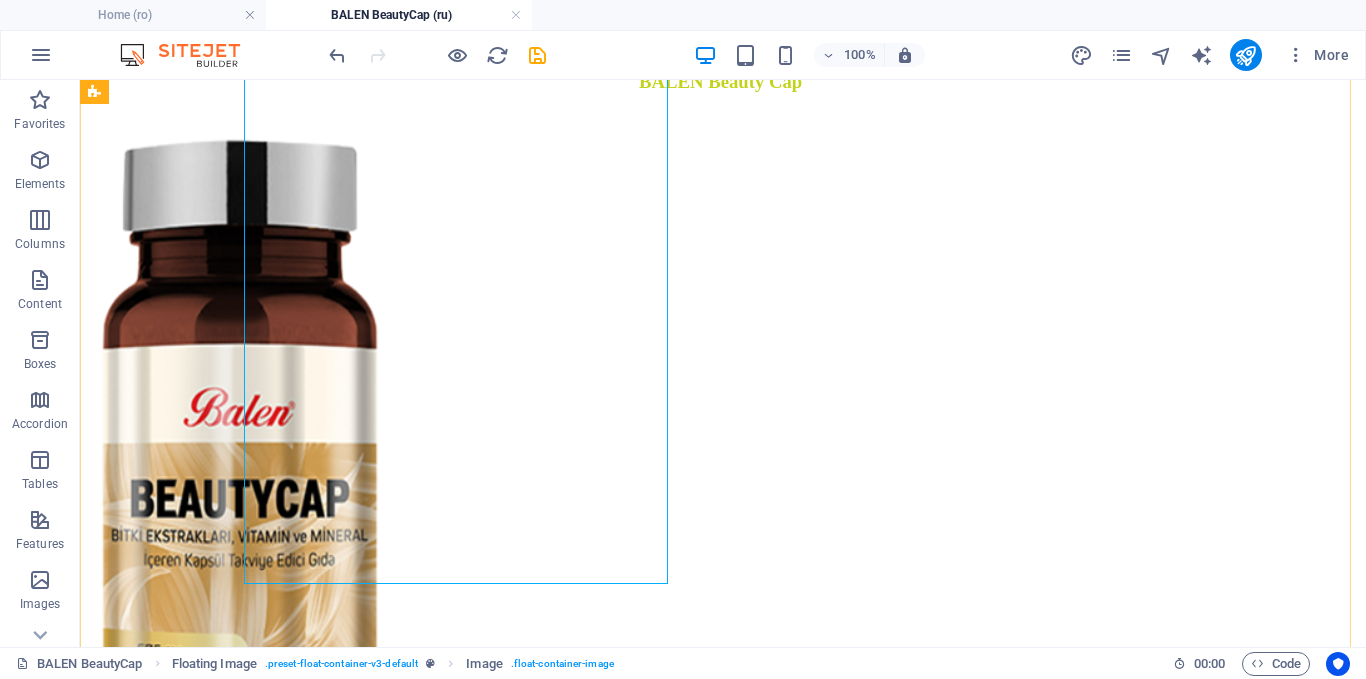scroll, scrollTop: 807, scrollLeft: 0, axis: vertical 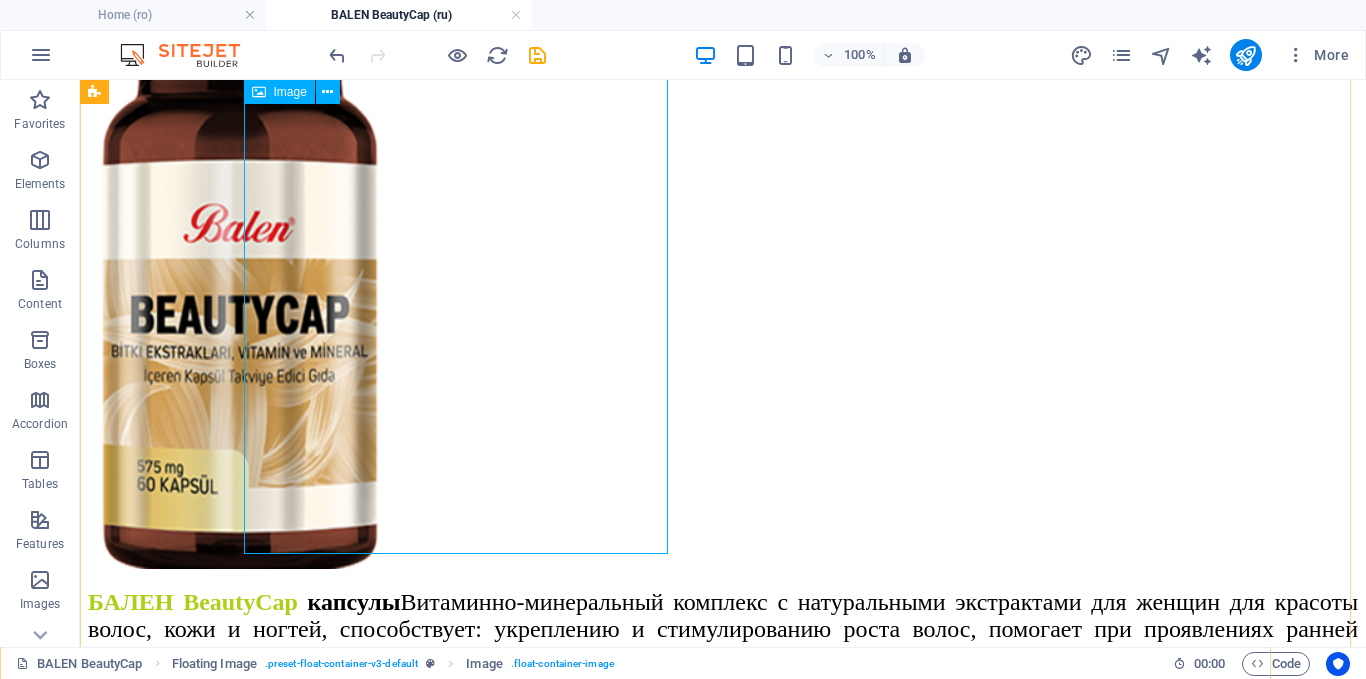 click at bounding box center [723, 261] 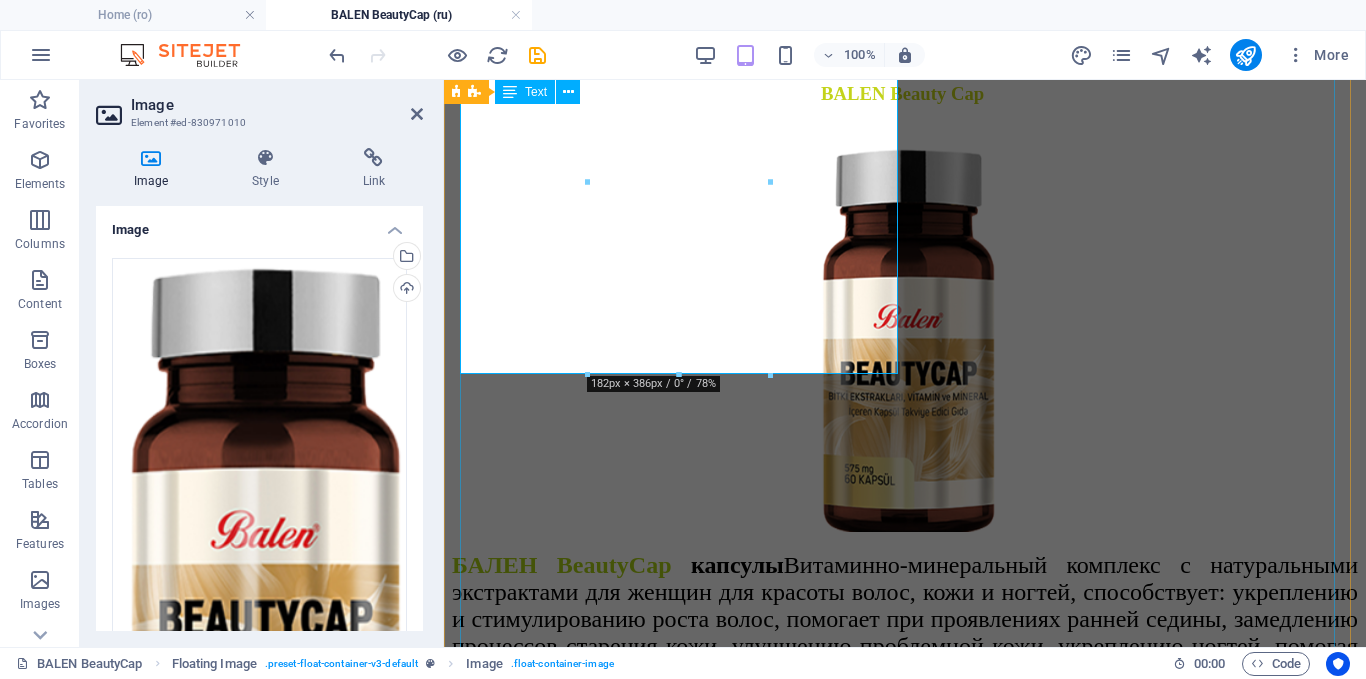 scroll, scrollTop: 607, scrollLeft: 0, axis: vertical 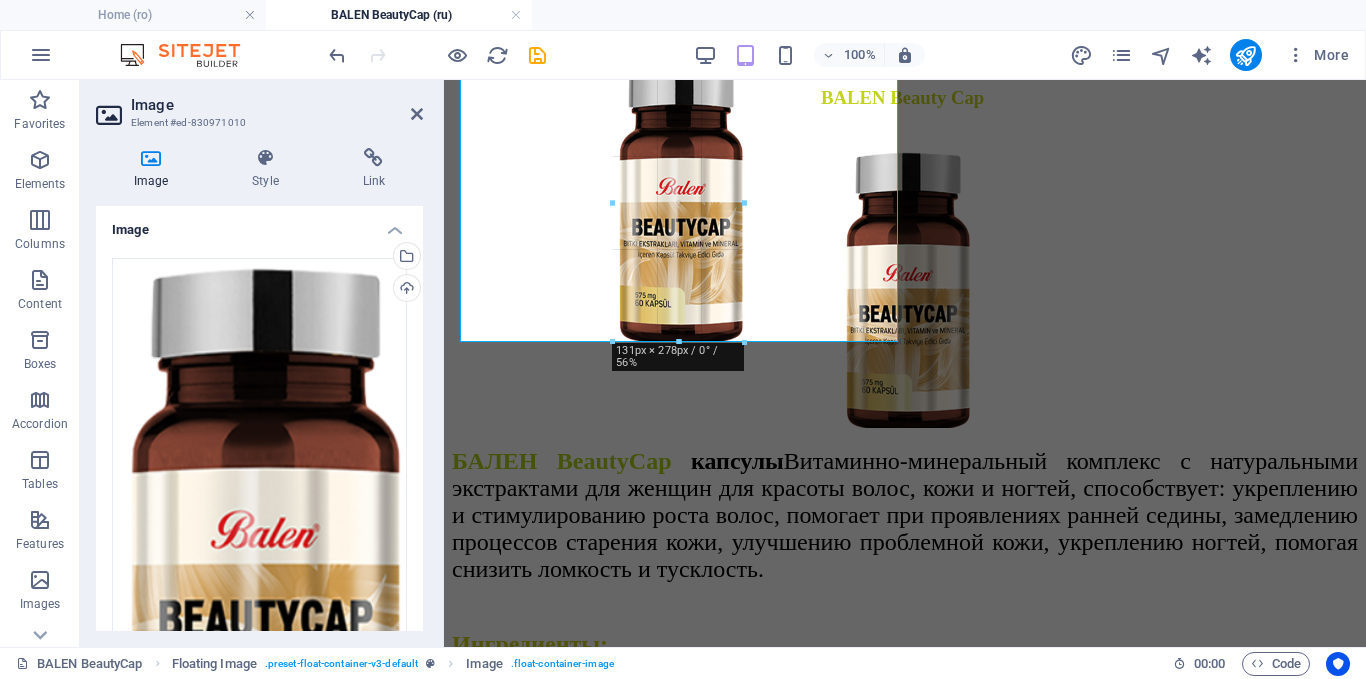 drag, startPoint x: 769, startPoint y: 444, endPoint x: 271, endPoint y: 275, distance: 525.8945 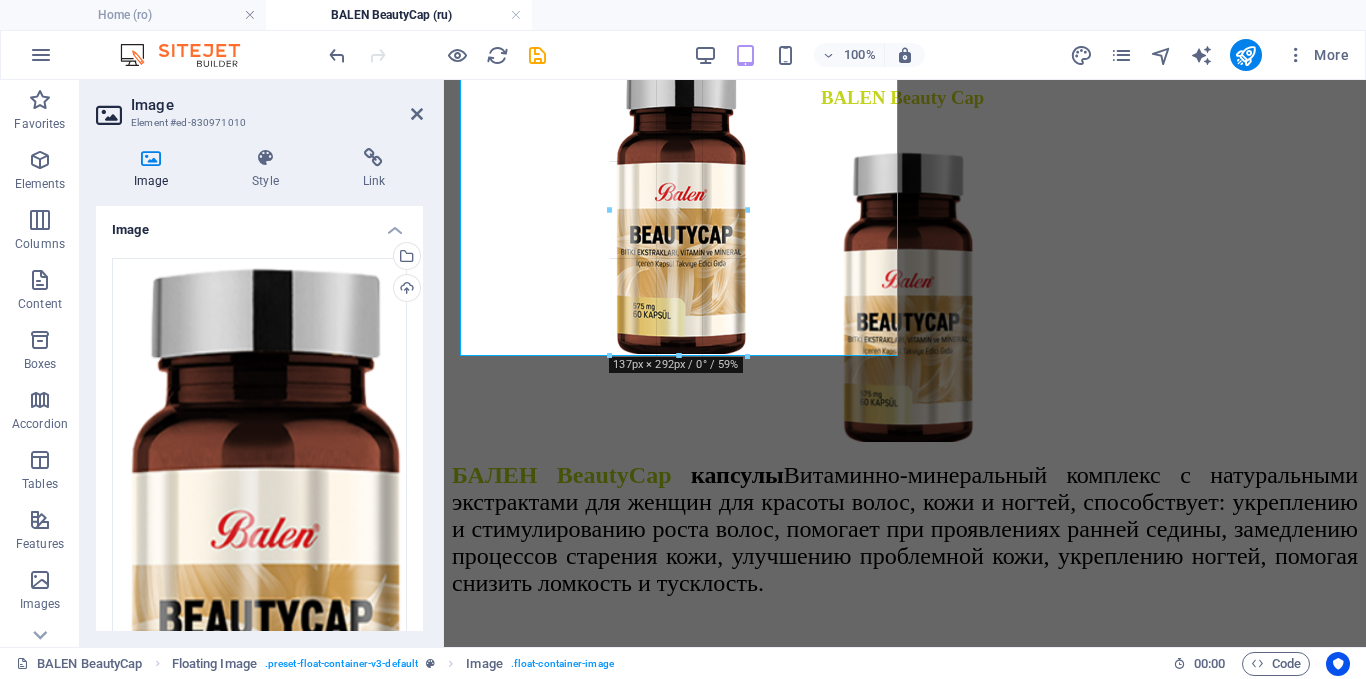 drag, startPoint x: 739, startPoint y: 336, endPoint x: 744, endPoint y: 353, distance: 17.720045 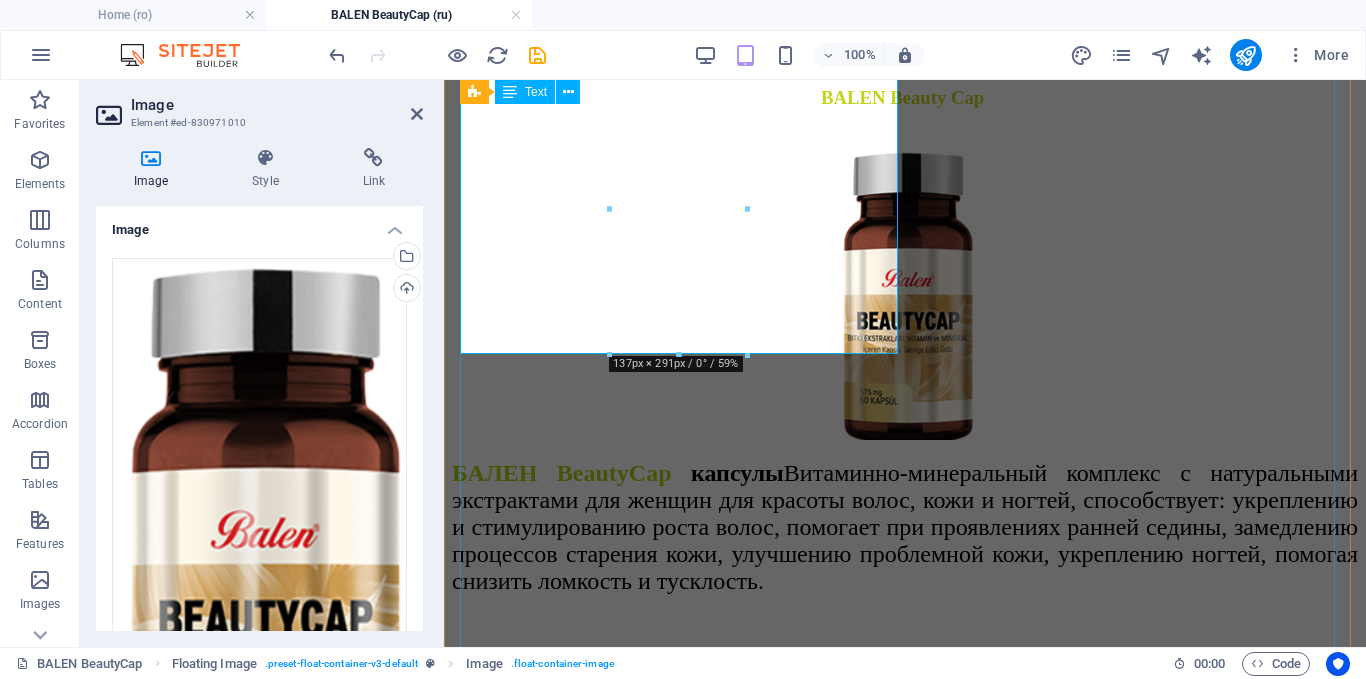 click on "БАЛЕН BeautyCap   капсулы    Витаминно-минеральный комплекс с натуральными экстрактами для женщин для красоты волос, кожи и ногтей, способствует: укреплению и стимулированию роста волос, помогает при проявлениях ранней седины, замедлению процессов старения кожи, улучшению проблемной кожи, укреплению ногтей, помогая снизить ломкость и тусклость. Ингредиенты:   Aктивные вещества  капсулa        Экстракт хвоща ̃112 mg Экстракт пальметто(карликовая пальма) 100 mg Экстракт гинко билоба 25mg Витамин С 25mg Витамин В1 20 mg Гидролизованный  коллаген 20 mg 20 mg 10 mg 10 mg Витамин В3   :" at bounding box center [905, 1509] 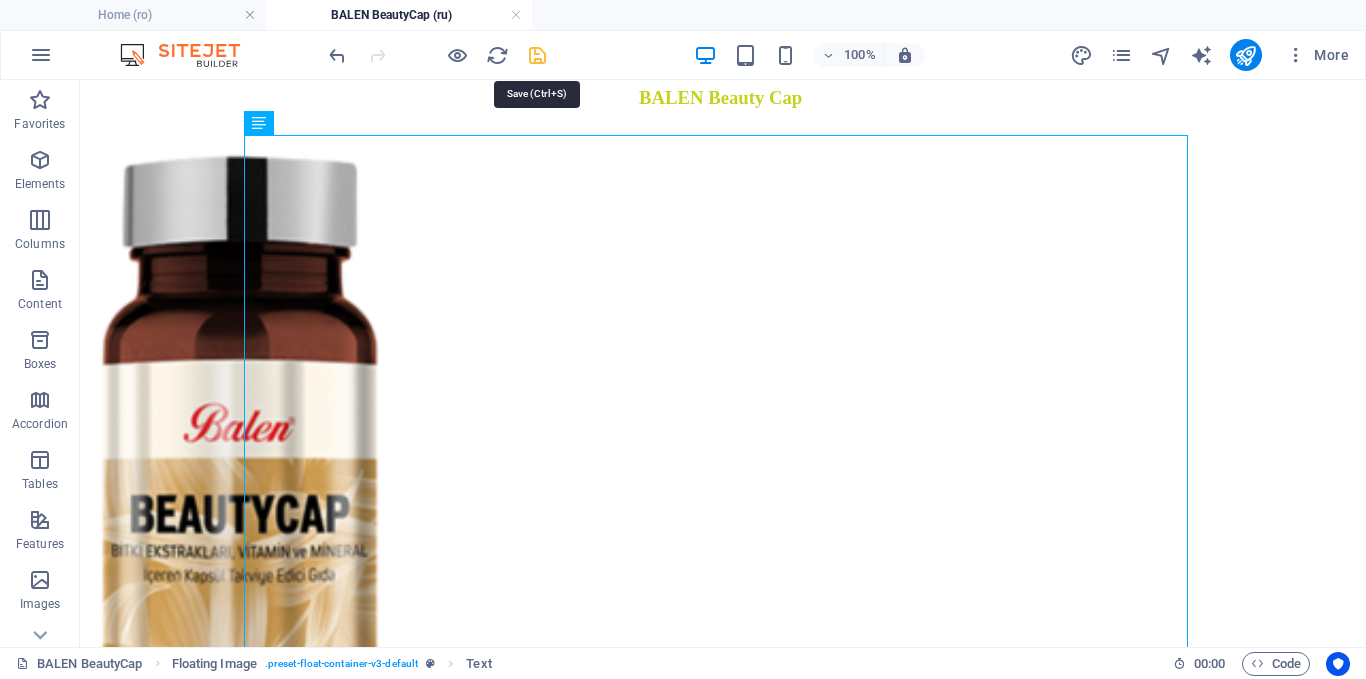 click at bounding box center (537, 55) 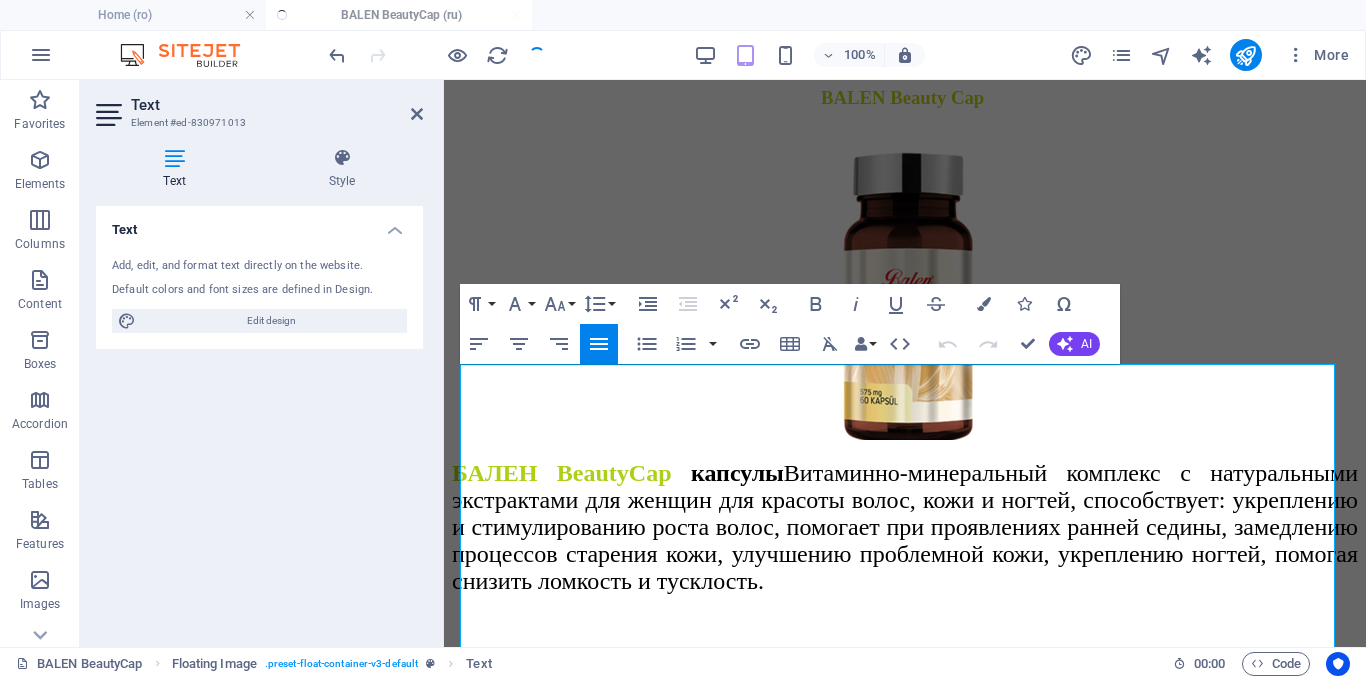scroll, scrollTop: 307, scrollLeft: 0, axis: vertical 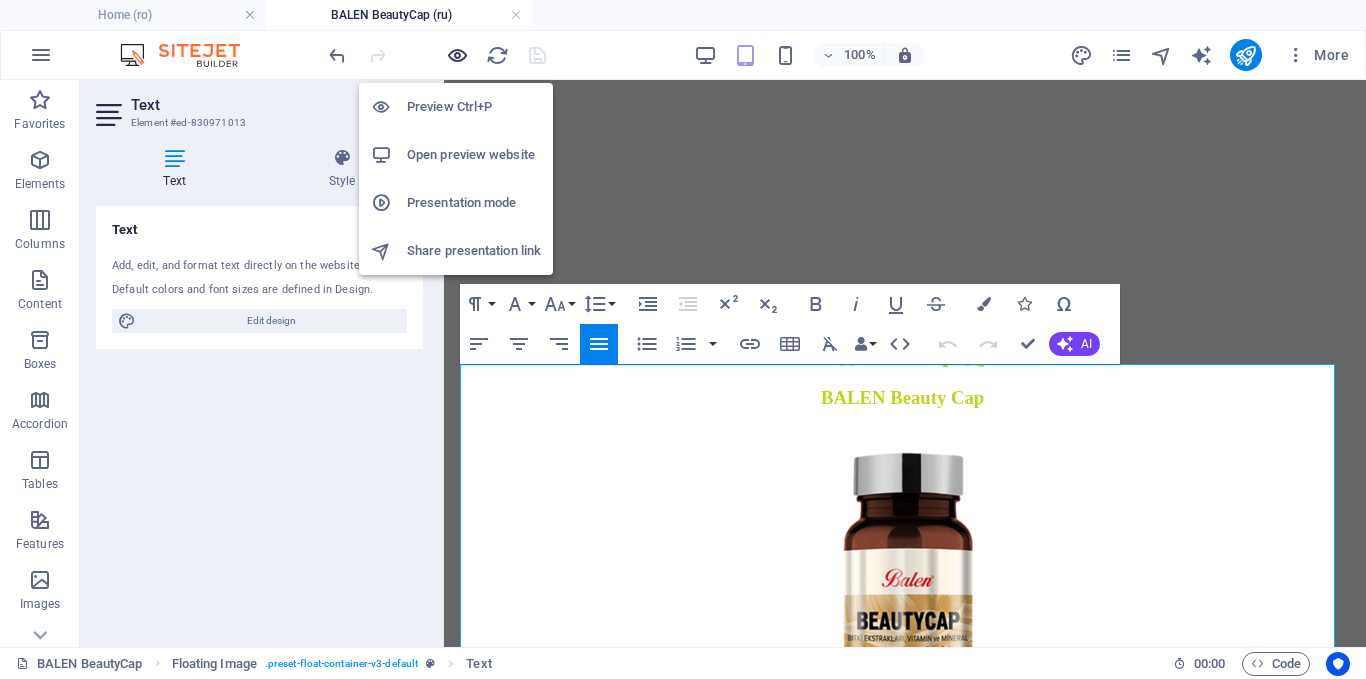 click at bounding box center (457, 55) 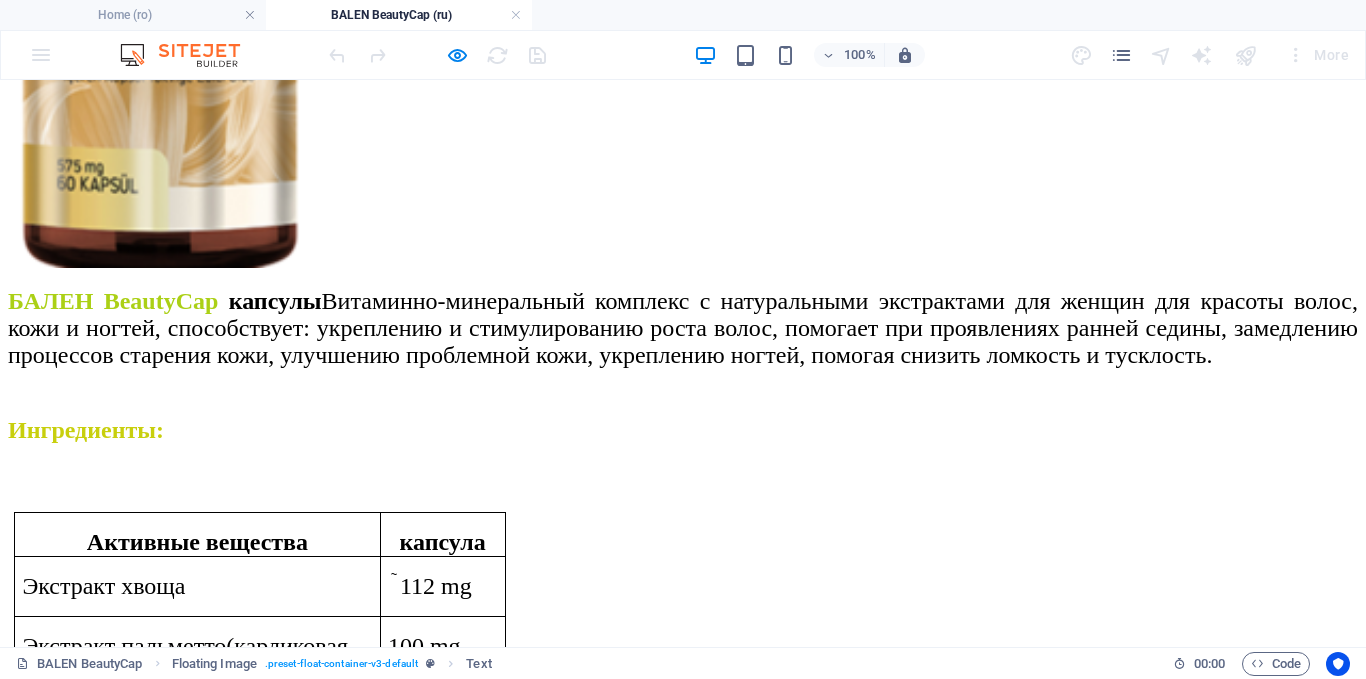 scroll, scrollTop: 707, scrollLeft: 0, axis: vertical 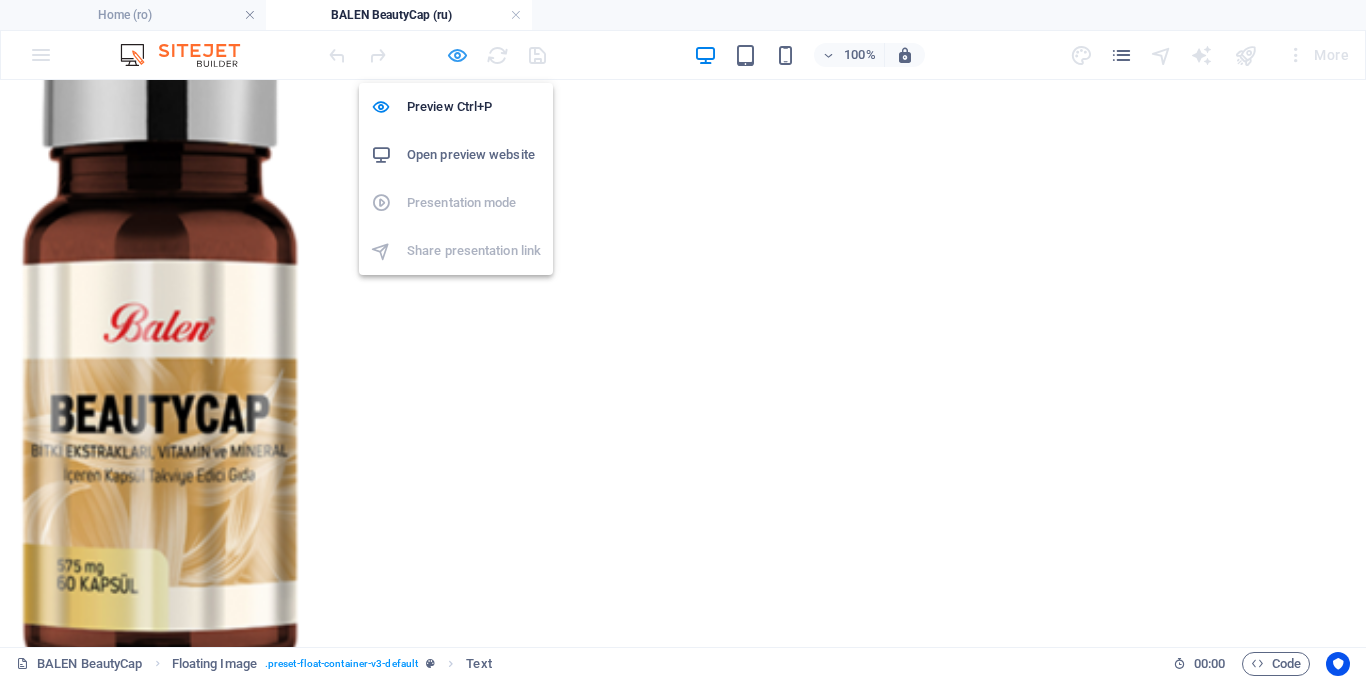 click at bounding box center (457, 55) 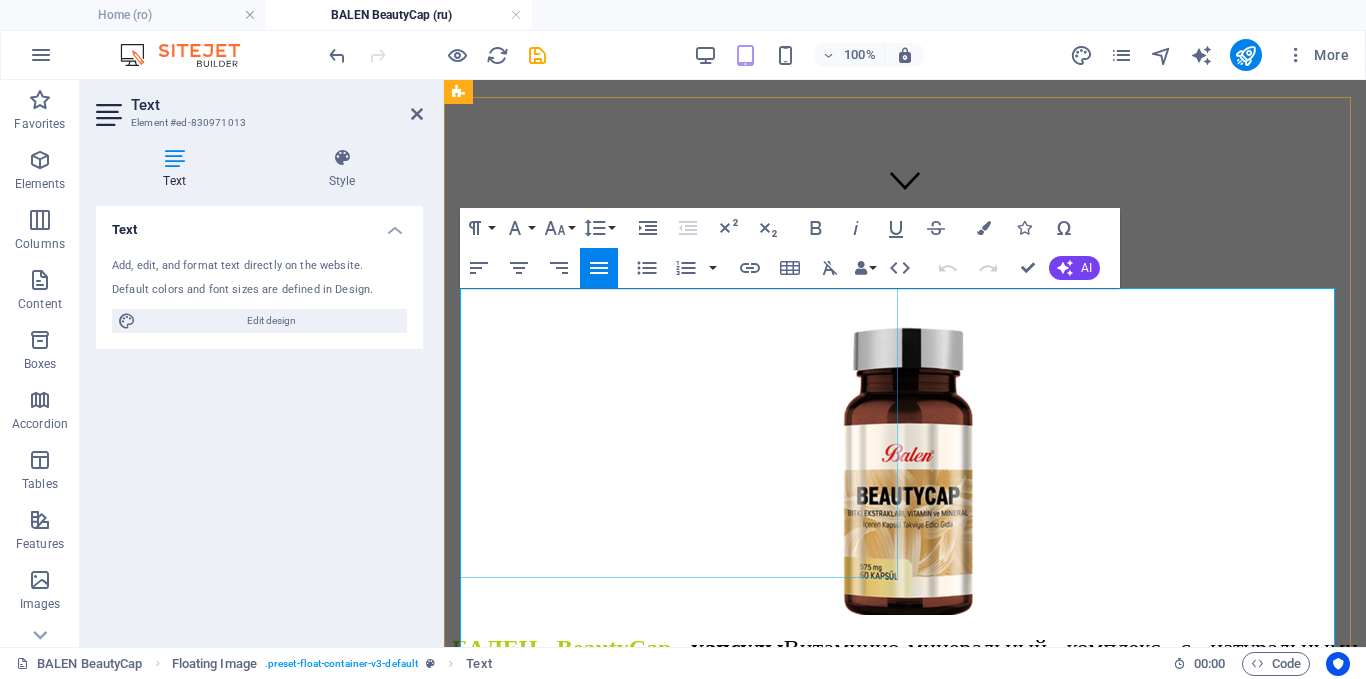 scroll, scrollTop: 379, scrollLeft: 0, axis: vertical 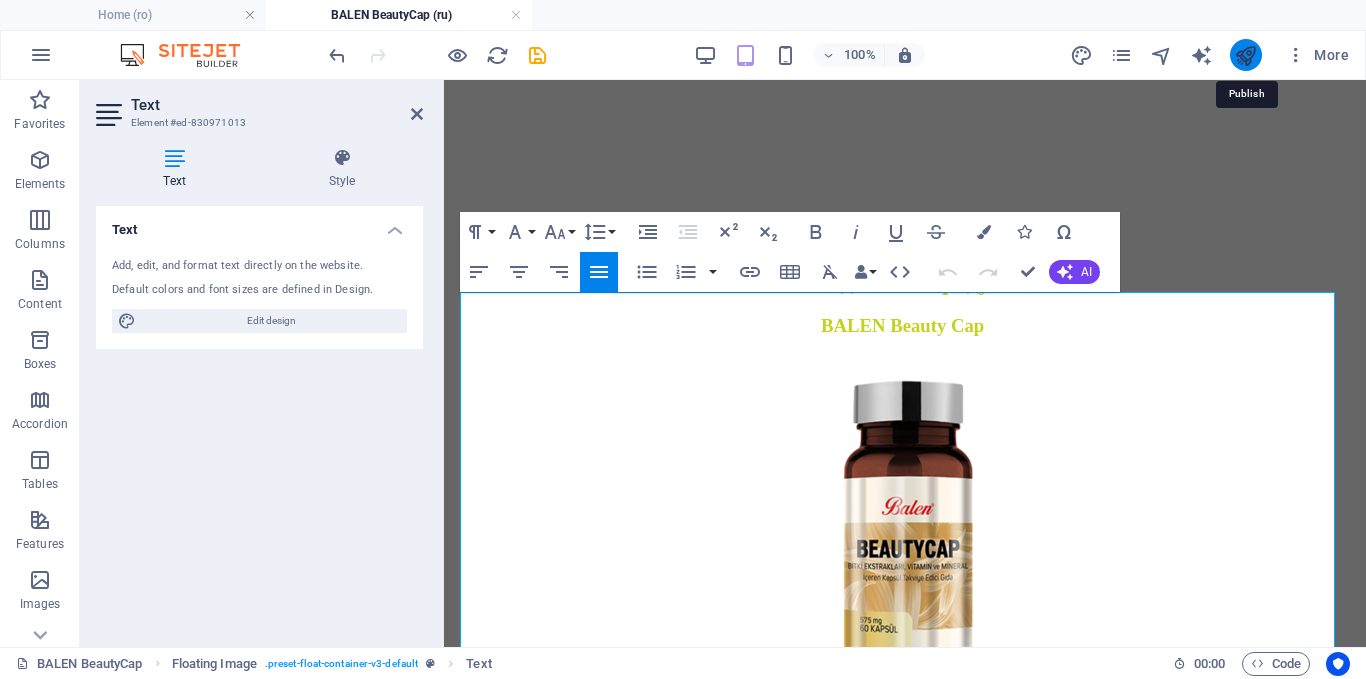 click at bounding box center (1245, 55) 